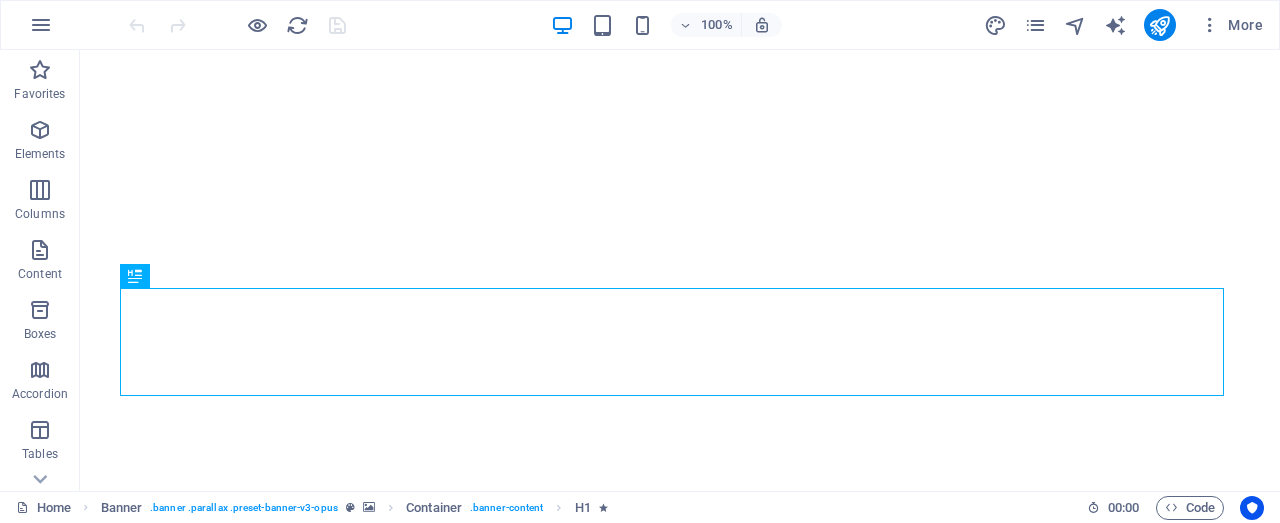 scroll, scrollTop: 0, scrollLeft: 0, axis: both 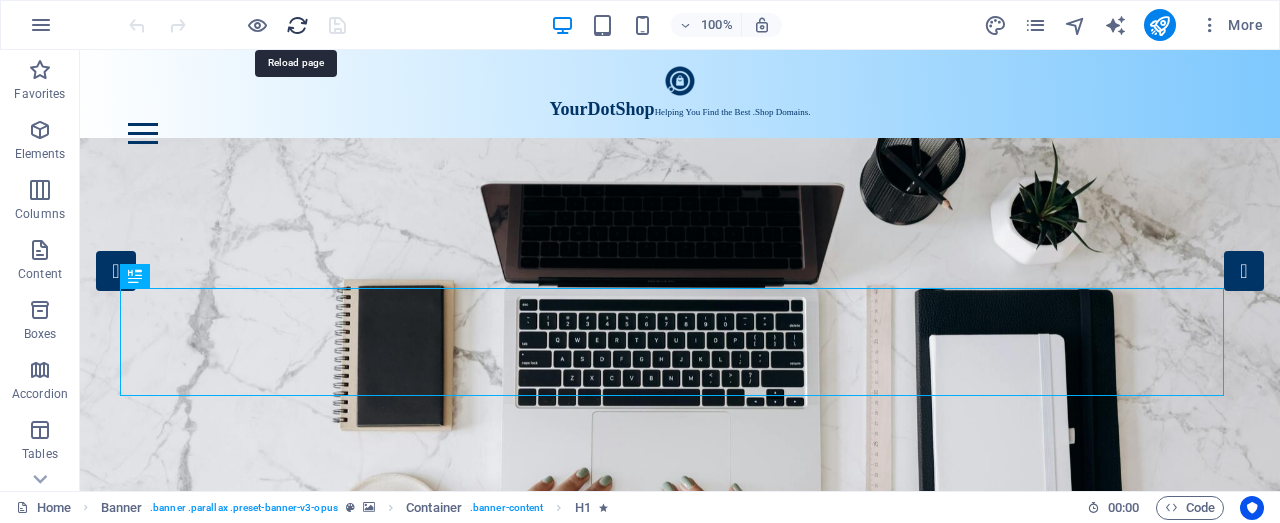 click at bounding box center [297, 25] 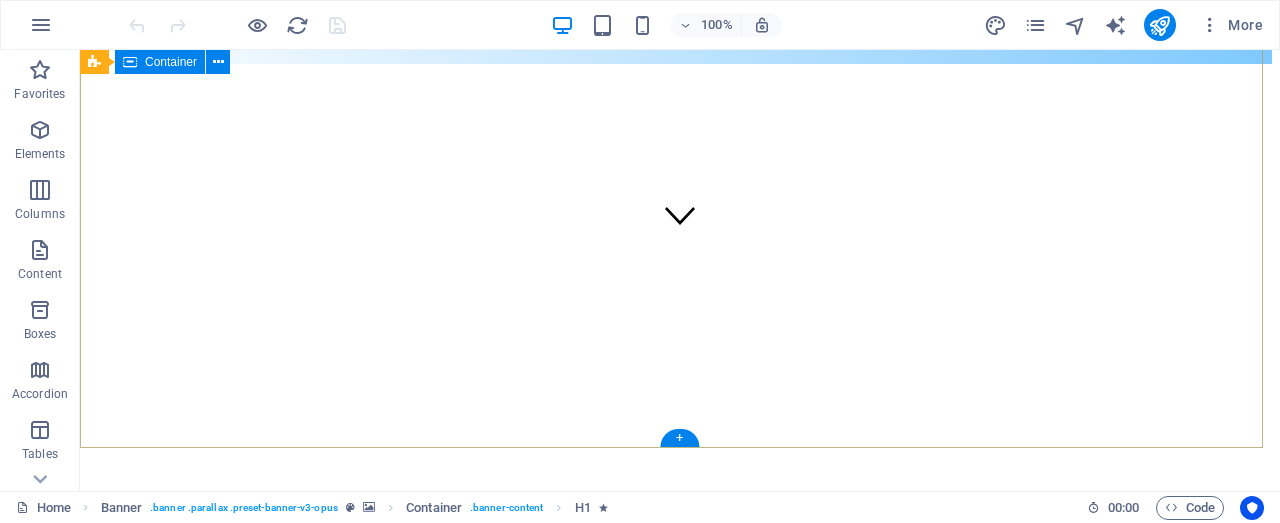 scroll, scrollTop: 0, scrollLeft: 0, axis: both 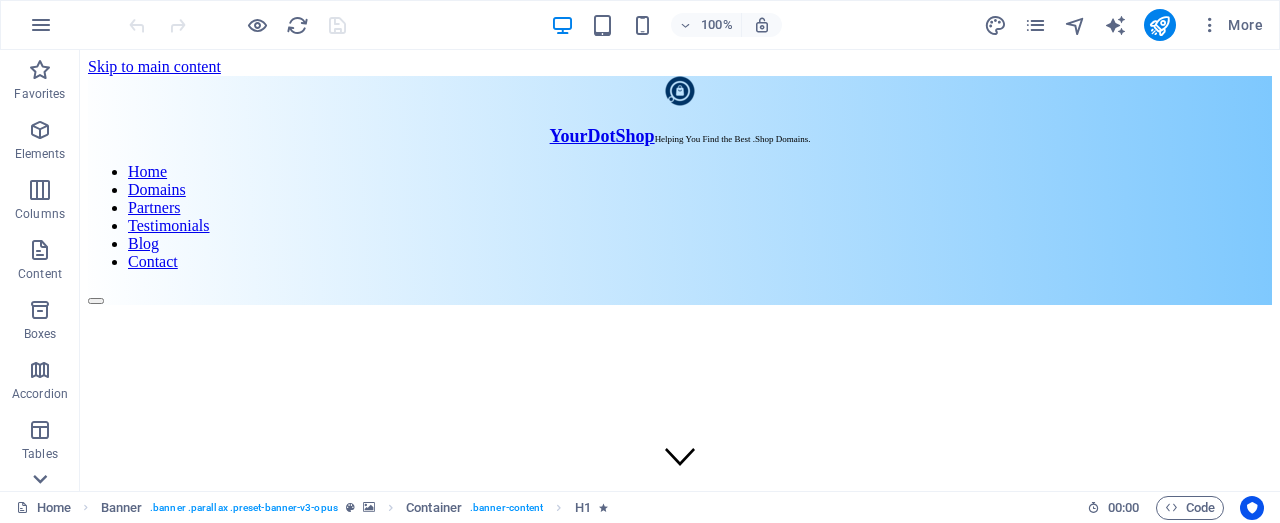click 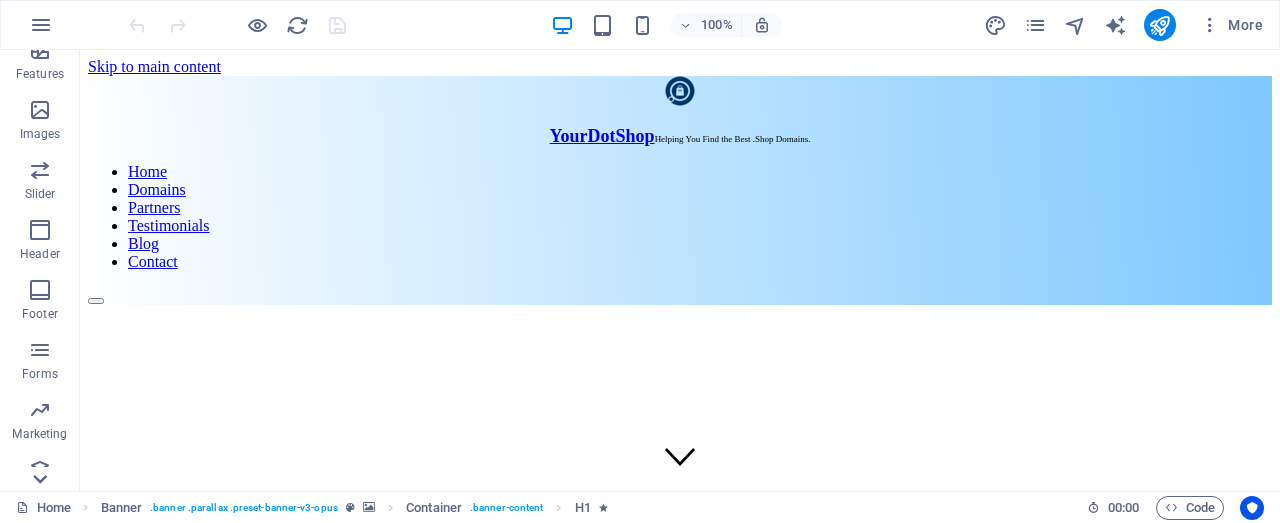 scroll, scrollTop: 440, scrollLeft: 0, axis: vertical 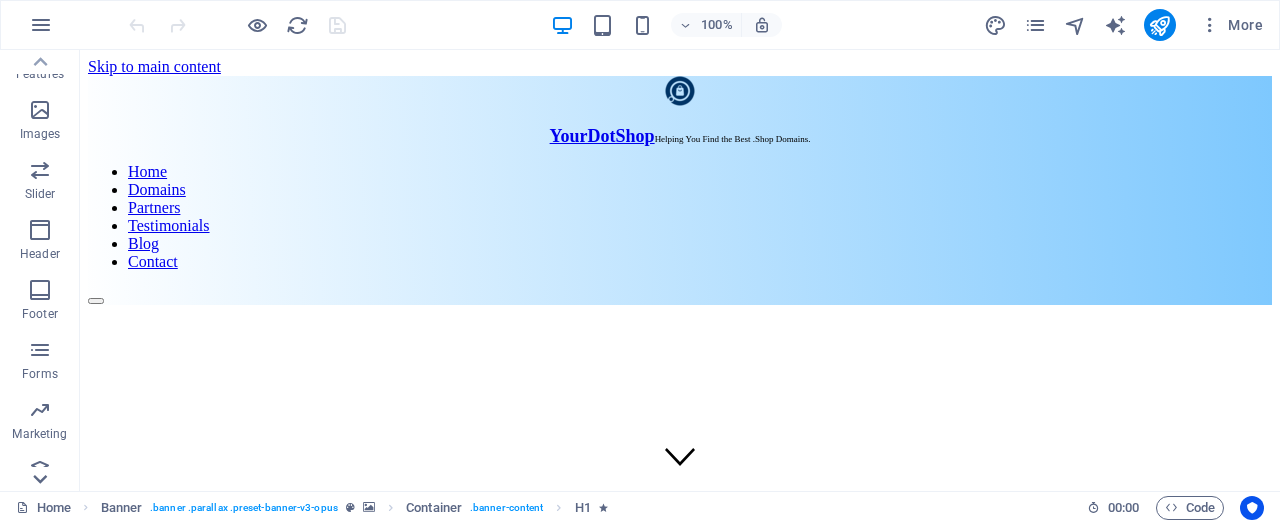 click 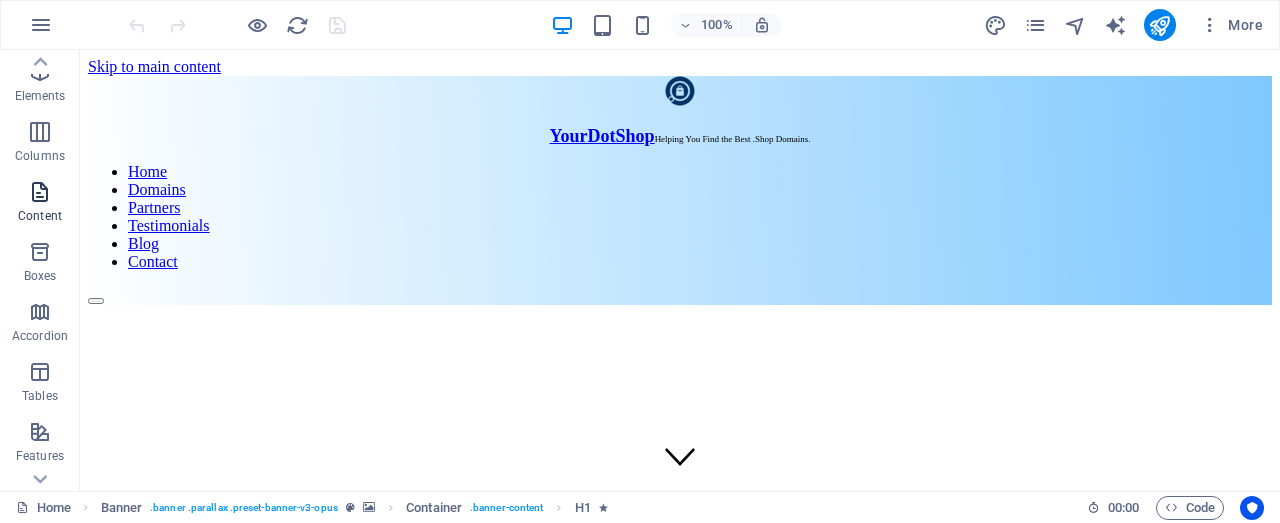 scroll, scrollTop: 0, scrollLeft: 0, axis: both 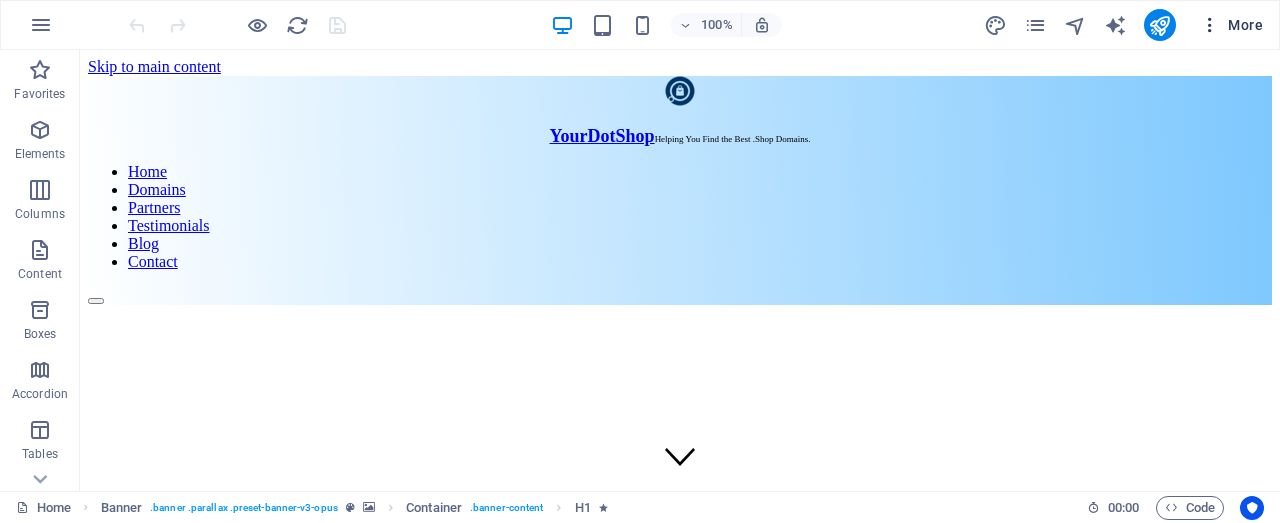 click at bounding box center (1210, 25) 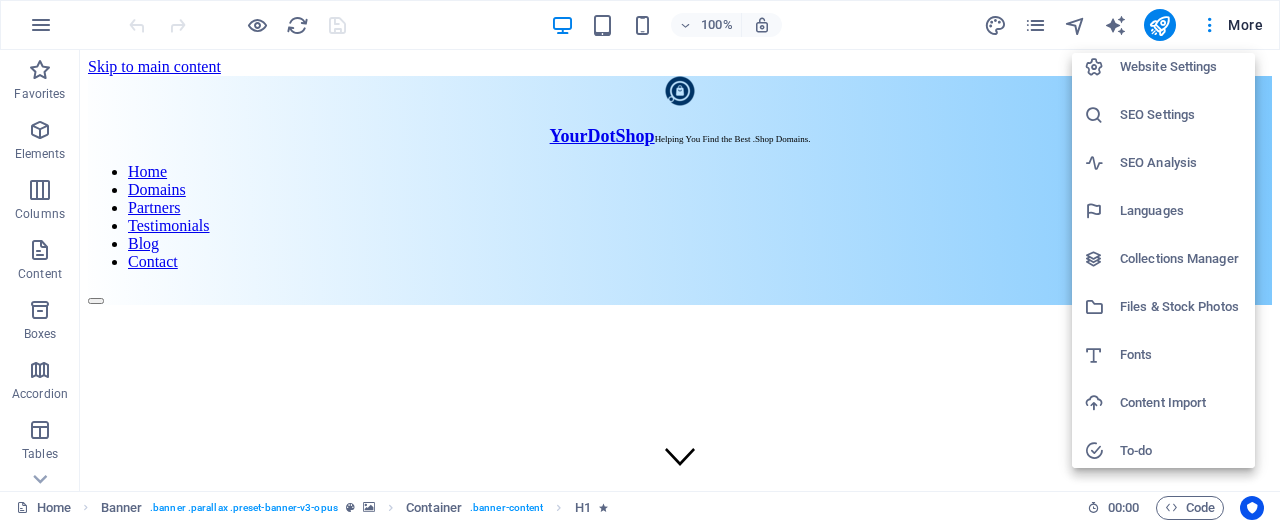 scroll, scrollTop: 0, scrollLeft: 0, axis: both 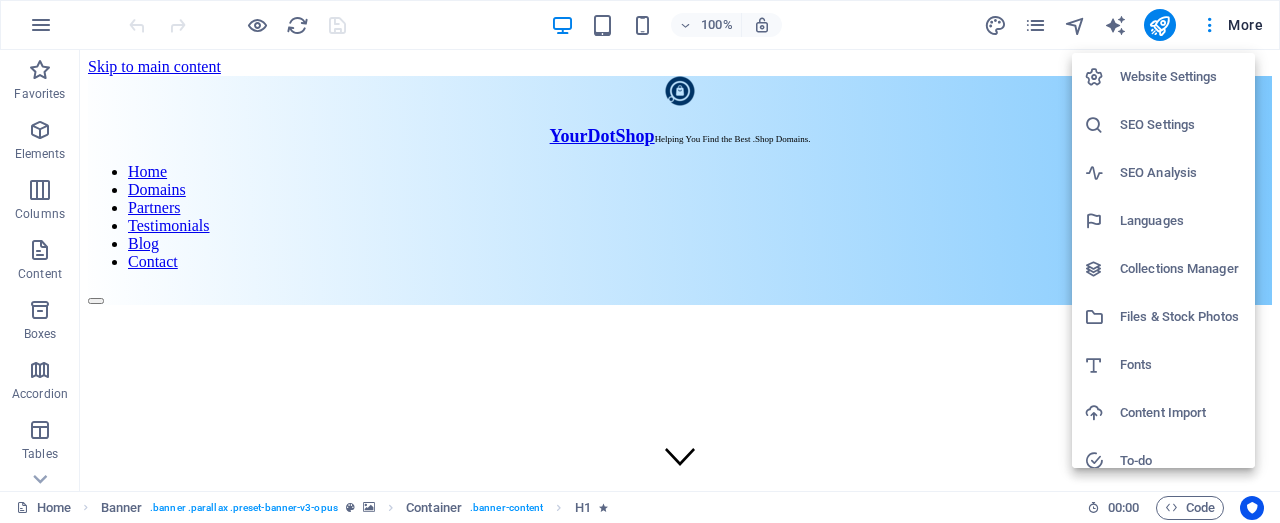 click on "Website Settings" at bounding box center (1181, 77) 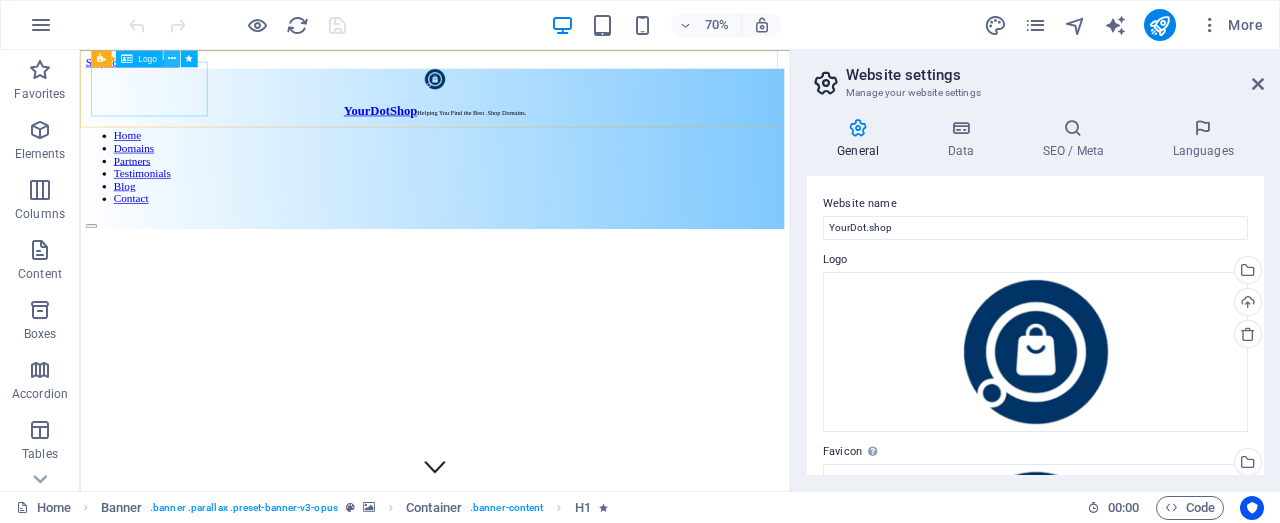 click at bounding box center [172, 58] 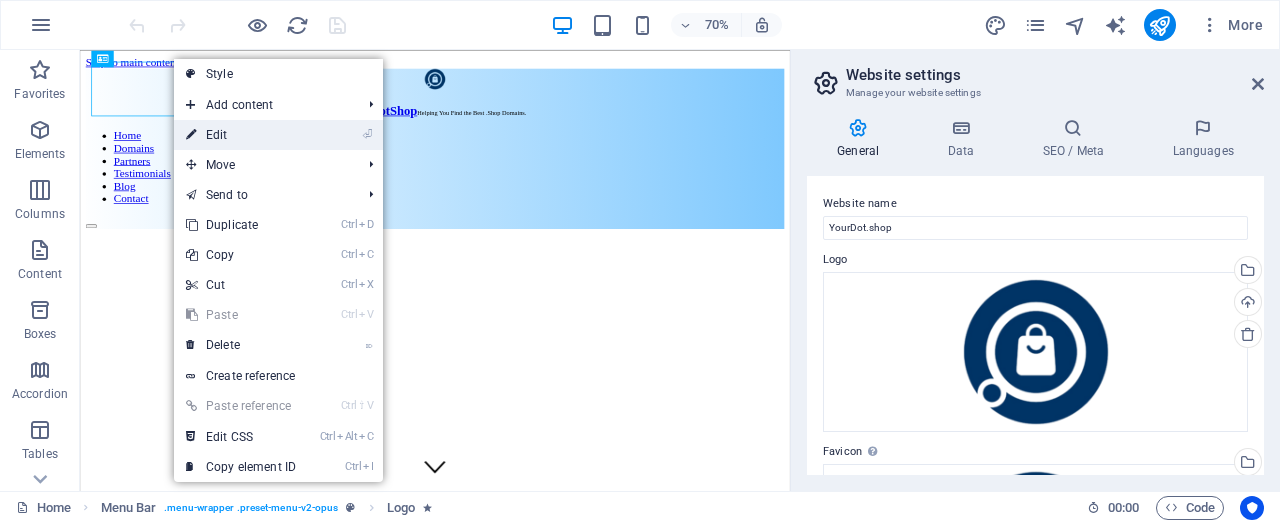 click on "⏎  Edit" at bounding box center (241, 135) 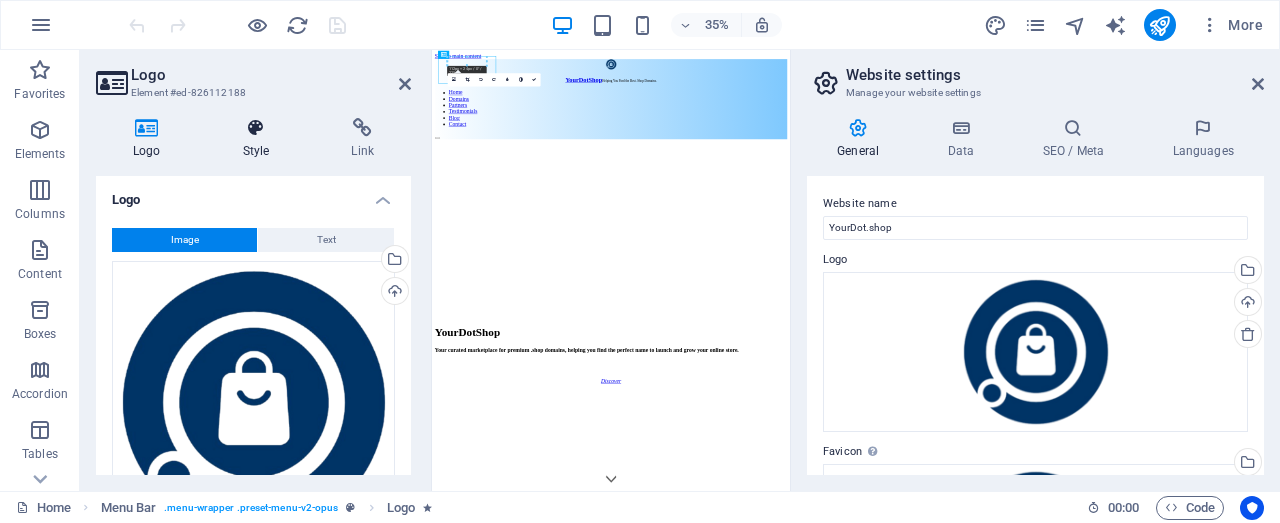 click on "Style" at bounding box center [260, 139] 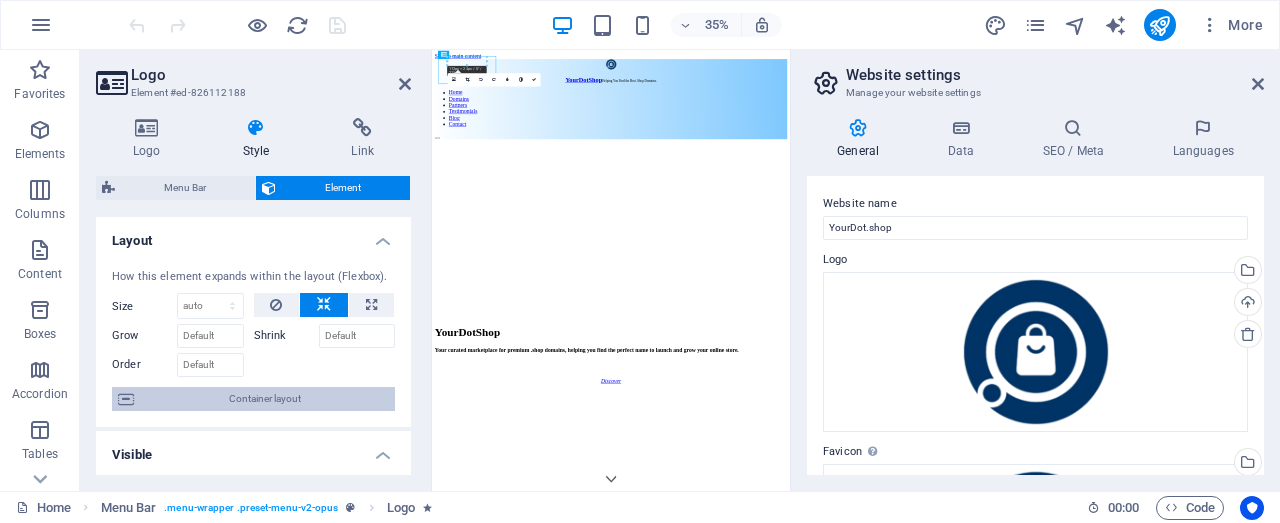 click on "Container layout" at bounding box center [264, 399] 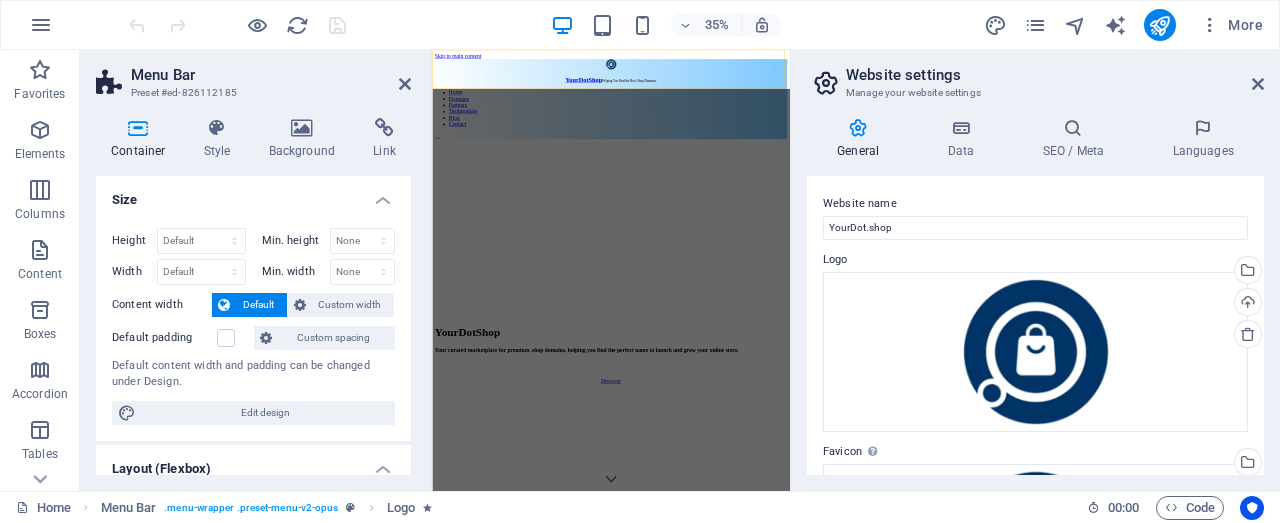 click on "Background" at bounding box center [306, 139] 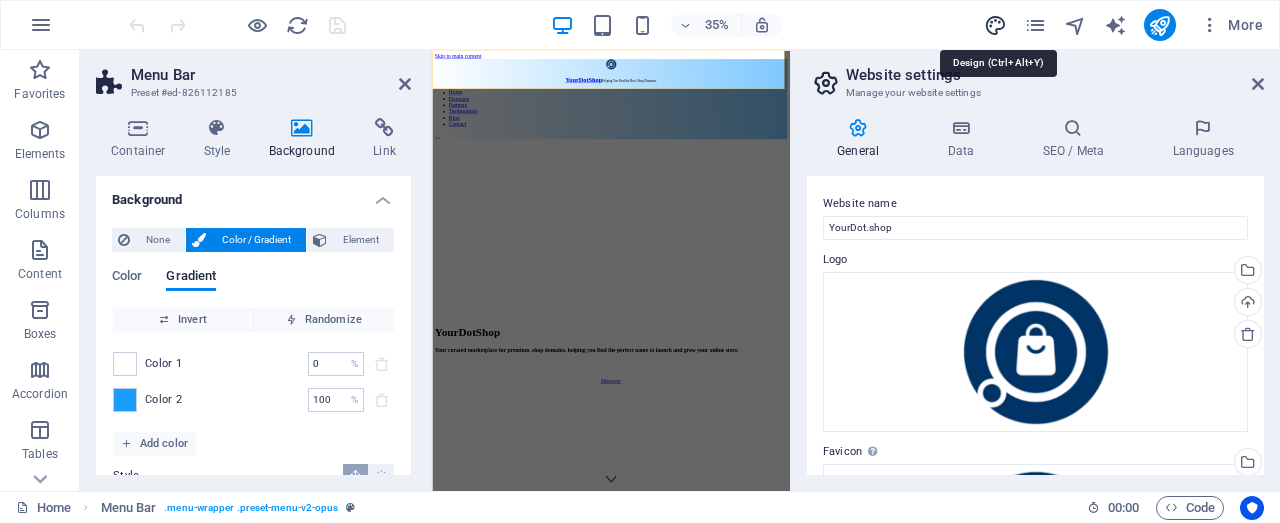 click at bounding box center (995, 25) 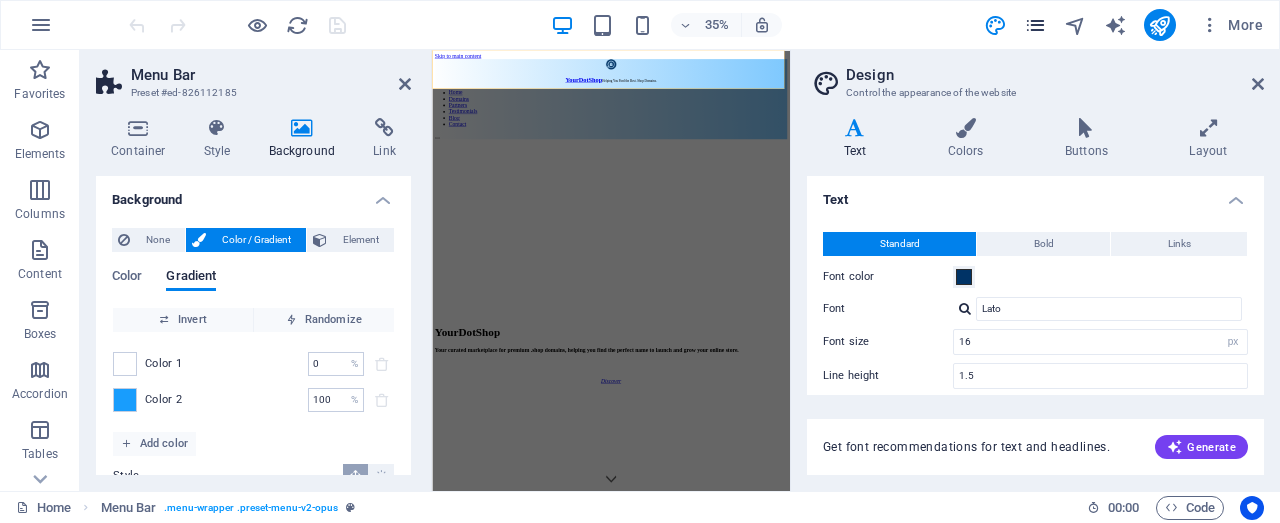 click at bounding box center [1035, 25] 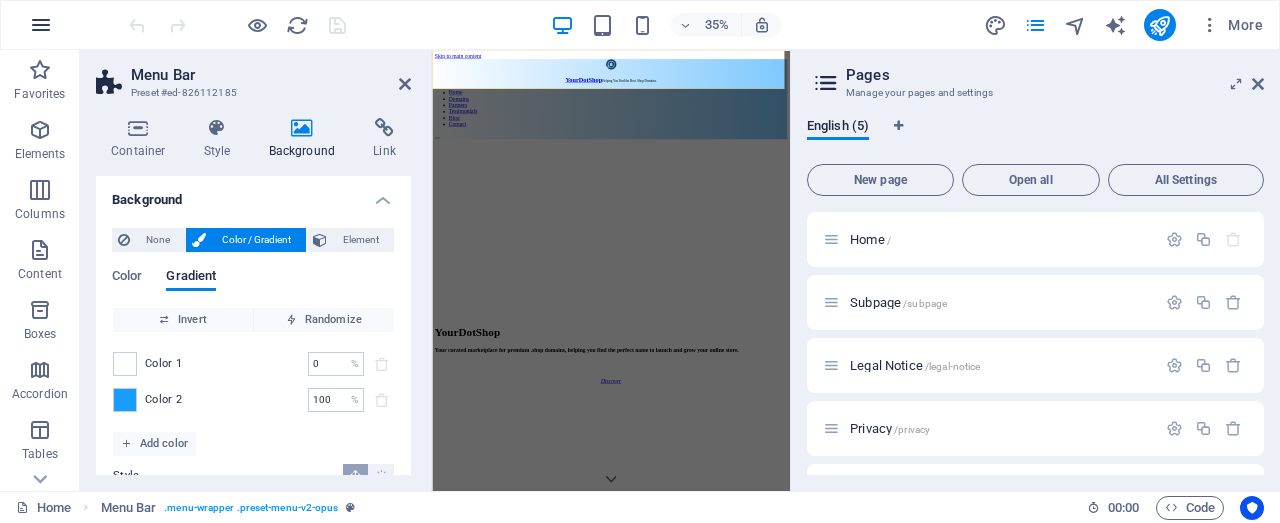 click at bounding box center [41, 25] 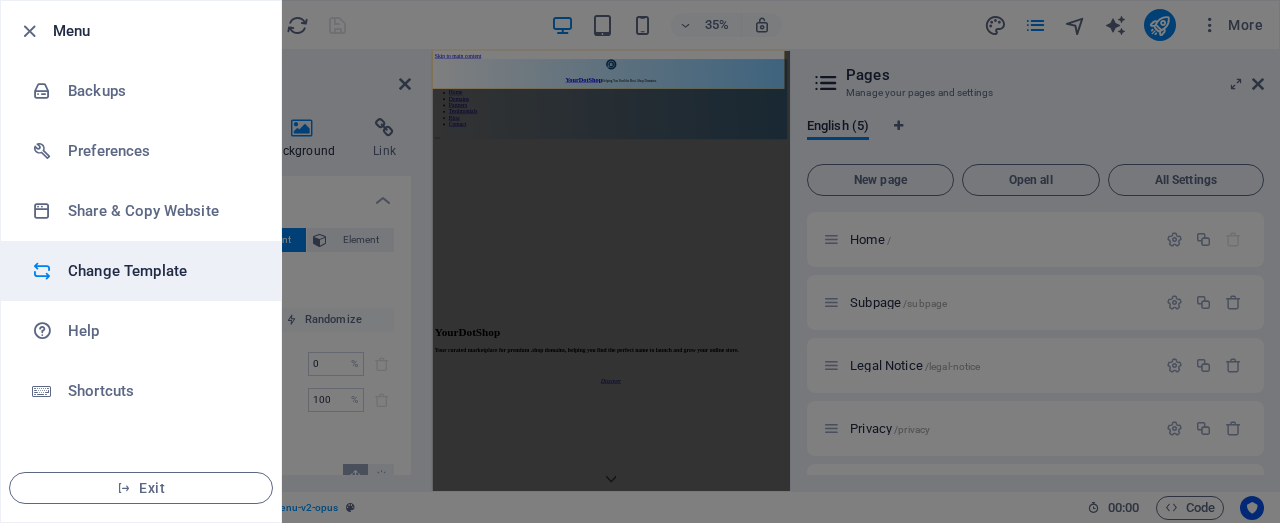 click on "Change Template" at bounding box center [160, 271] 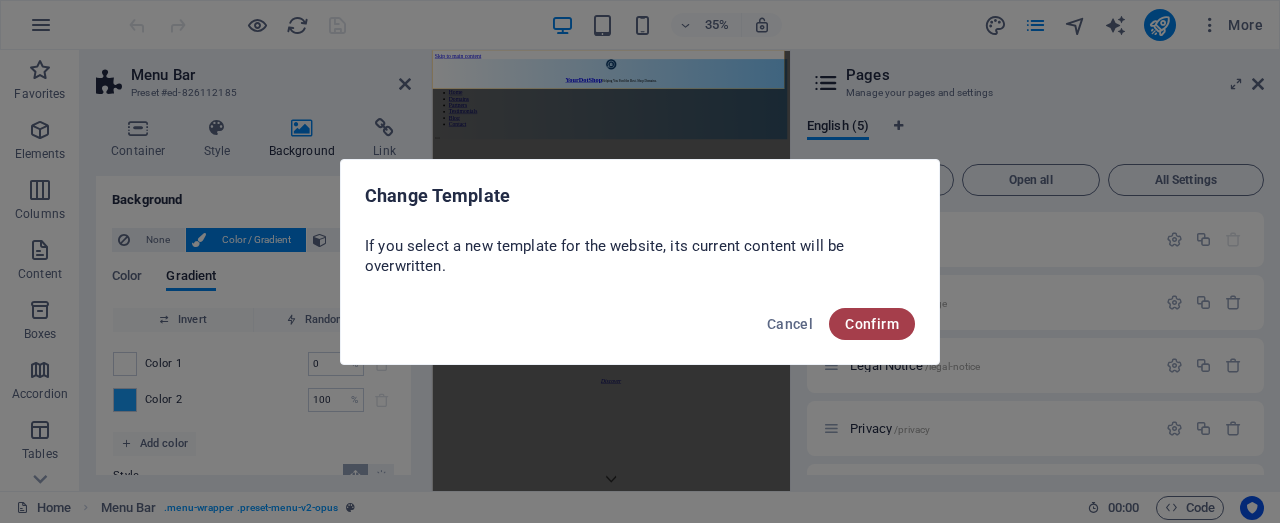 click on "Confirm" at bounding box center (872, 324) 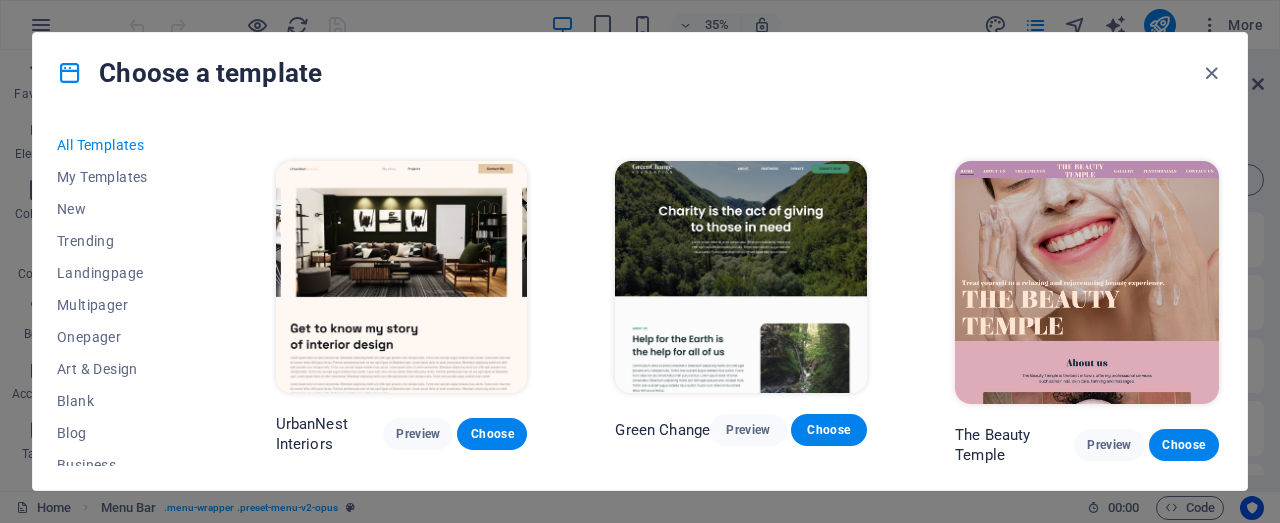 scroll, scrollTop: 2100, scrollLeft: 0, axis: vertical 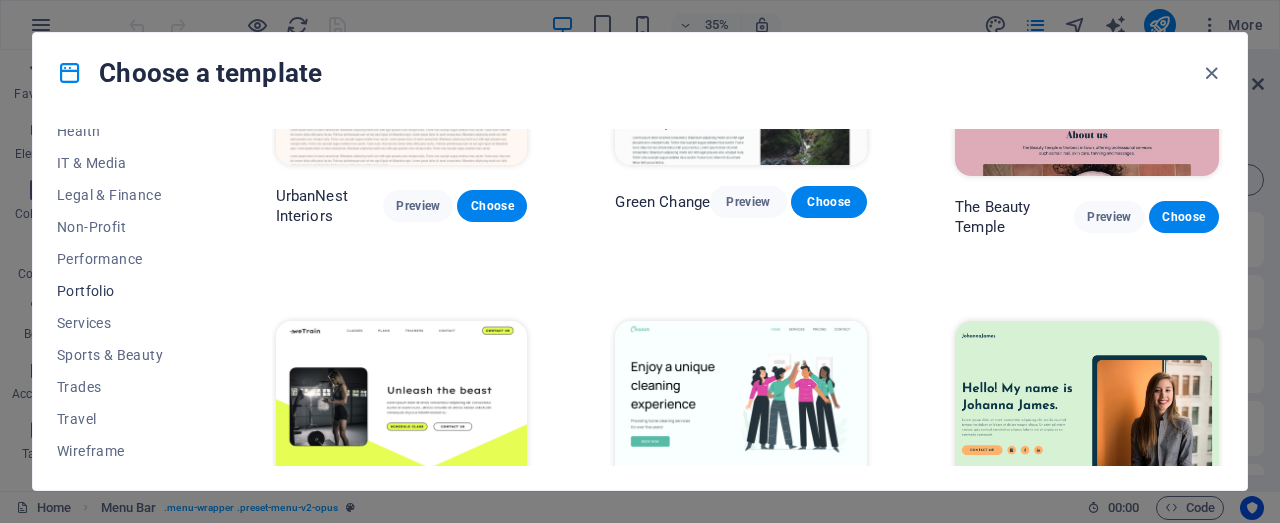 click on "Portfolio" at bounding box center (122, 291) 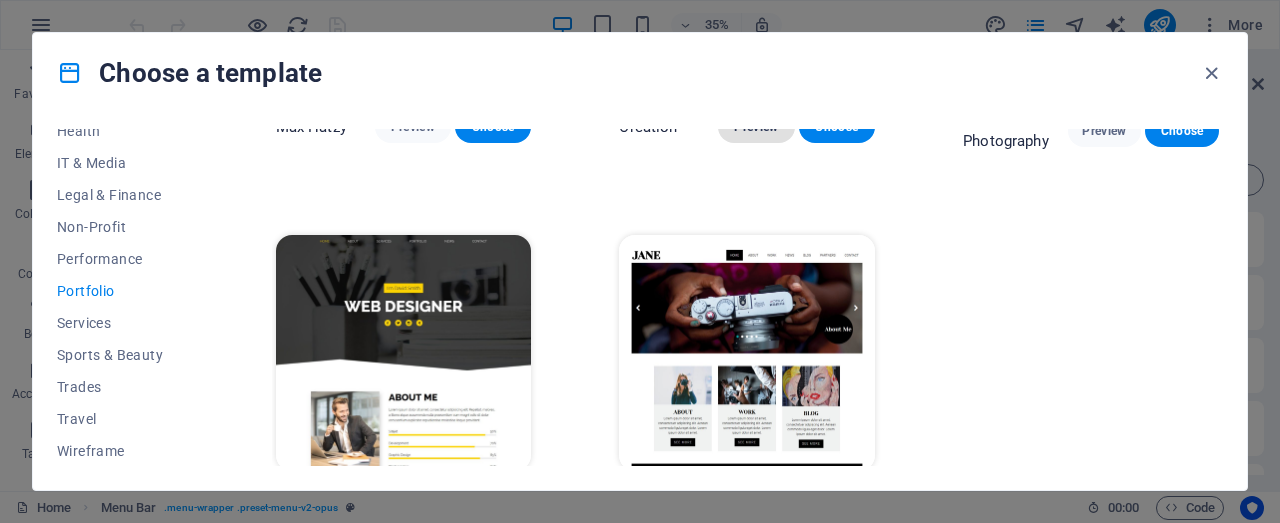 scroll, scrollTop: 688, scrollLeft: 0, axis: vertical 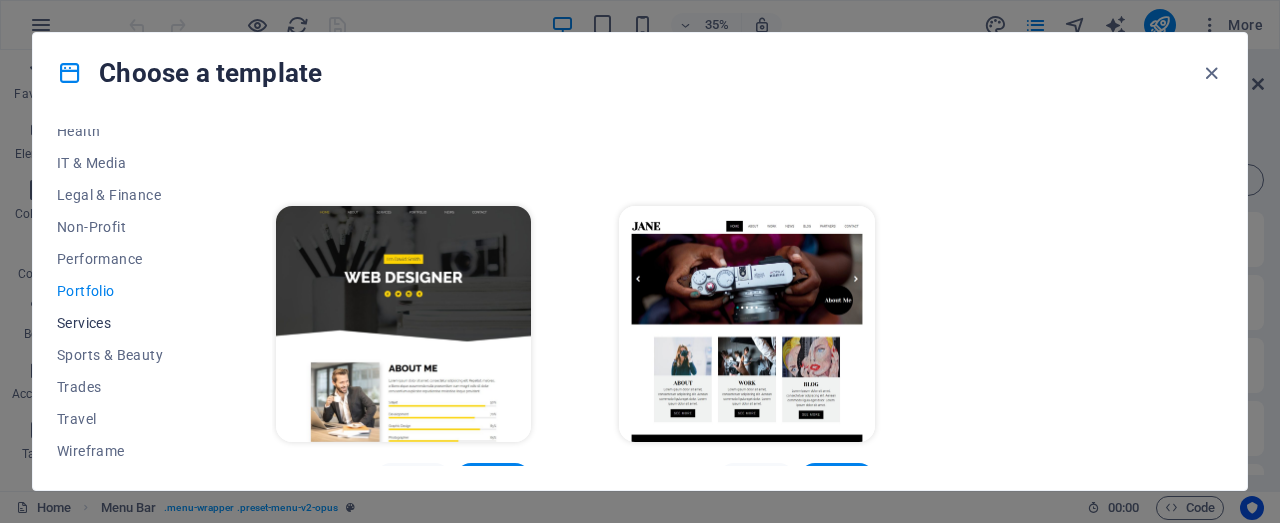 click on "Services" at bounding box center (122, 323) 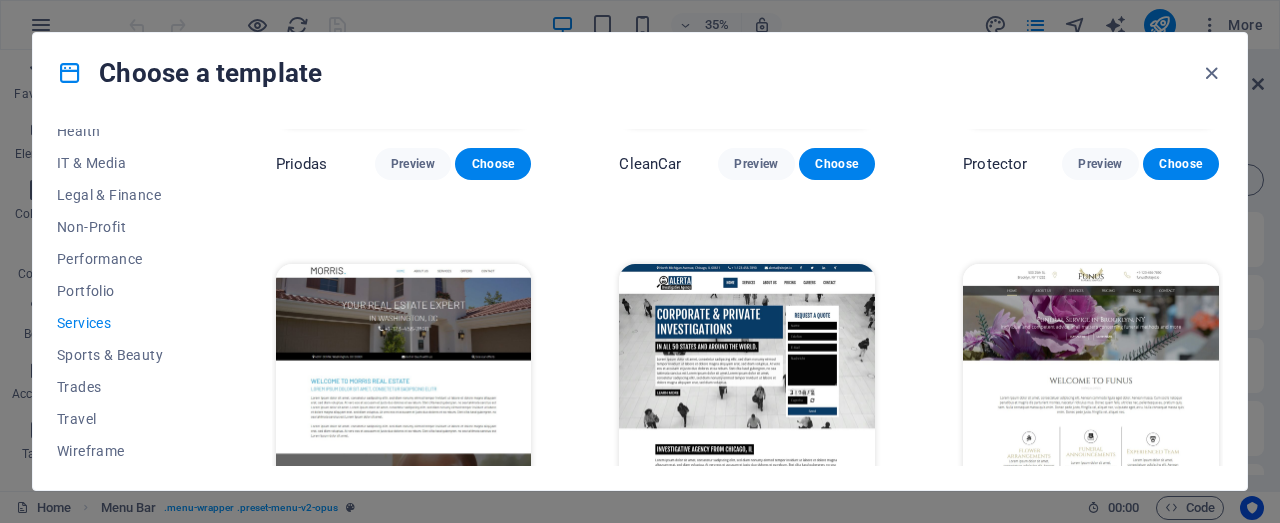 scroll, scrollTop: 1388, scrollLeft: 0, axis: vertical 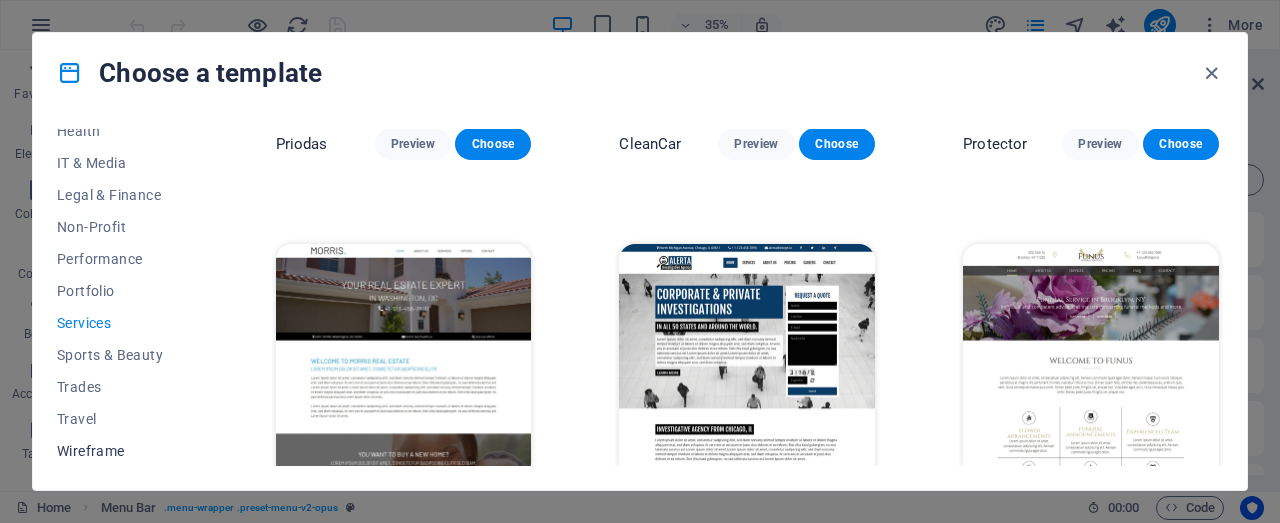 click on "Wireframe" at bounding box center (122, 451) 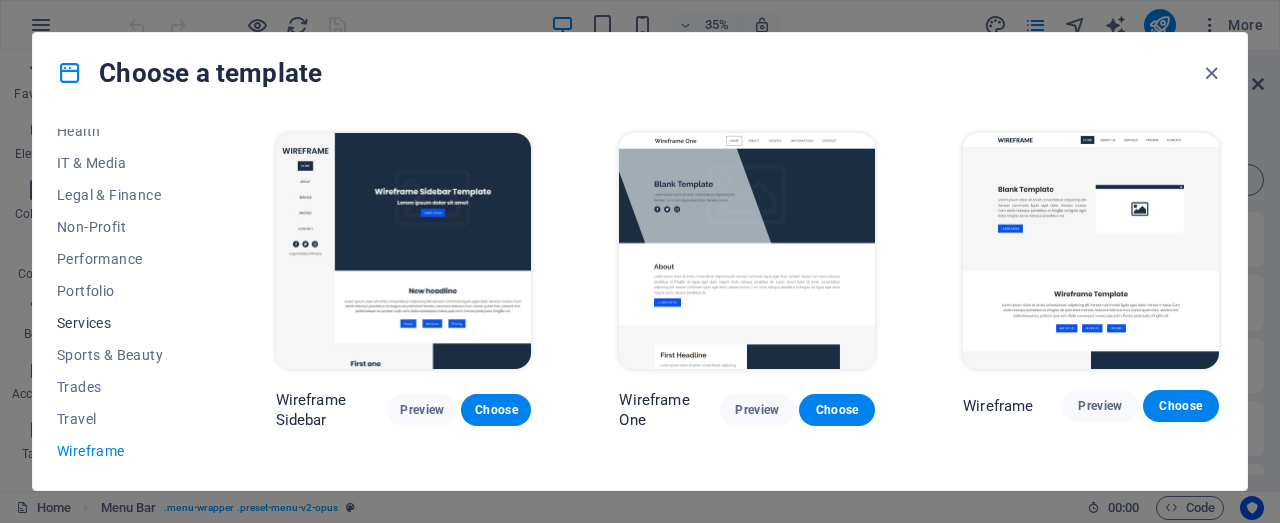 scroll, scrollTop: 0, scrollLeft: 0, axis: both 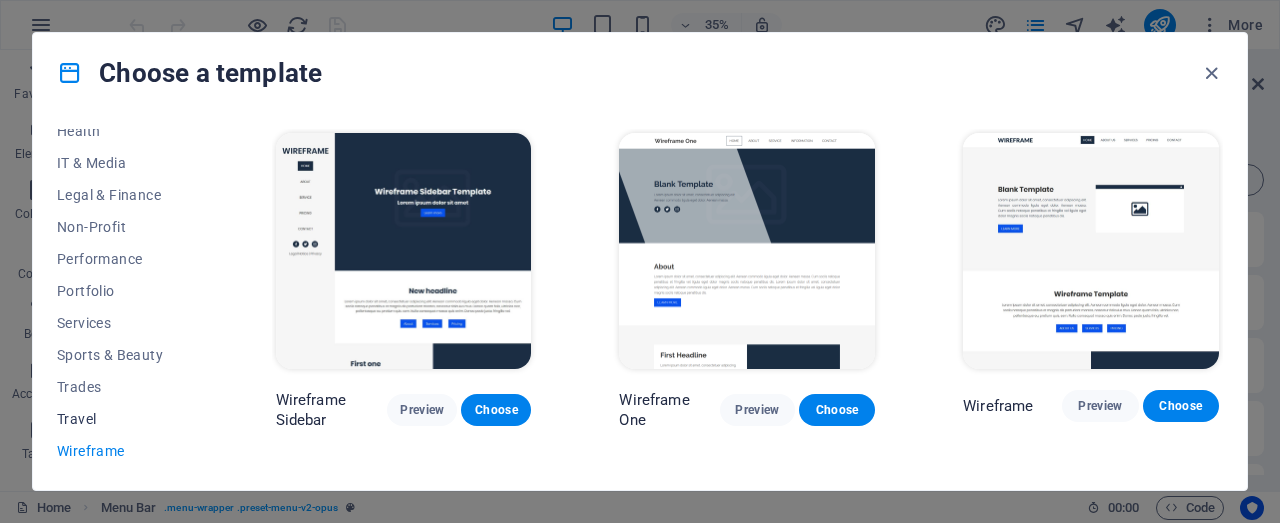 click on "Travel" at bounding box center [122, 419] 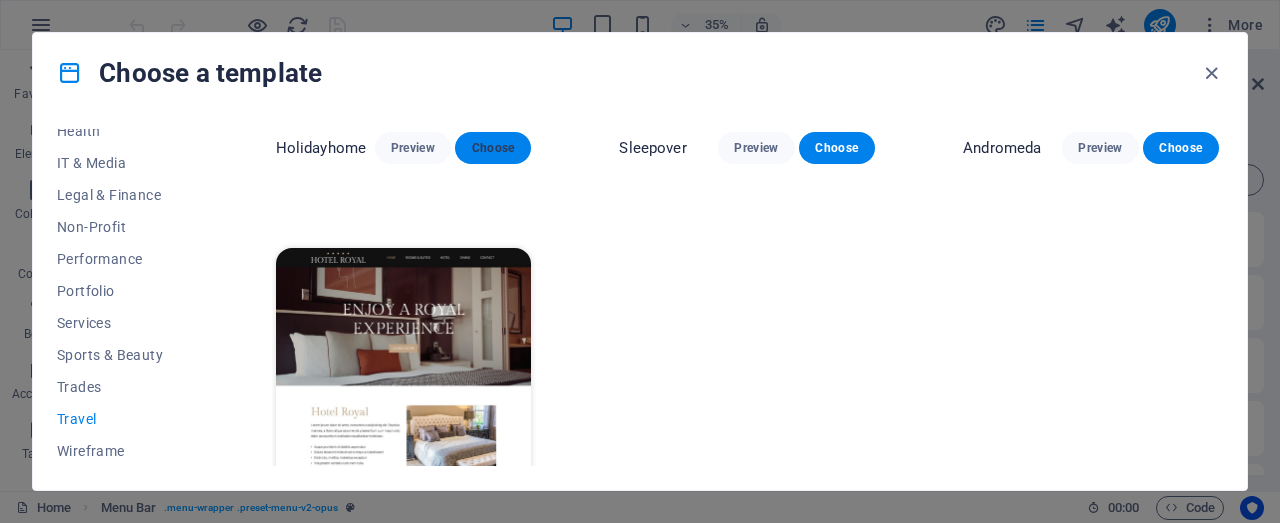 scroll, scrollTop: 692, scrollLeft: 0, axis: vertical 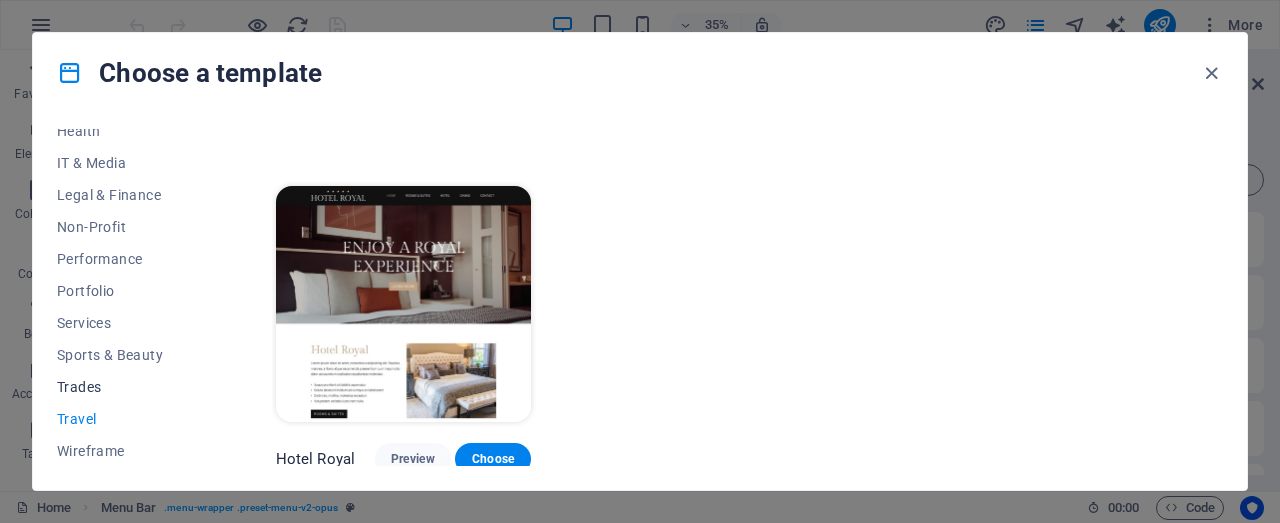 click on "Trades" at bounding box center [122, 387] 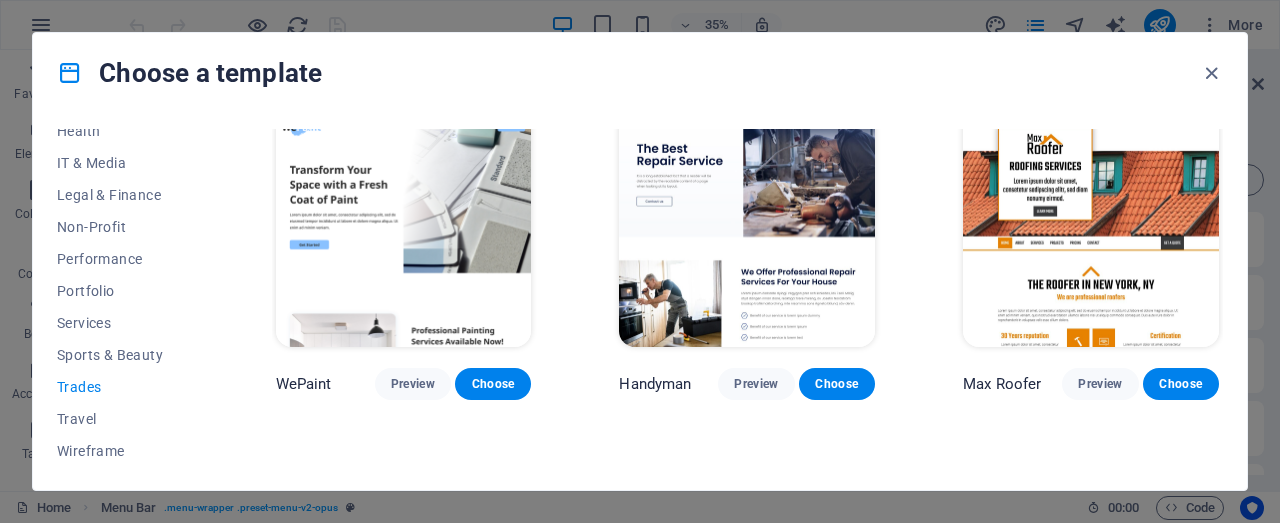scroll, scrollTop: 0, scrollLeft: 0, axis: both 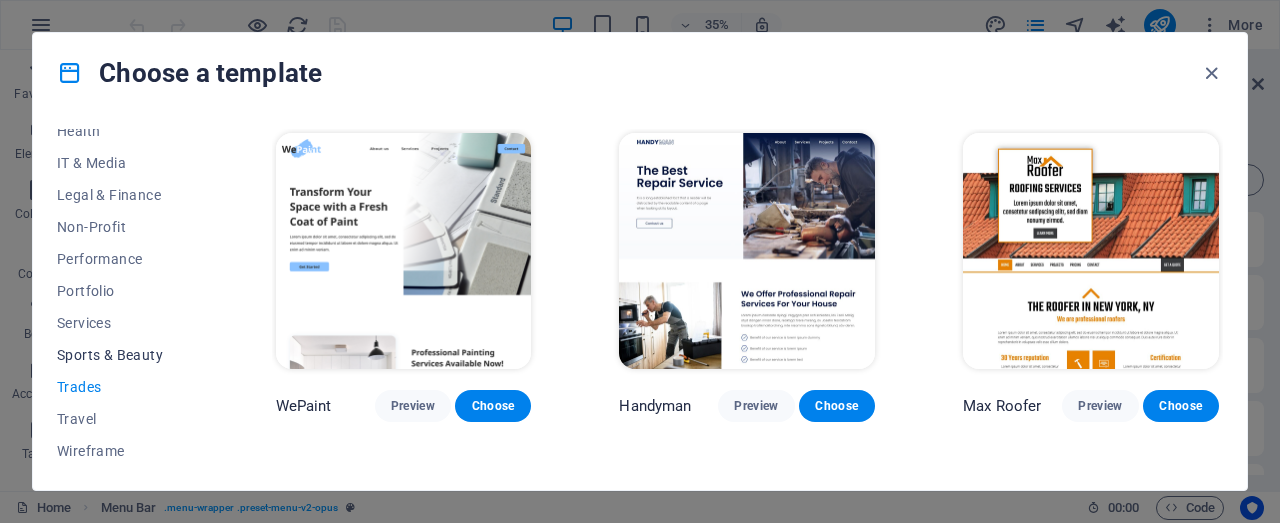 click on "Sports & Beauty" at bounding box center (122, 355) 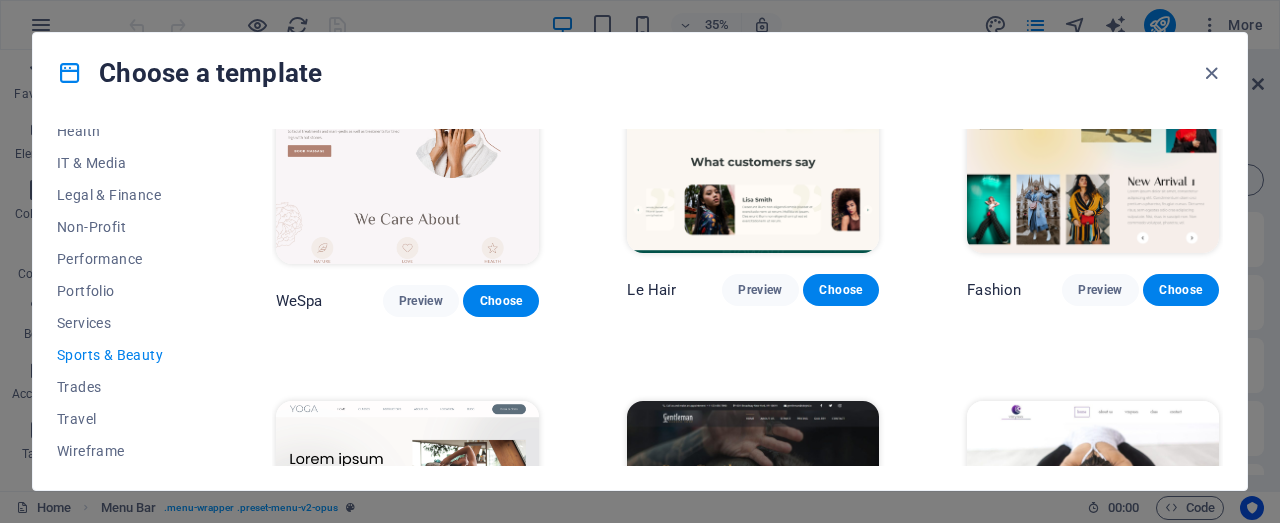 scroll, scrollTop: 400, scrollLeft: 0, axis: vertical 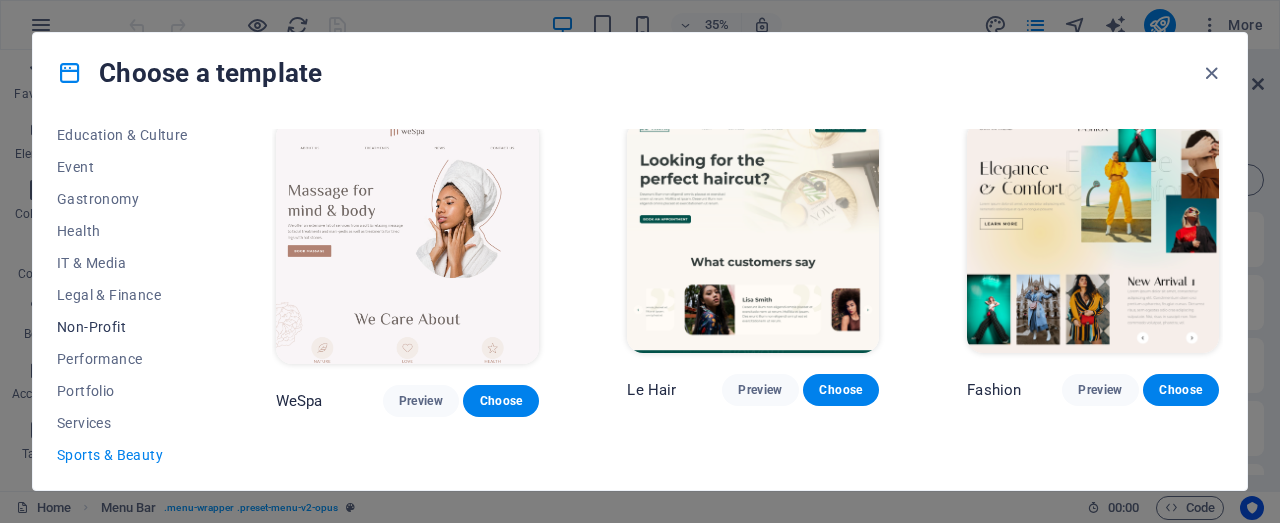 click on "Non-Profit" at bounding box center [122, 327] 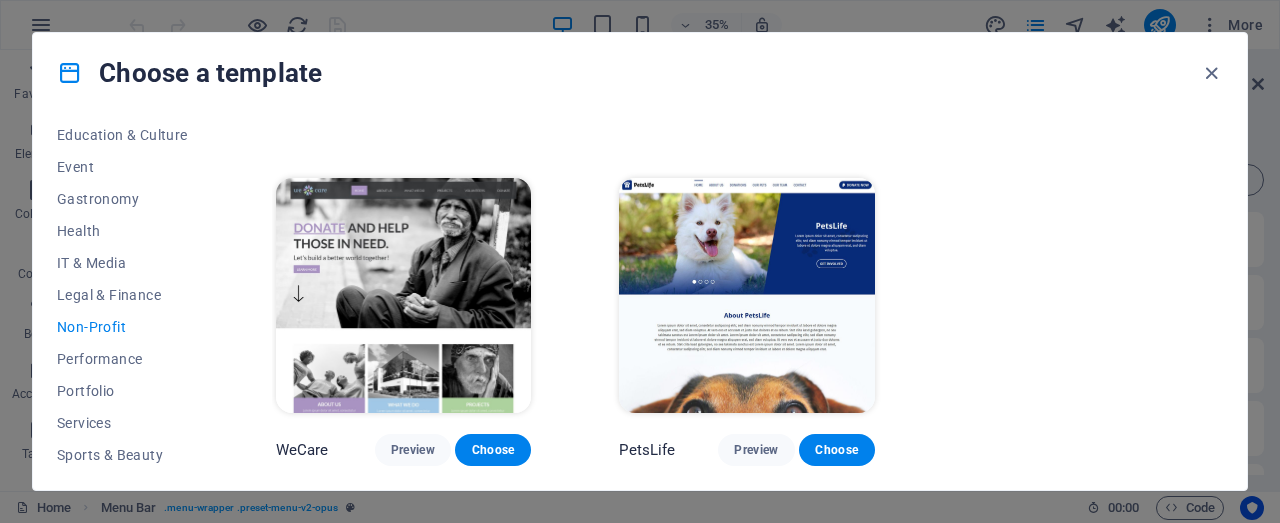 scroll, scrollTop: 0, scrollLeft: 0, axis: both 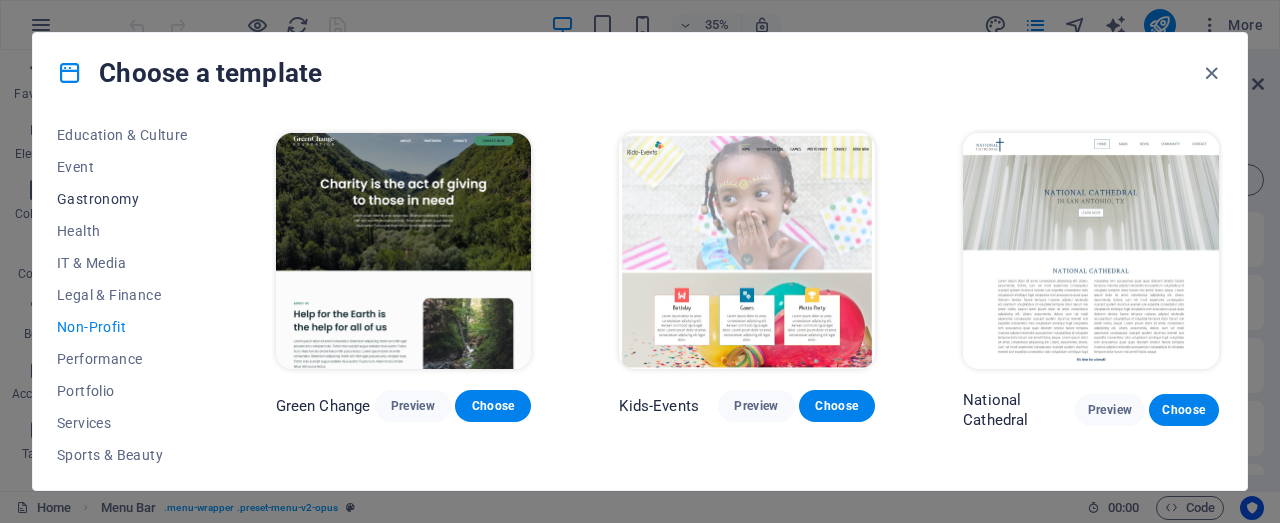 click on "Gastronomy" at bounding box center [122, 199] 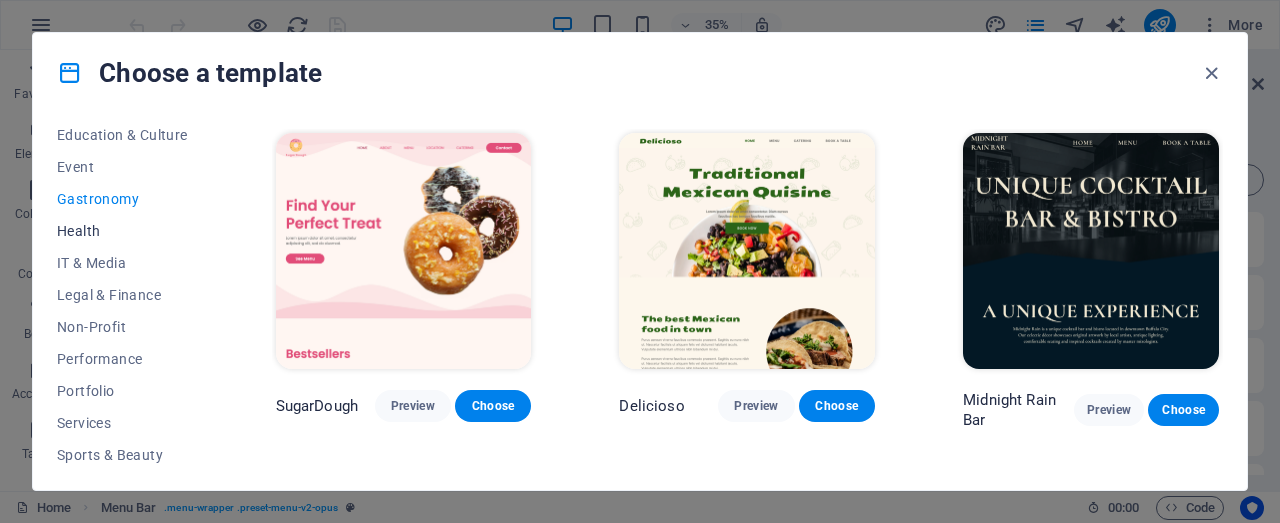 click on "Health" at bounding box center [122, 231] 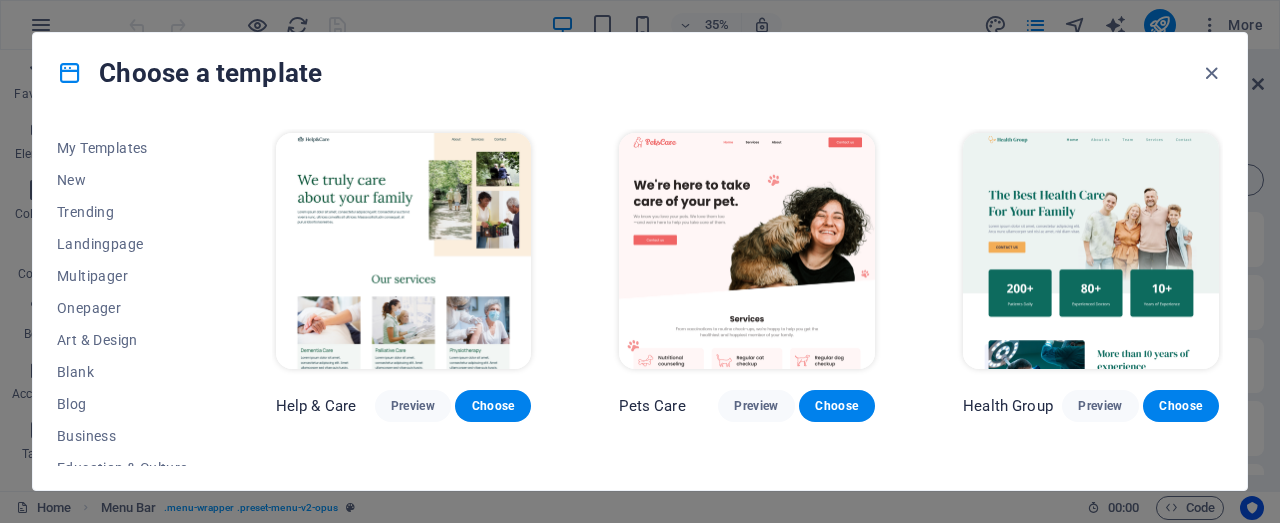 scroll, scrollTop: 0, scrollLeft: 0, axis: both 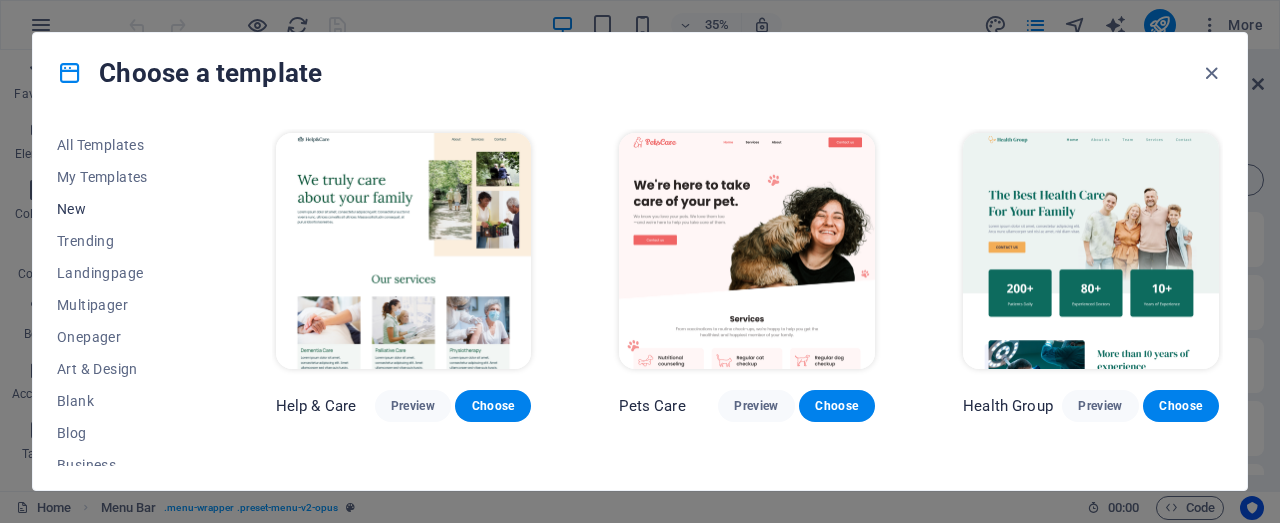 click on "New" at bounding box center (122, 209) 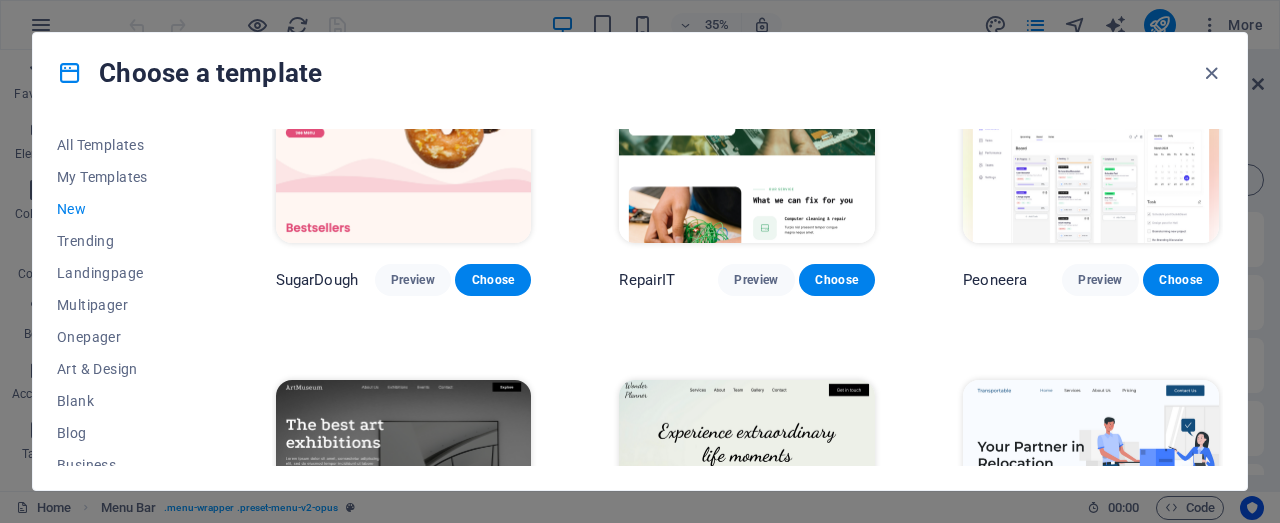 scroll, scrollTop: 300, scrollLeft: 0, axis: vertical 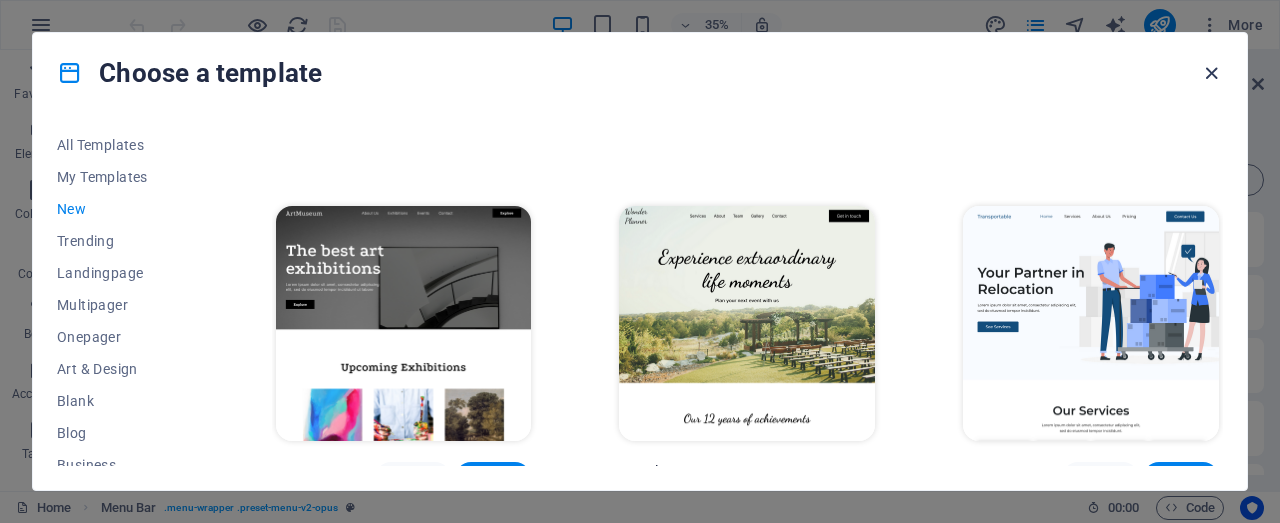 click at bounding box center (1211, 73) 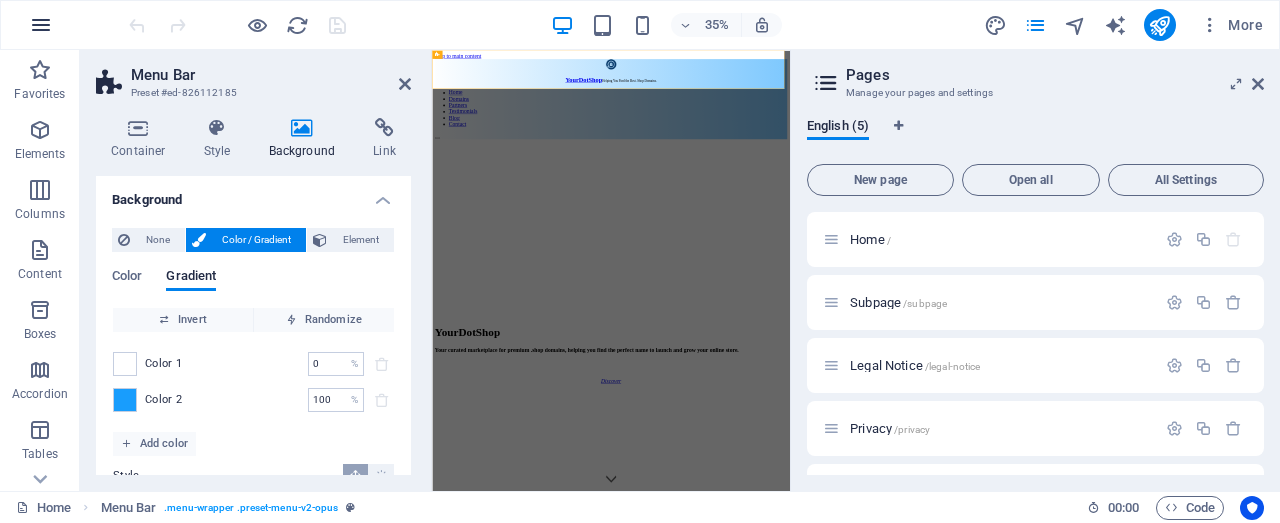 click at bounding box center (41, 25) 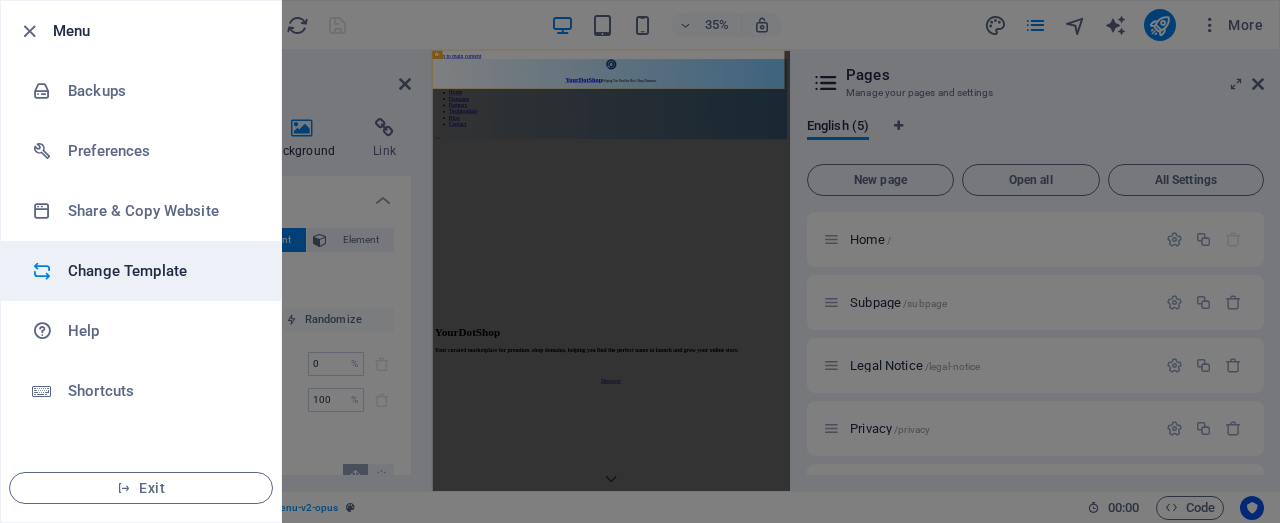 click on "Change Template" at bounding box center [160, 271] 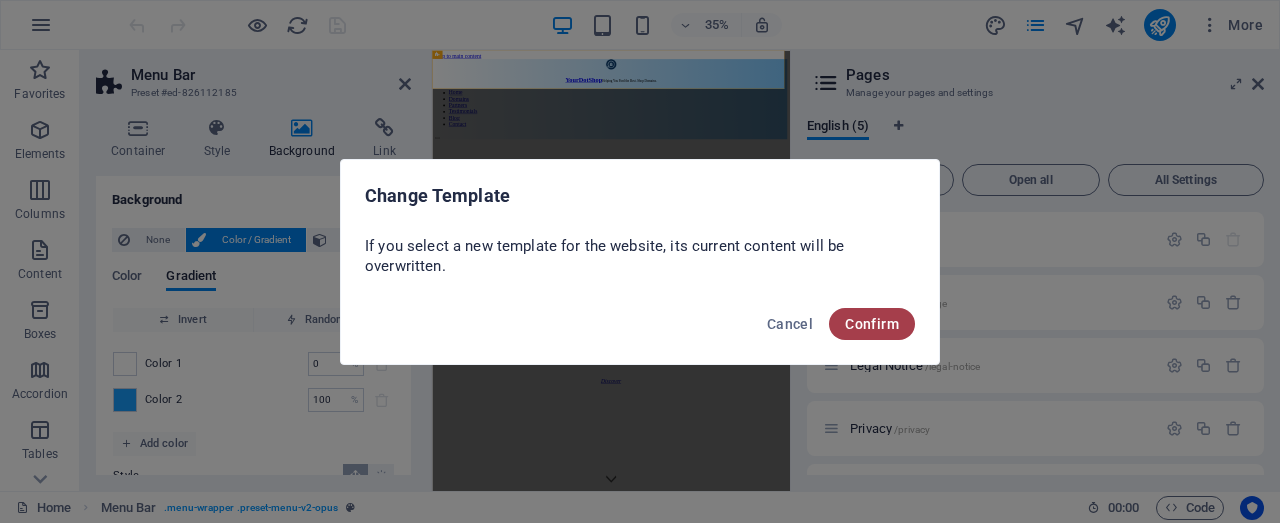 click on "Confirm" at bounding box center [872, 324] 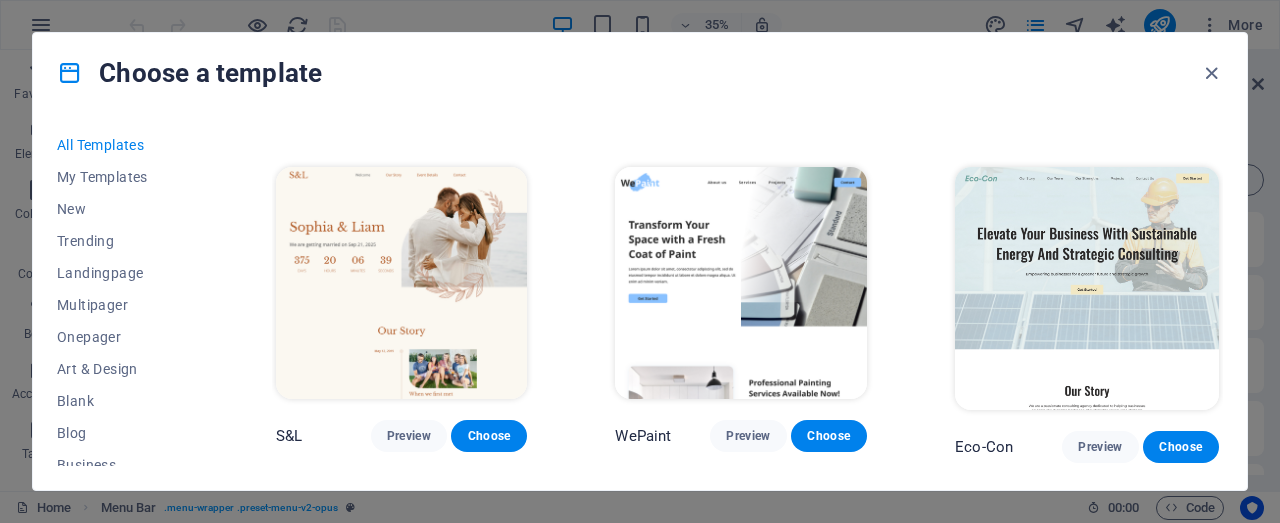 scroll, scrollTop: 800, scrollLeft: 0, axis: vertical 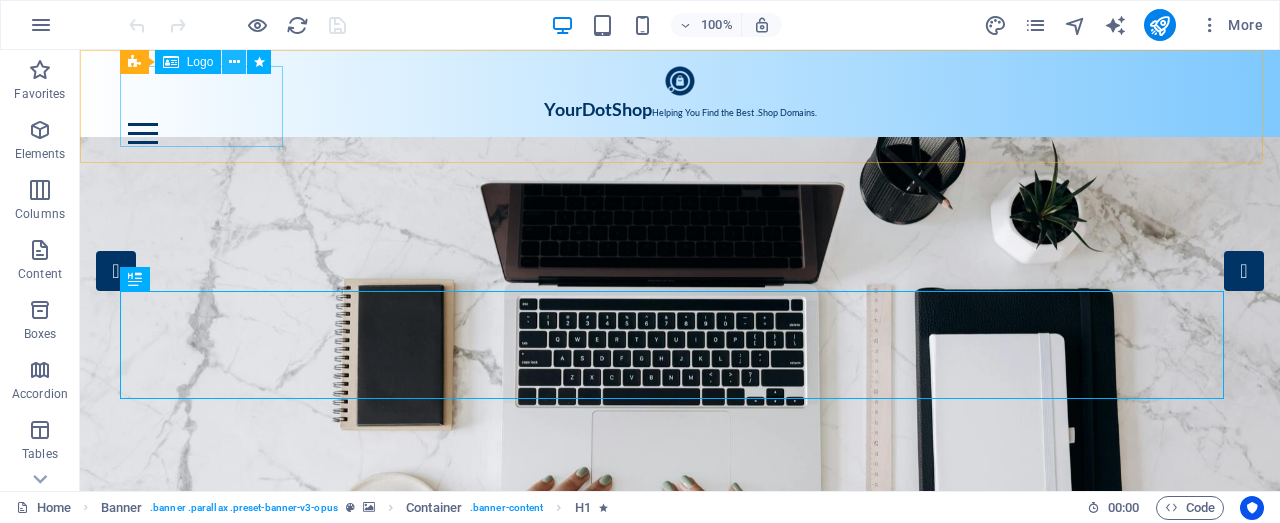click at bounding box center [234, 62] 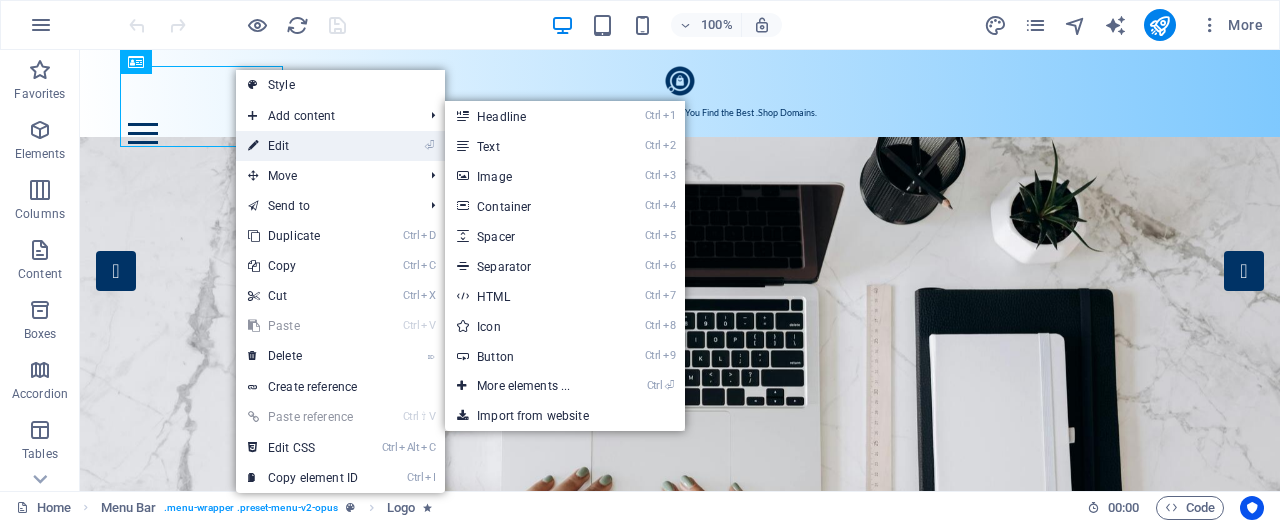 click on "⏎  Edit" at bounding box center [303, 146] 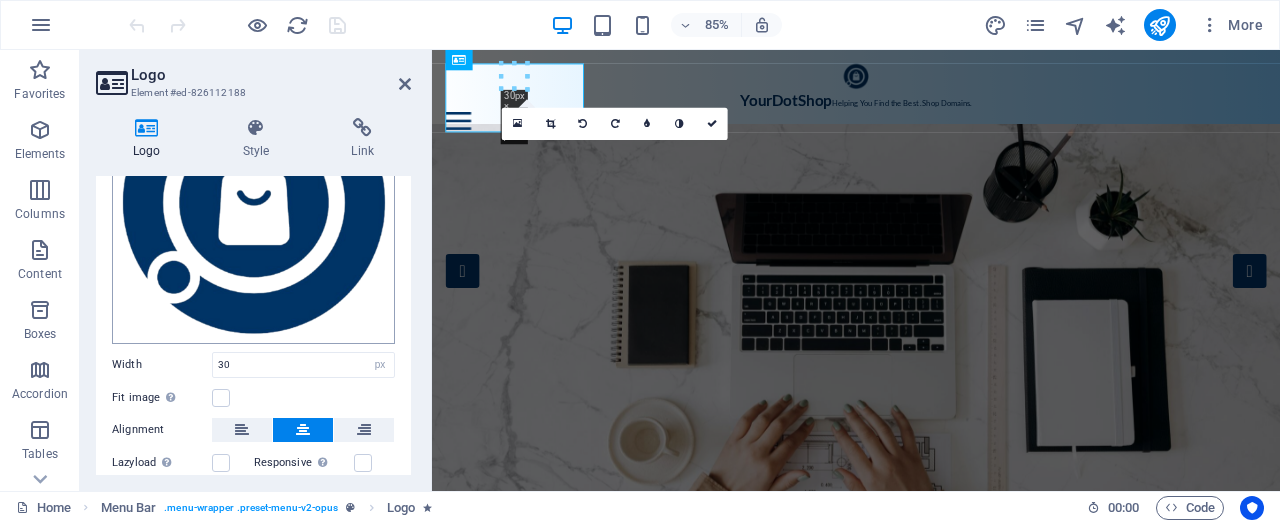 scroll, scrollTop: 0, scrollLeft: 0, axis: both 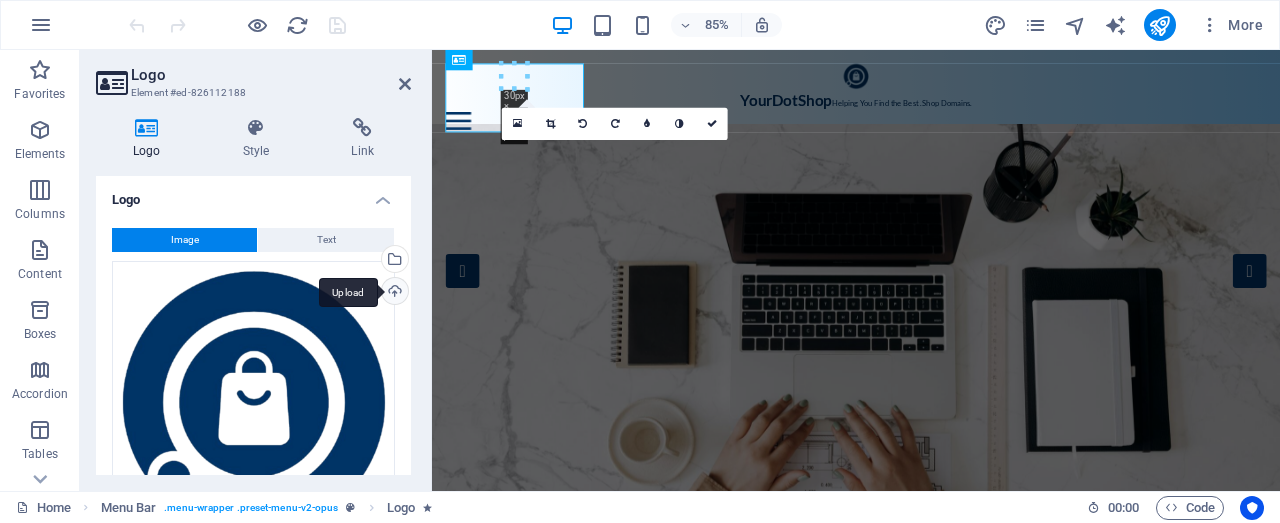 click on "Upload" at bounding box center (393, 293) 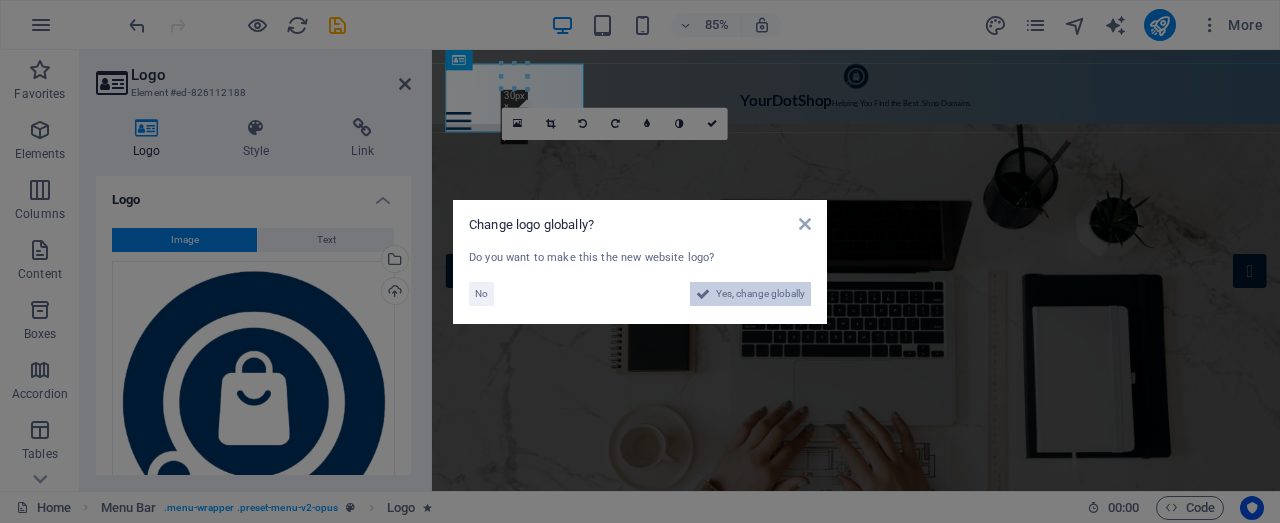 click on "Yes, change globally" at bounding box center (760, 294) 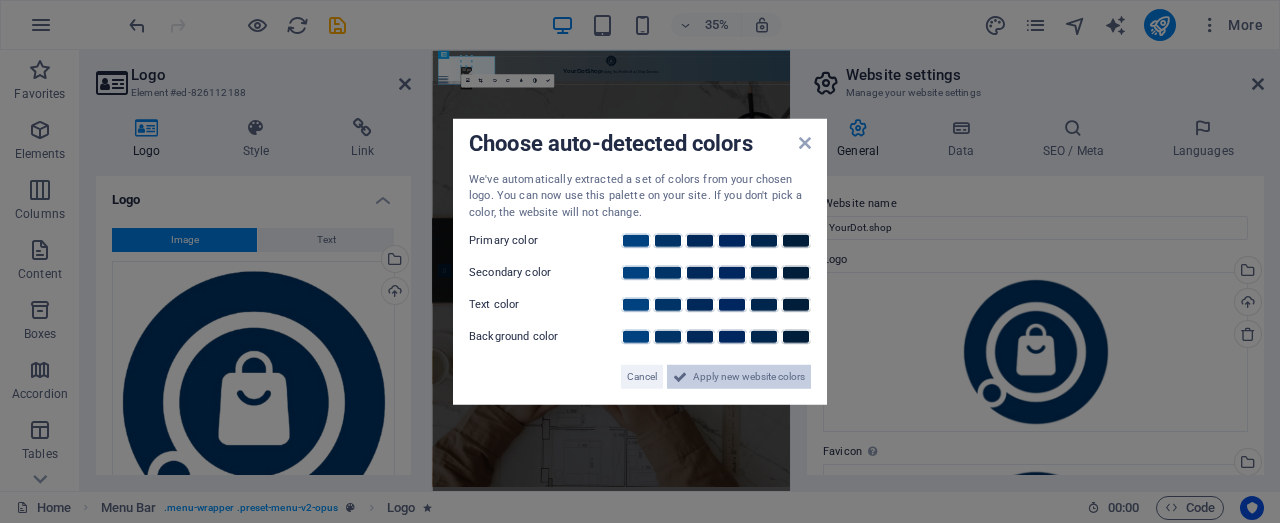drag, startPoint x: 740, startPoint y: 376, endPoint x: 881, endPoint y: 930, distance: 571.6616 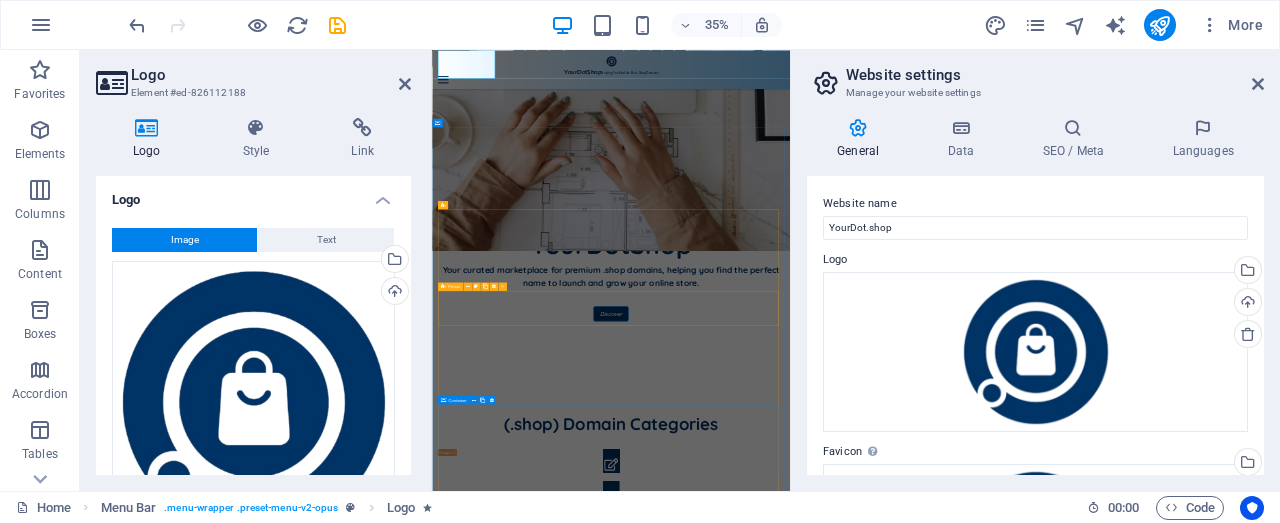 scroll, scrollTop: 1000, scrollLeft: 0, axis: vertical 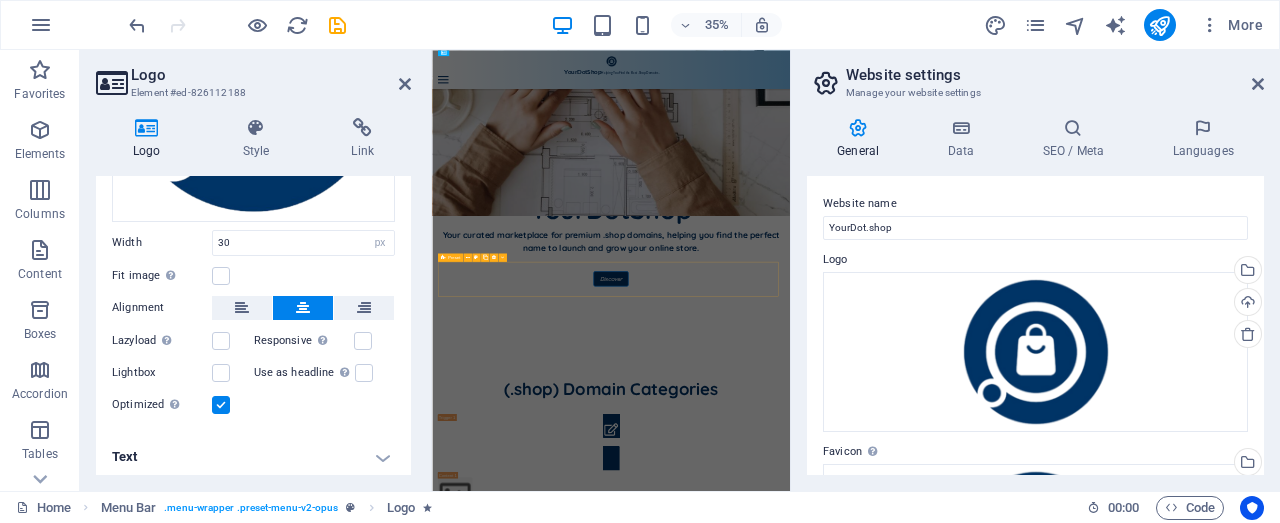 click on "Text" at bounding box center (253, 457) 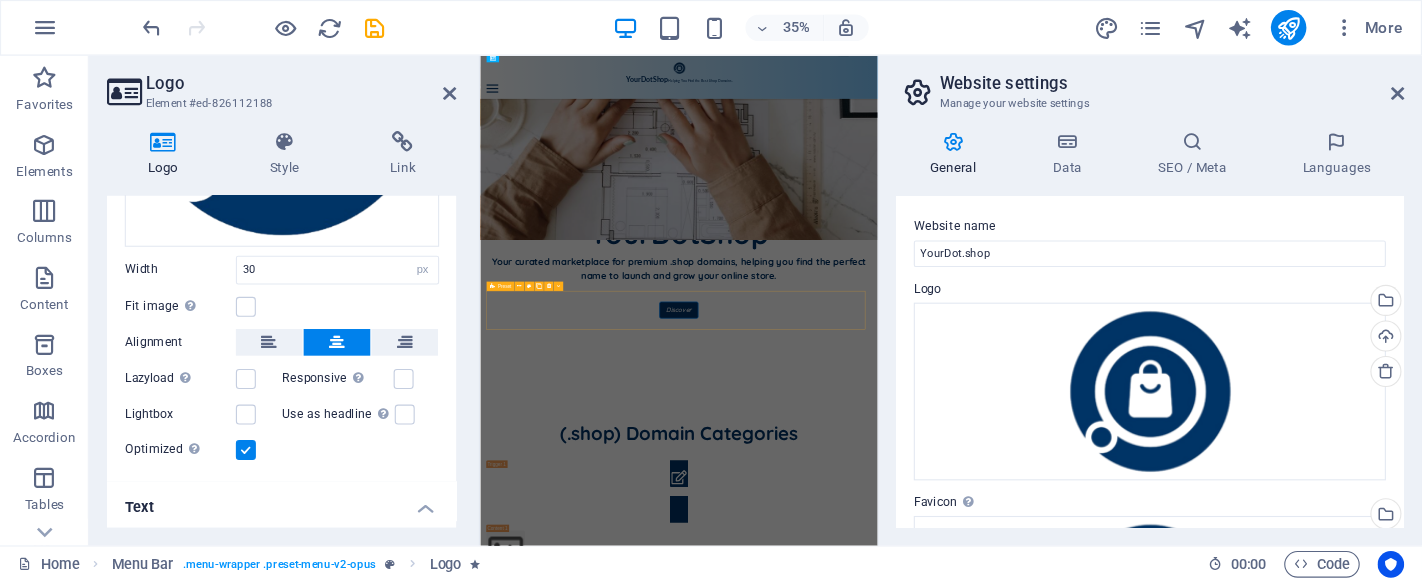 scroll, scrollTop: 510, scrollLeft: 0, axis: vertical 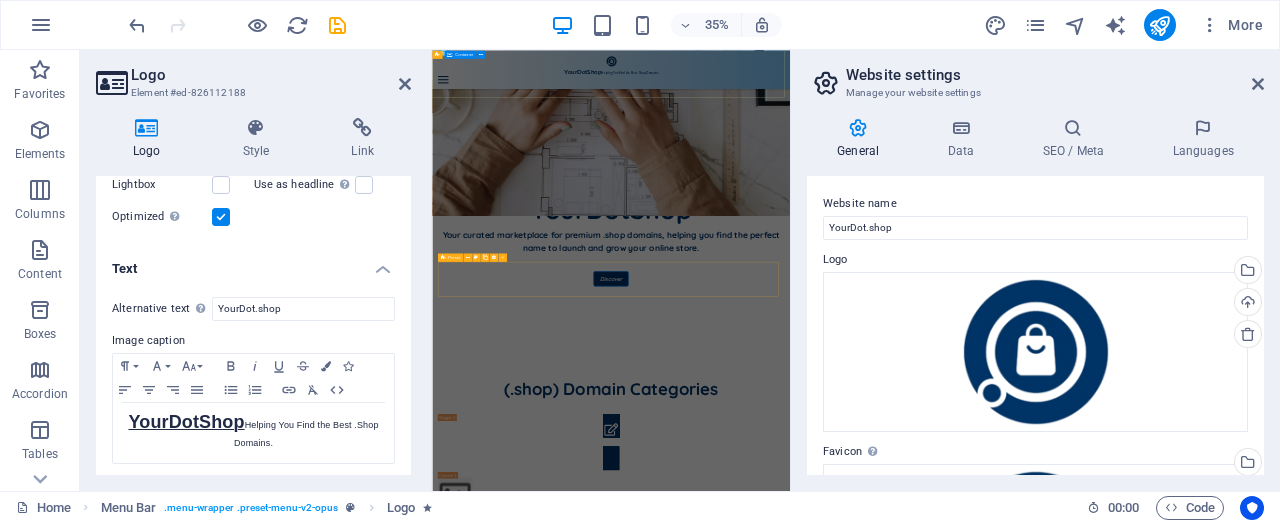 click on "(.shop) Domain Categories Design 3 open positions Media  4 open positions Job Titel | [CITY], [STATE] Lorem ipsum dolor sit amet, consectetur adipisicing elit. Natus, dolores, at, nisi eligendi repellat voluptatem minima officia veritatis quasi animi porro laudantium dicta dolor voluptate non maiores ipsum.   Read as PDF   Apply now Job Titel | [CITY], [STATE] Lorem ipsum dolor sit amet, consectetur adipisicing elit. Natus, dolores, at, nisi eligendi repellat voluptatem minima officia veritatis quasi animi porro laudantium dicta dolor voluptate non maiores ipsum.   Read as PDF   Apply now Job Titel | [CITY], [STATE] Lorem ipsum dolor sit amet, consectetur adipisicing elit. Natus, dolores, at, nisi eligendi repellat voluptatem minima officia veritatis quasi animi porro laudantium dicta dolor voluptate non maiores ipsum.   Read as PDF   Apply now Job Titel | [CITY], [STATE]   Read as PDF   Apply now" at bounding box center [943, 3046] 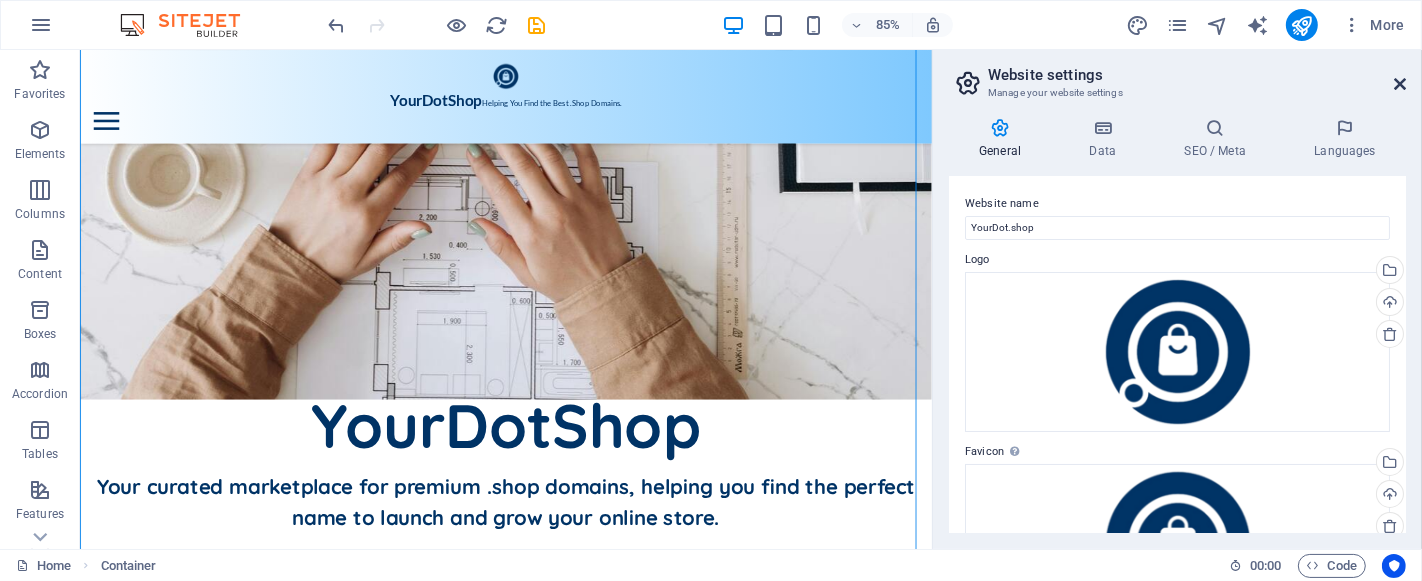 scroll, scrollTop: 759, scrollLeft: 0, axis: vertical 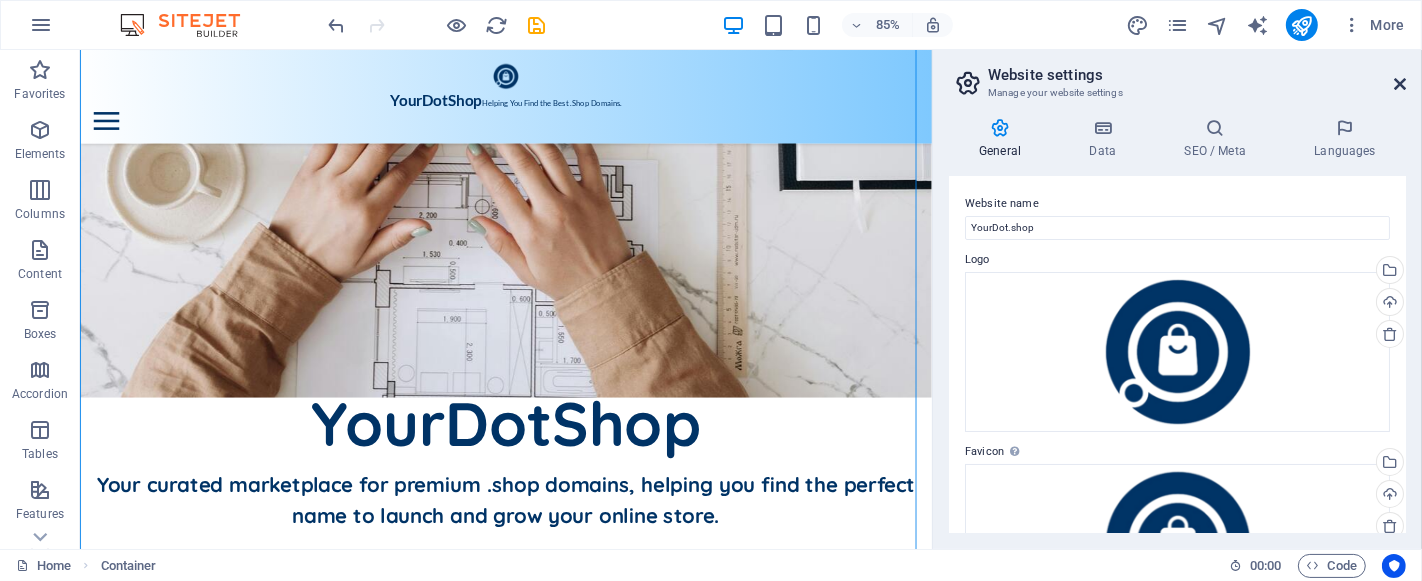 click at bounding box center (1400, 84) 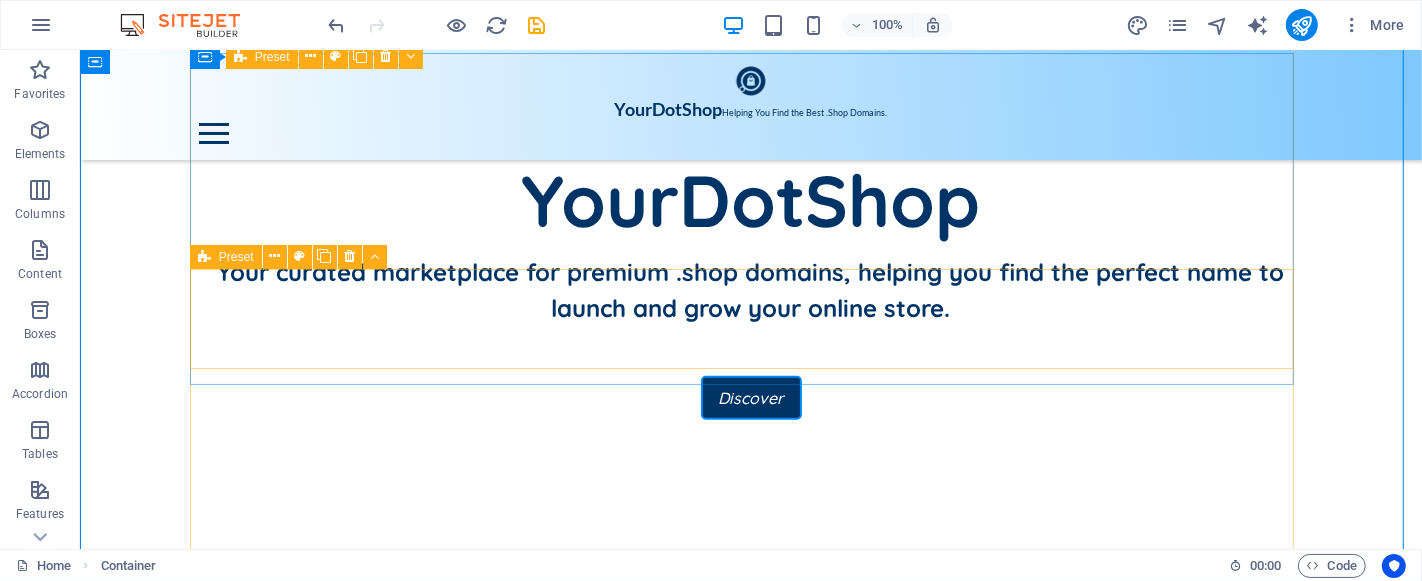 scroll, scrollTop: 1092, scrollLeft: 0, axis: vertical 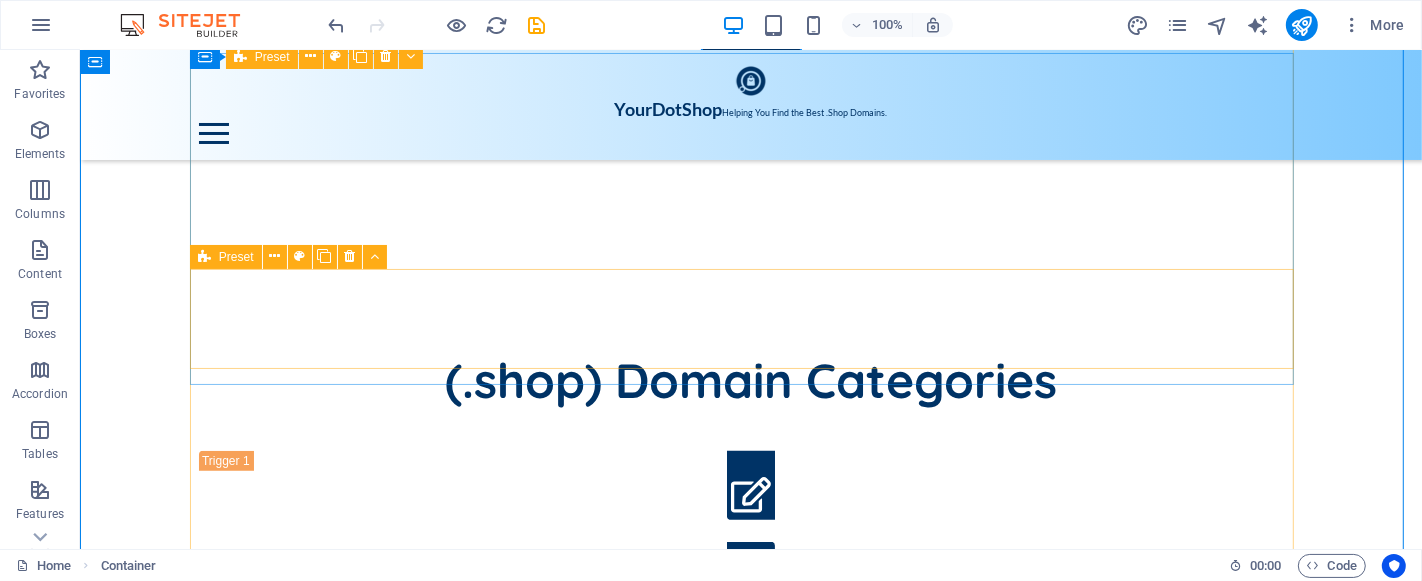 click at bounding box center [248, 1638] 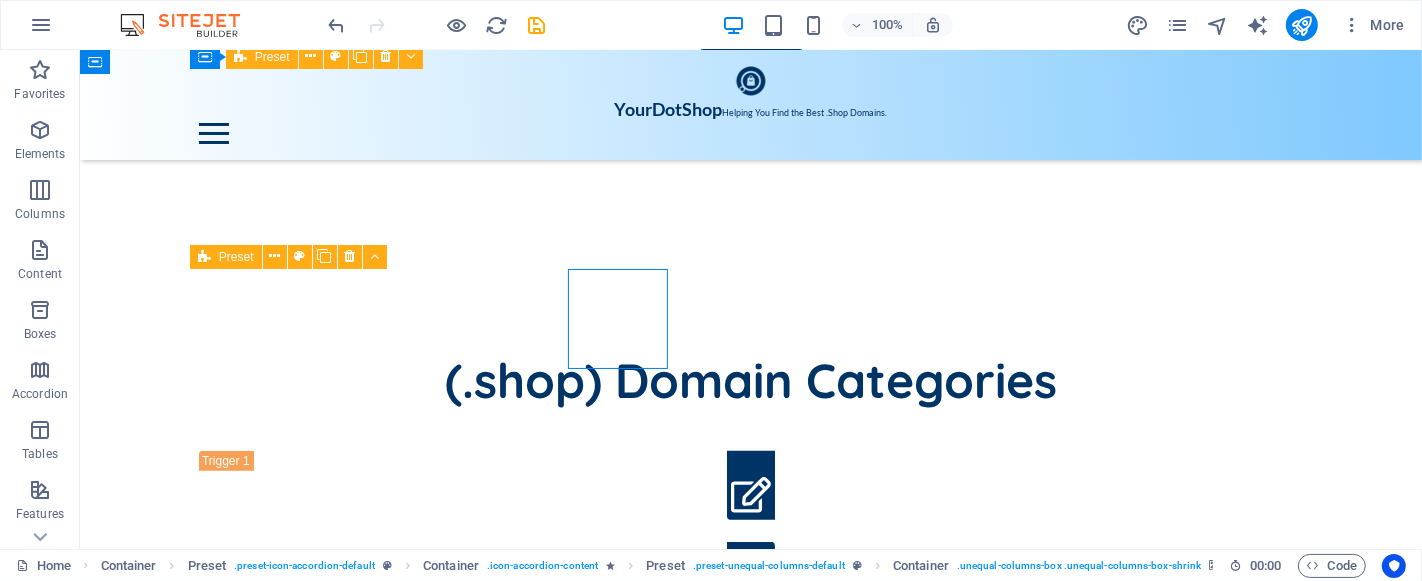 click at bounding box center (248, 1638) 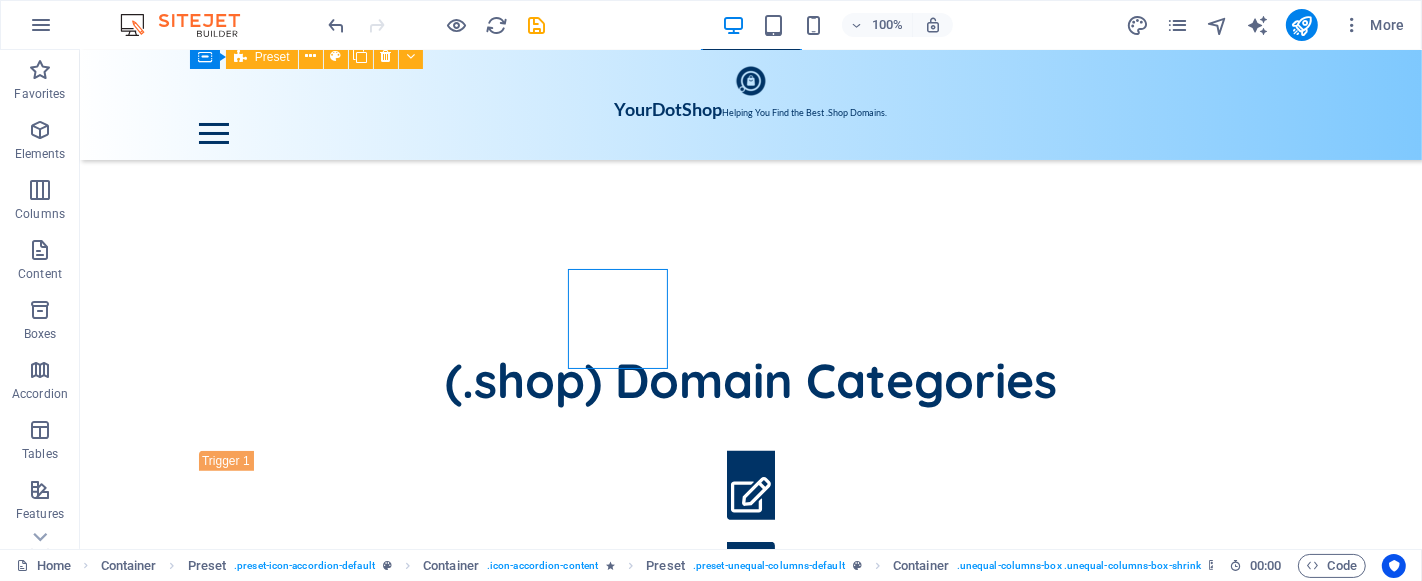 click at bounding box center (248, 1638) 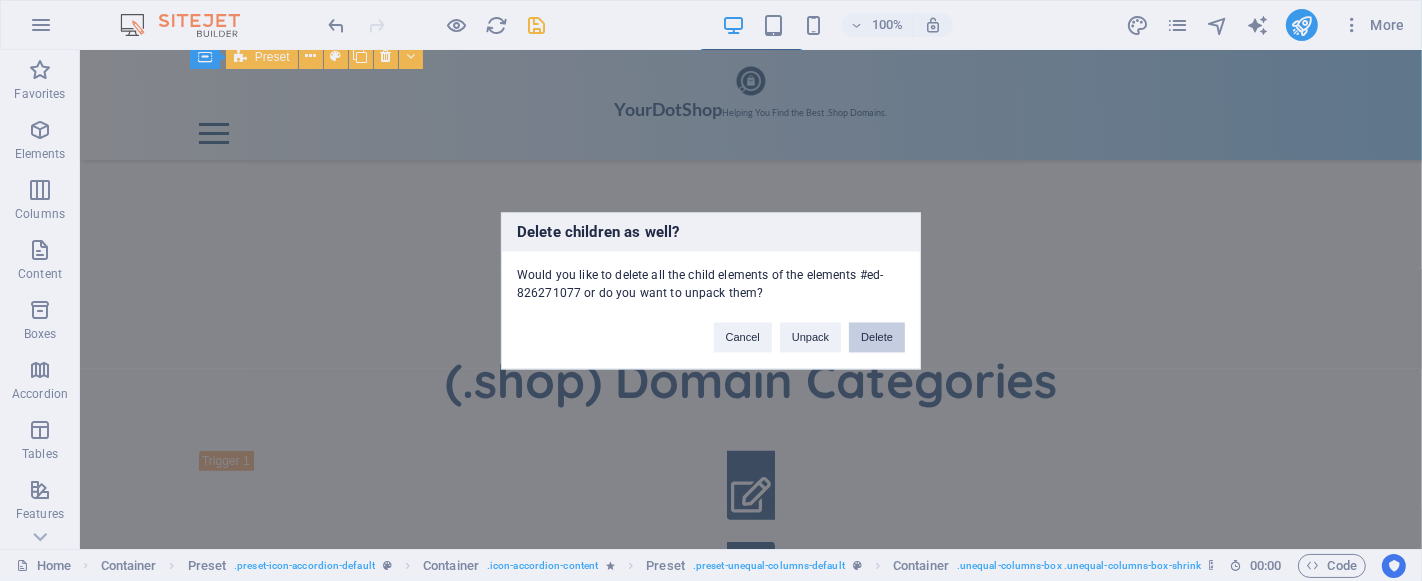 click on "Delete" at bounding box center (877, 337) 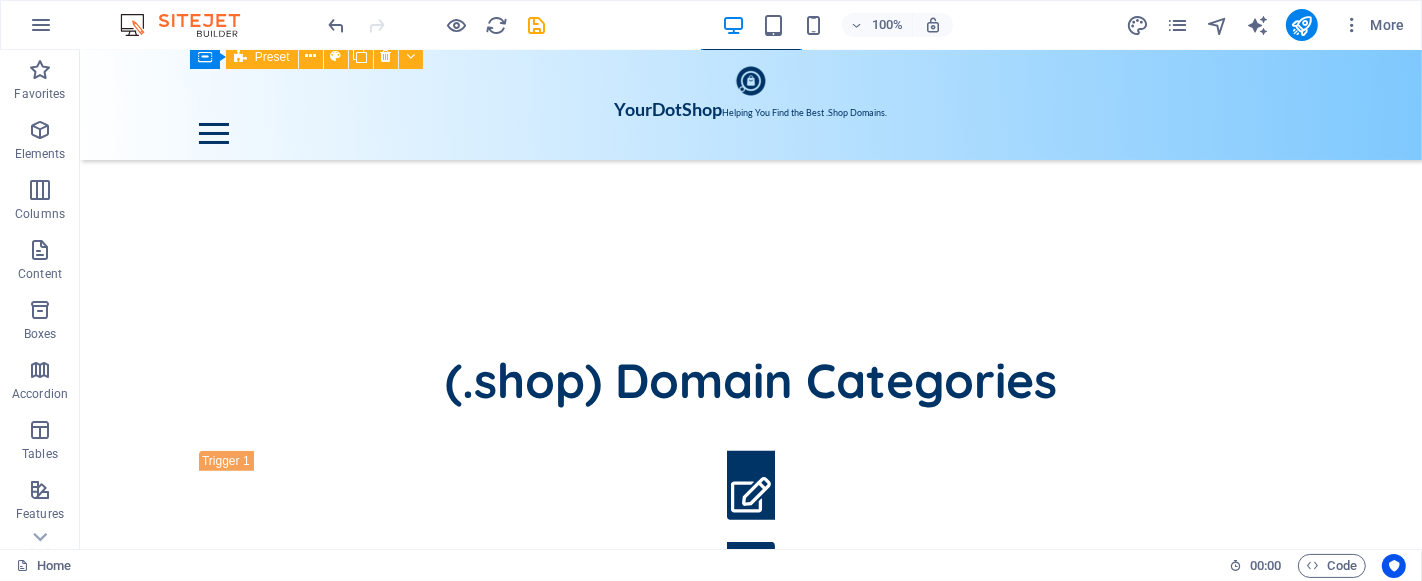 click at bounding box center (248, 1638) 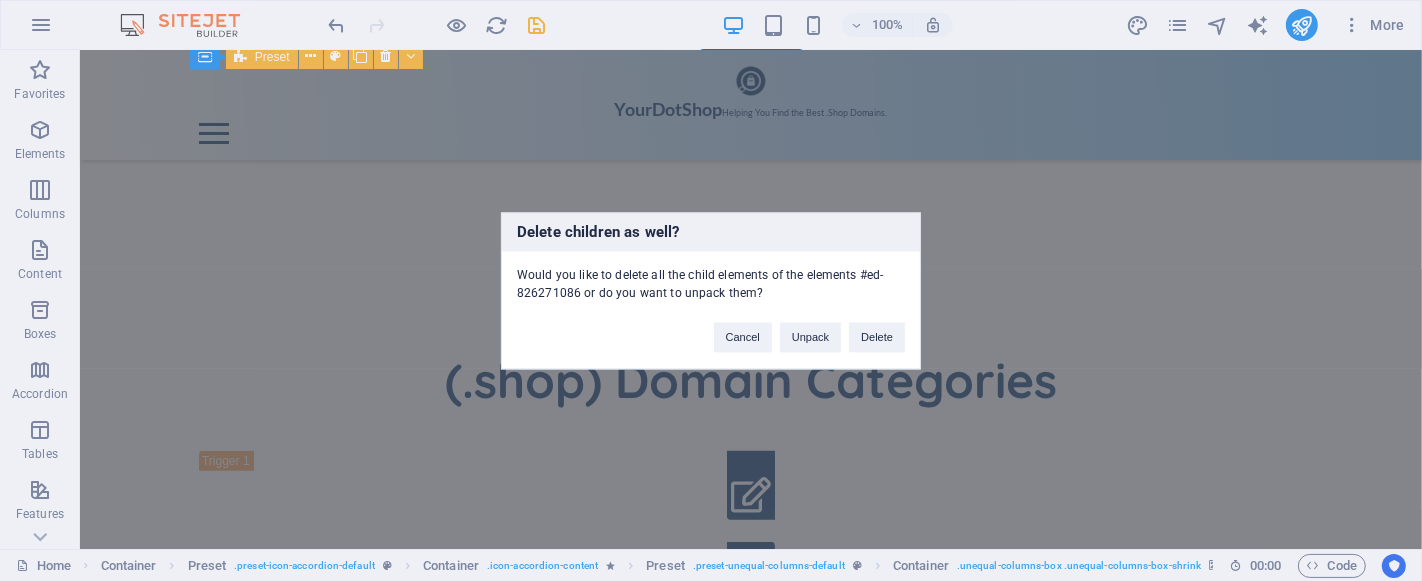 type 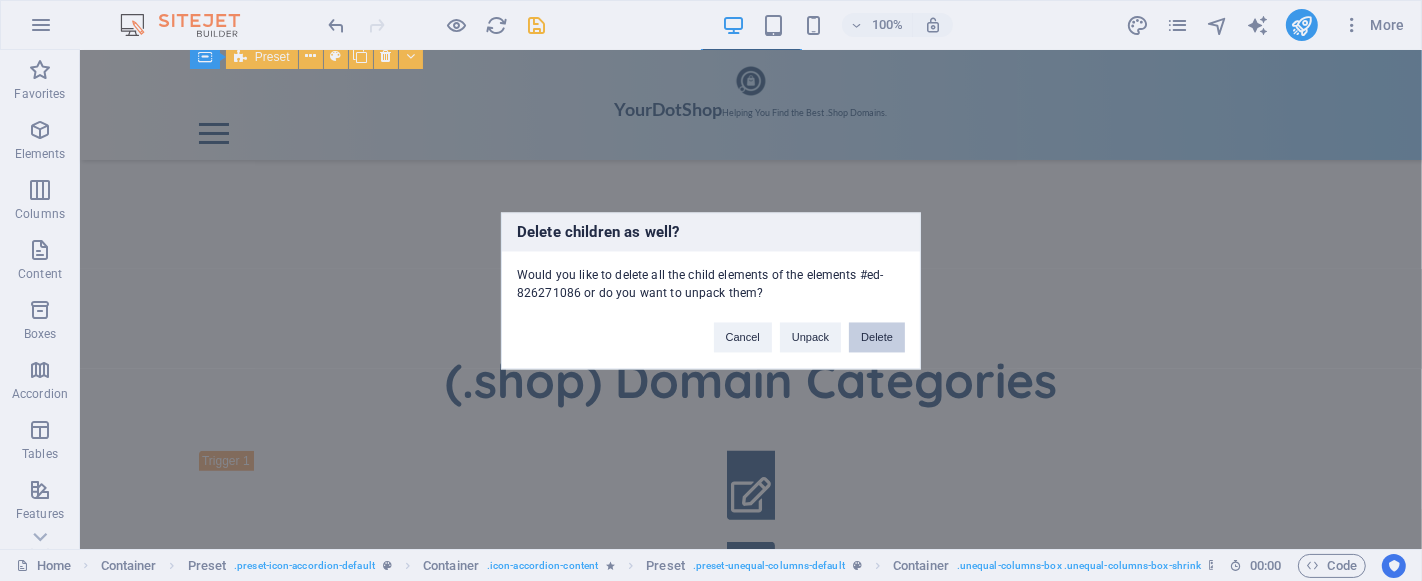 click on "Delete" at bounding box center (877, 337) 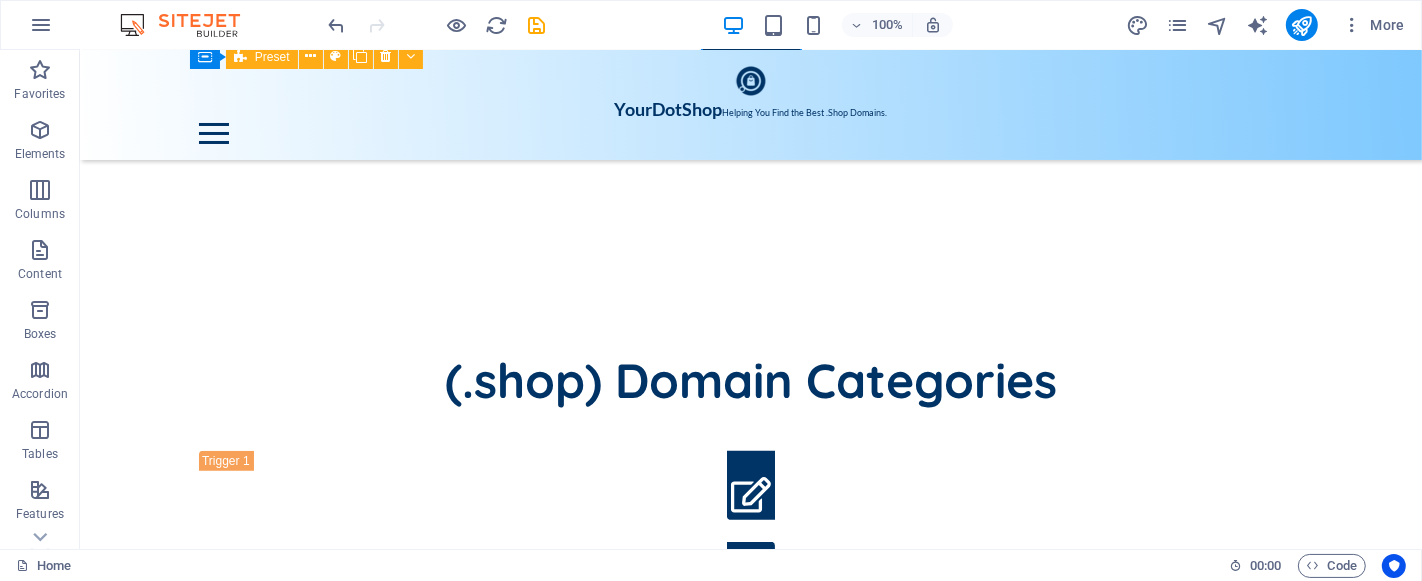 click at bounding box center [248, 1638] 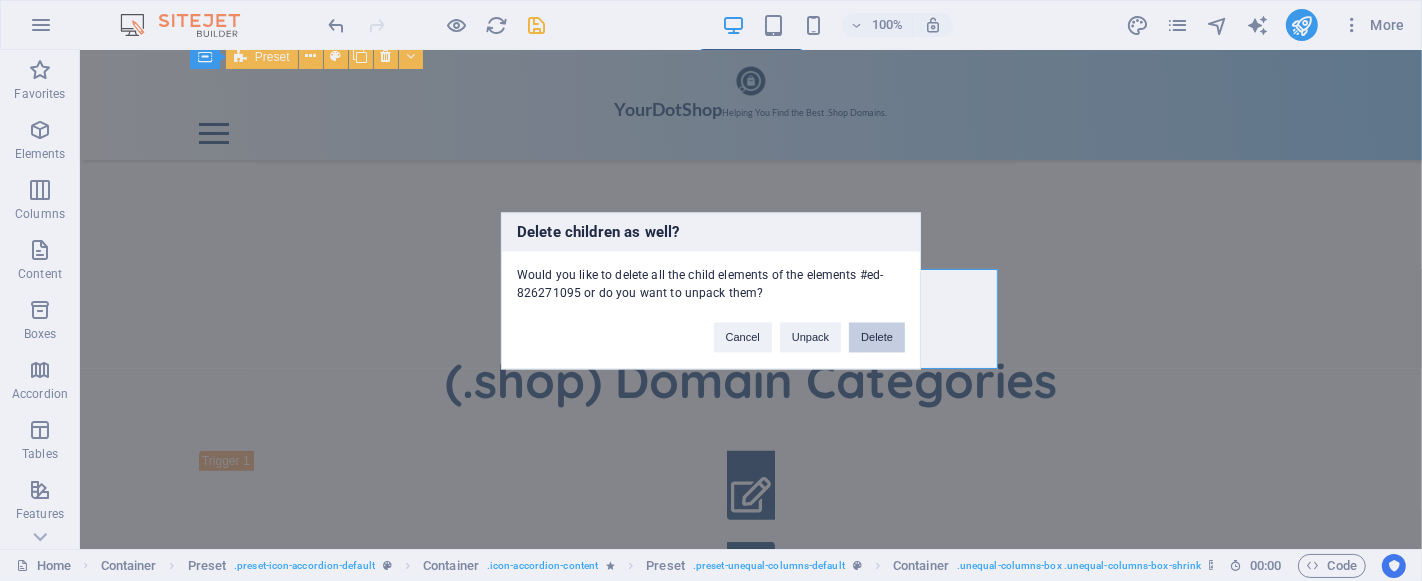 click on "Delete" at bounding box center (877, 337) 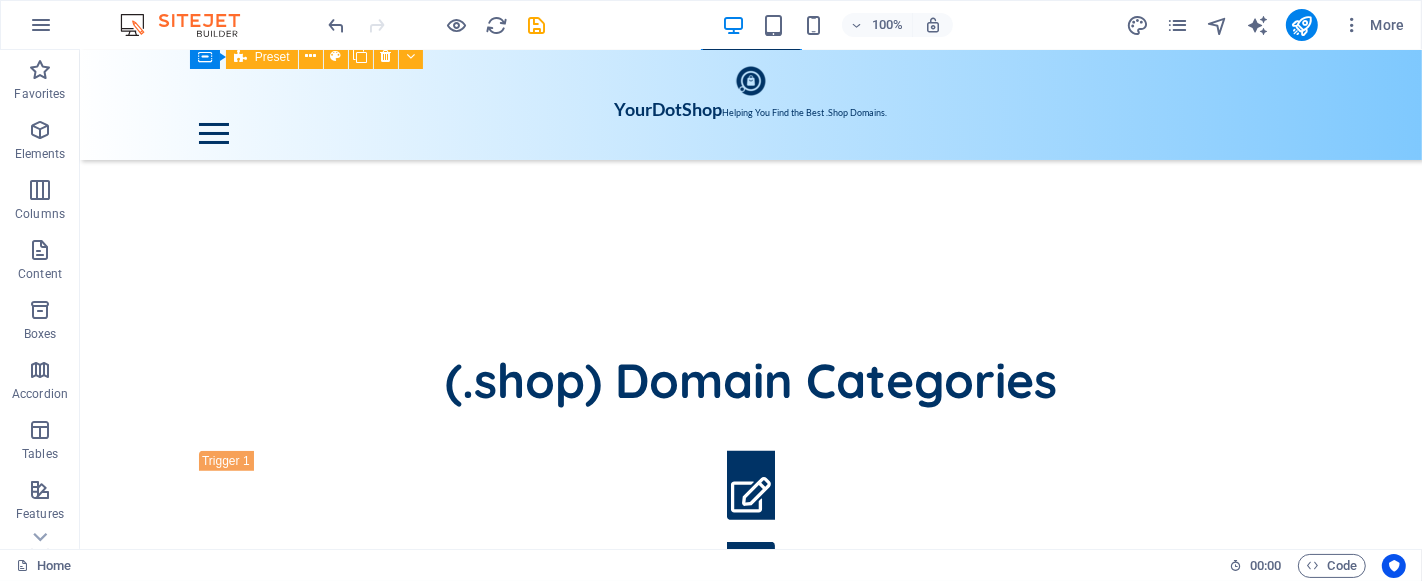 click at bounding box center [248, 1530] 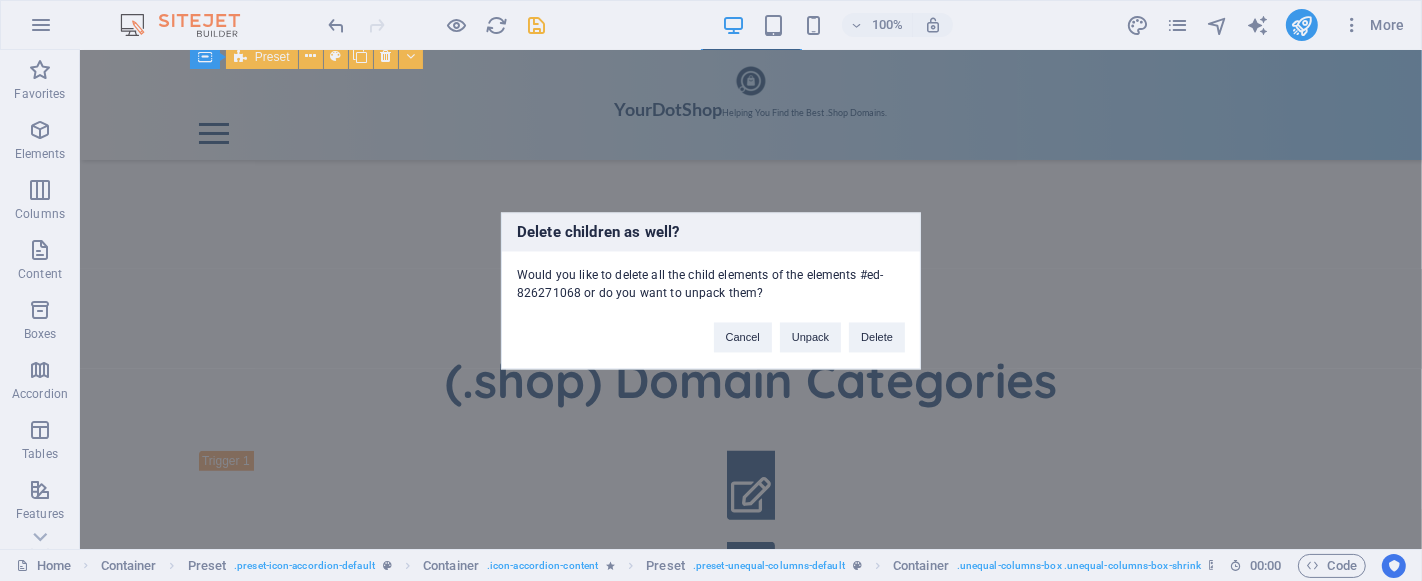 type 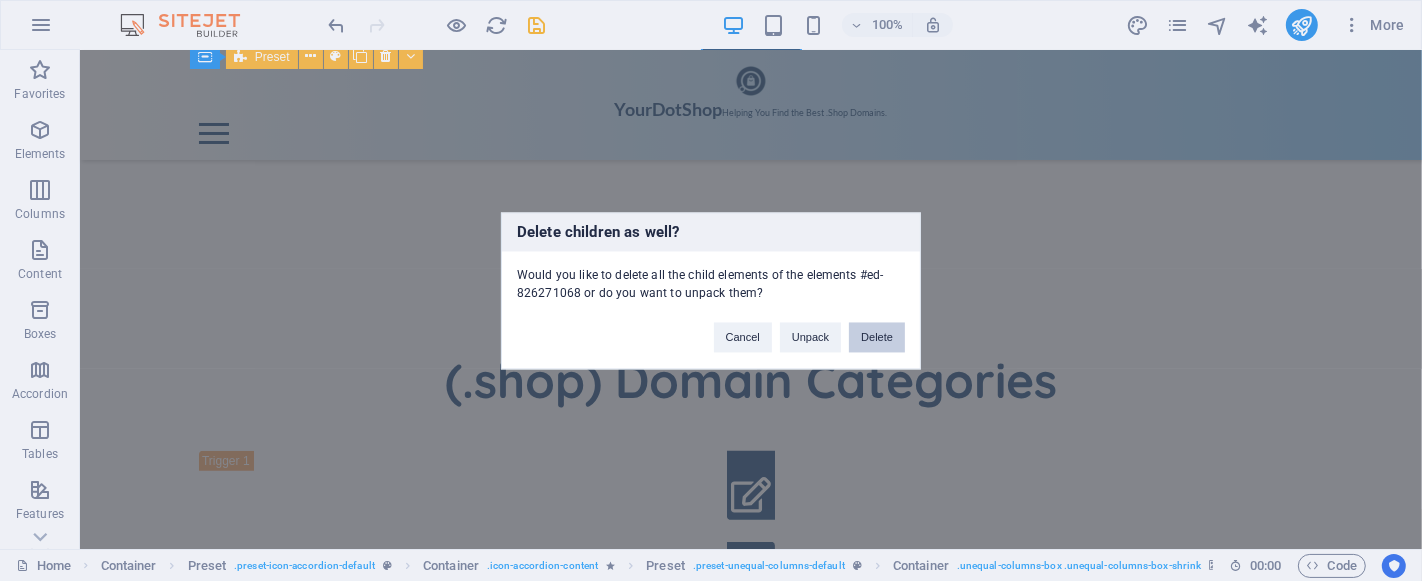 click on "Delete" at bounding box center (877, 337) 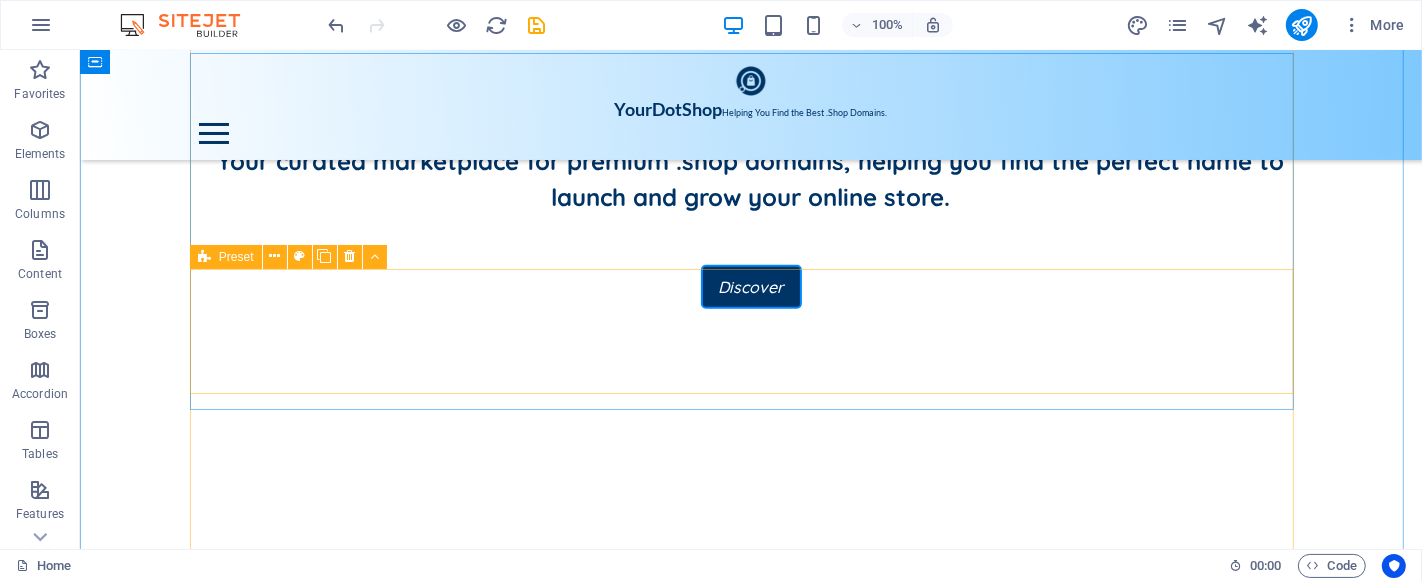 scroll, scrollTop: 1092, scrollLeft: 0, axis: vertical 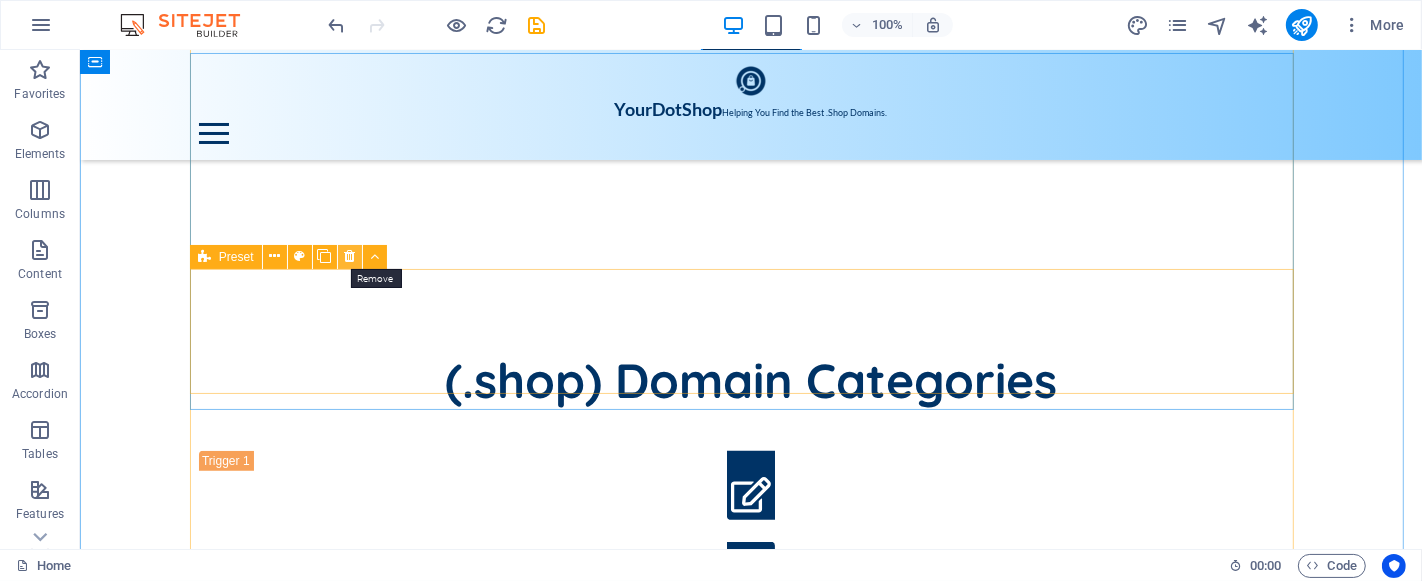 drag, startPoint x: 344, startPoint y: 267, endPoint x: 257, endPoint y: 224, distance: 97.04638 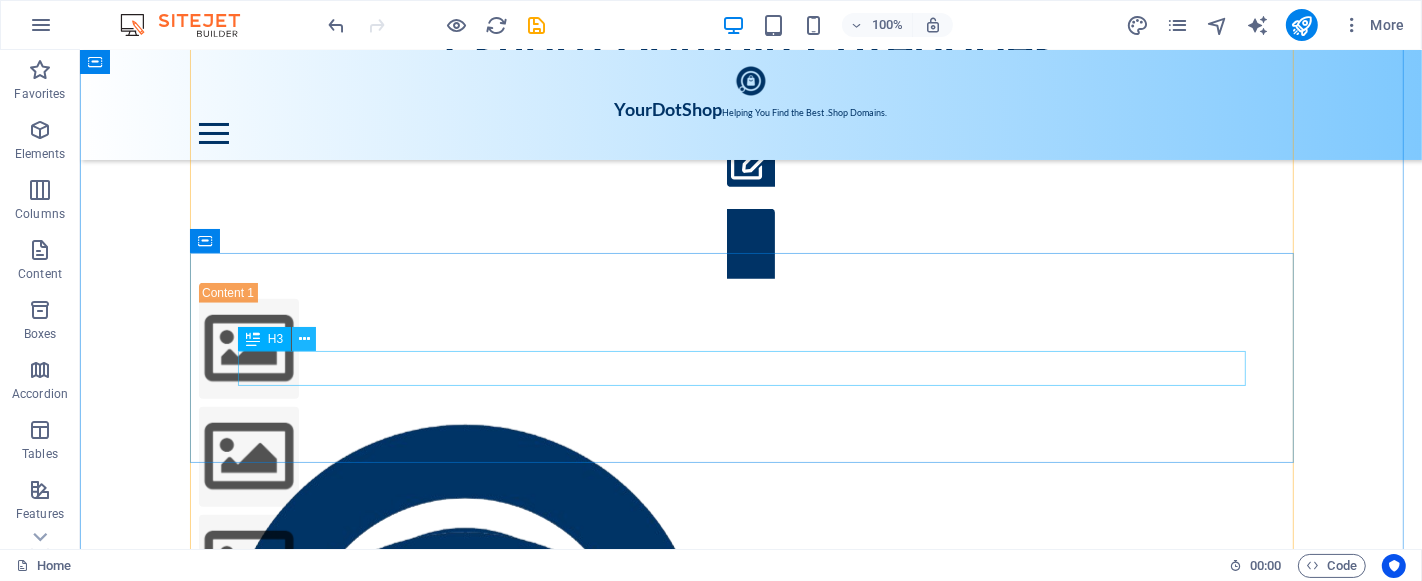 scroll, scrollTop: 1092, scrollLeft: 0, axis: vertical 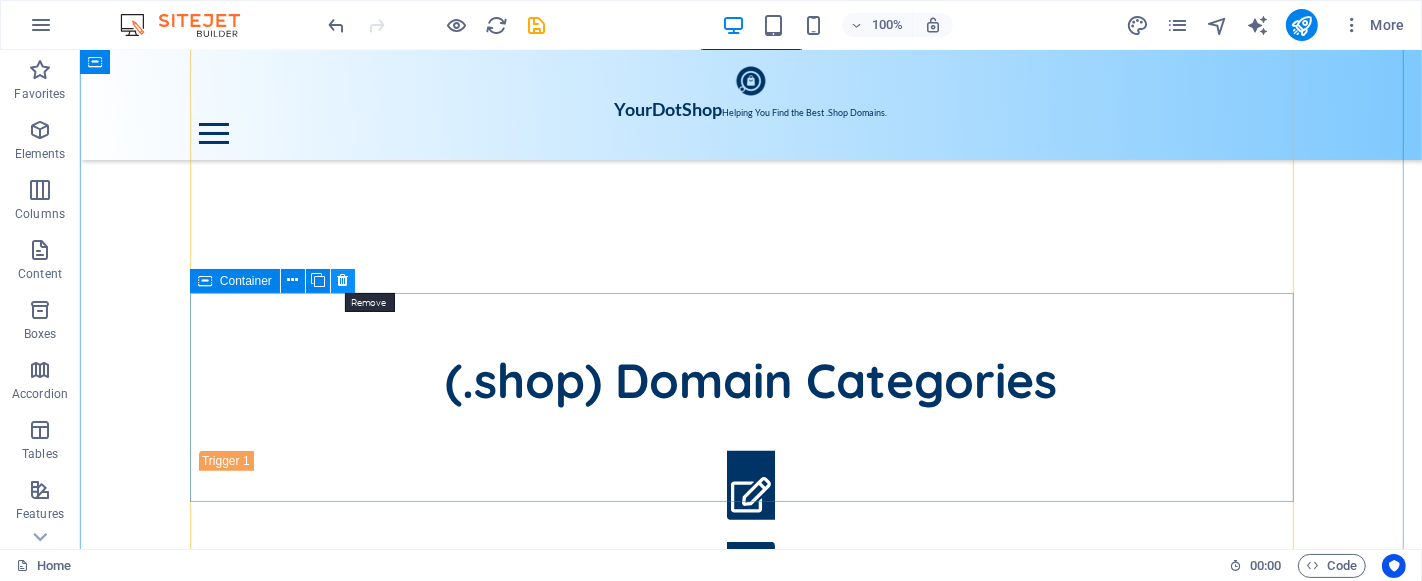 click at bounding box center (342, 280) 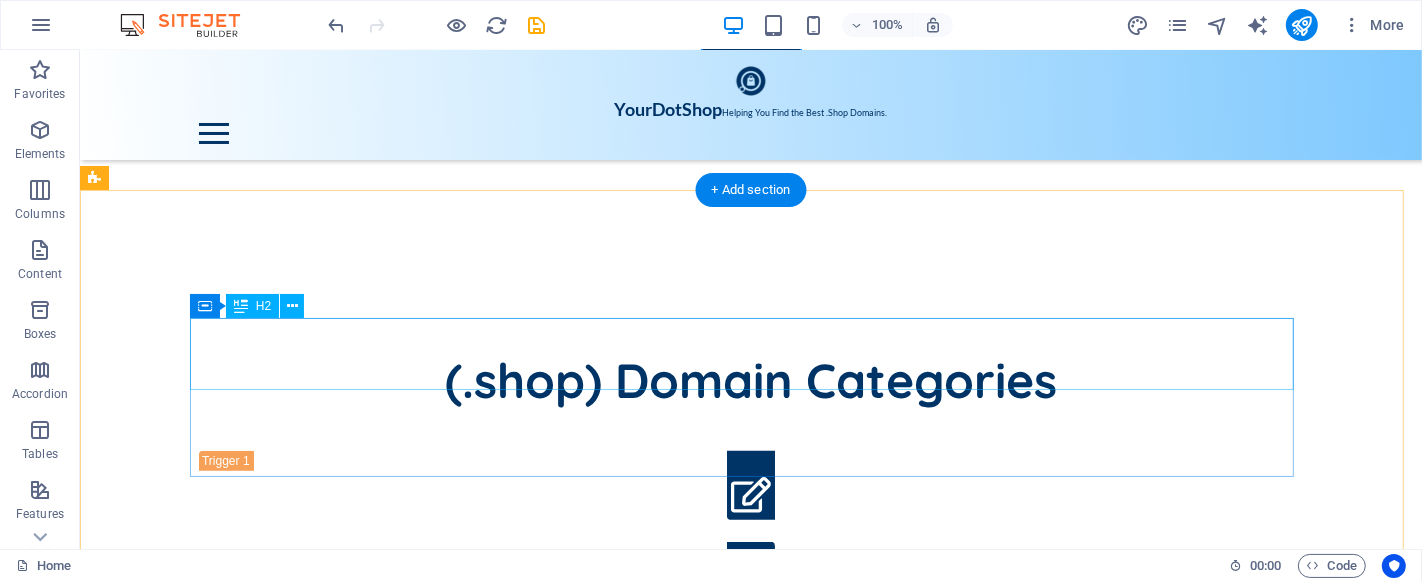 scroll, scrollTop: 1425, scrollLeft: 0, axis: vertical 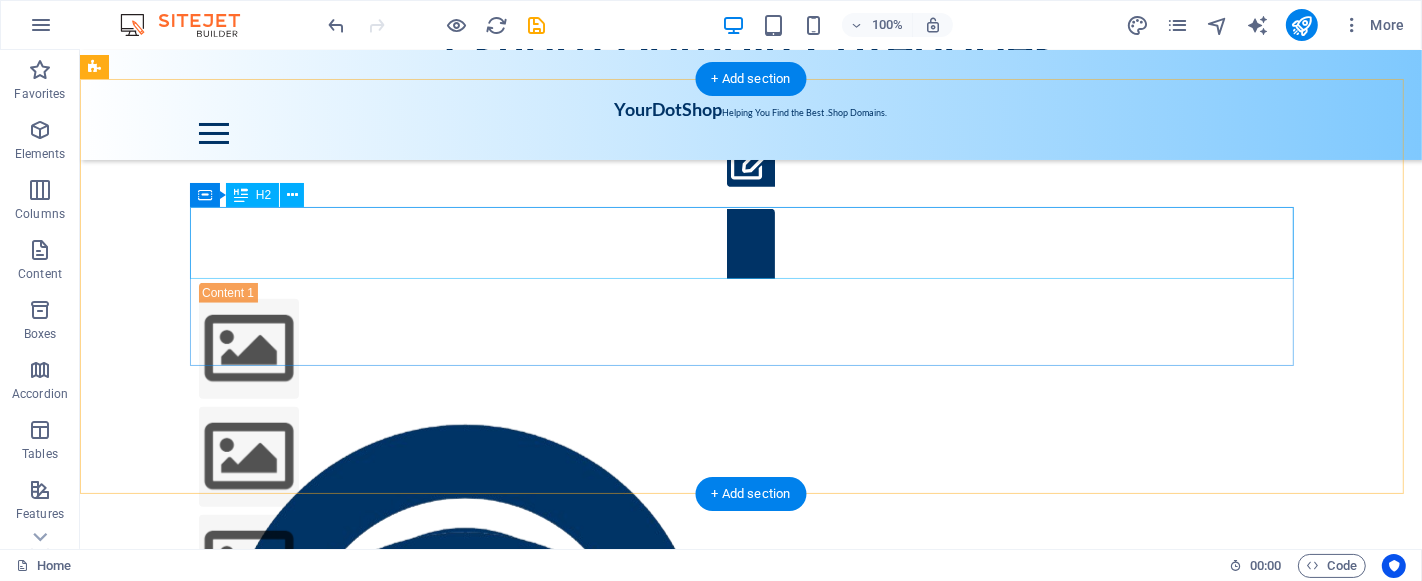 click on "Contact us today!" at bounding box center [750, 1896] 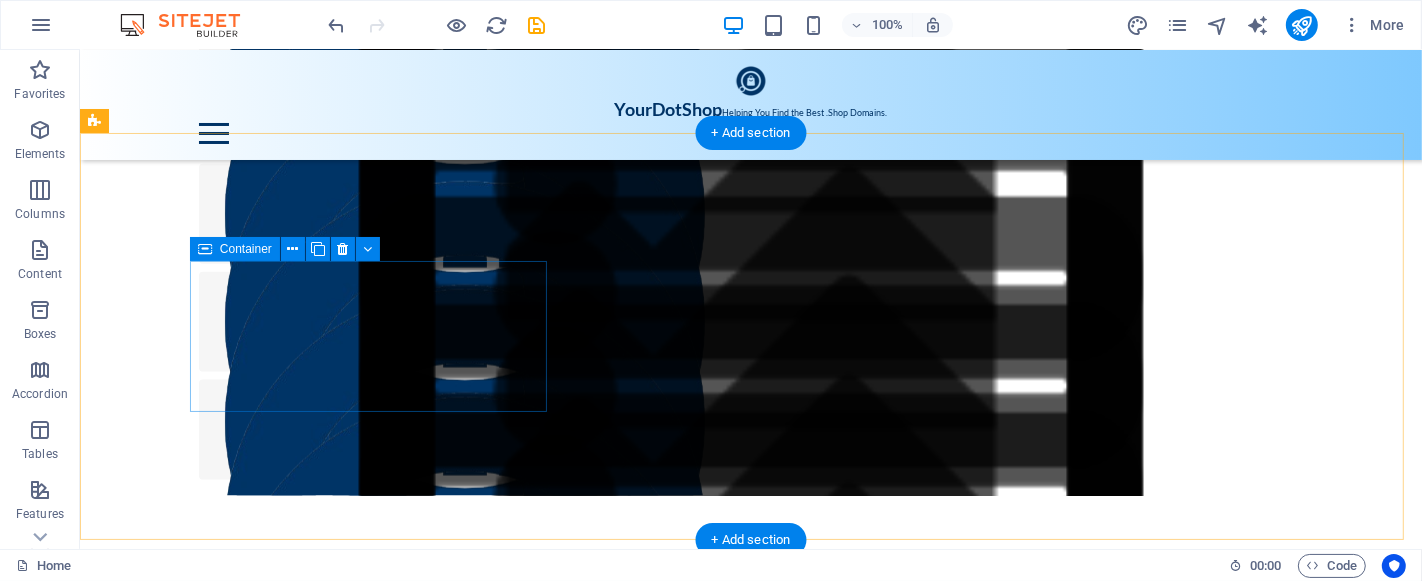 scroll, scrollTop: 2425, scrollLeft: 0, axis: vertical 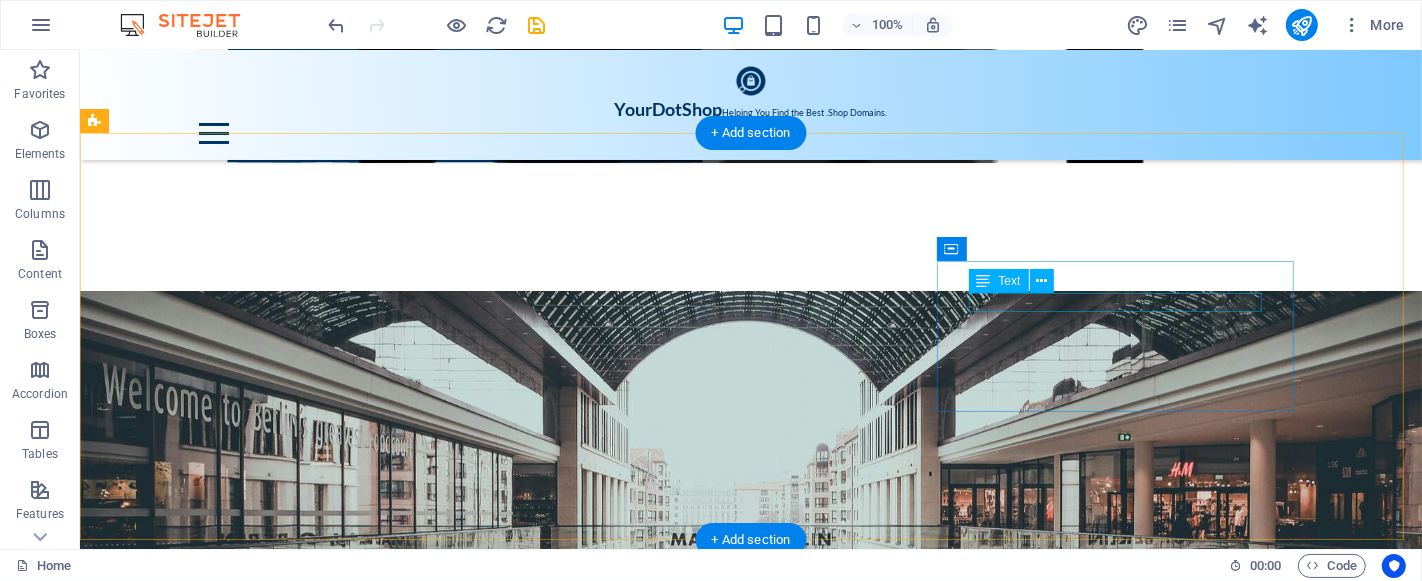 click on "Partners" at bounding box center (647, 3538) 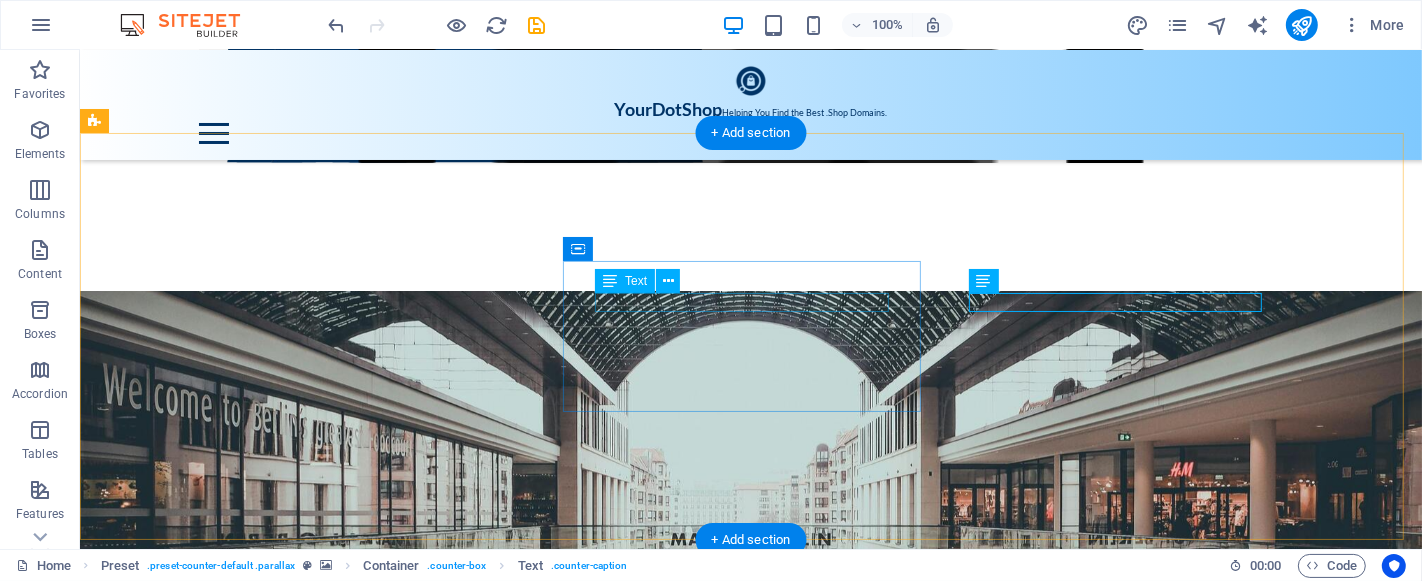 click on "Developed" at bounding box center [647, 3379] 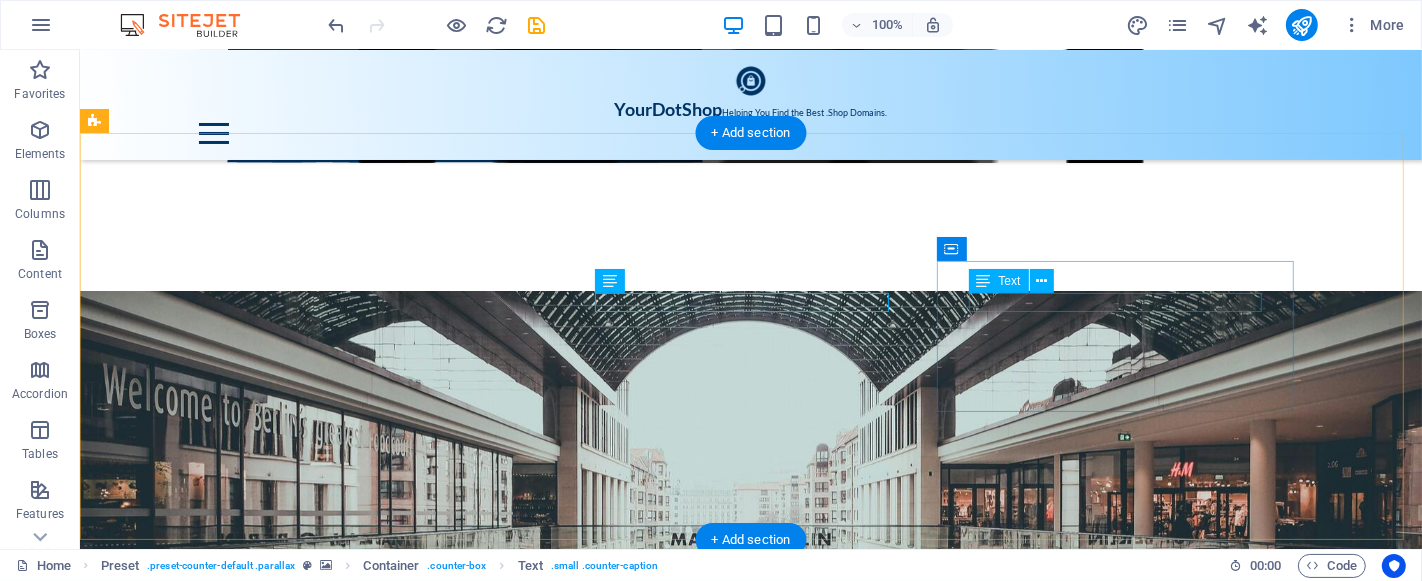 click on "Partners" at bounding box center [647, 3538] 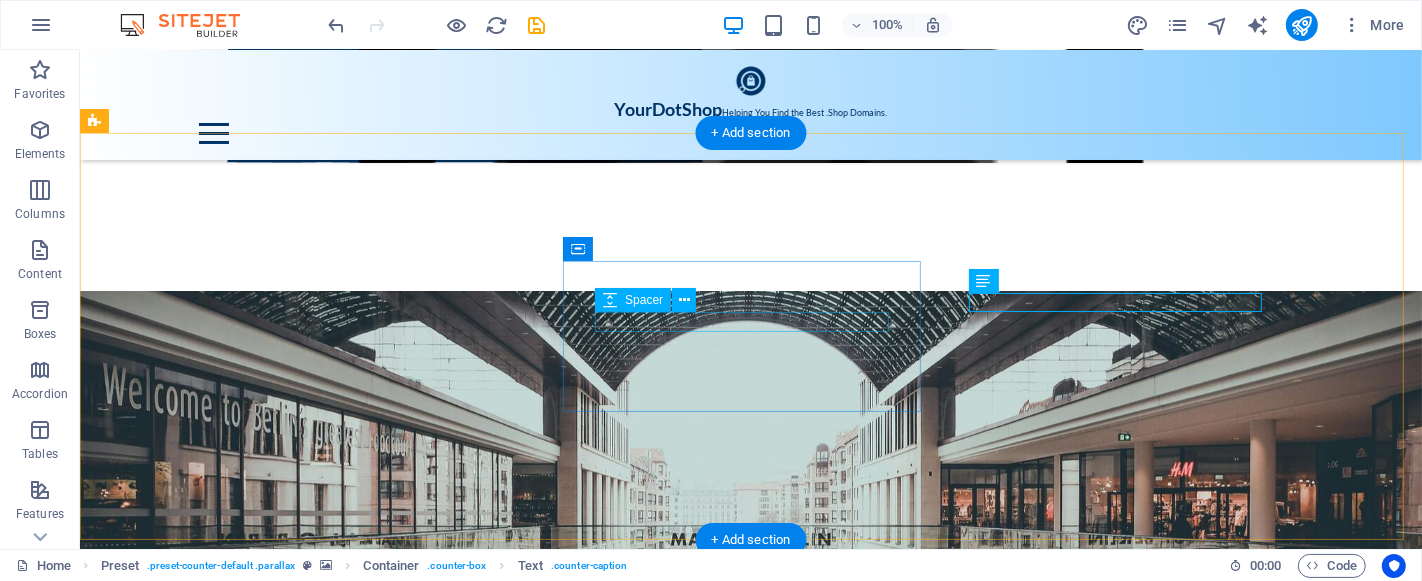 click at bounding box center (647, 3399) 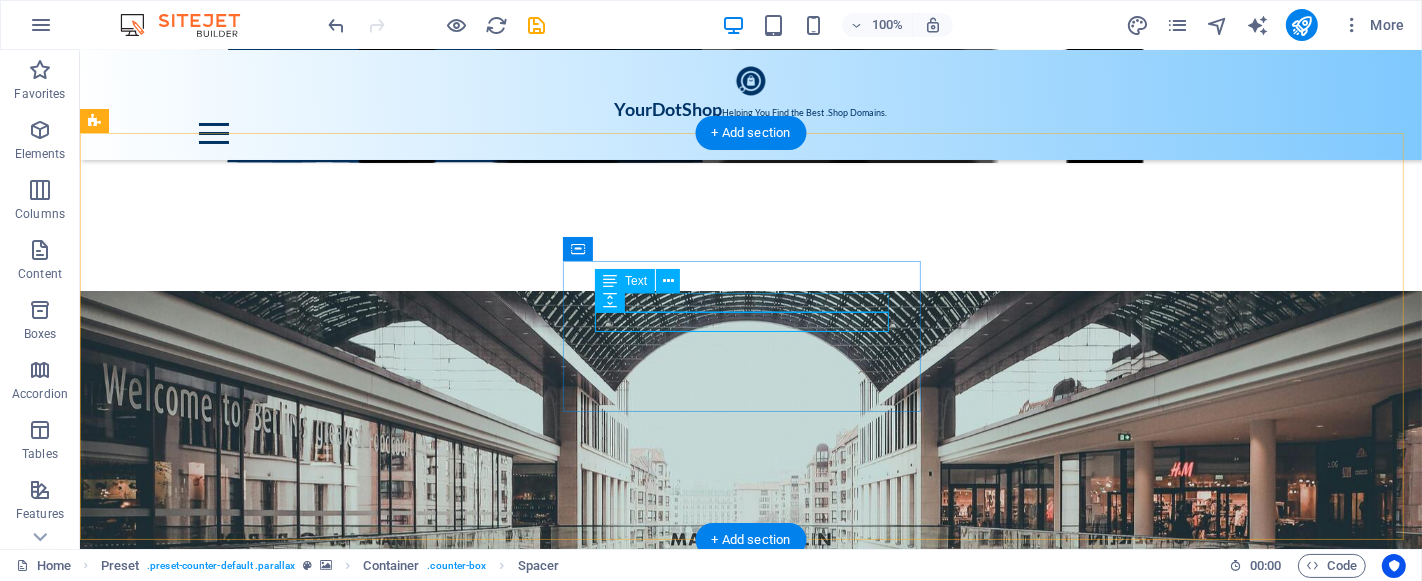click on "Developed" at bounding box center (647, 3379) 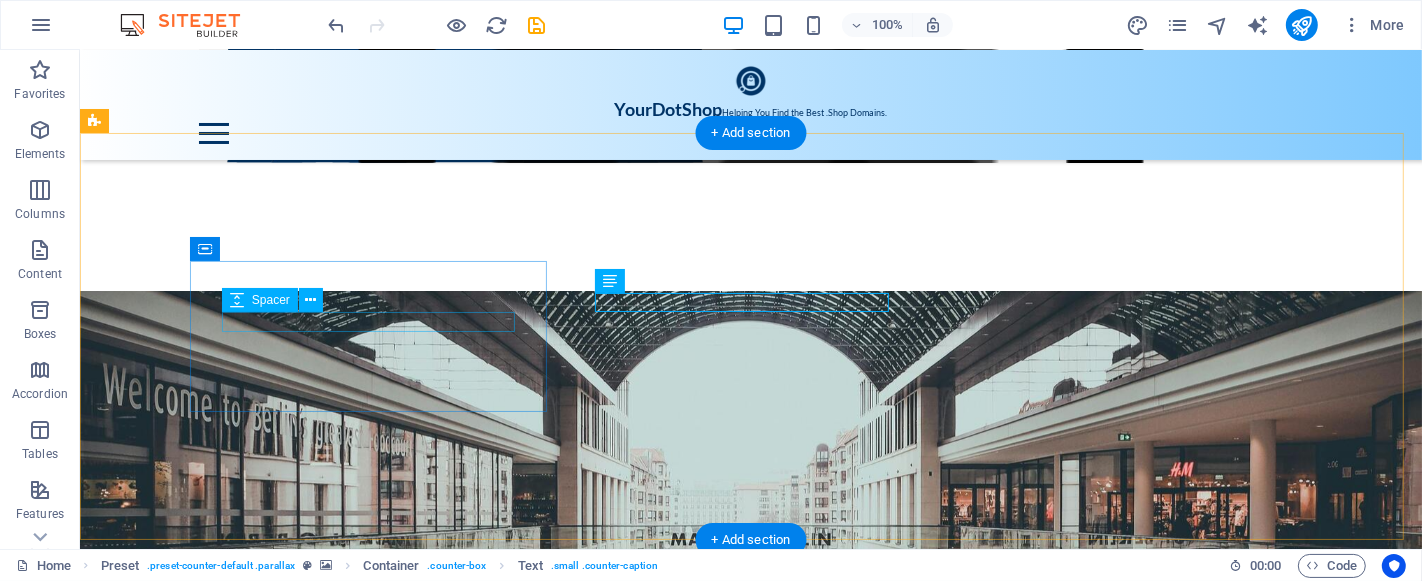 click at bounding box center [647, 3240] 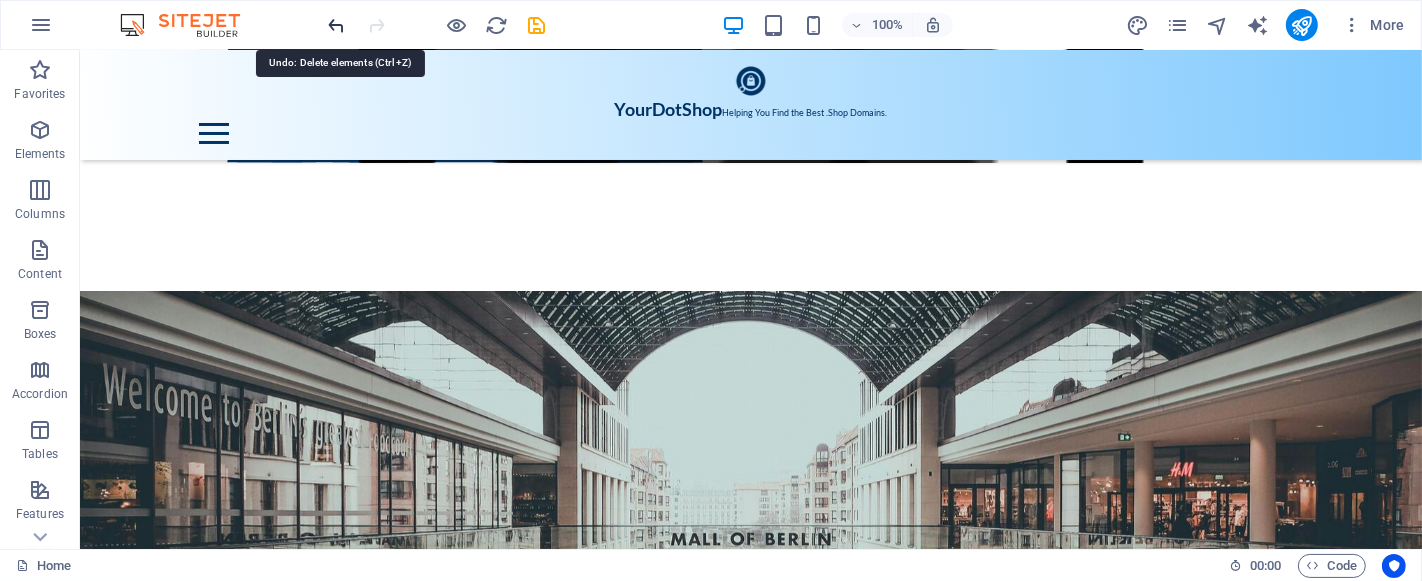 click at bounding box center [337, 25] 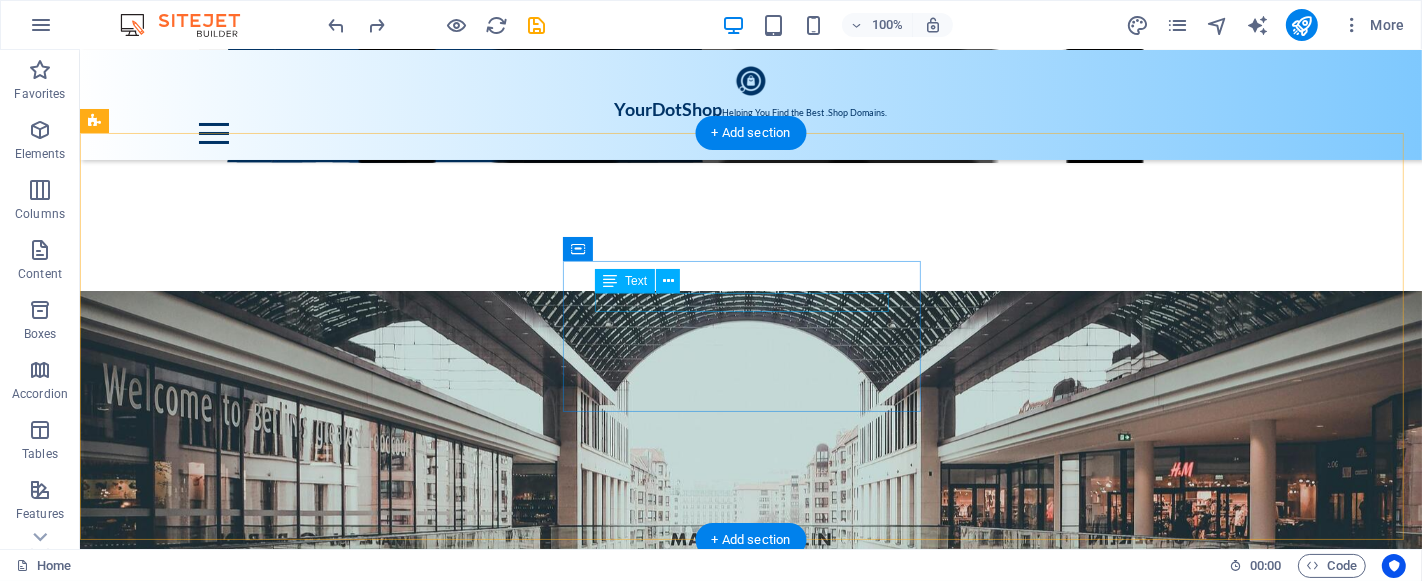 click on "Developed" at bounding box center (647, 3379) 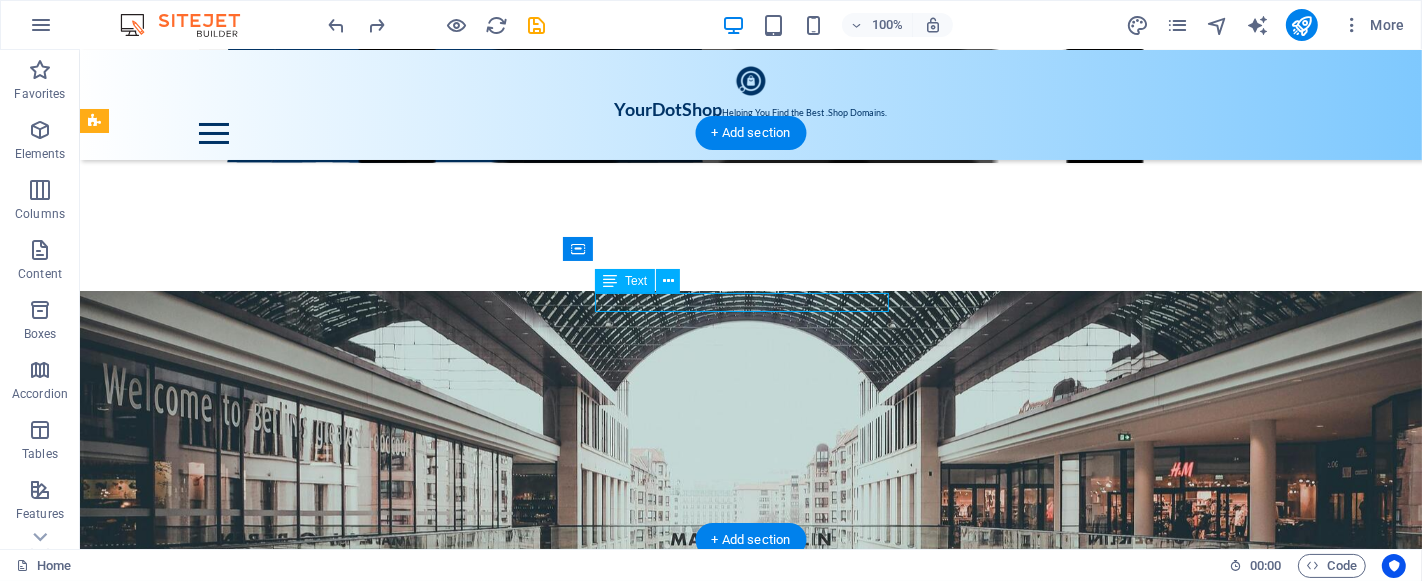 click on "Developed" at bounding box center (647, 3379) 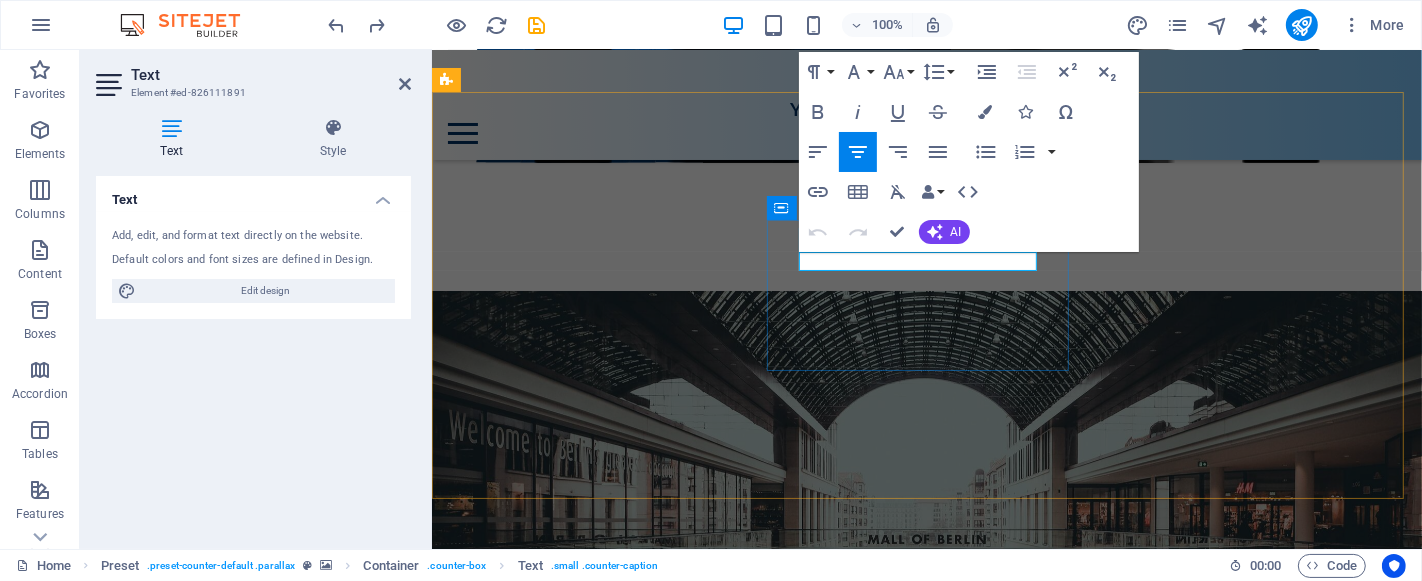 click on "Developed" at bounding box center [926, 3233] 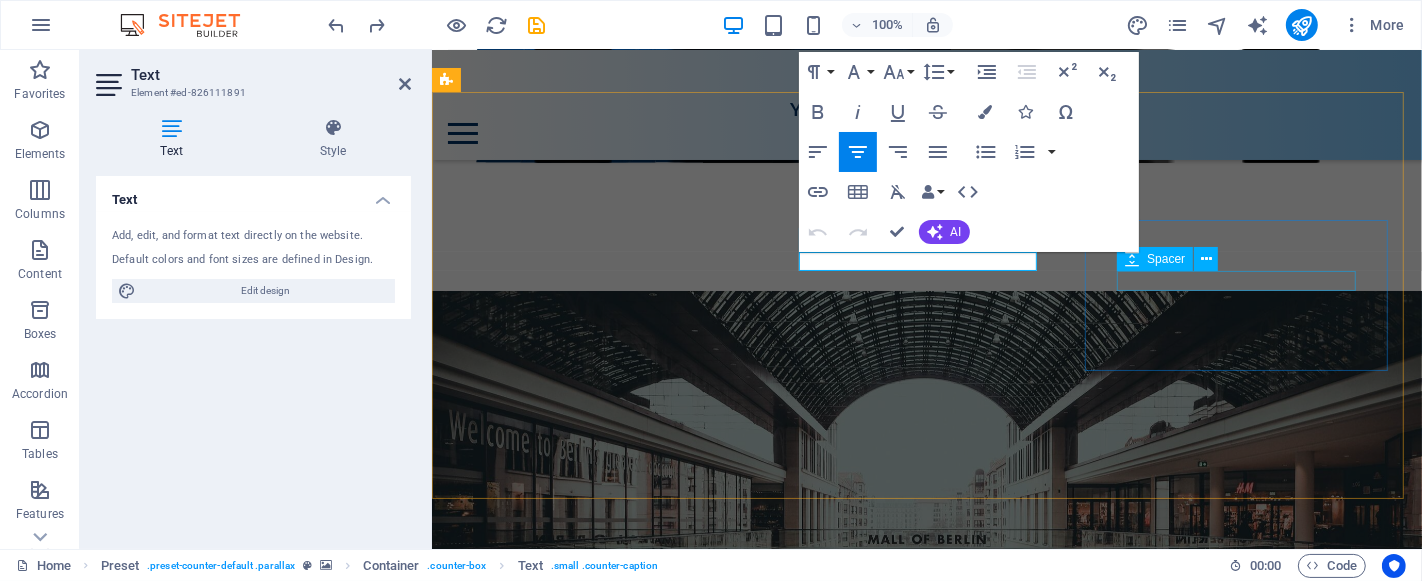 click on "Partners" at bounding box center (926, 3392) 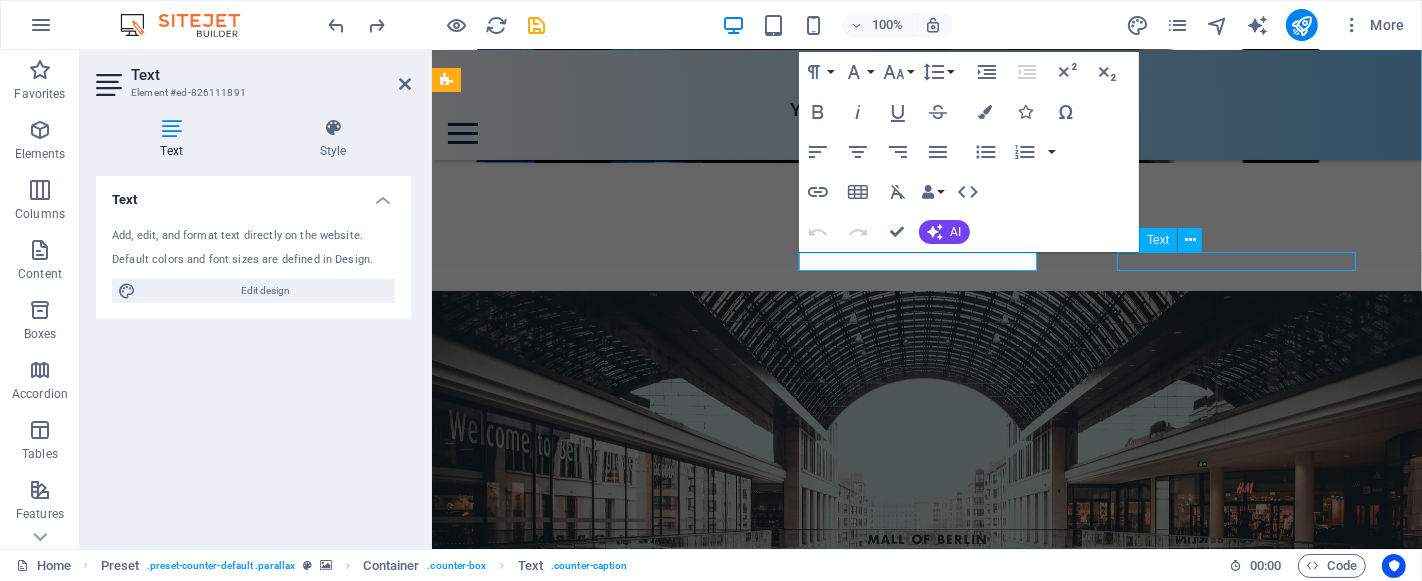 click on "Partners 0" at bounding box center [926, 3426] 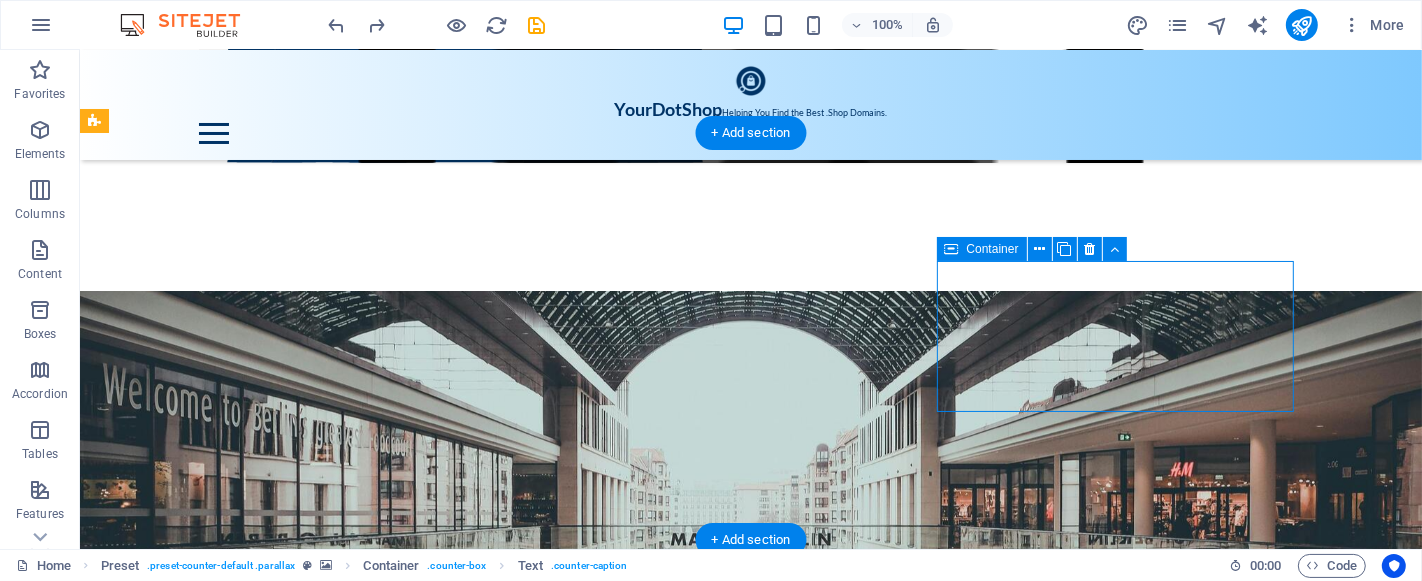click on "Partners 0" at bounding box center [647, 3572] 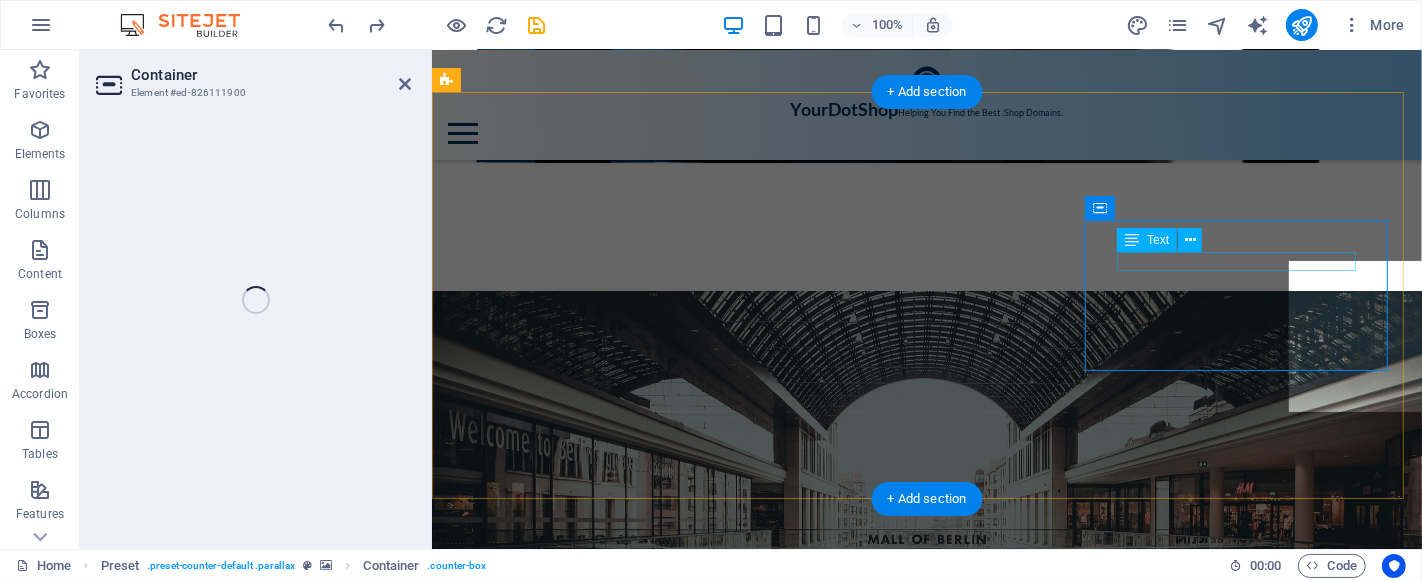 click on "Partners" at bounding box center (926, 3392) 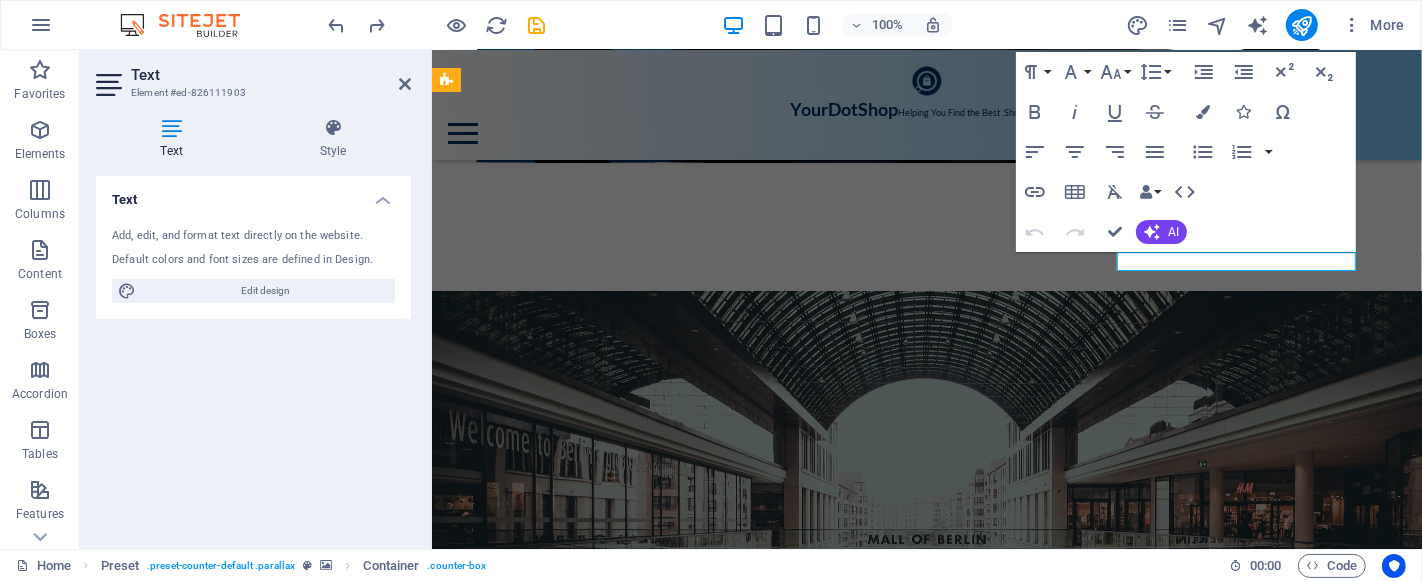 click on "Partners" at bounding box center [926, 3392] 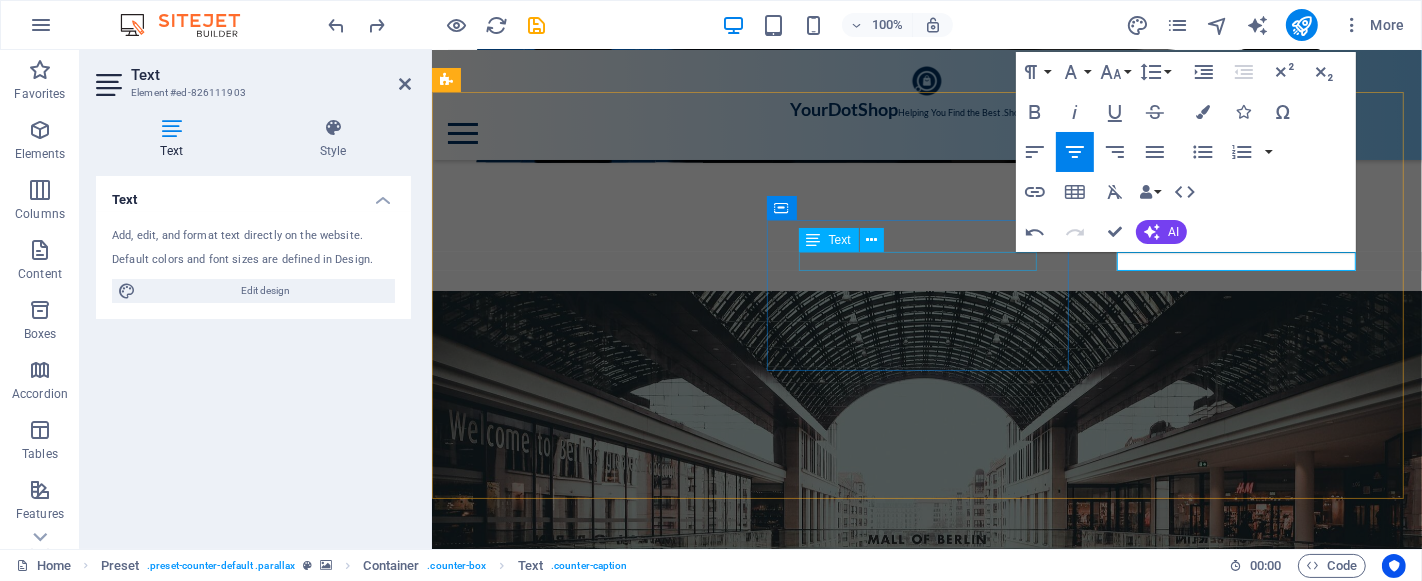 click on "Developed" at bounding box center (926, 3233) 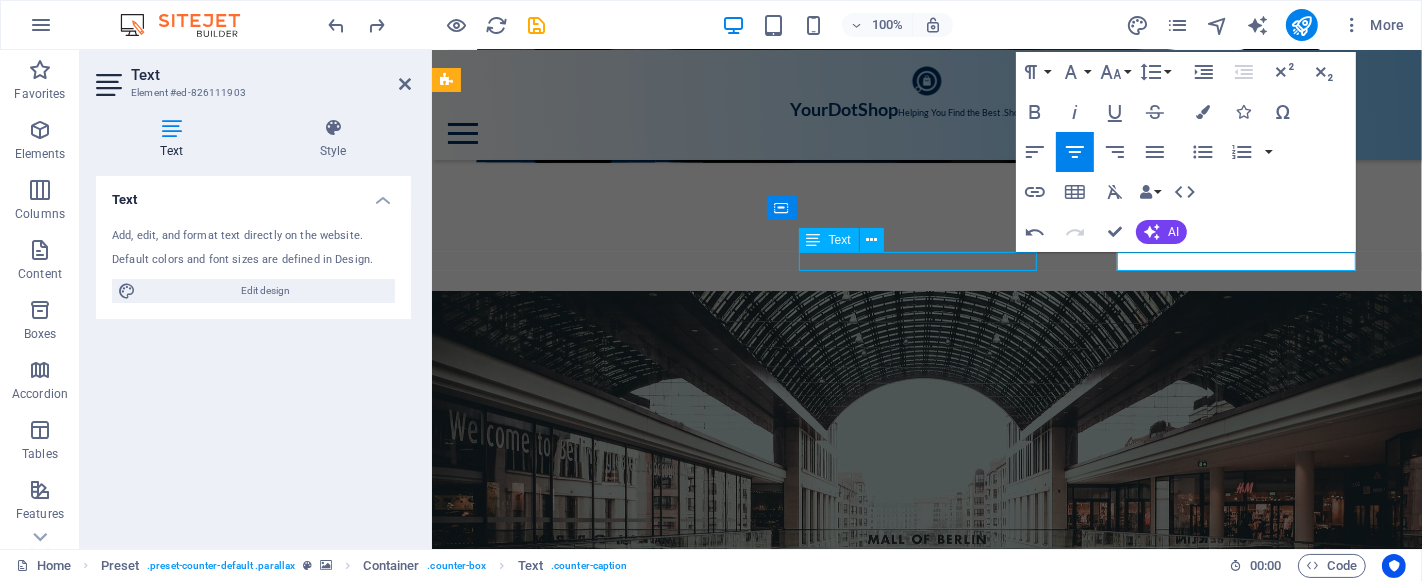 click on "Developed" at bounding box center (926, 3233) 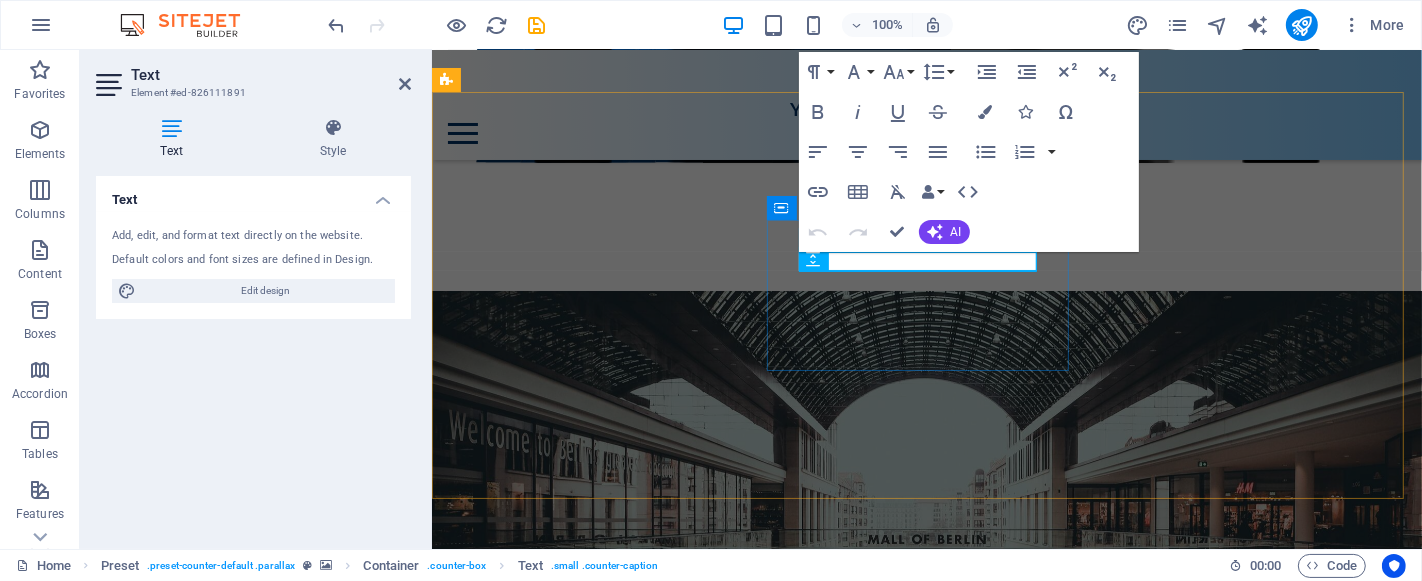 click at bounding box center (926, 2661) 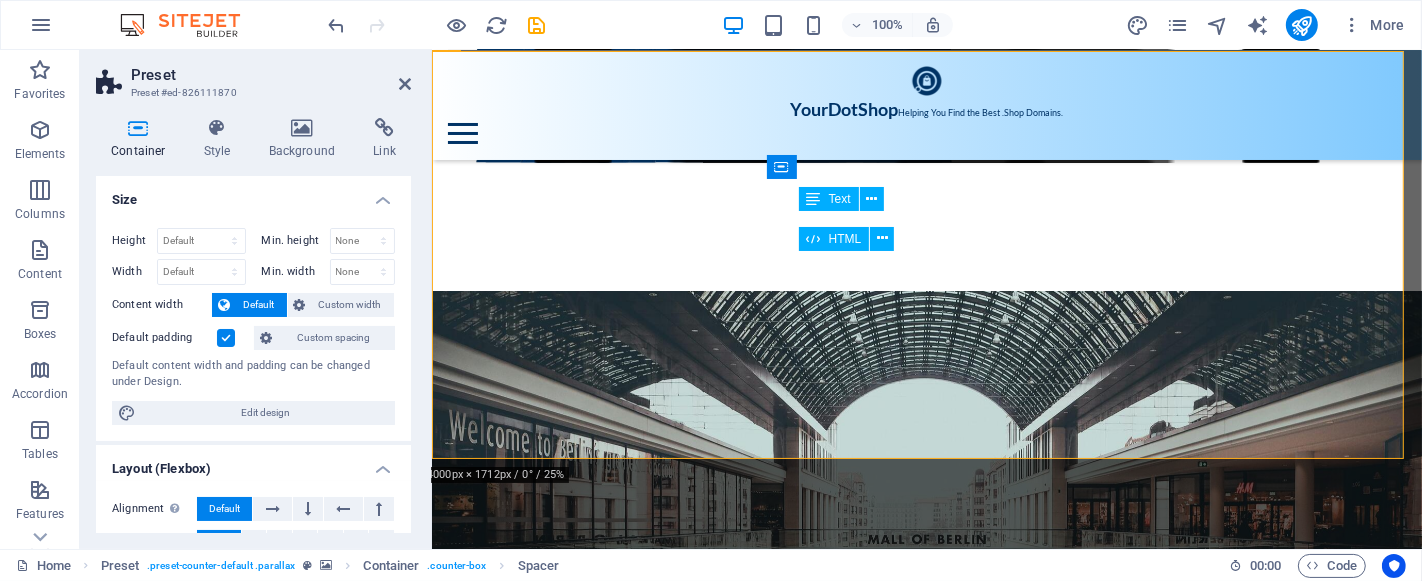 click on "Developed" at bounding box center (926, 3233) 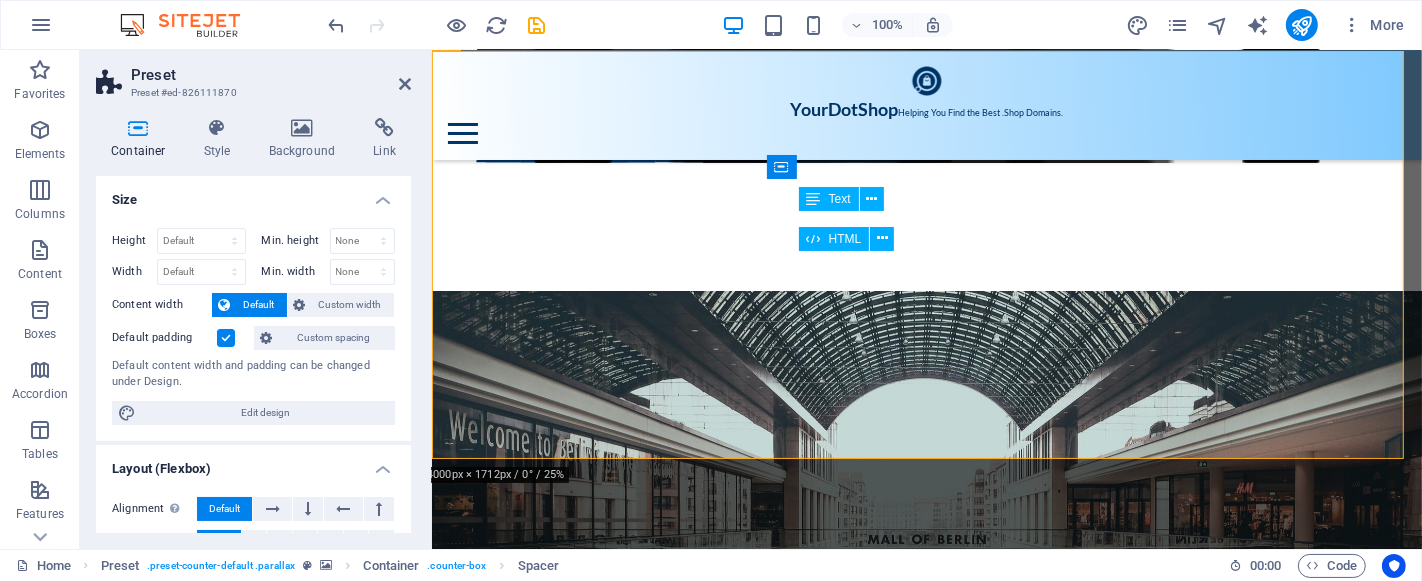 scroll, scrollTop: 2466, scrollLeft: 0, axis: vertical 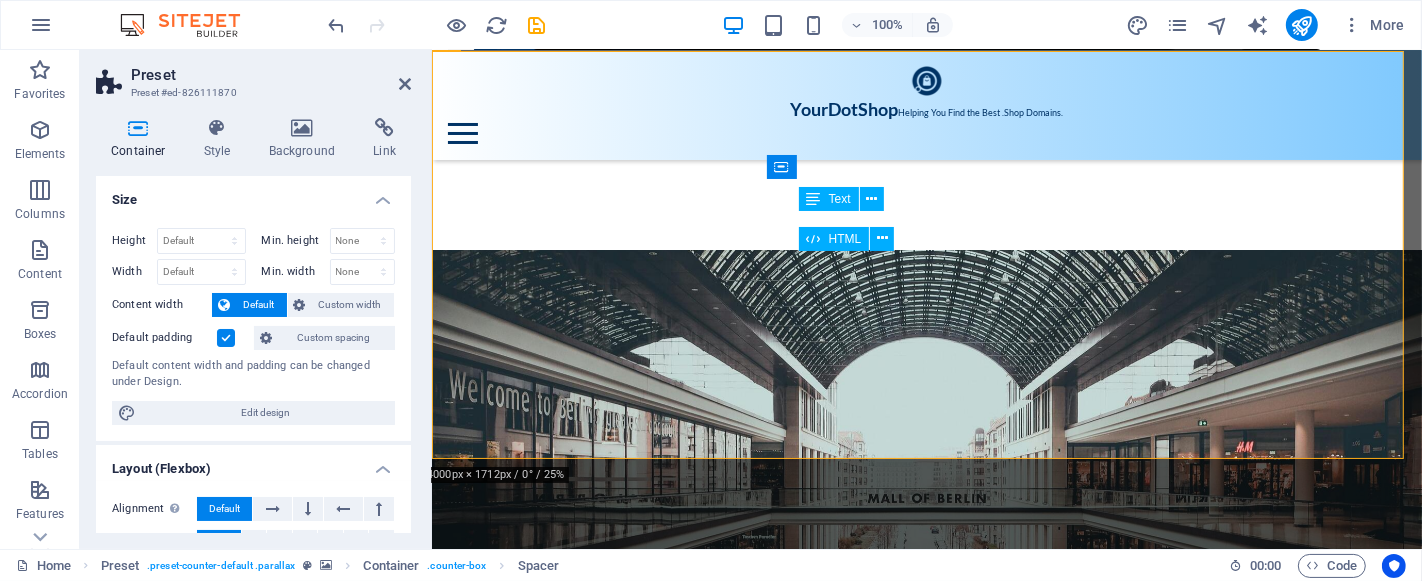 click on "Developed" at bounding box center (926, 3192) 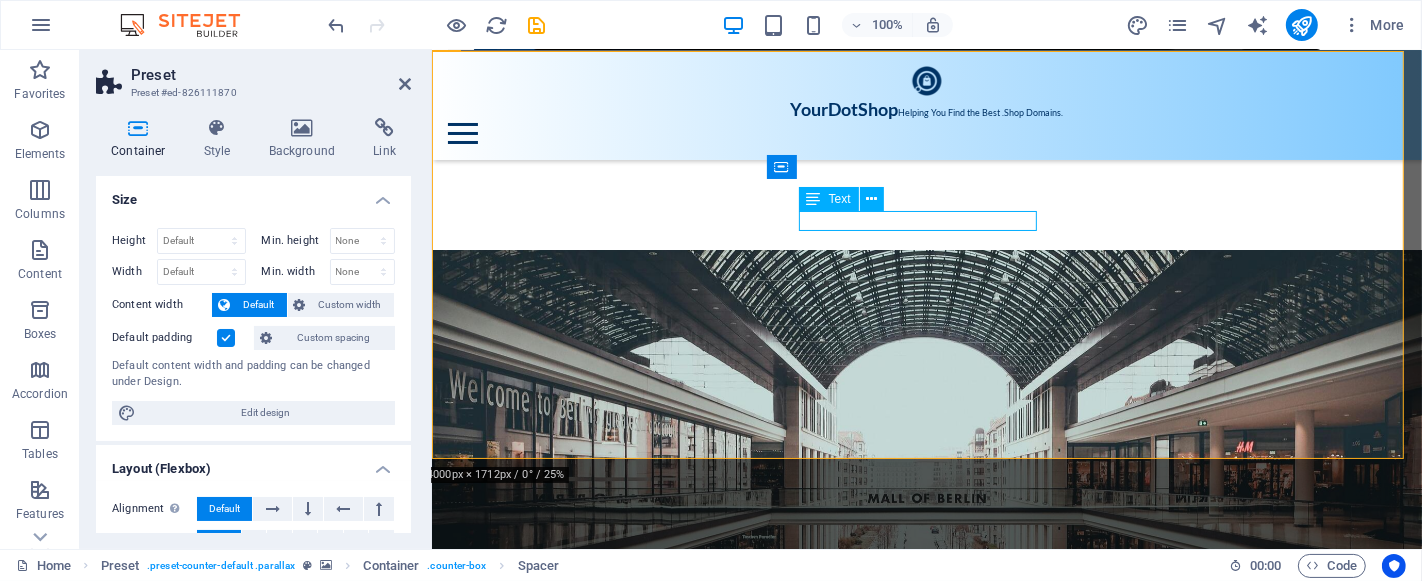 click on "Developed" at bounding box center [926, 3192] 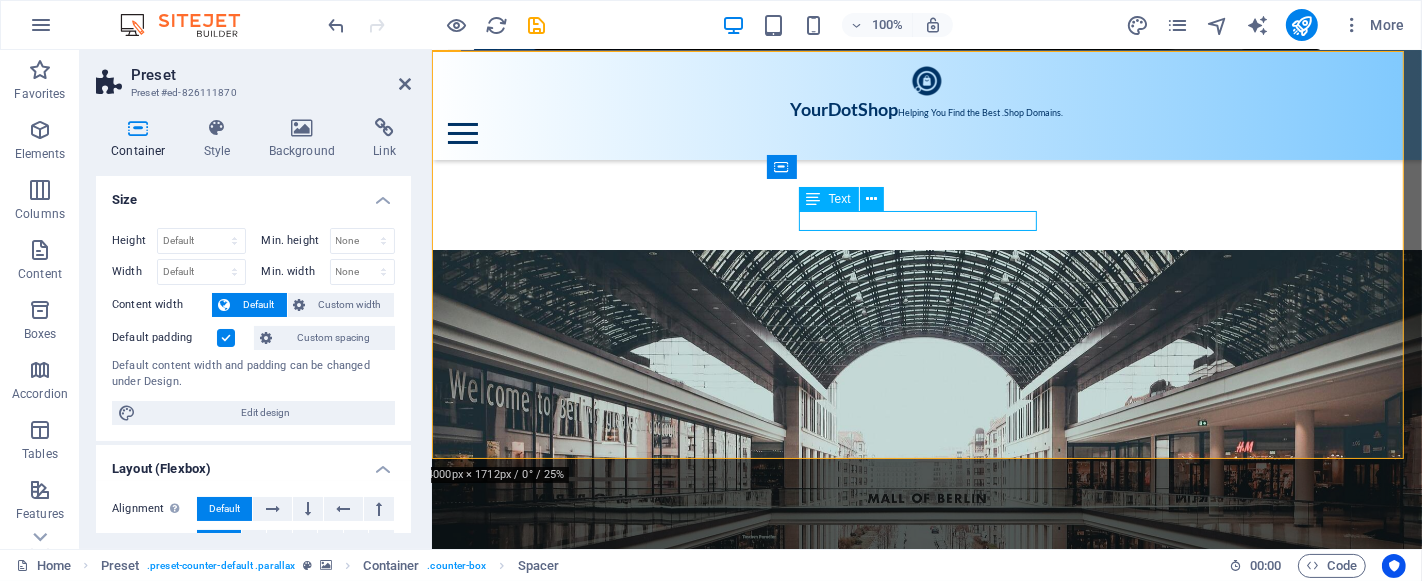click at bounding box center [926, 3212] 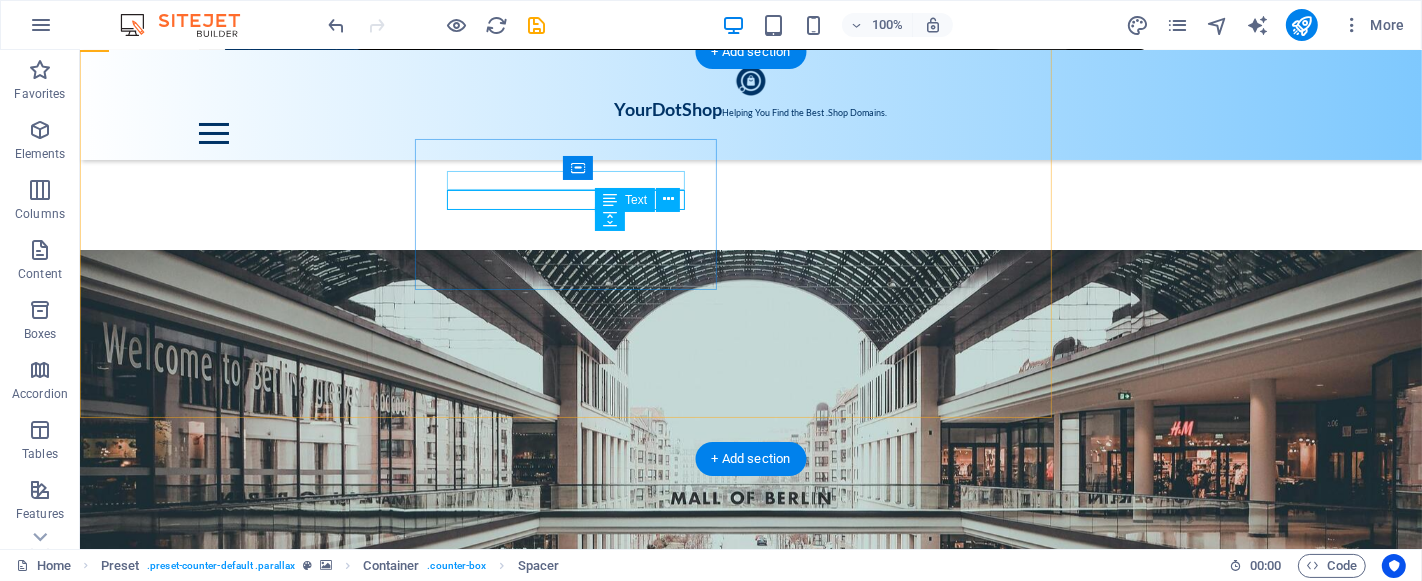 click at bounding box center (750, 2791) 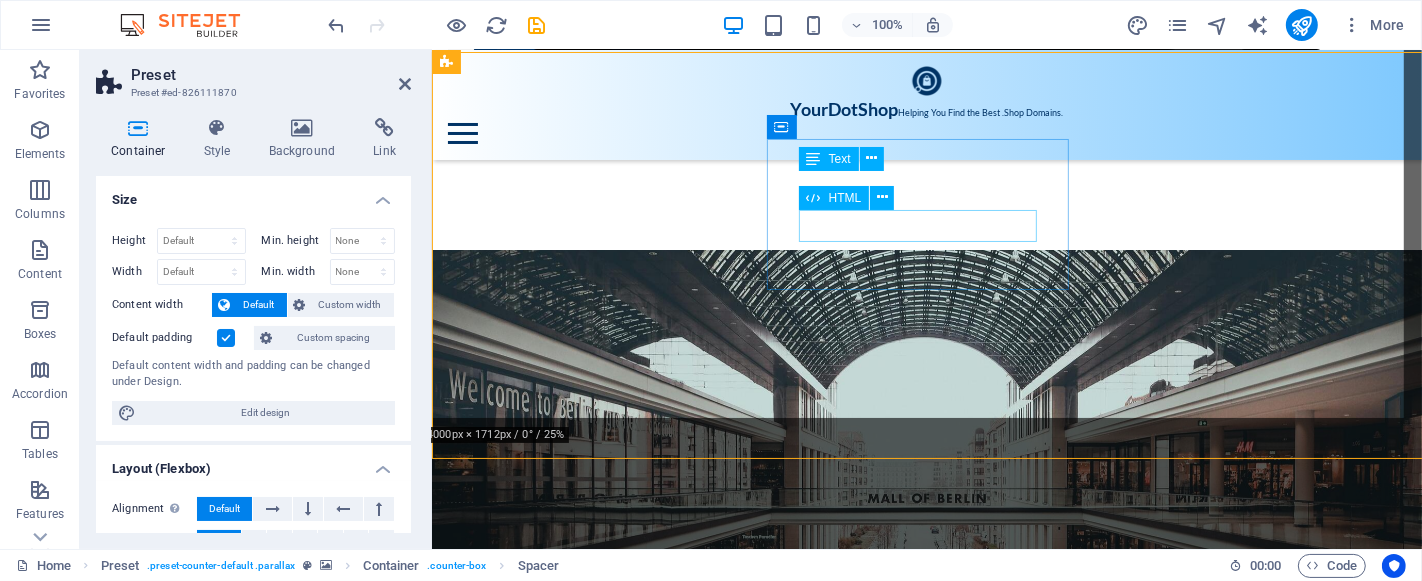 scroll, scrollTop: 2507, scrollLeft: 0, axis: vertical 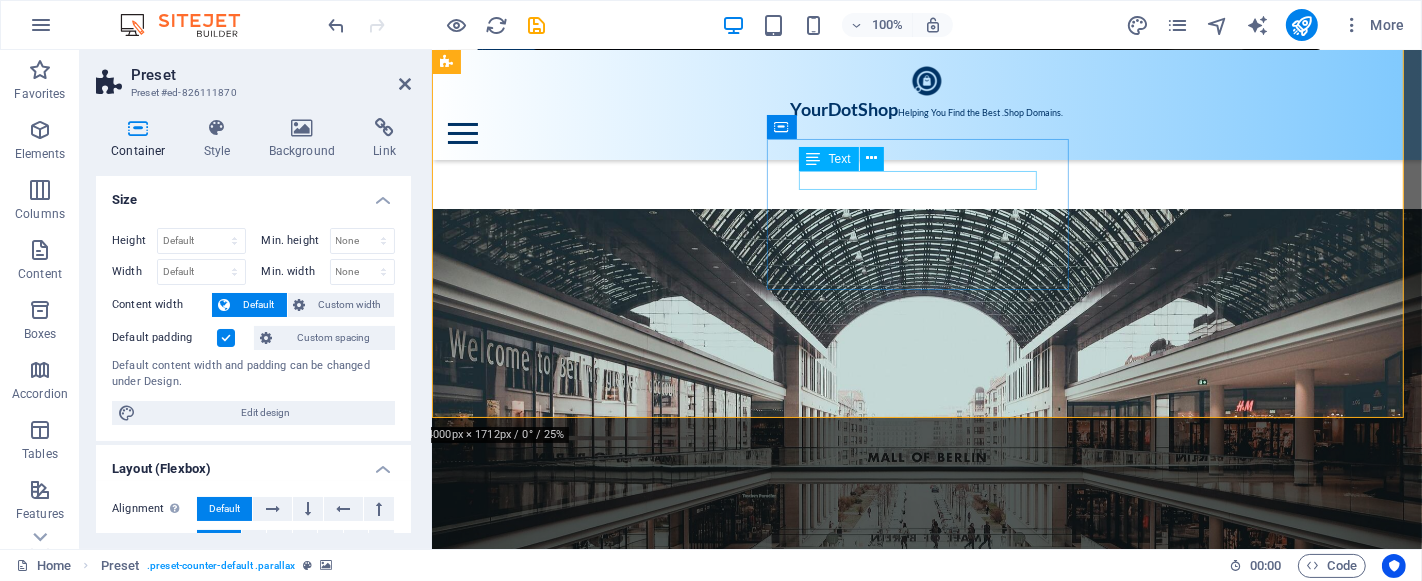 click on "Developed" at bounding box center (926, 3151) 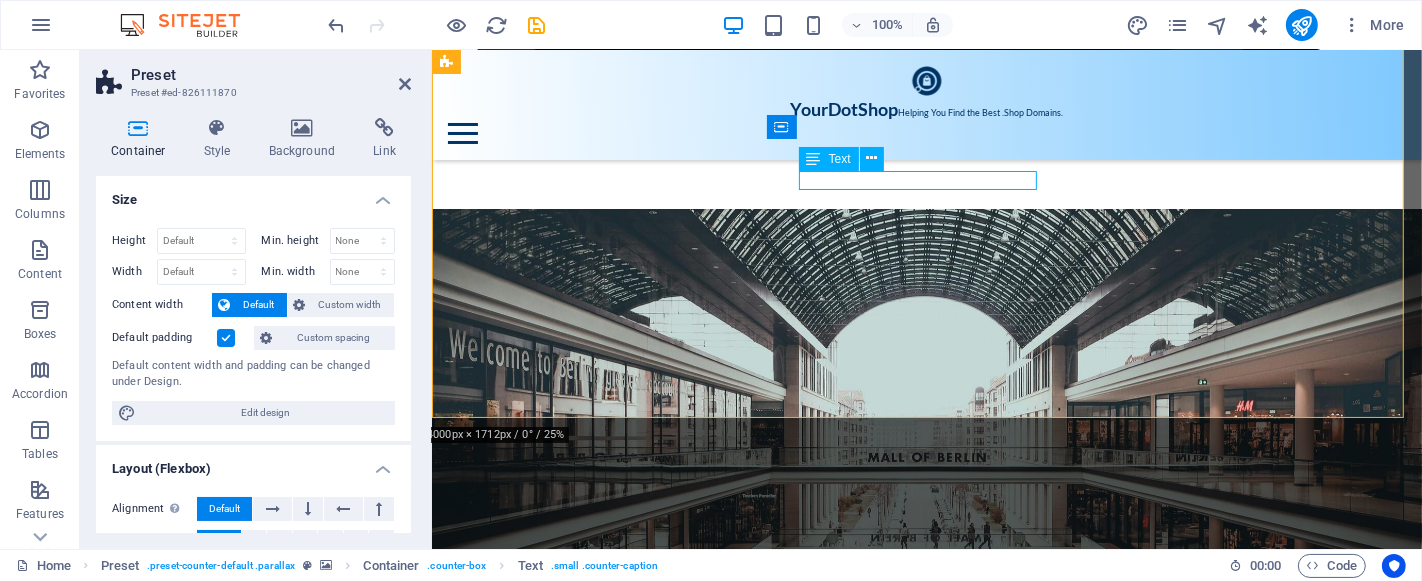 click on "Developed" at bounding box center [926, 3151] 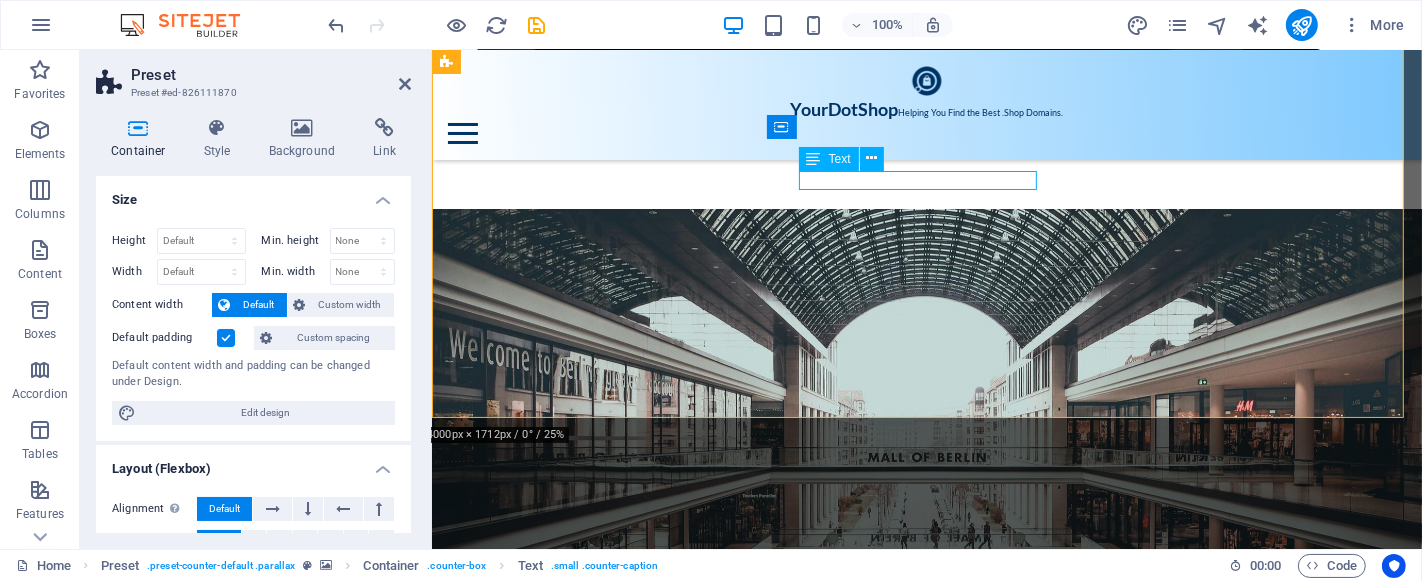 click on "Developed" at bounding box center (926, 3151) 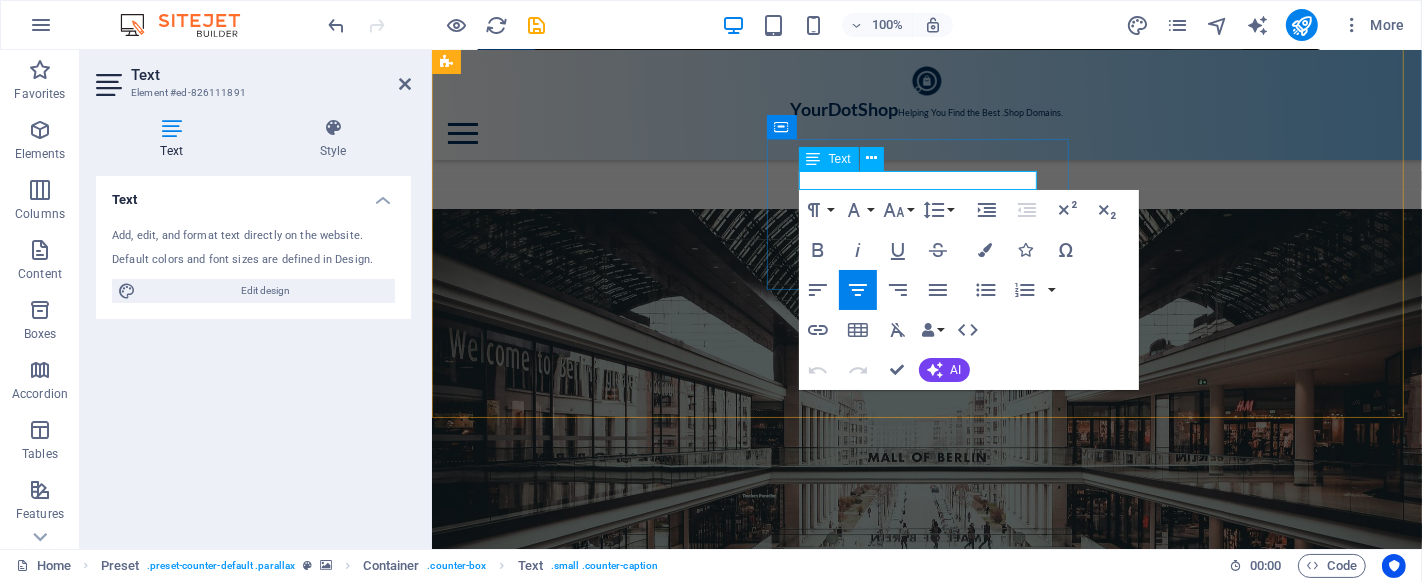 click on "Developed" at bounding box center (926, 3151) 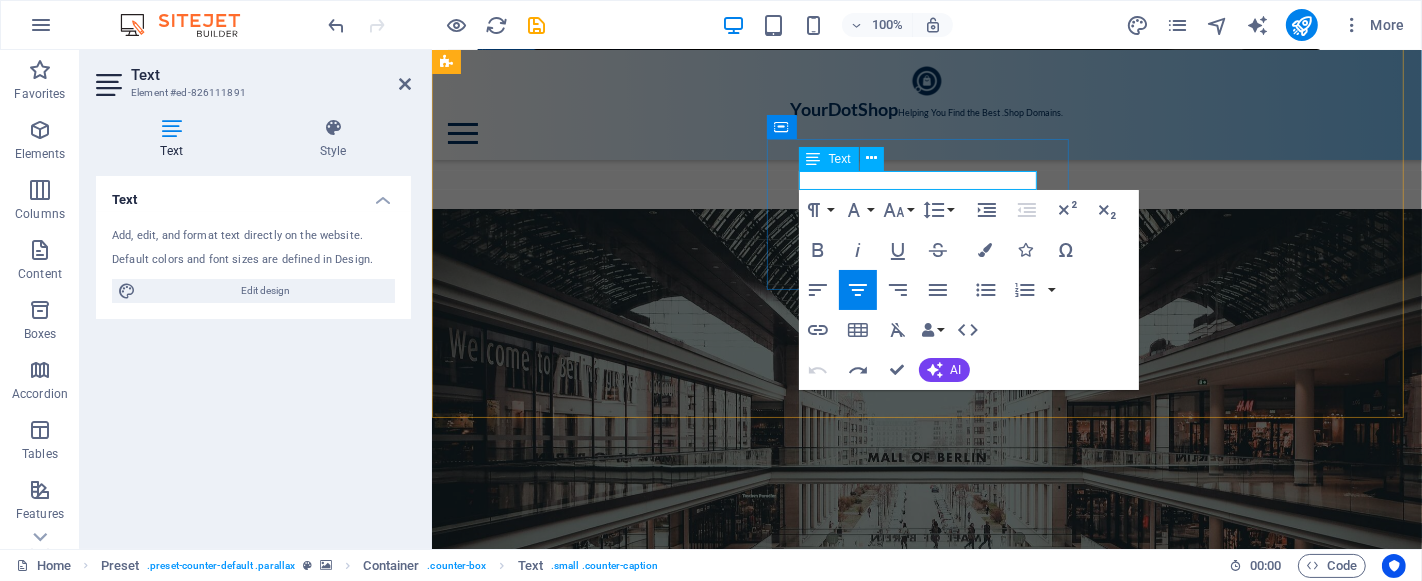 click on "Developed" at bounding box center (926, 3151) 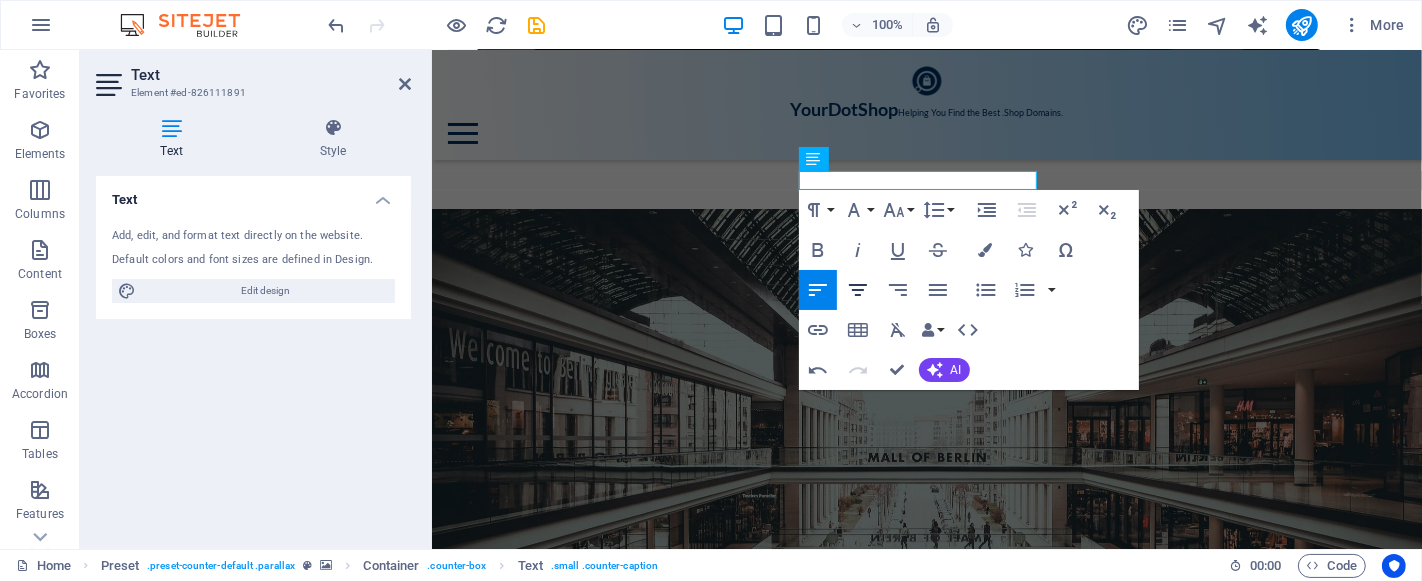 click 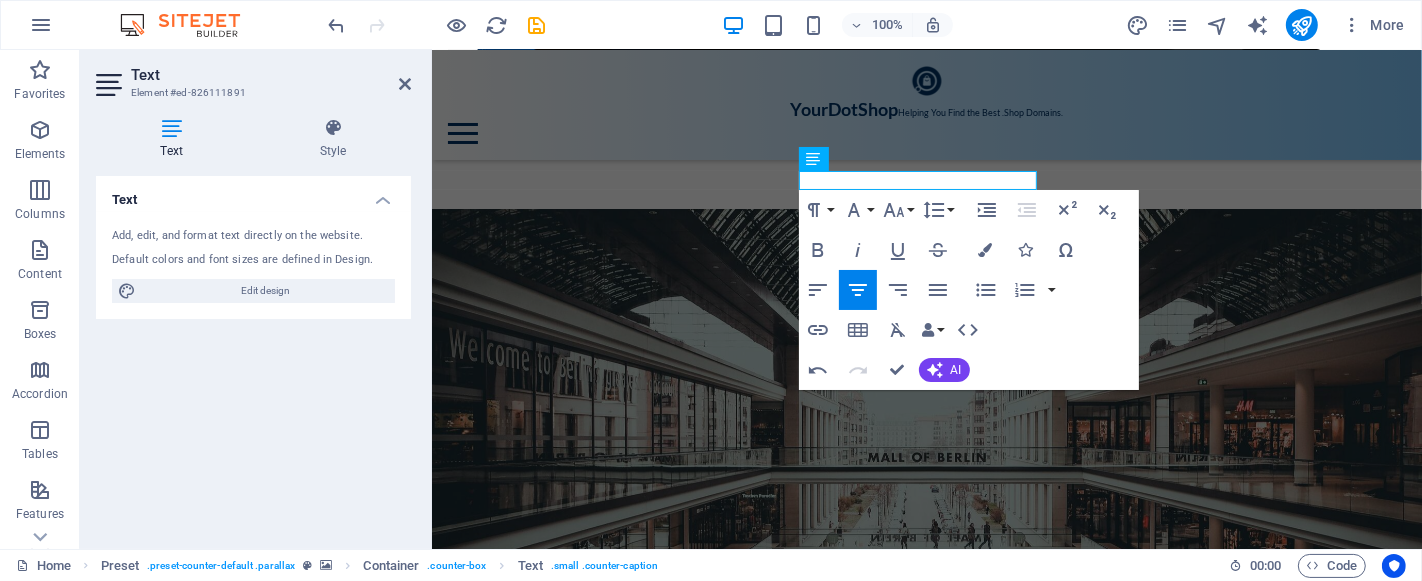 click at bounding box center (926, 2616) 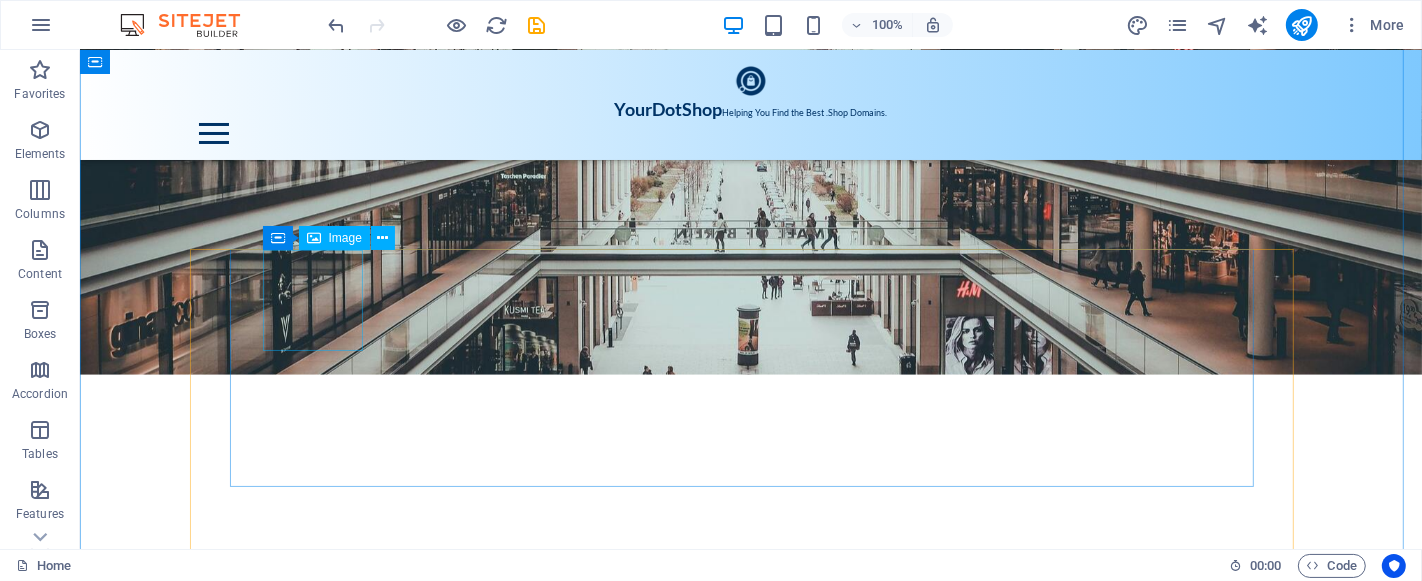 scroll, scrollTop: 2951, scrollLeft: 0, axis: vertical 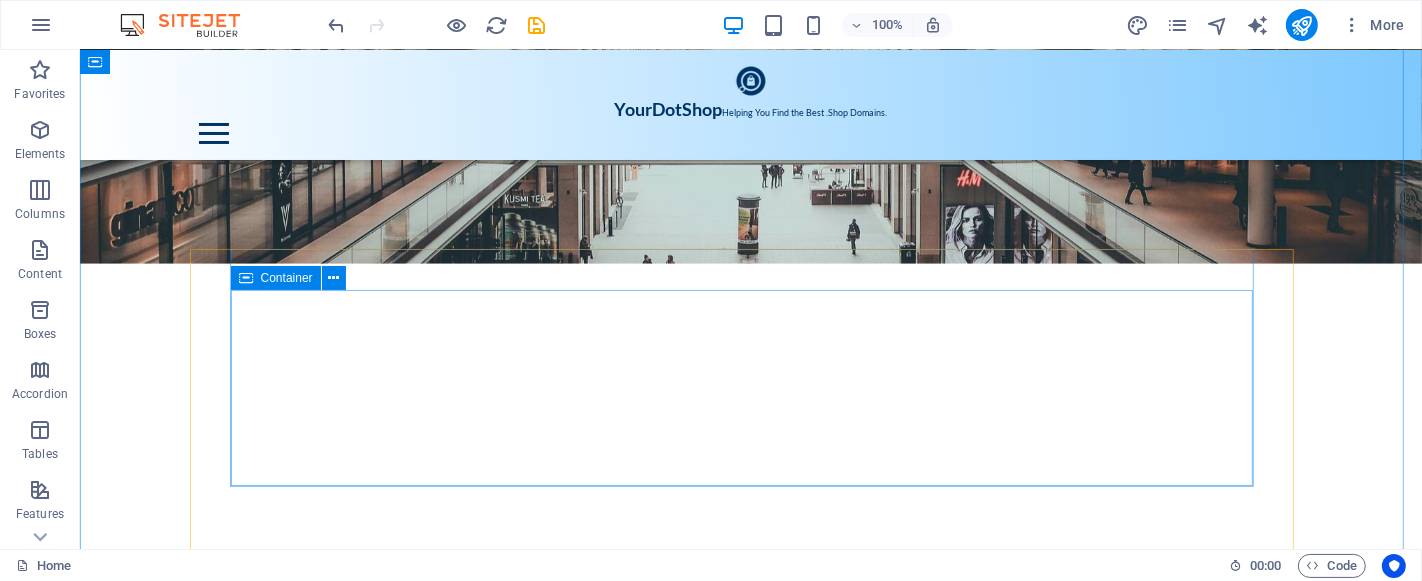 click on "[FIRST] [LAST] Lorem ipsum dolor sit amet, consetetur sadipscing elitr, sed diam nonumy eirmod tempor invidunt ut labore et dolore magna aliquyam erat, sed diam voluptua. At vero eos et accusam et justo duo" at bounding box center [750, 3608] 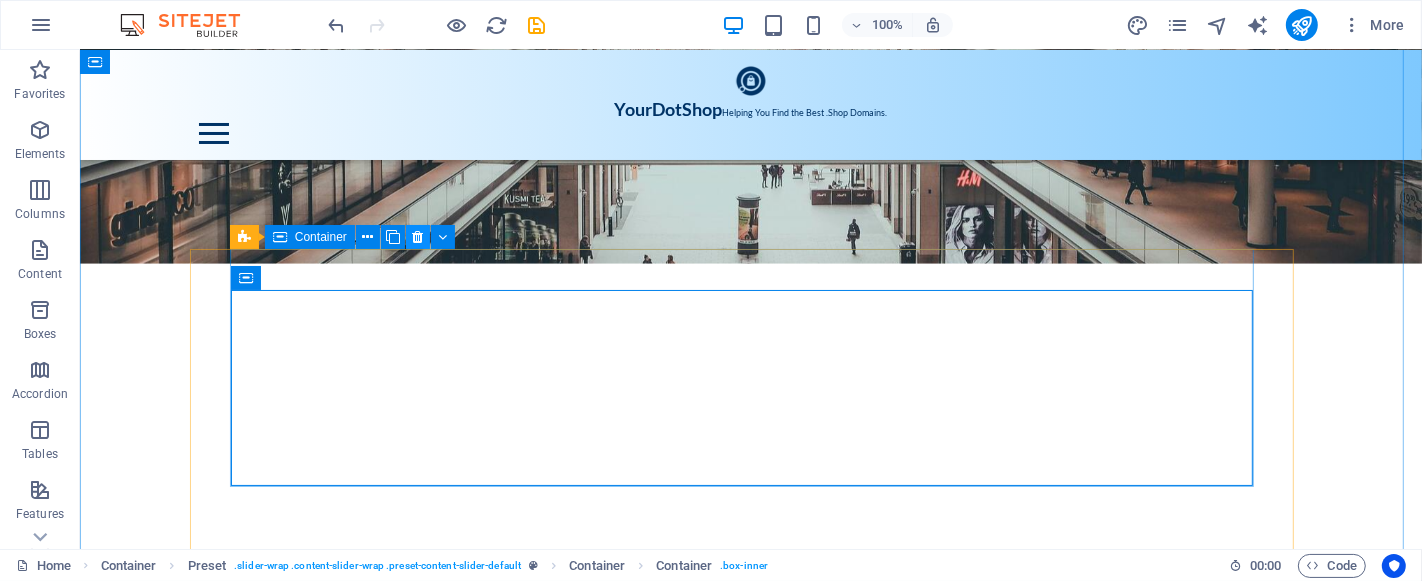click at bounding box center [417, 237] 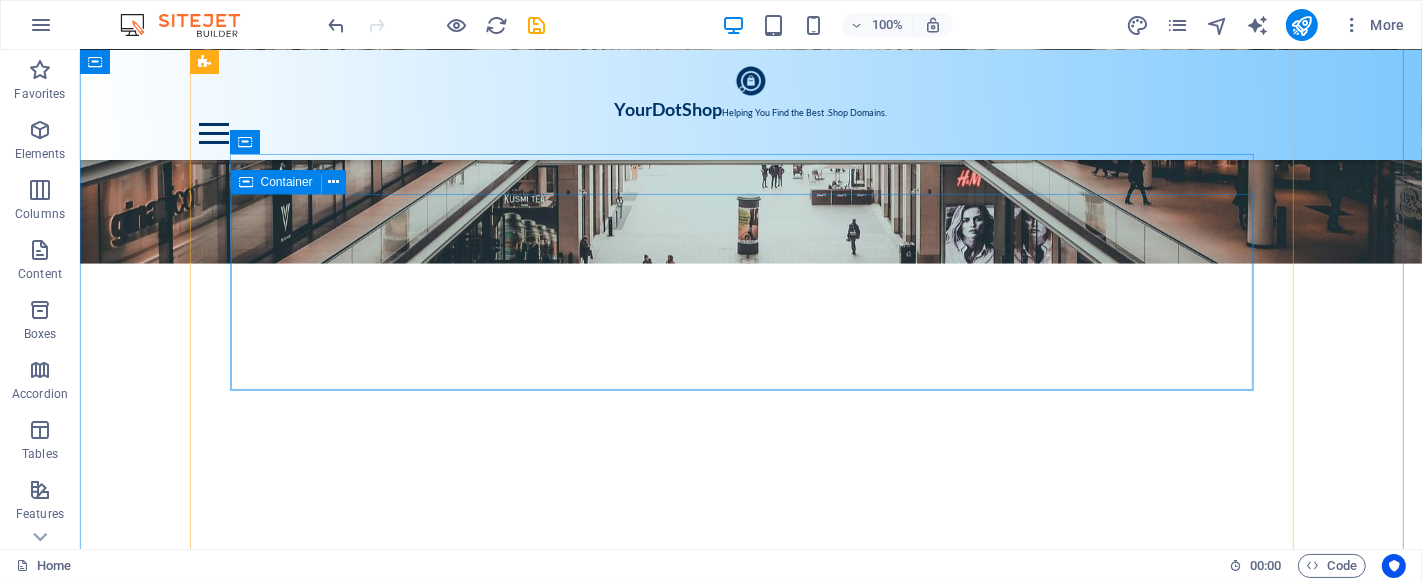 scroll, scrollTop: 3285, scrollLeft: 0, axis: vertical 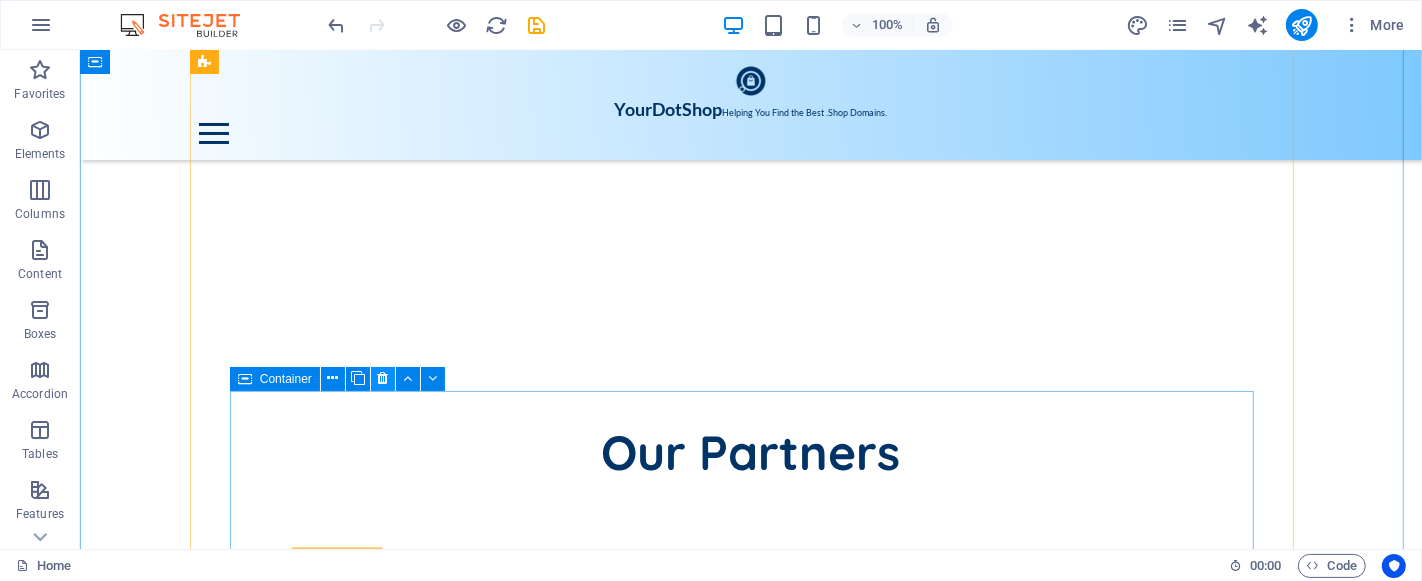 click at bounding box center [383, 379] 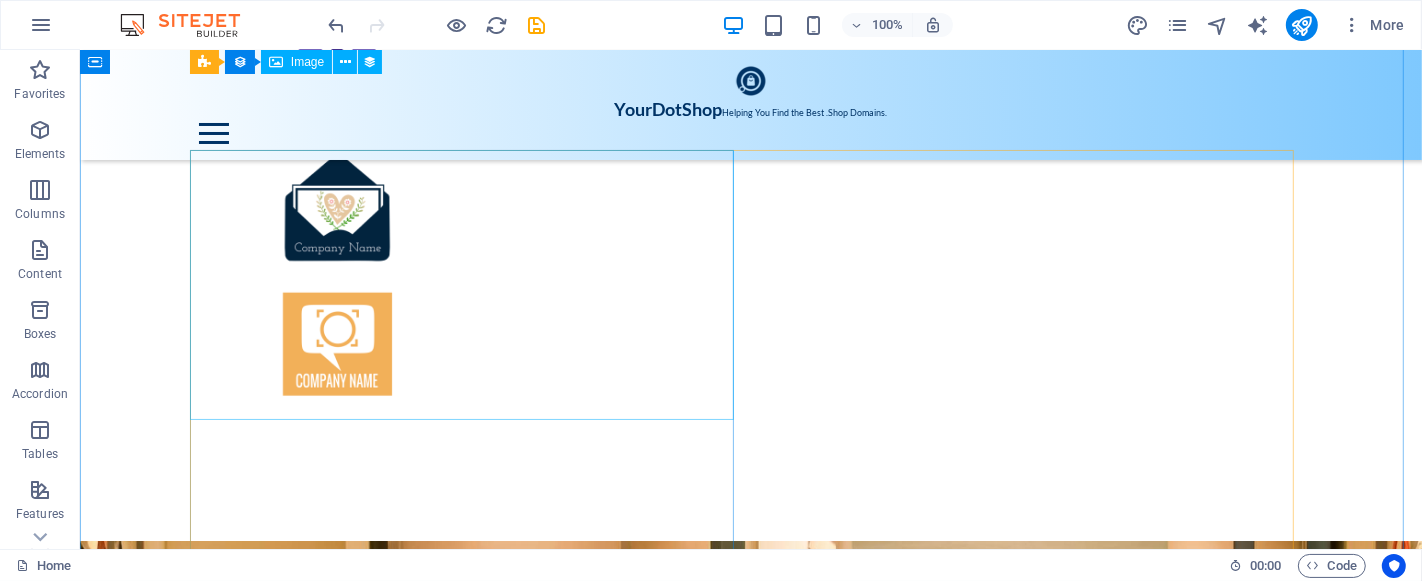 scroll, scrollTop: 4388, scrollLeft: 0, axis: vertical 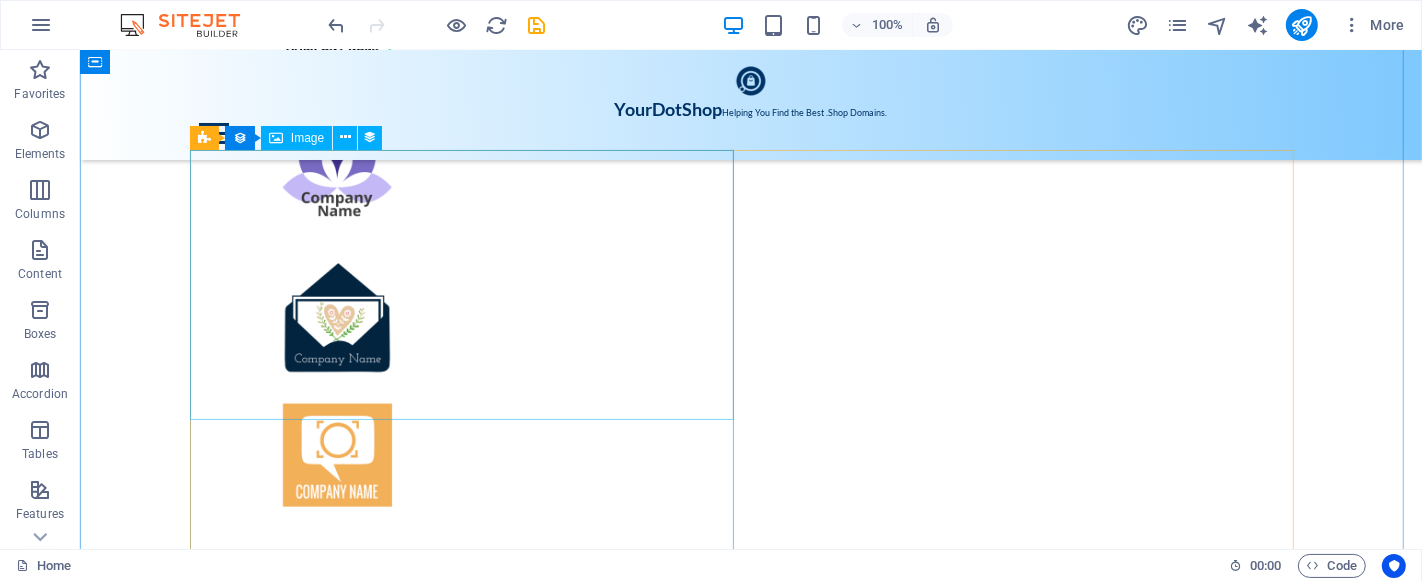 click at bounding box center [750, 3362] 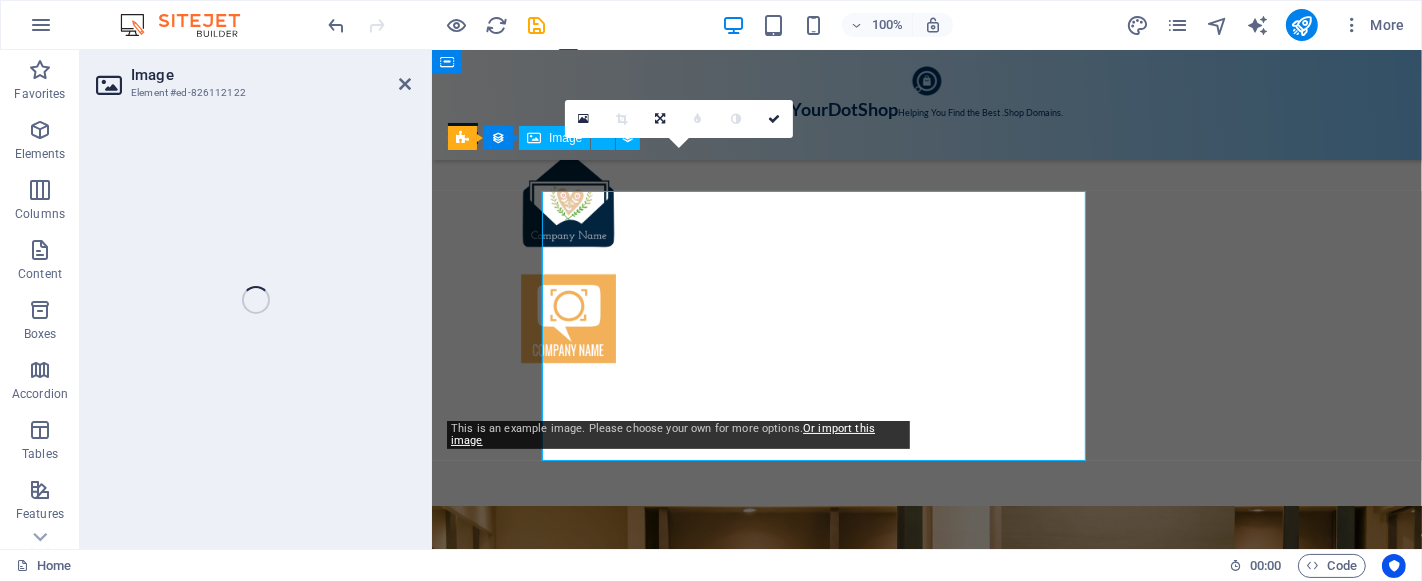 scroll, scrollTop: 4347, scrollLeft: 0, axis: vertical 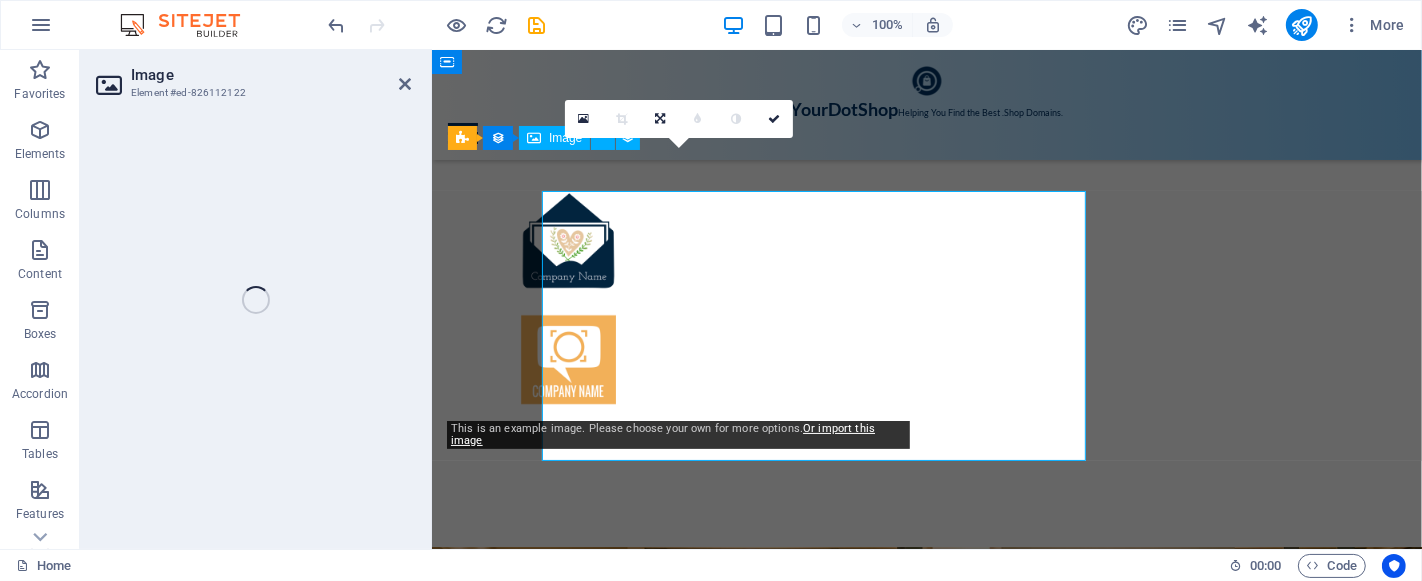 select on "px" 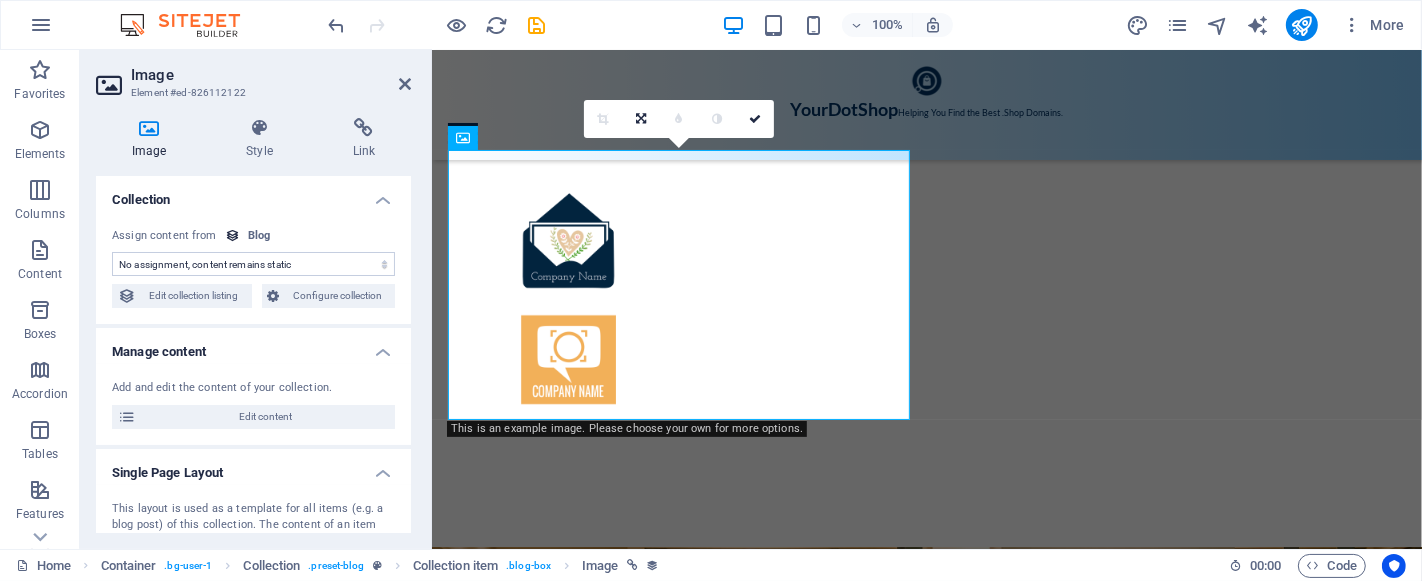 select on "image" 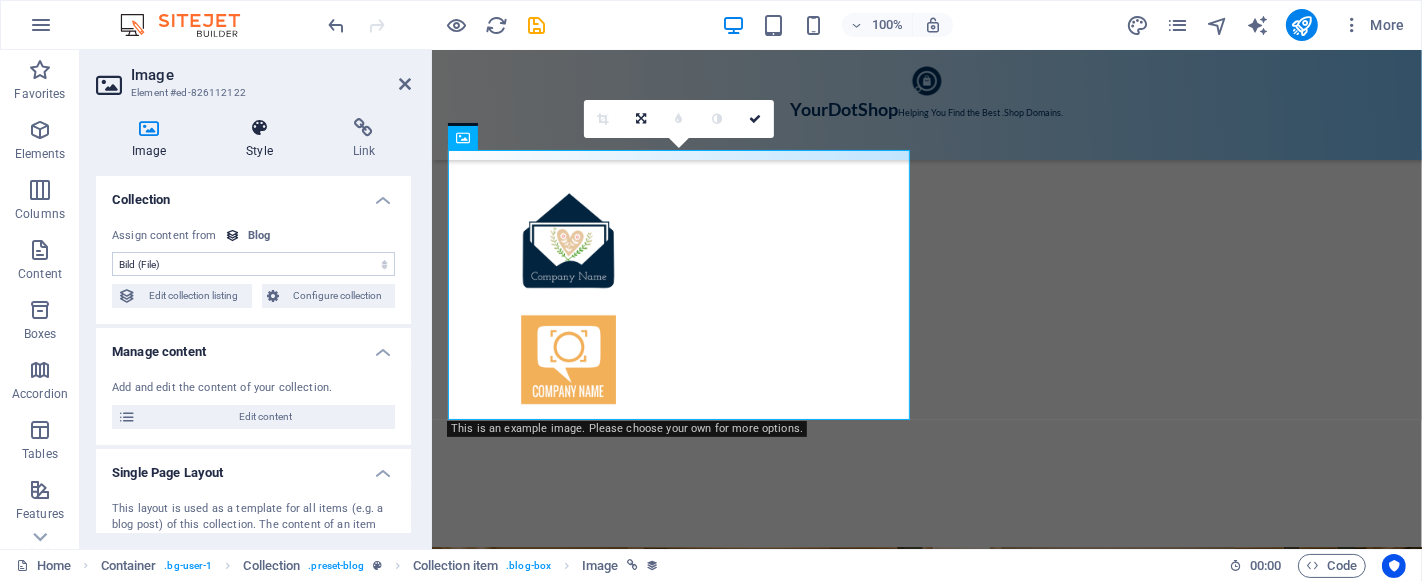 click on "Style" at bounding box center [263, 139] 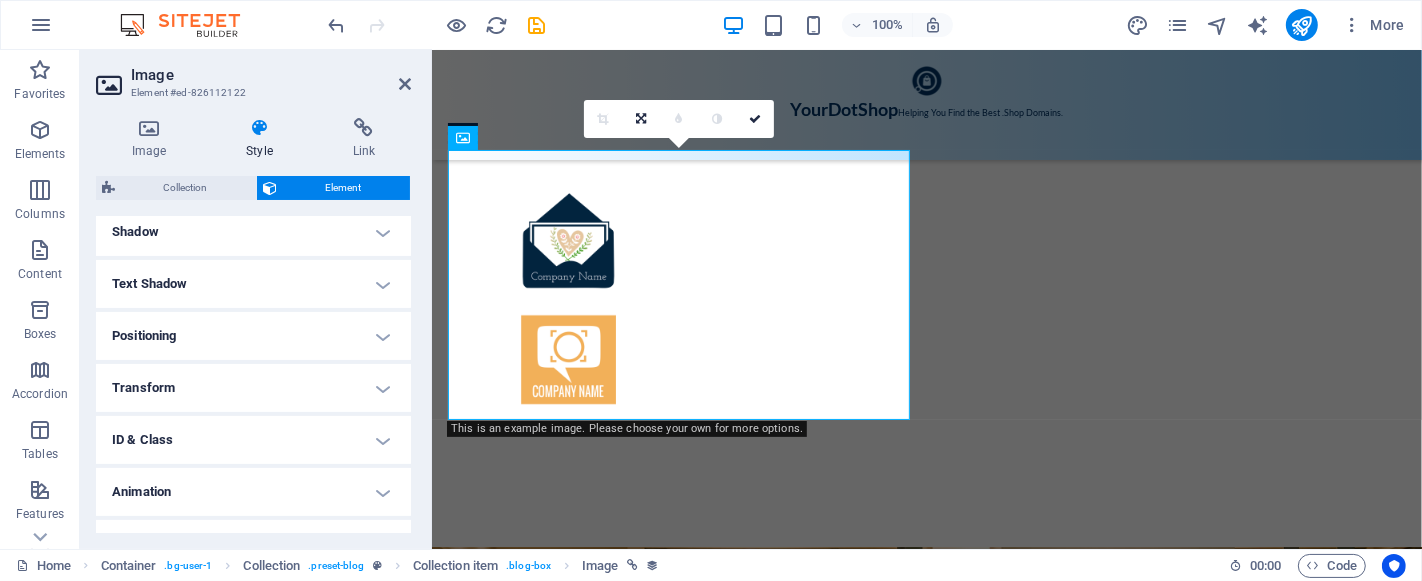 scroll, scrollTop: 527, scrollLeft: 0, axis: vertical 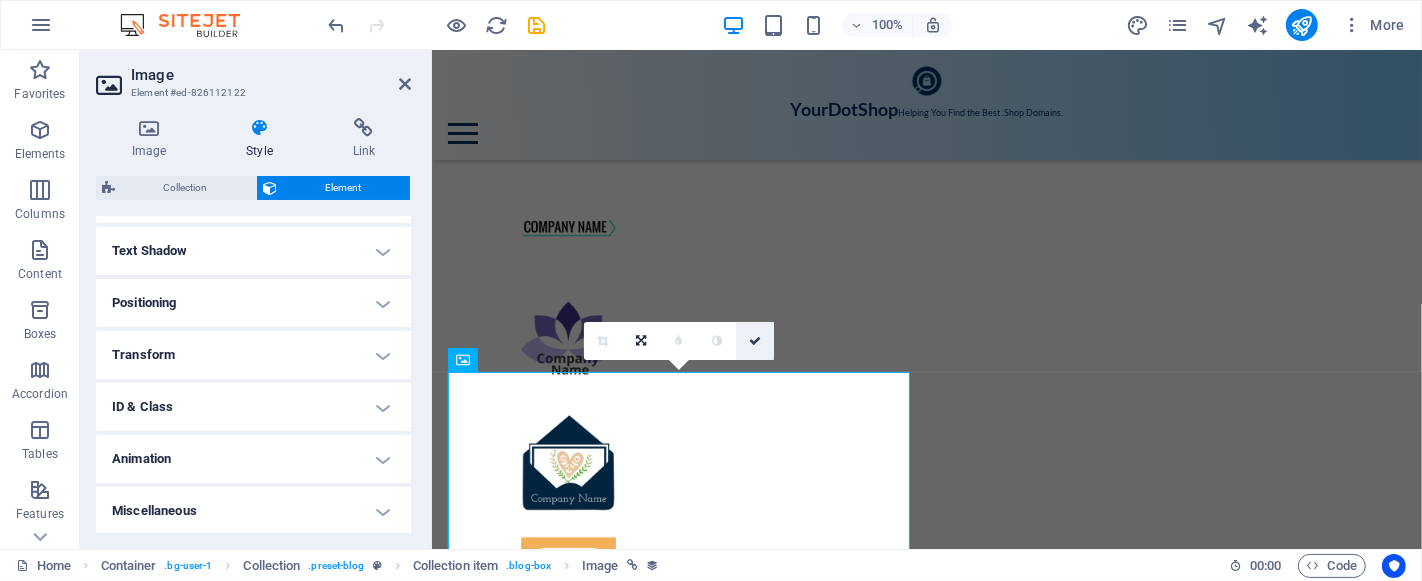 click at bounding box center [755, 341] 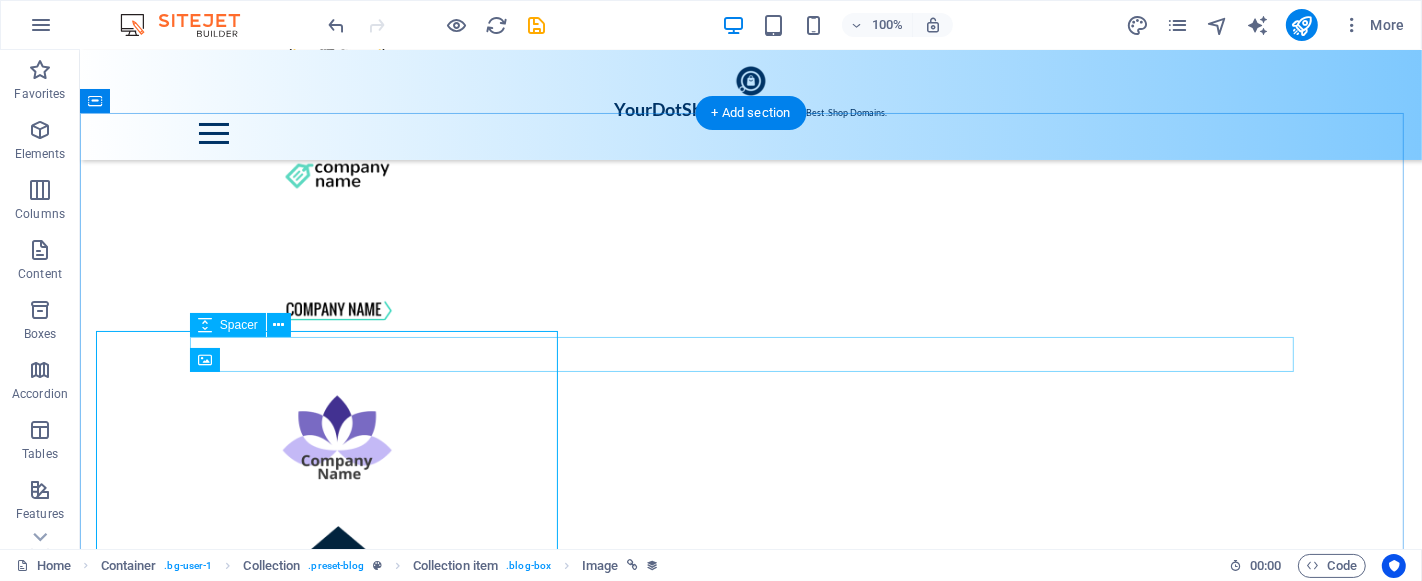 scroll, scrollTop: 4165, scrollLeft: 0, axis: vertical 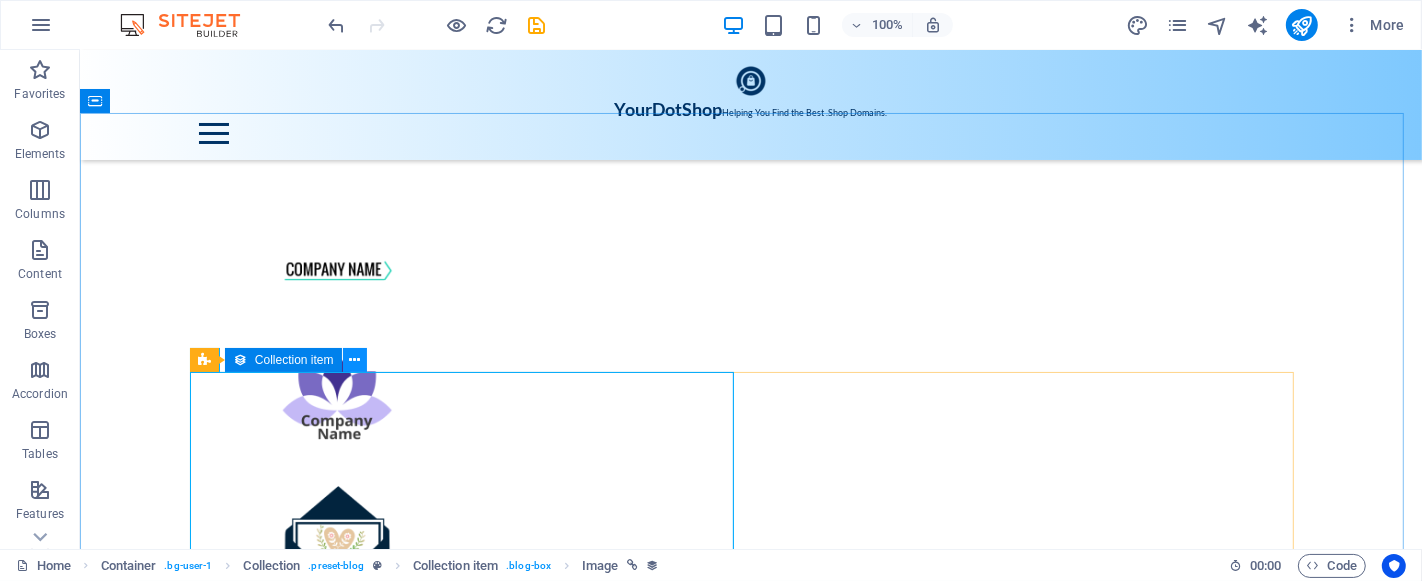 click at bounding box center (354, 360) 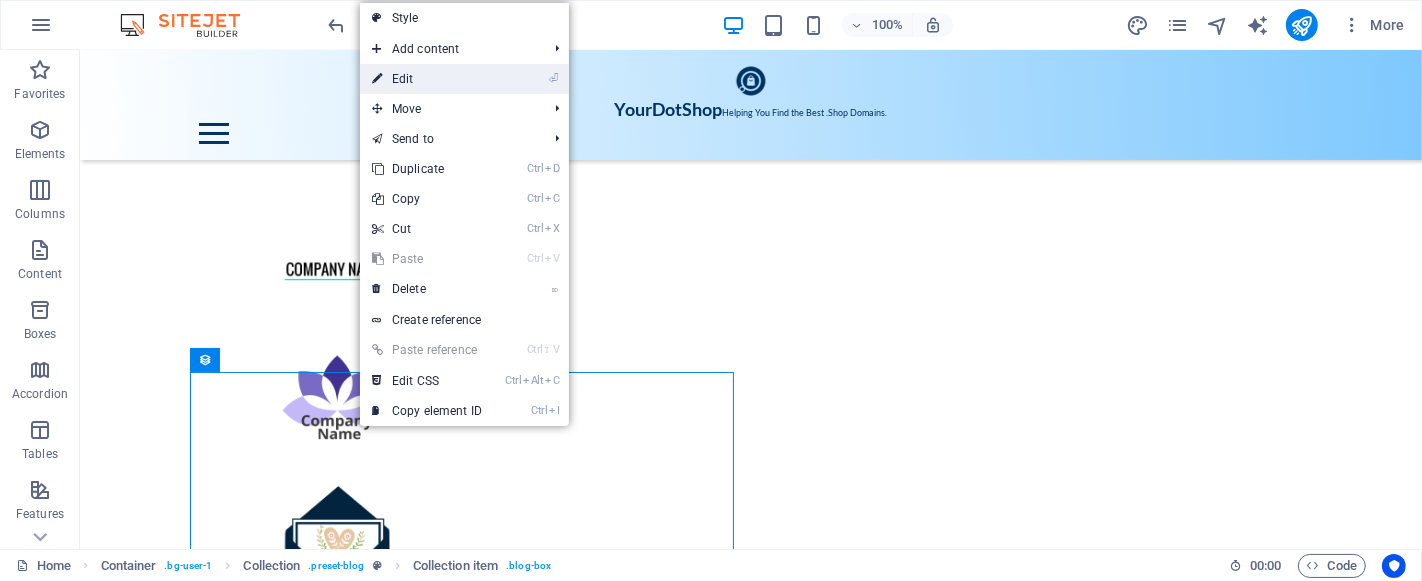 click on "⏎  Edit" at bounding box center [427, 79] 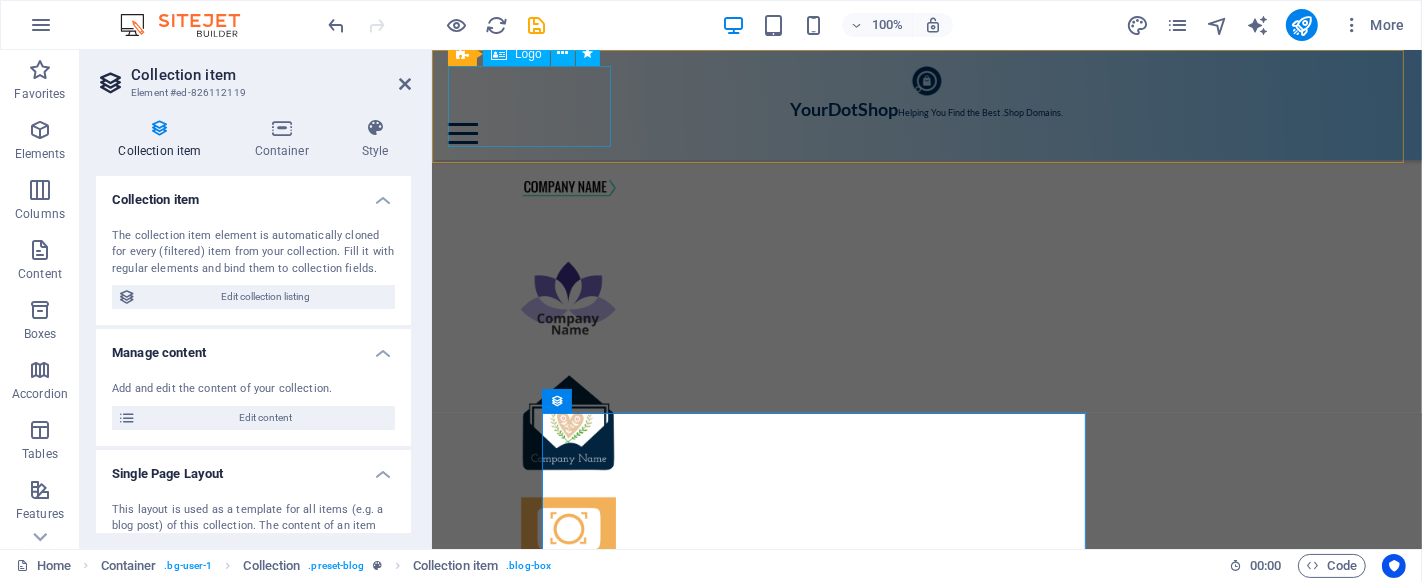 scroll, scrollTop: 4125, scrollLeft: 0, axis: vertical 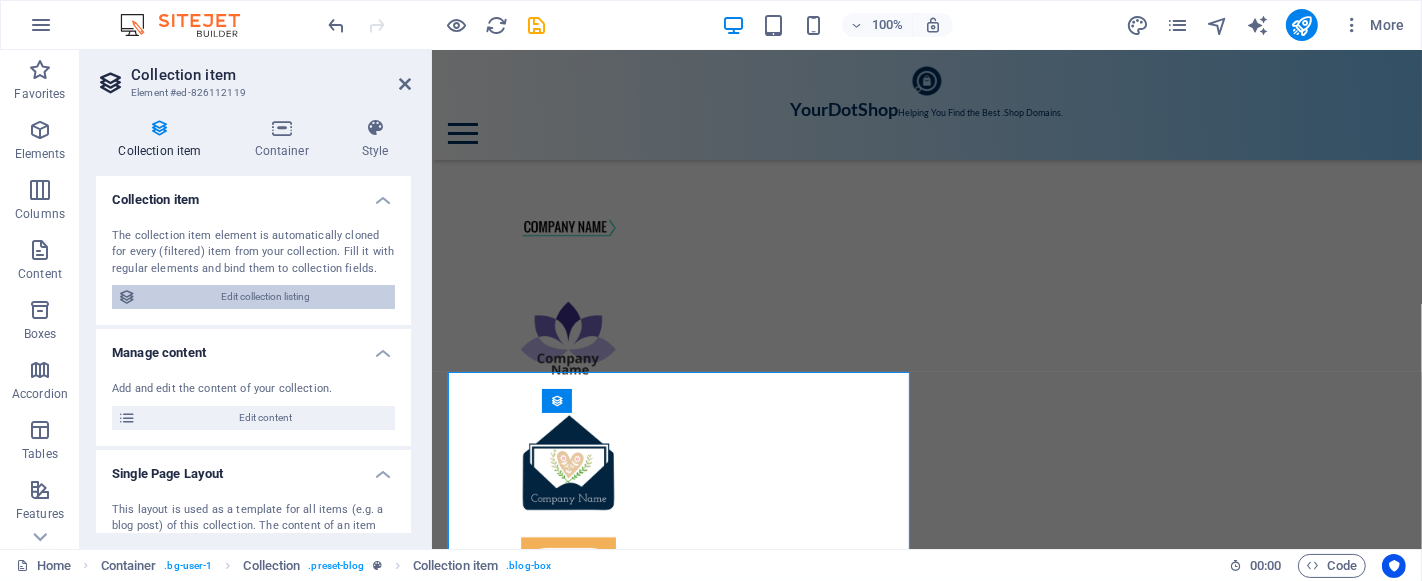 click on "Edit collection listing" at bounding box center [265, 297] 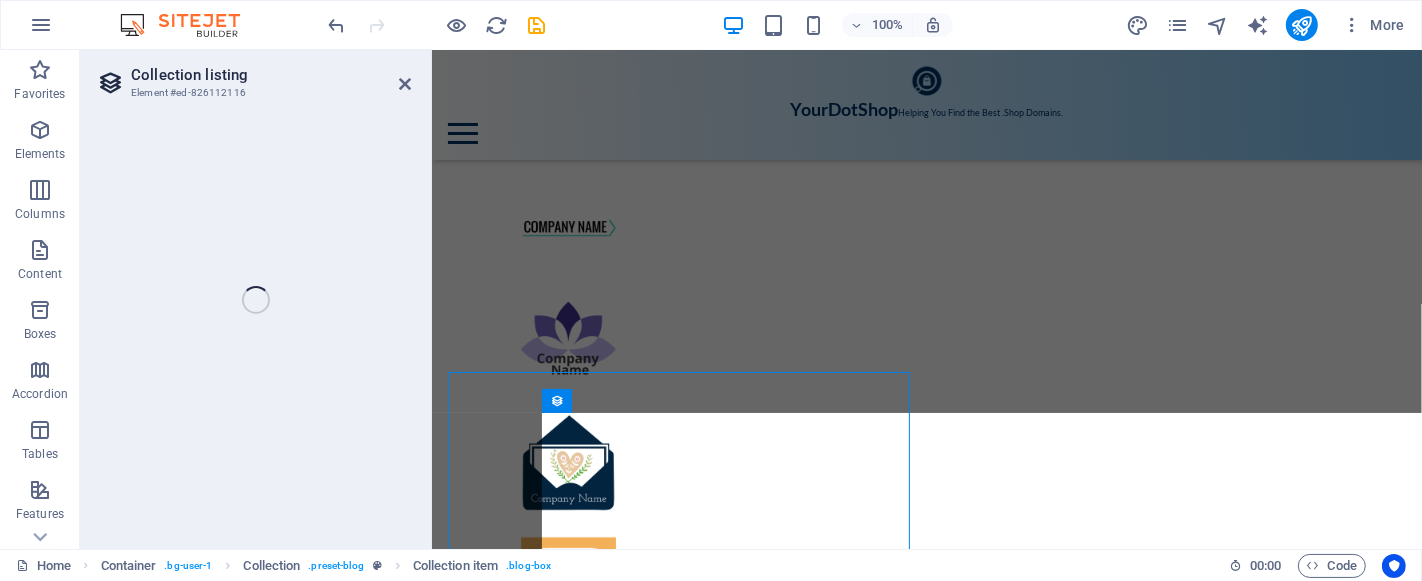 select on "columns.publishing_date_DESC" 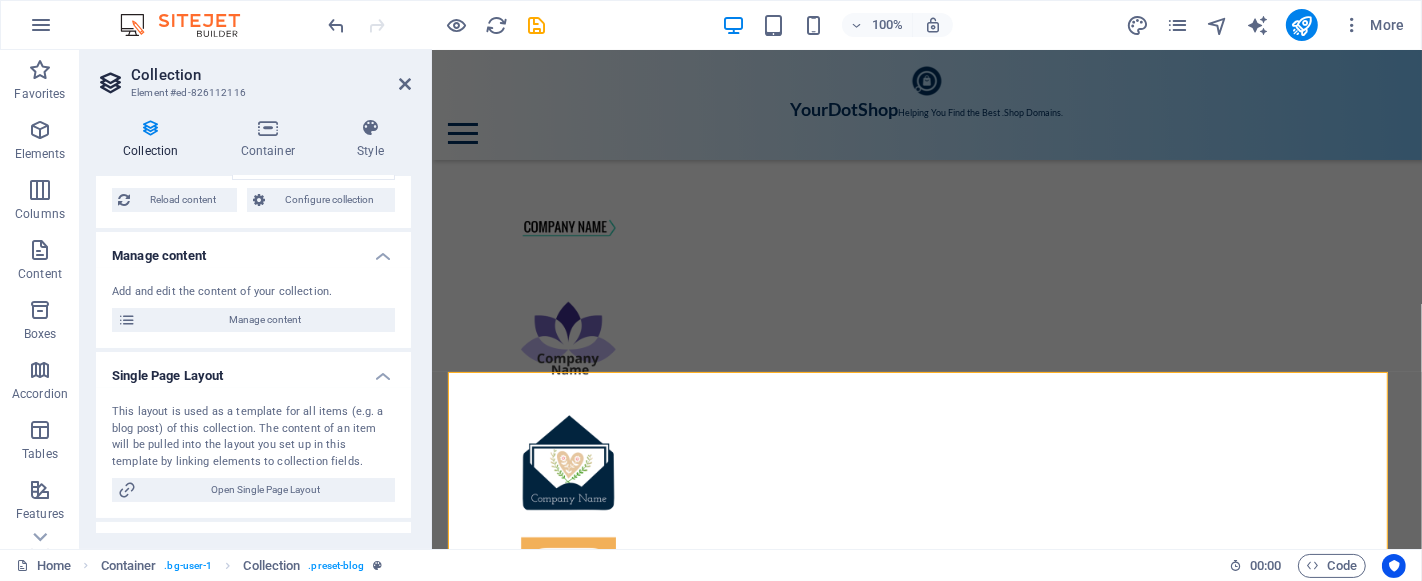 scroll, scrollTop: 0, scrollLeft: 0, axis: both 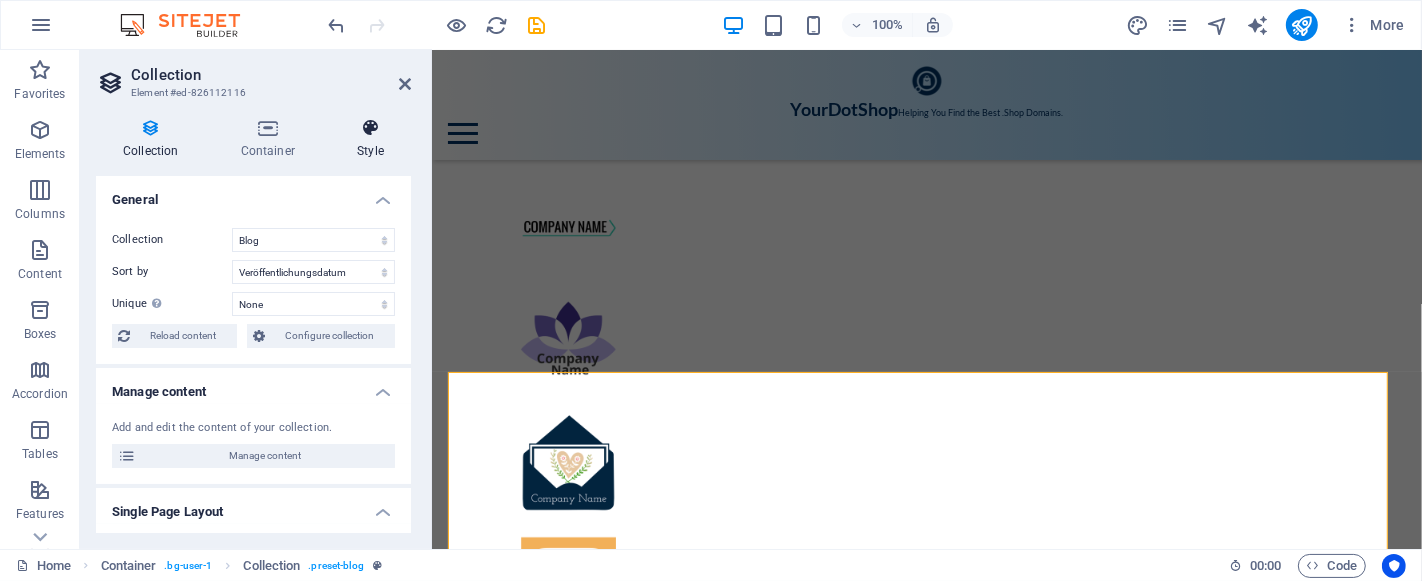 click on "Style" at bounding box center [370, 139] 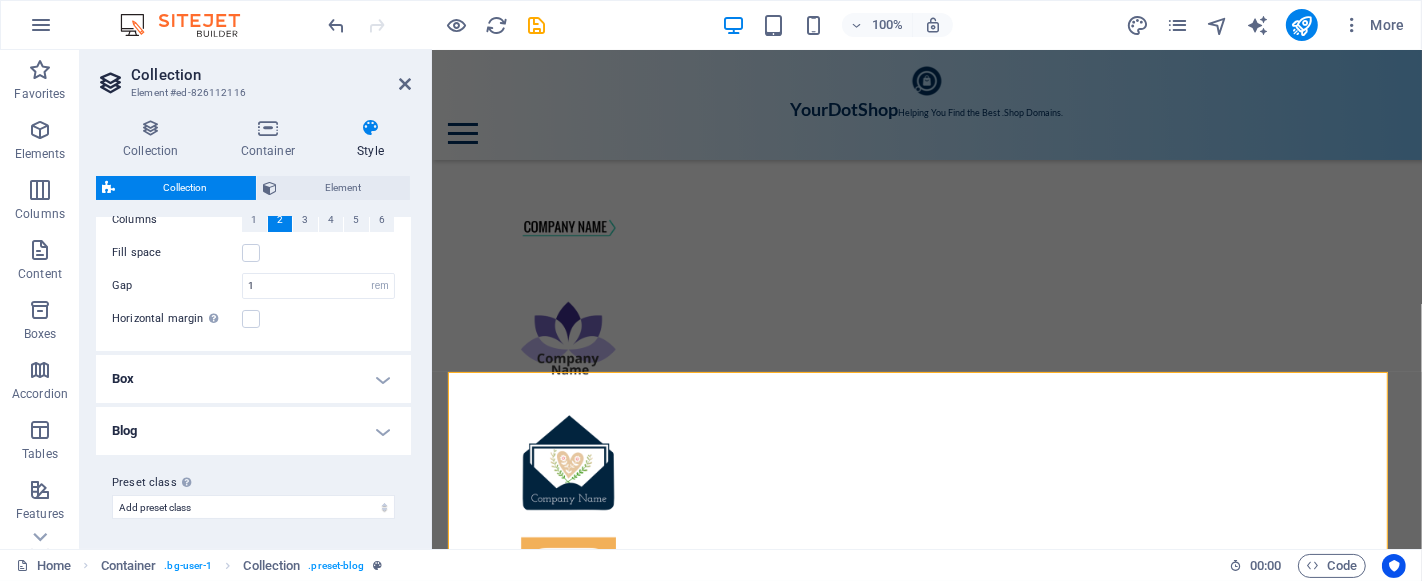scroll, scrollTop: 0, scrollLeft: 0, axis: both 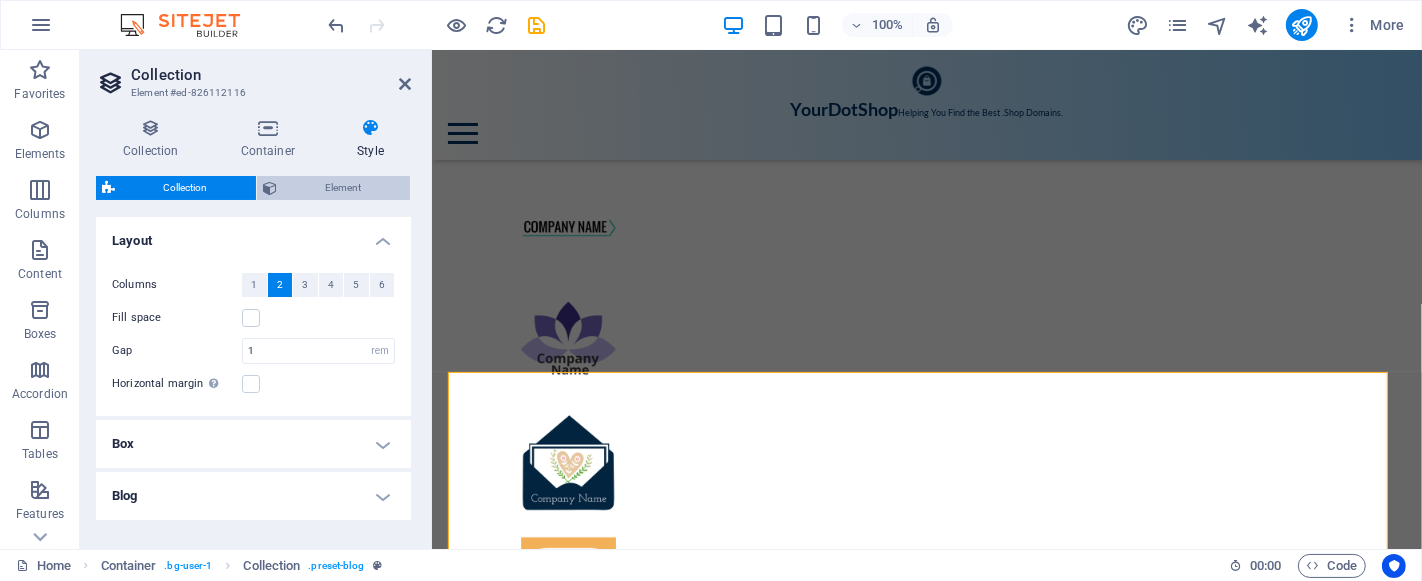 click on "Element" at bounding box center [343, 188] 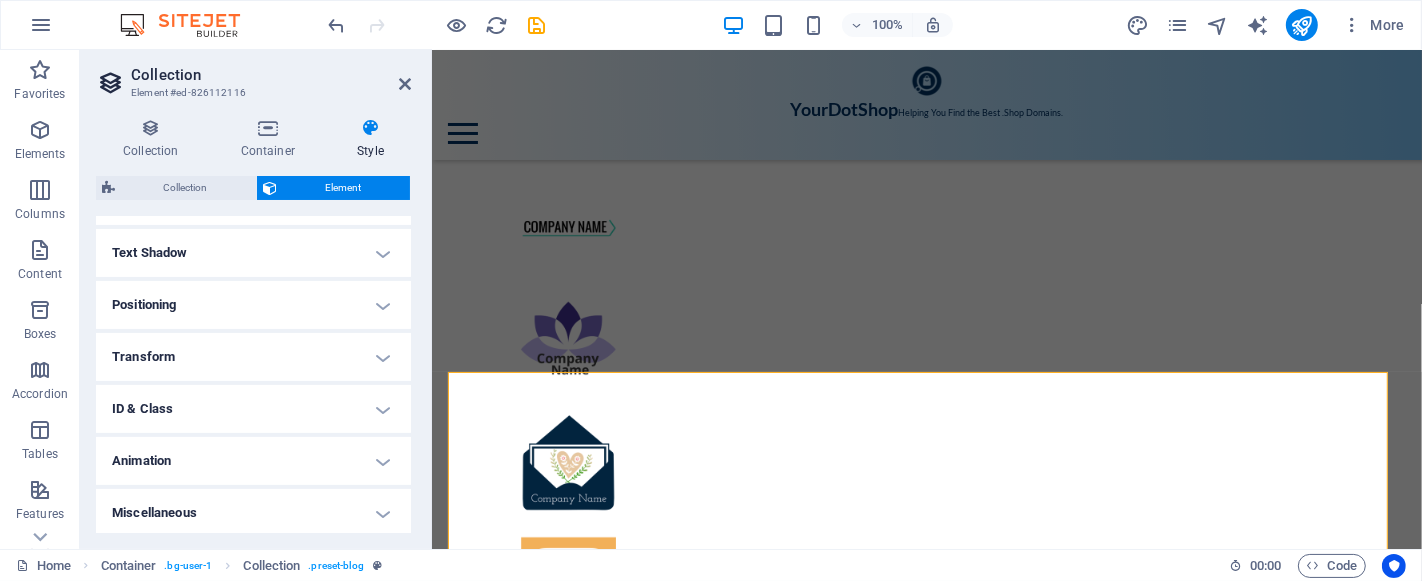 scroll, scrollTop: 527, scrollLeft: 0, axis: vertical 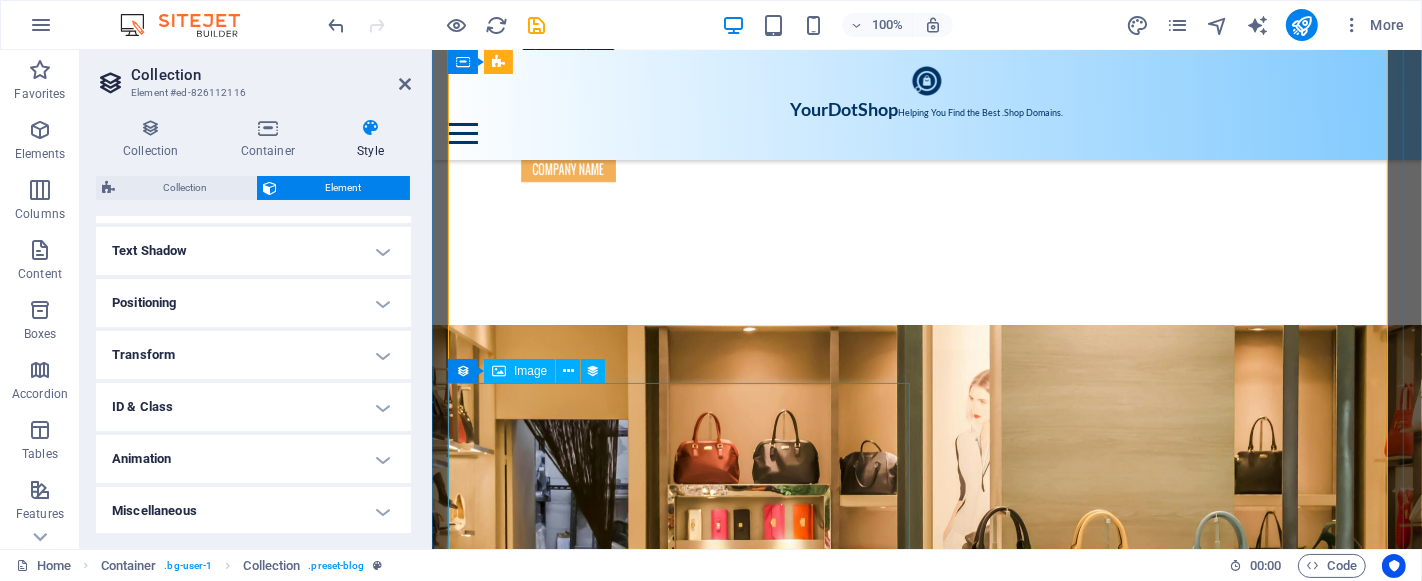click at bounding box center [926, 3931] 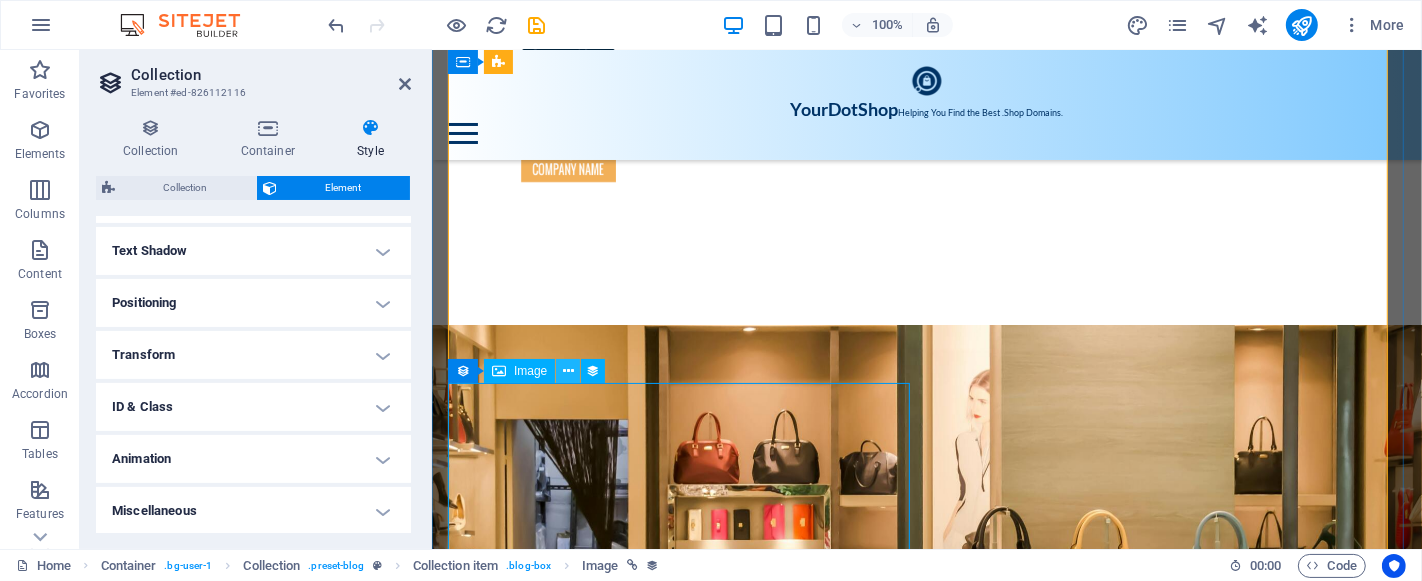 click at bounding box center [568, 371] 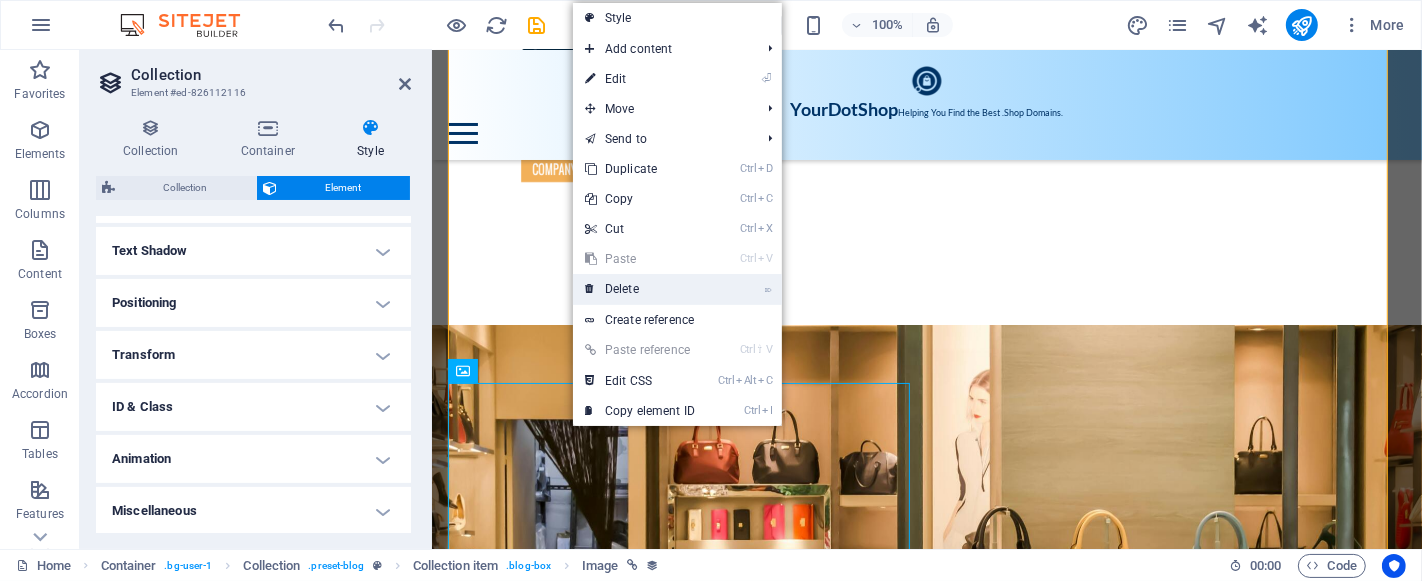 click on "⌦  Delete" at bounding box center [640, 289] 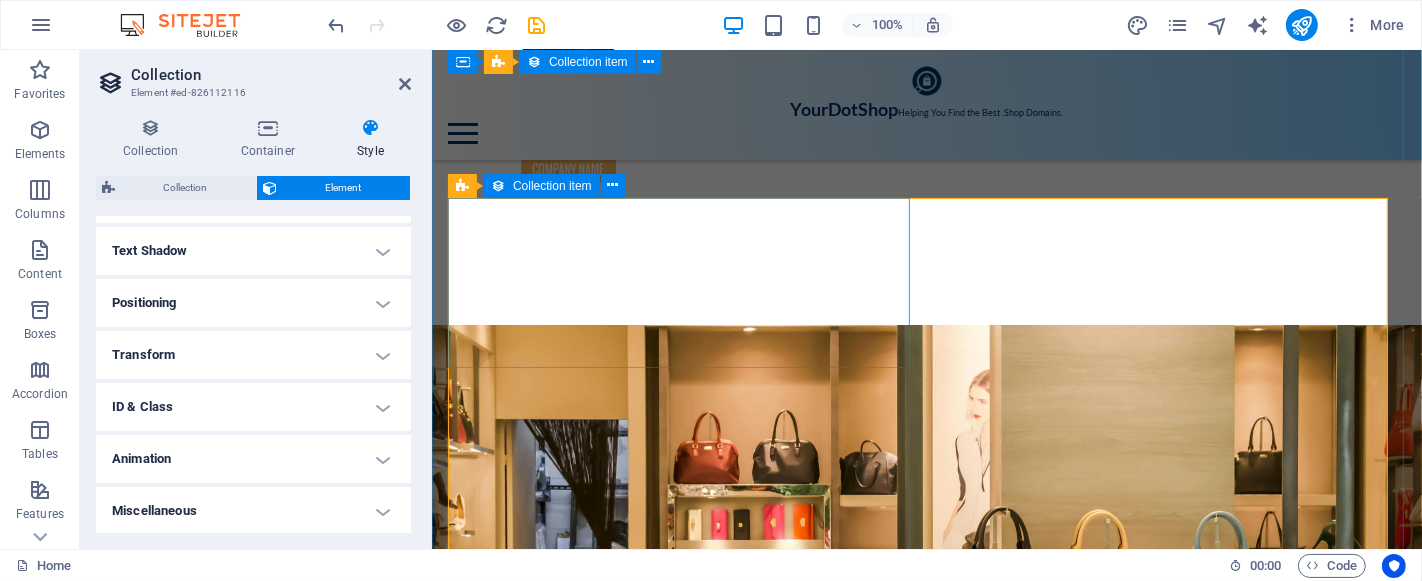 scroll, scrollTop: 4299, scrollLeft: 0, axis: vertical 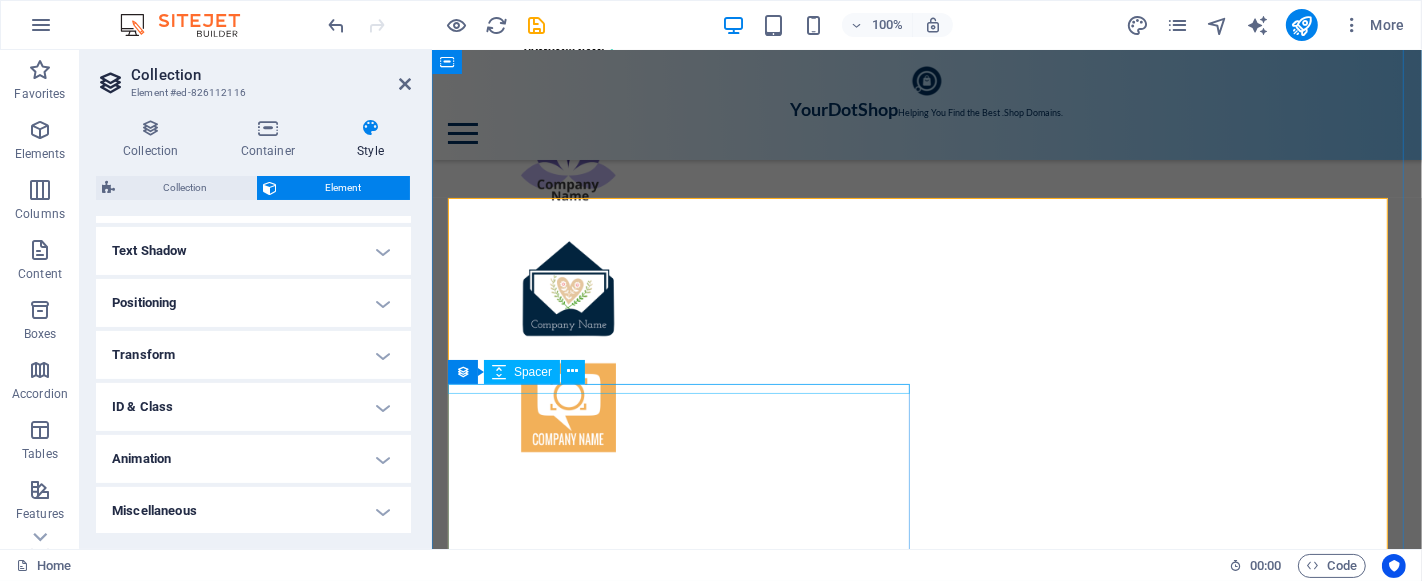 click at bounding box center [926, 3531] 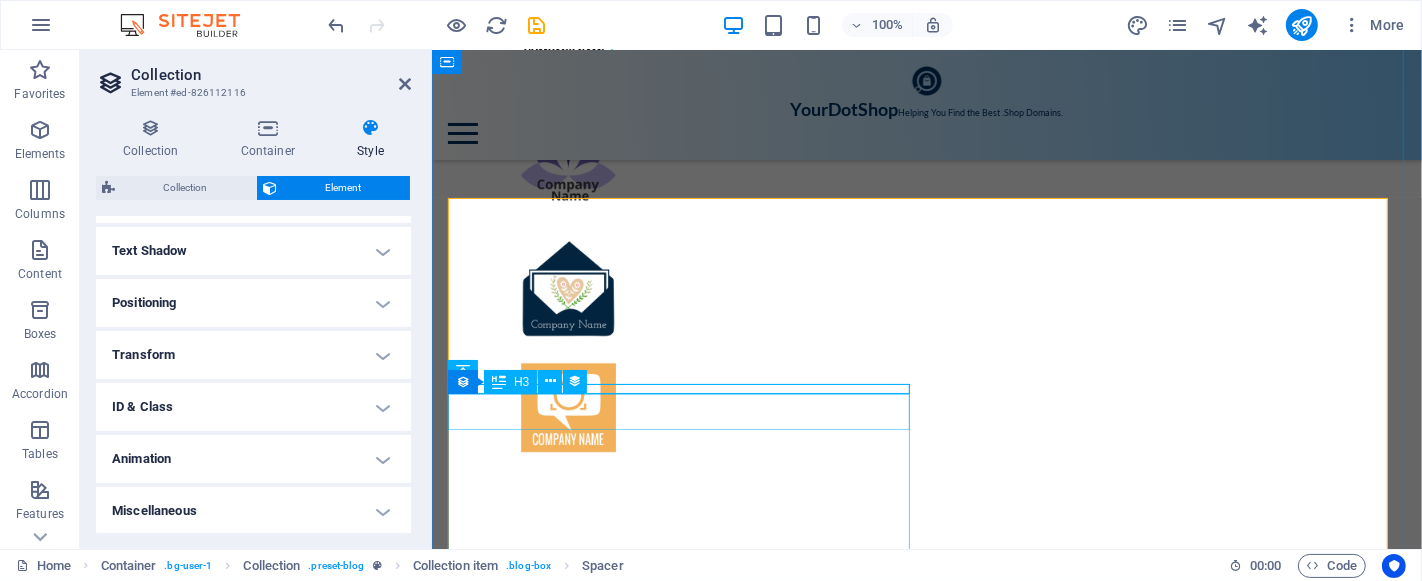 click on "How to get an Interview" at bounding box center (926, 3554) 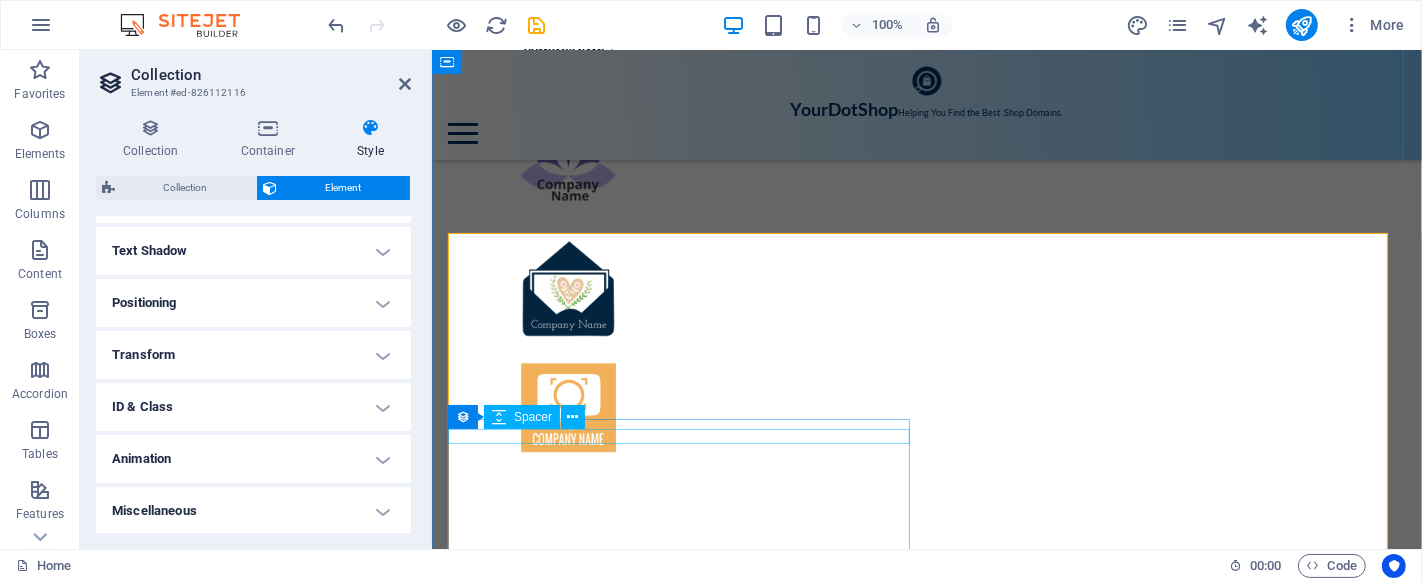 click at bounding box center [926, 3543] 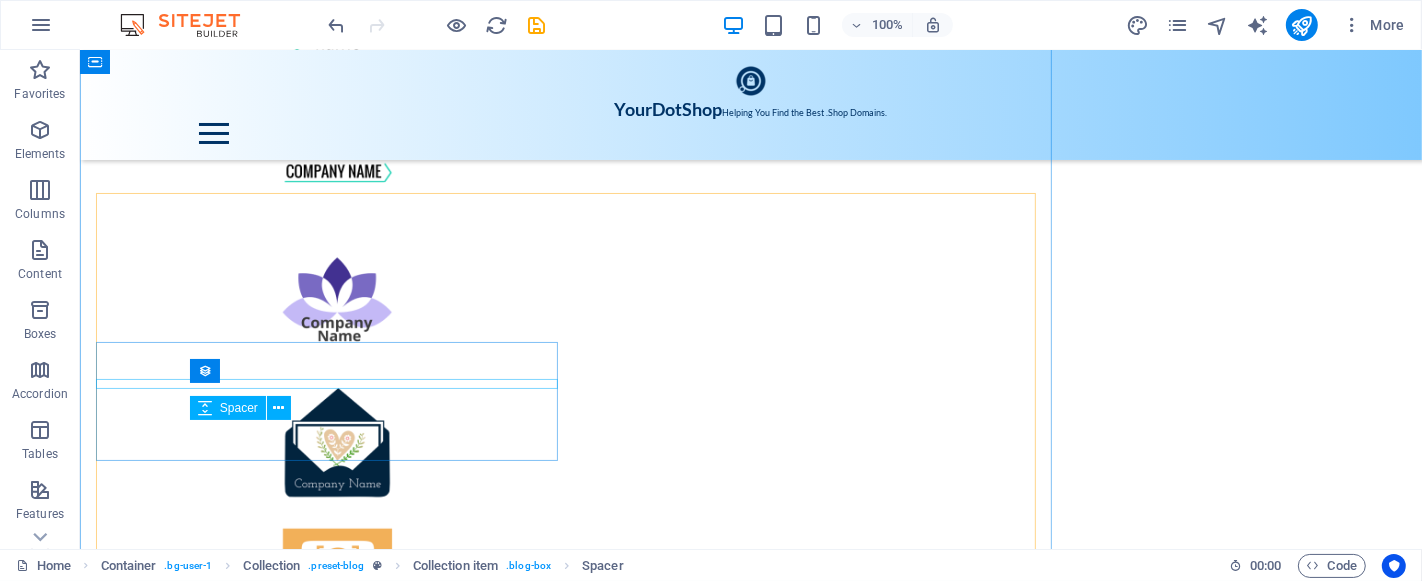 click at bounding box center (750, 3678) 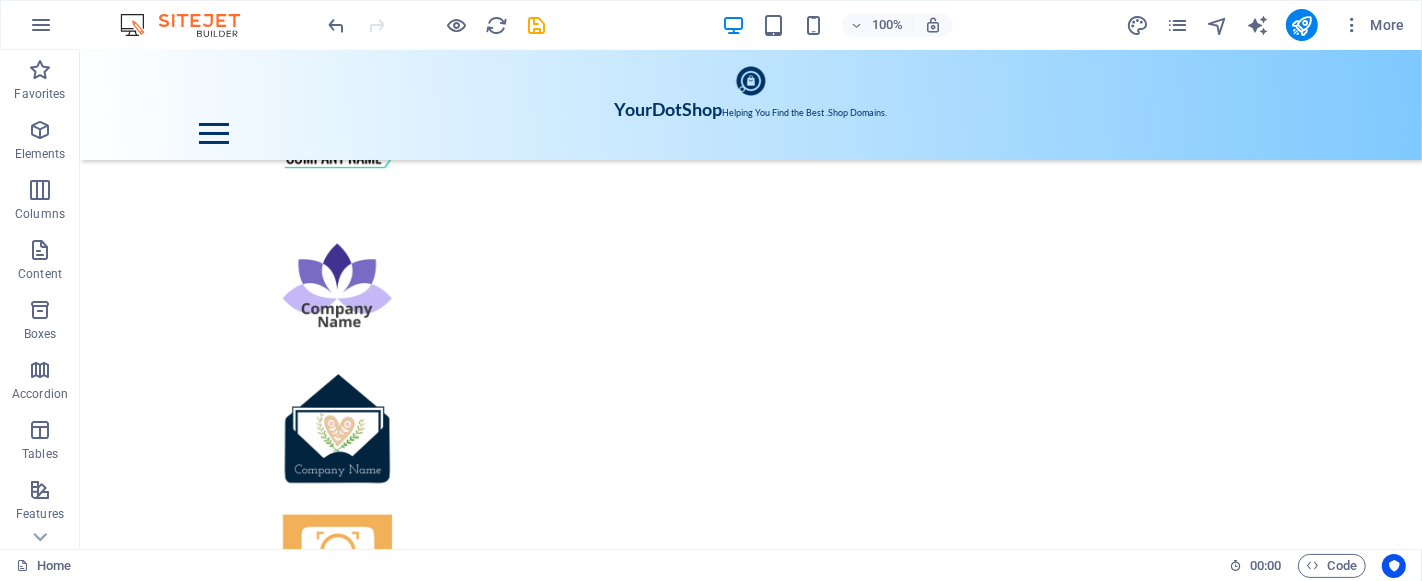 scroll, scrollTop: 4178, scrollLeft: 0, axis: vertical 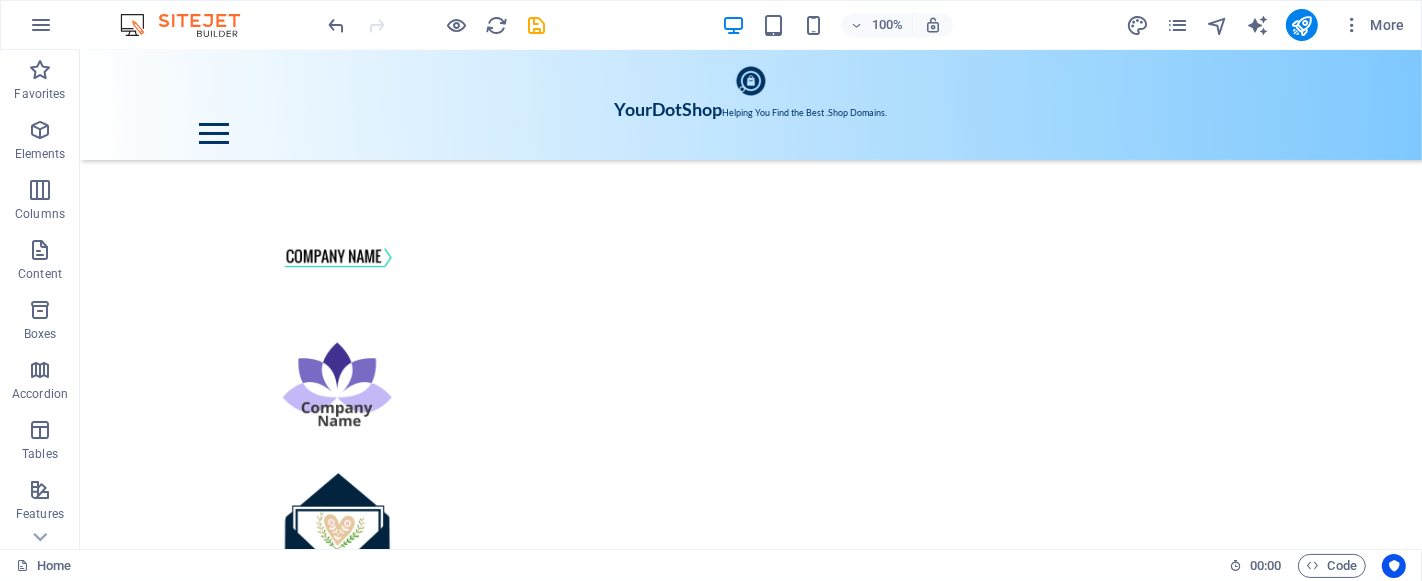 click on "100% More" at bounding box center [711, 25] 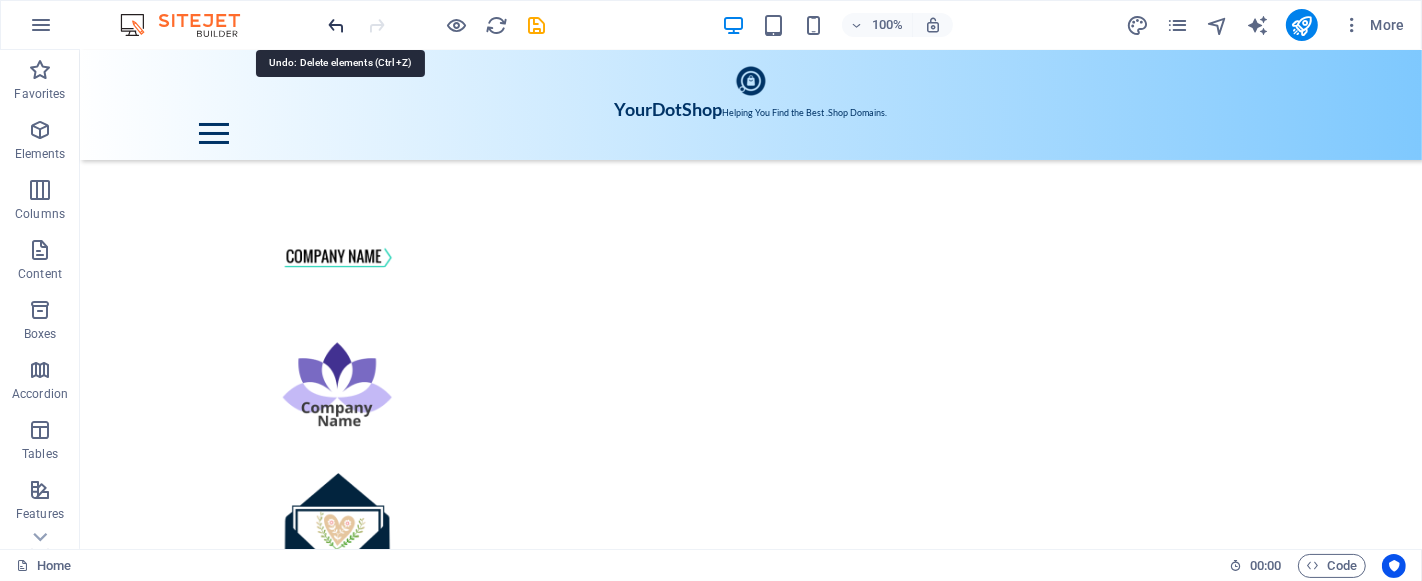 click at bounding box center (337, 25) 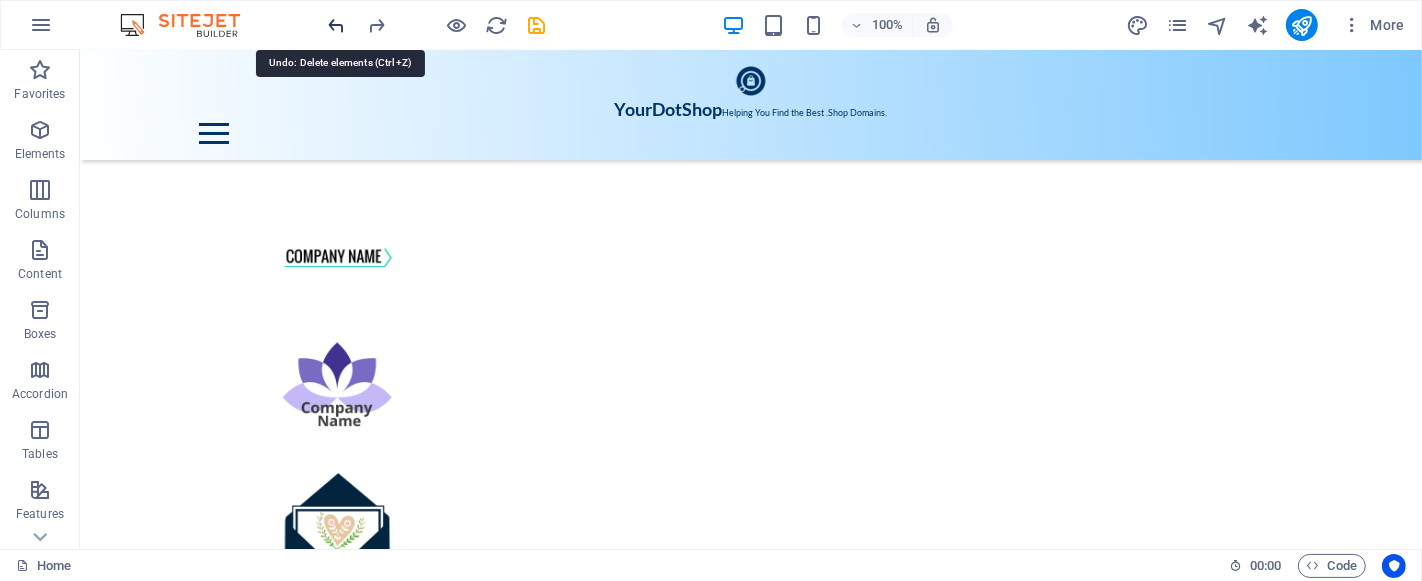click at bounding box center [337, 25] 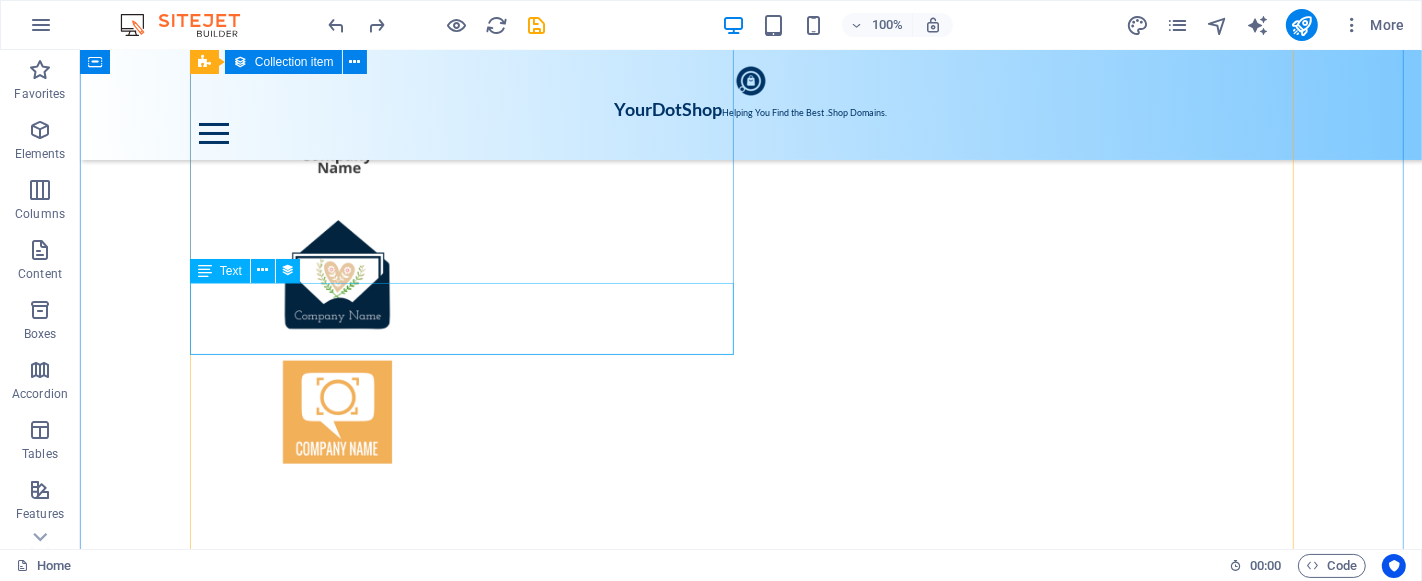 scroll, scrollTop: 4622, scrollLeft: 0, axis: vertical 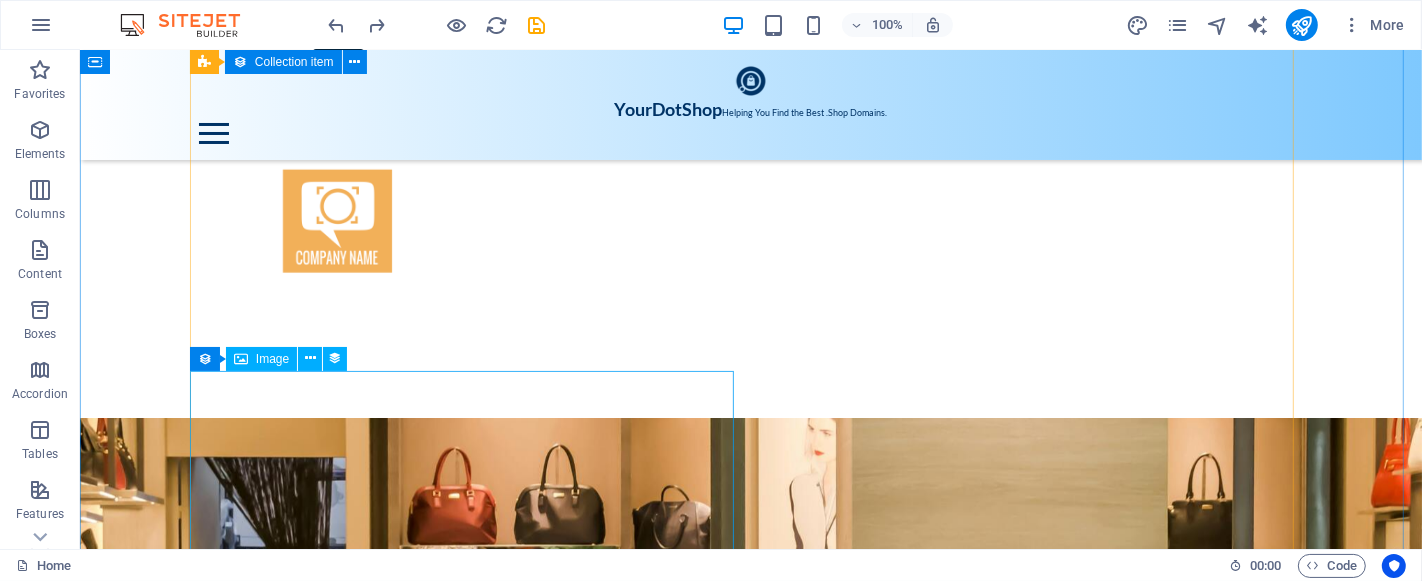 click at bounding box center (750, 4000) 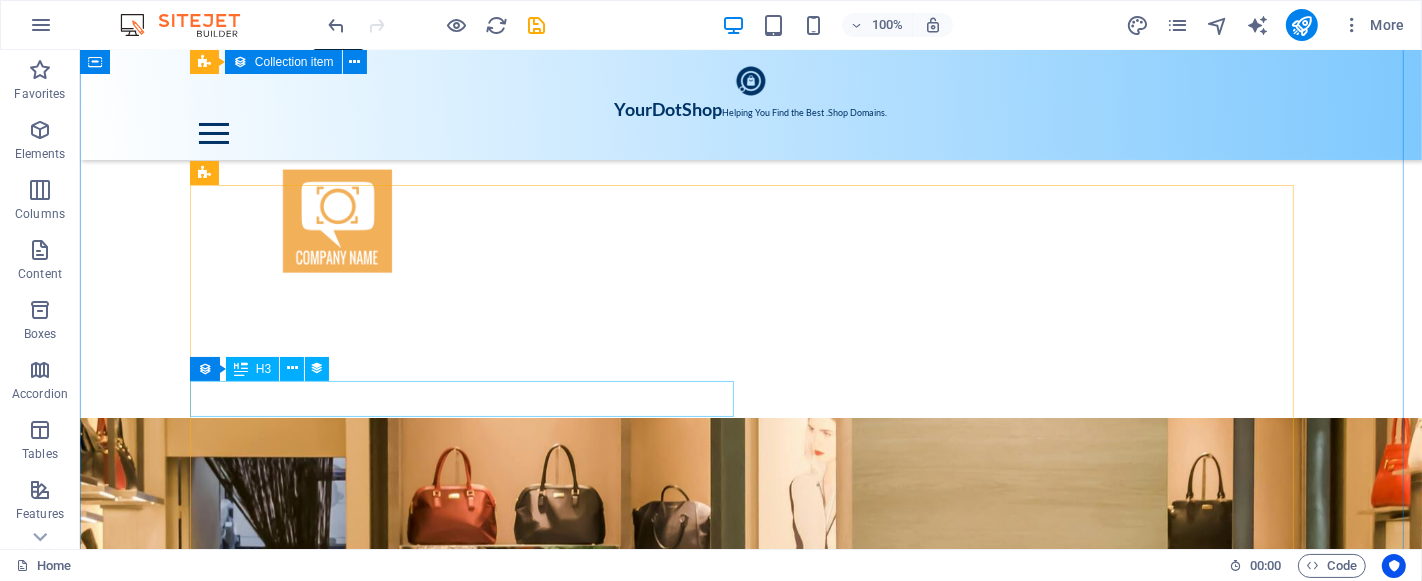 scroll, scrollTop: 4353, scrollLeft: 0, axis: vertical 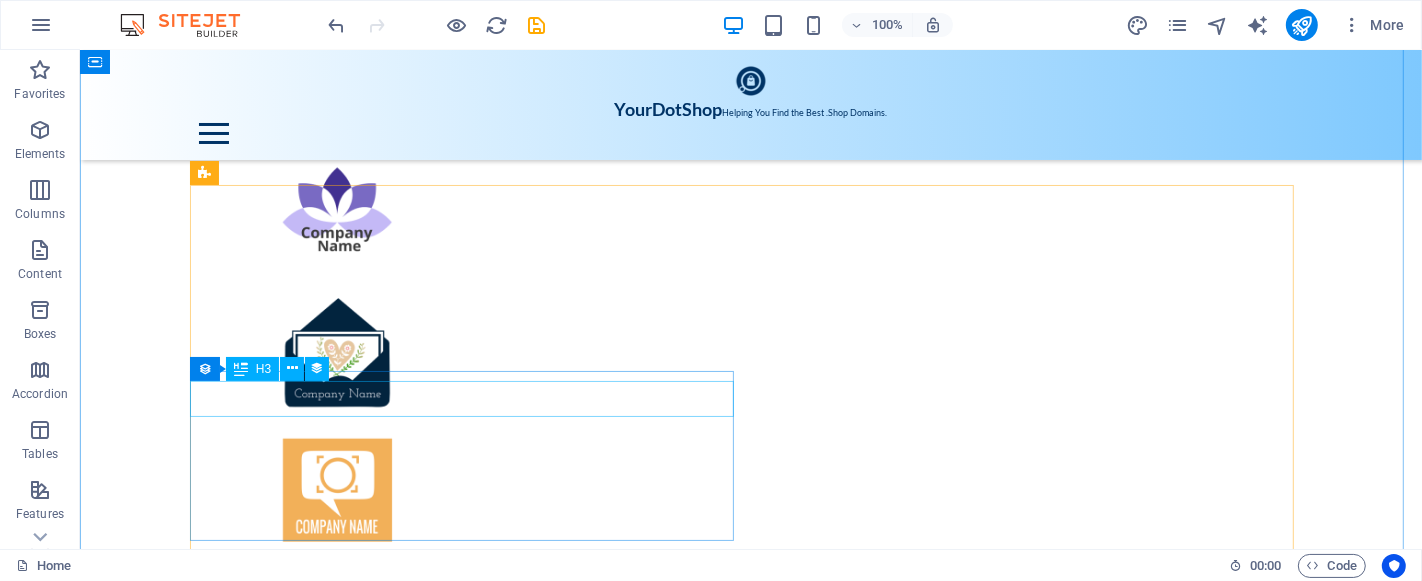 click on "How to get an Interview" at bounding box center [750, 3622] 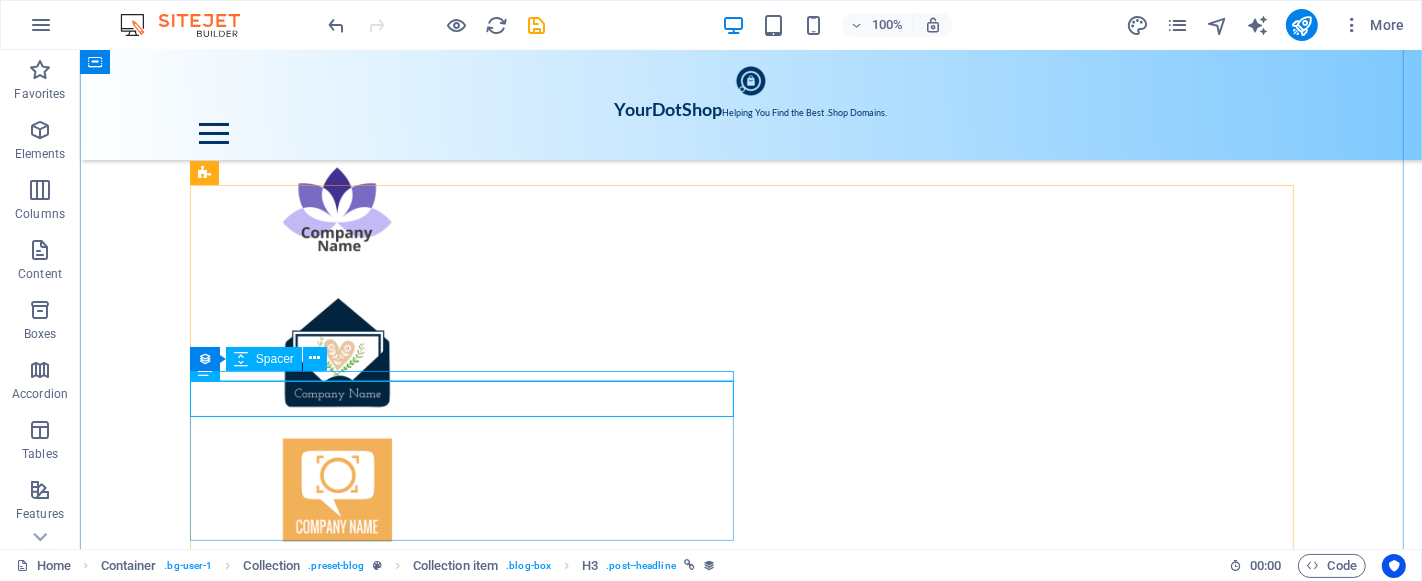 scroll, scrollTop: 4242, scrollLeft: 0, axis: vertical 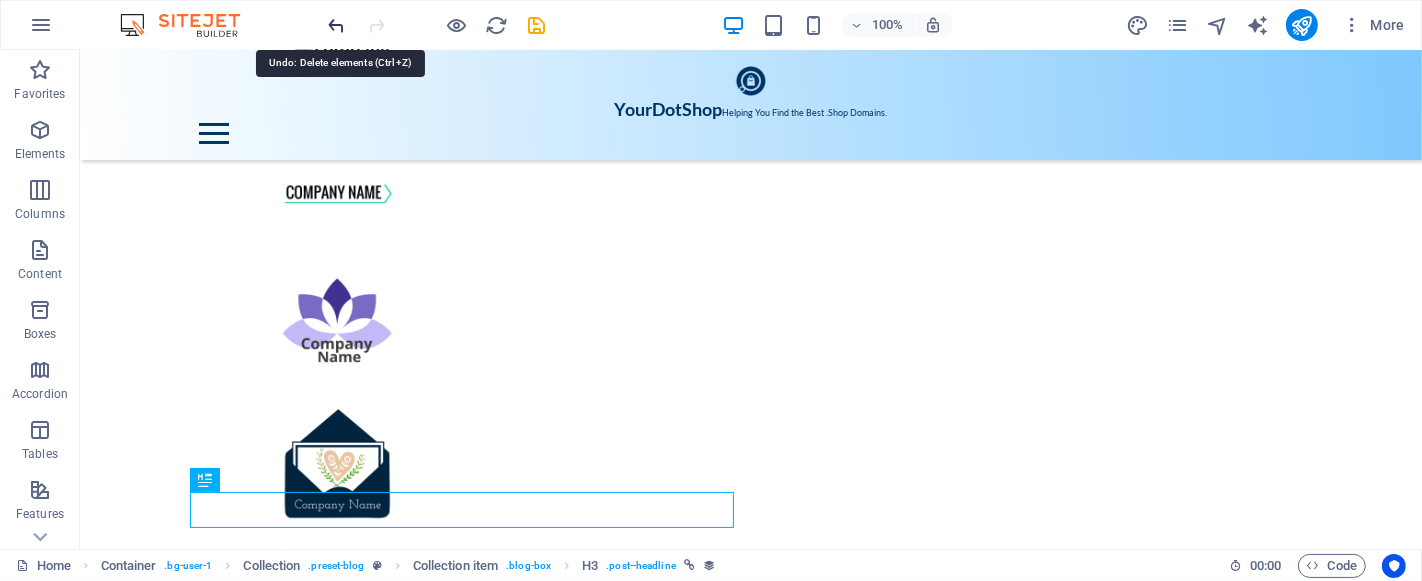 click at bounding box center [337, 25] 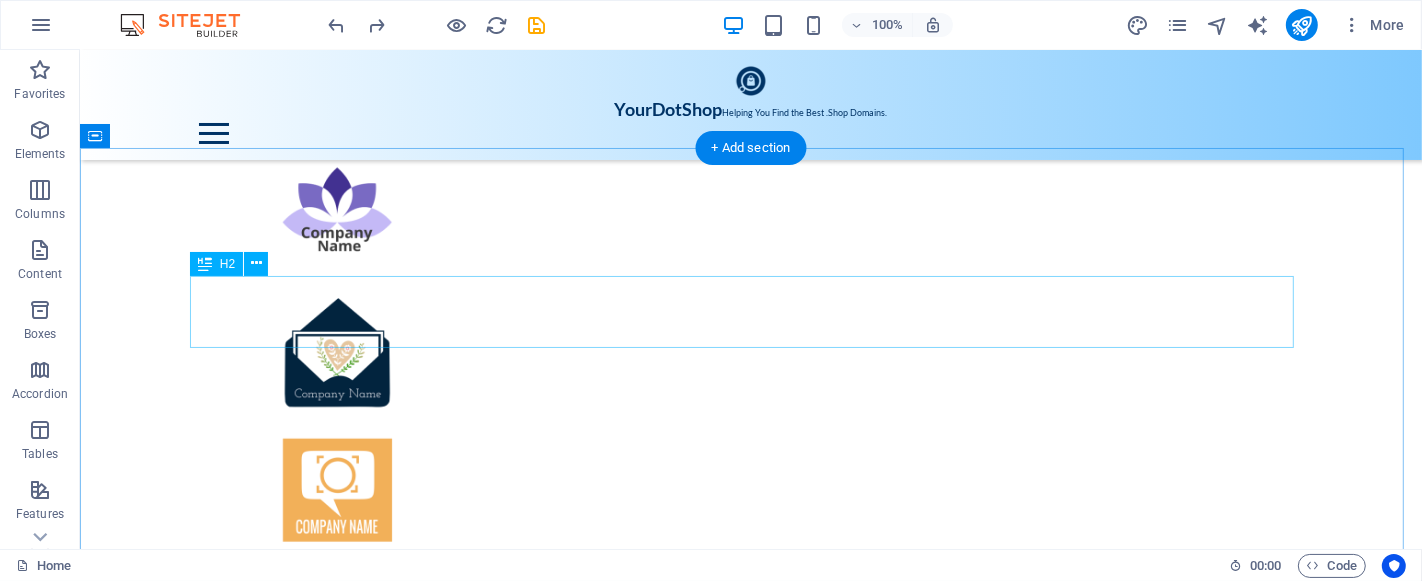 scroll, scrollTop: 4131, scrollLeft: 0, axis: vertical 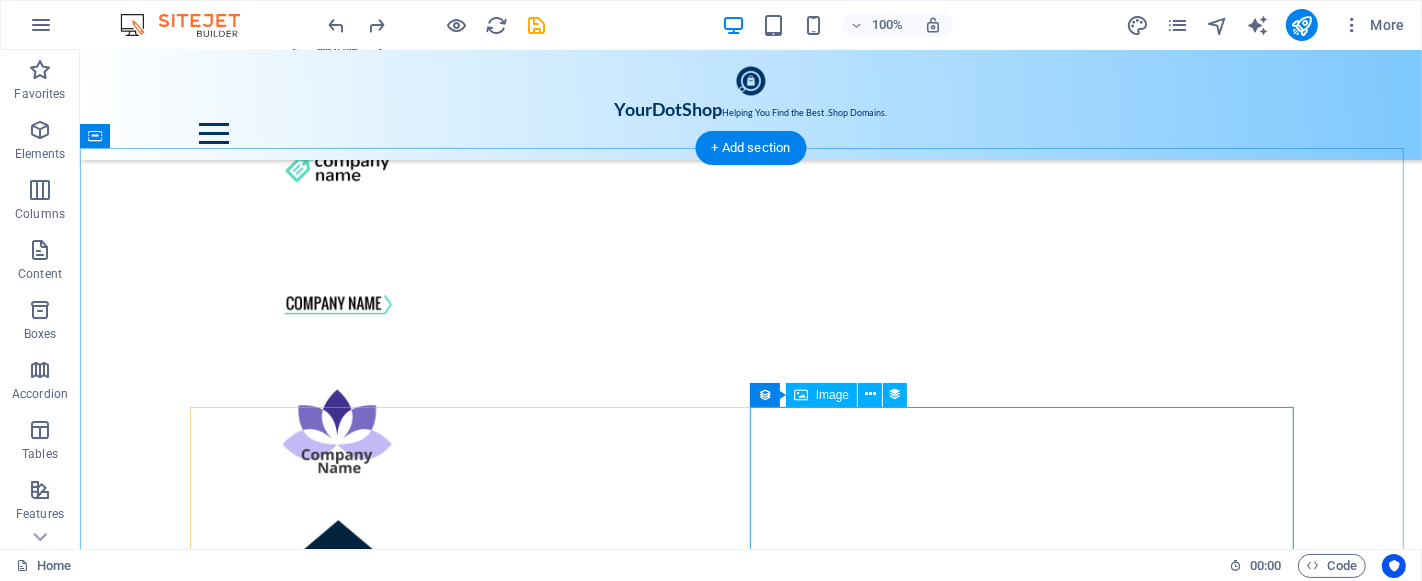 click at bounding box center [750, 4067] 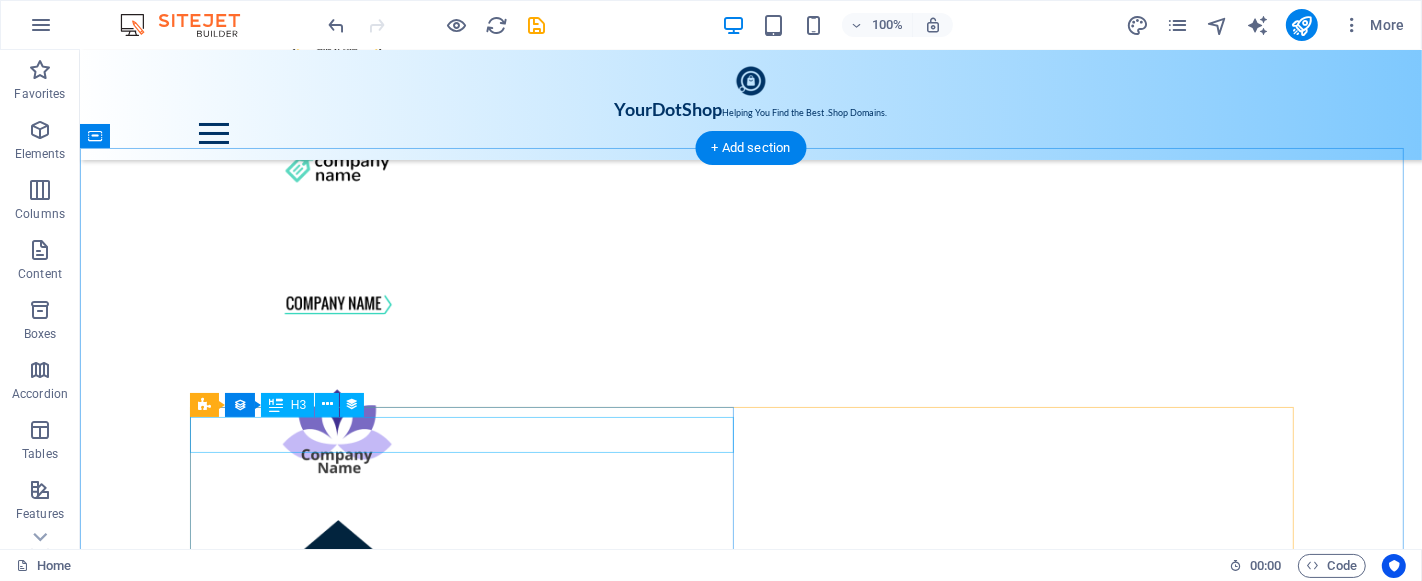 click on "How to write your CV" at bounding box center (750, 3512) 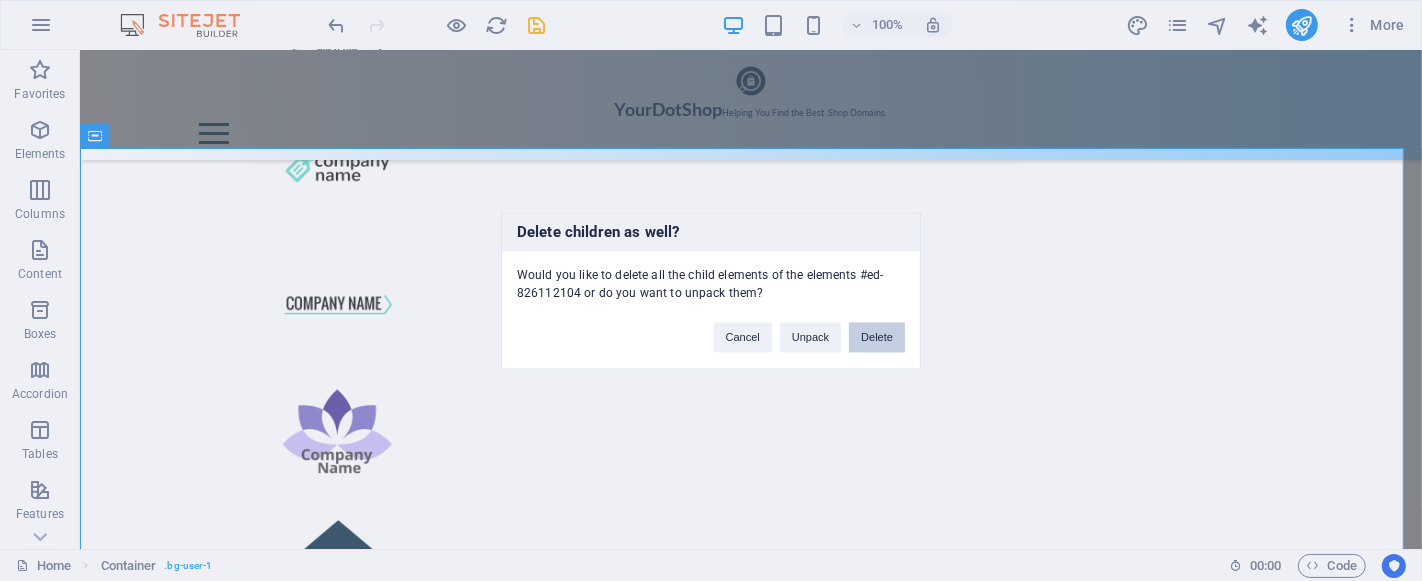 drag, startPoint x: 885, startPoint y: 335, endPoint x: 803, endPoint y: 302, distance: 88.391174 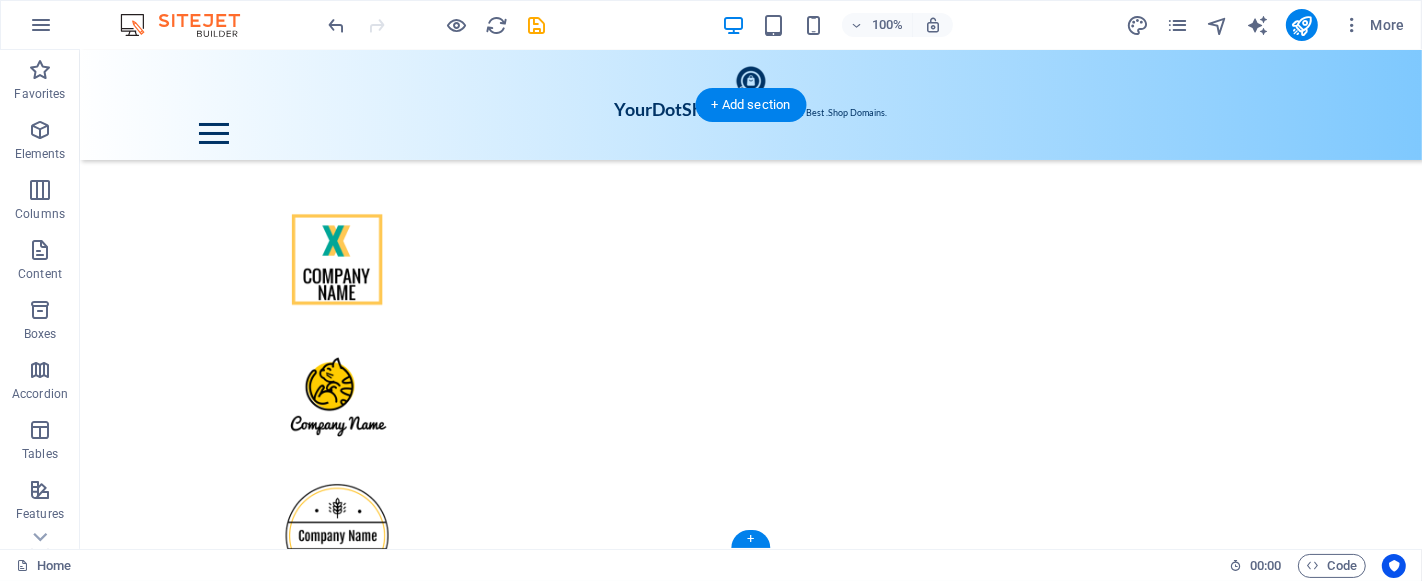 scroll, scrollTop: 4174, scrollLeft: 0, axis: vertical 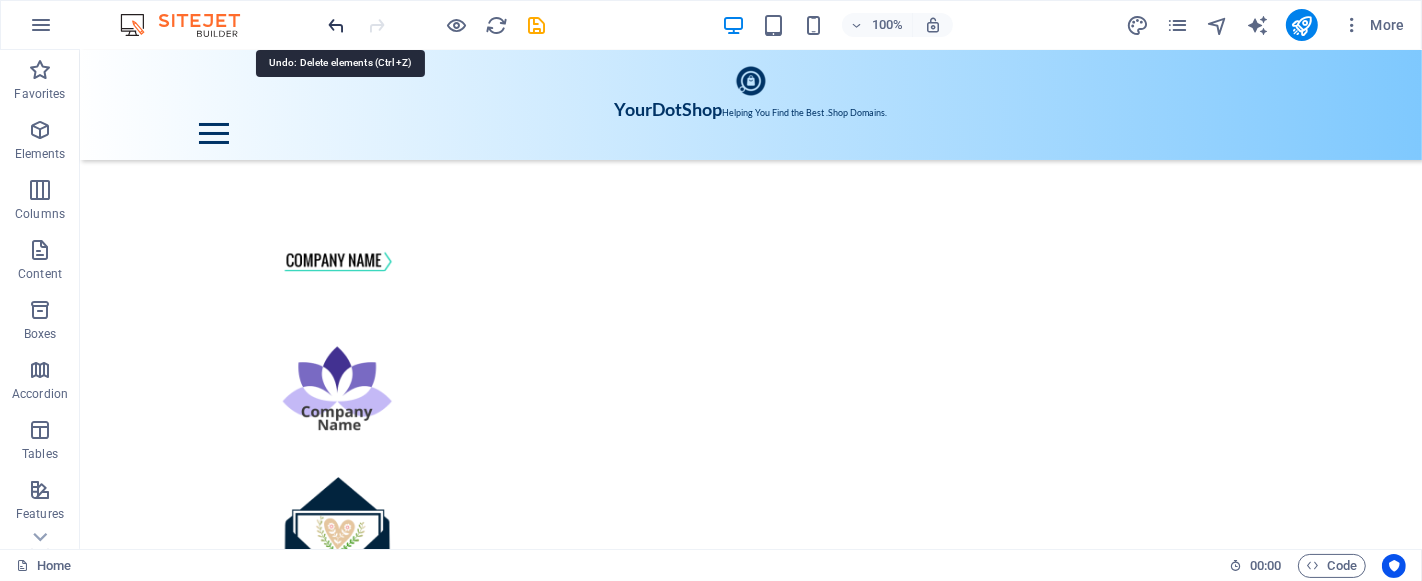 click at bounding box center (337, 25) 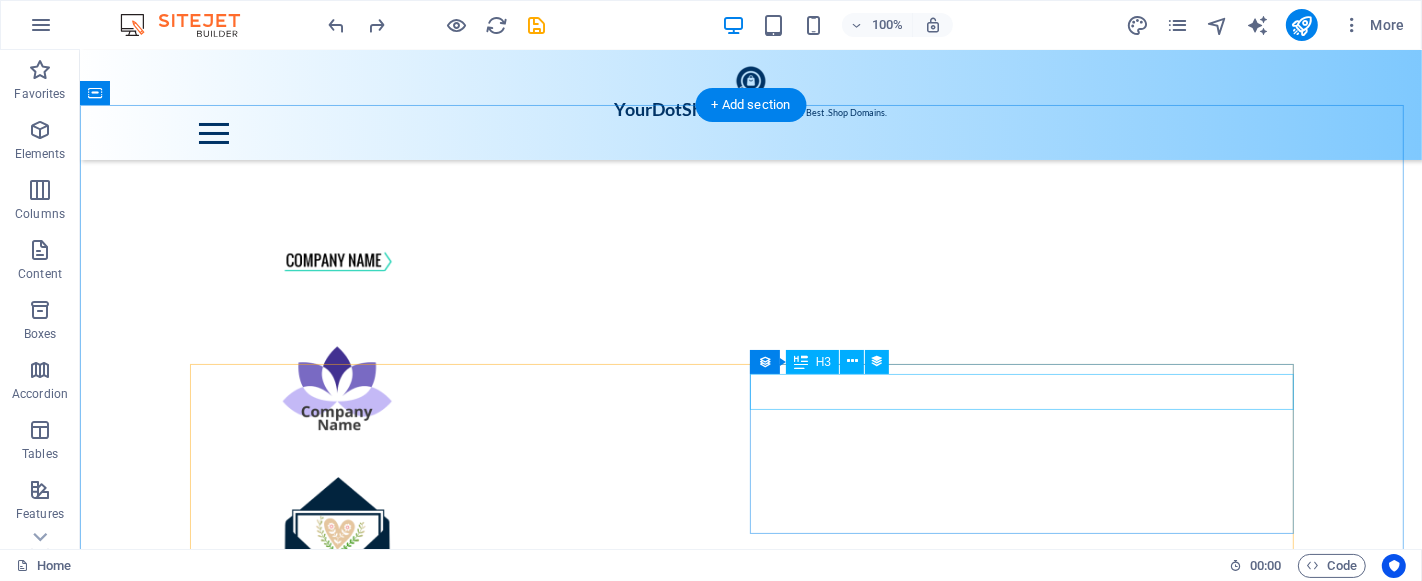 click on "We are expanding!" at bounding box center (750, 3647) 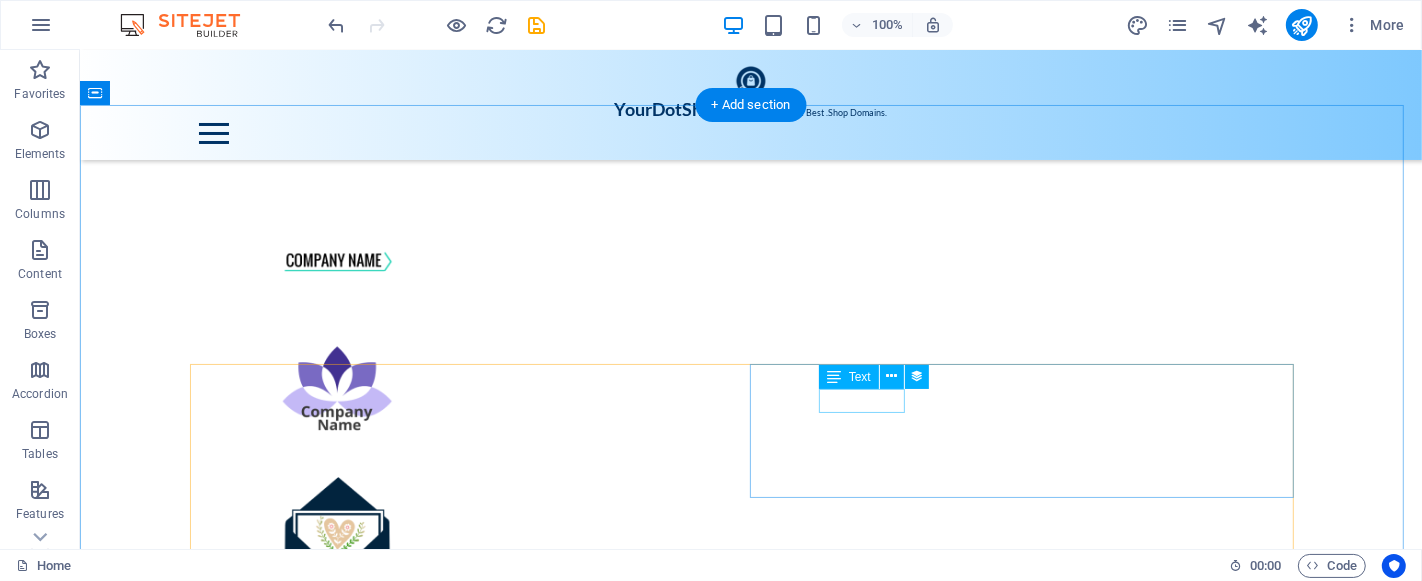click on "09/11/2019" at bounding box center [750, 3647] 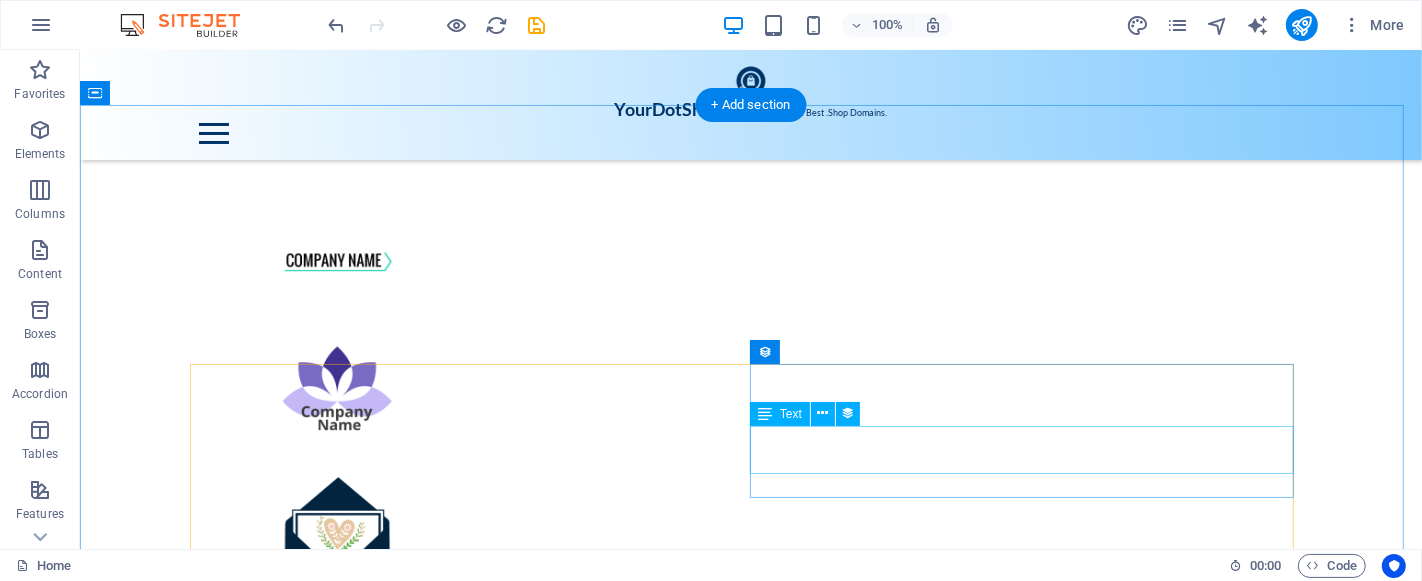 click on "Facilisis taciti lectus pharetra, volutpat feugiat arcu eu suspendisse nec id phasellus. Velit quisque hendrerit commodo duis senectus cubilia mauris sit." at bounding box center (750, 3633) 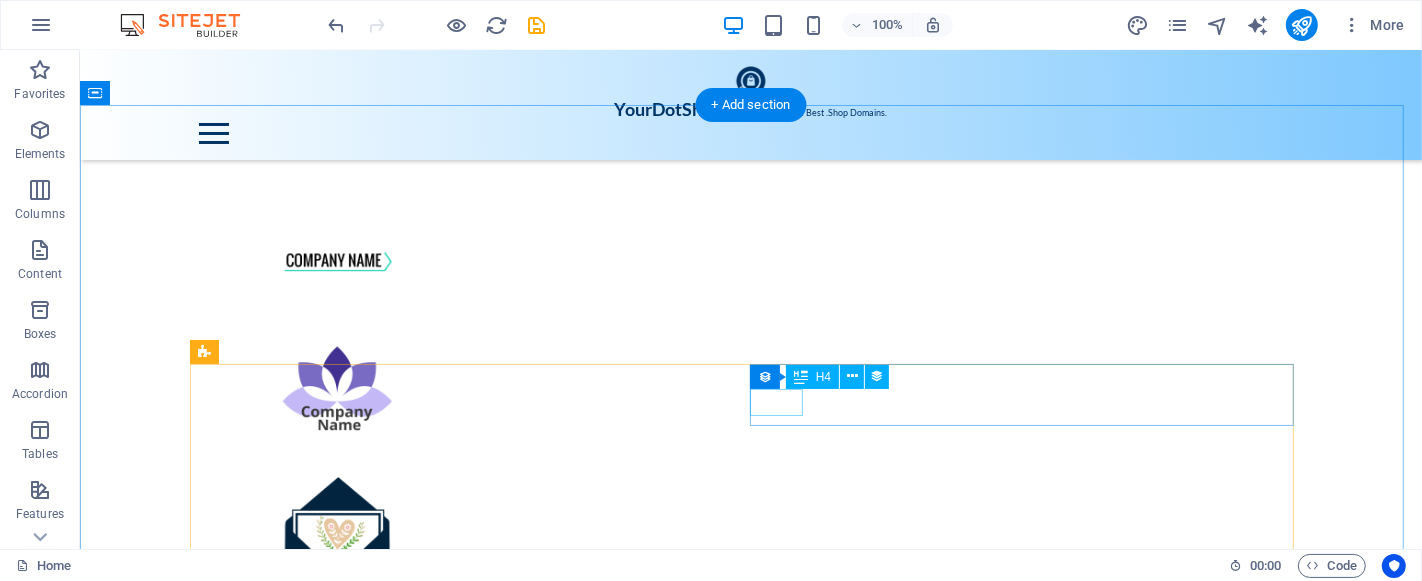 click on "News" at bounding box center [742, 3549] 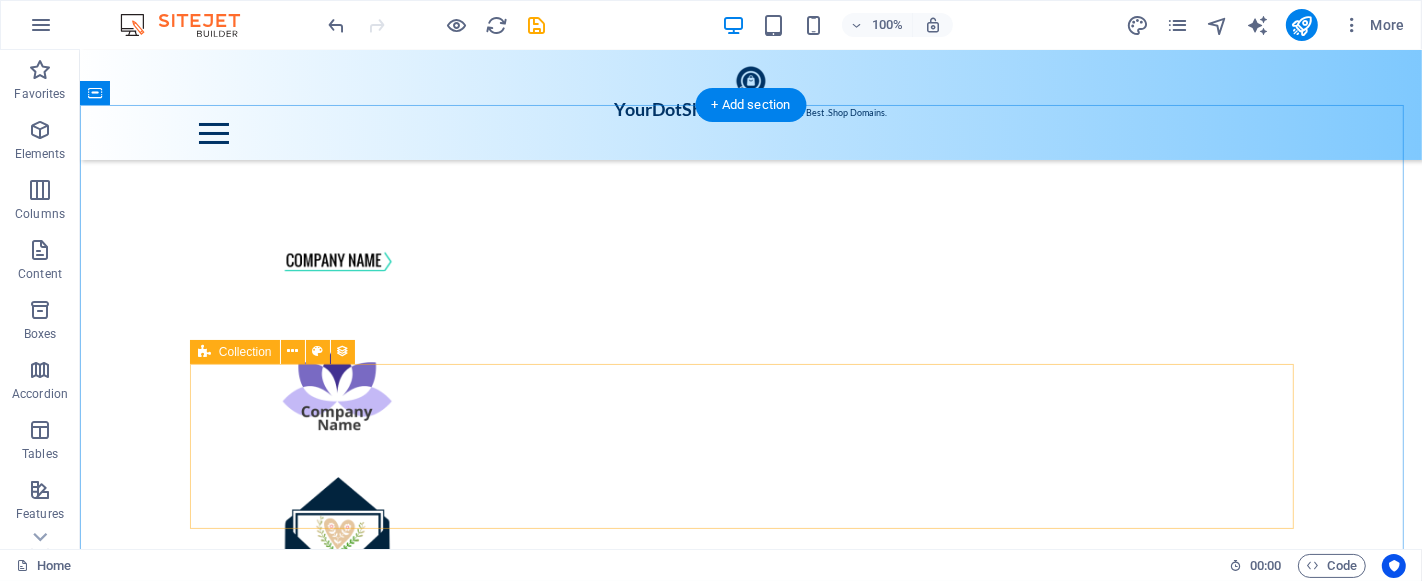 click on "Previous Next" at bounding box center [750, 3563] 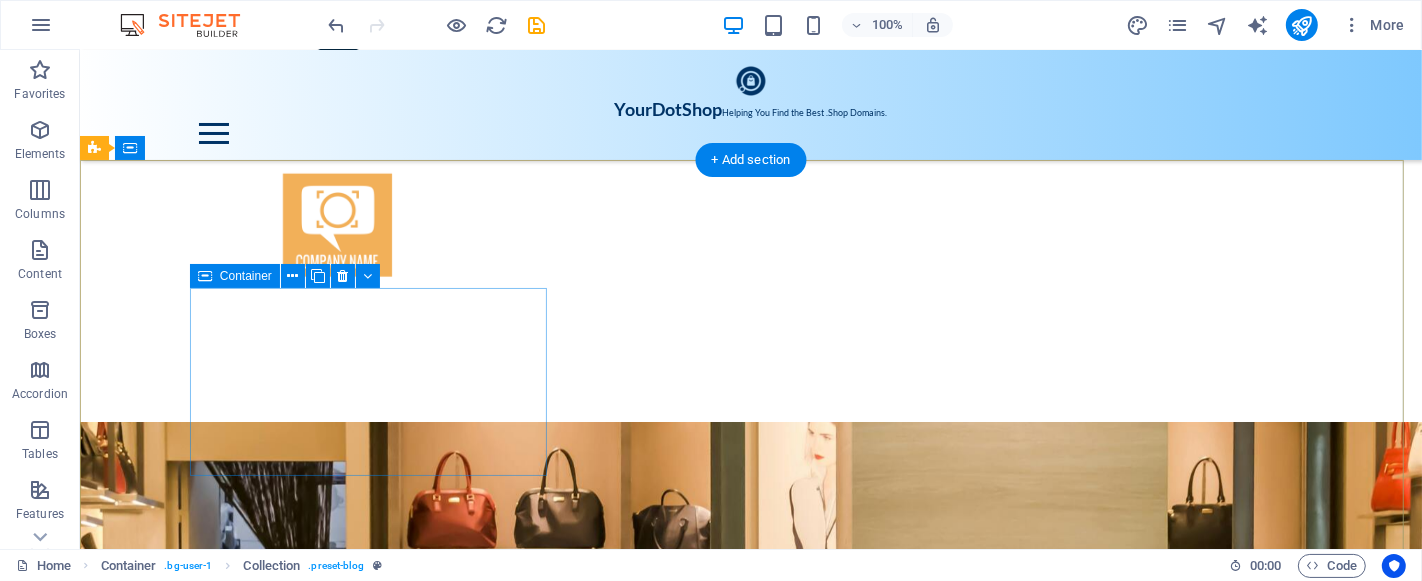 scroll, scrollTop: 4775, scrollLeft: 0, axis: vertical 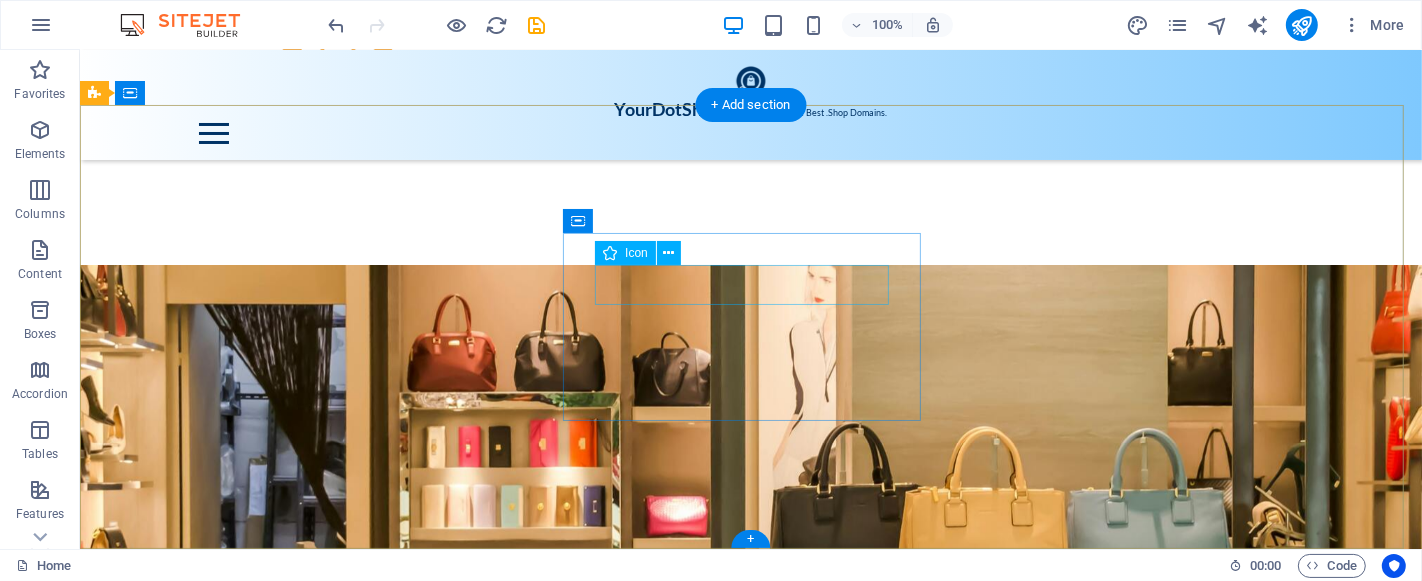 click at bounding box center [647, 4109] 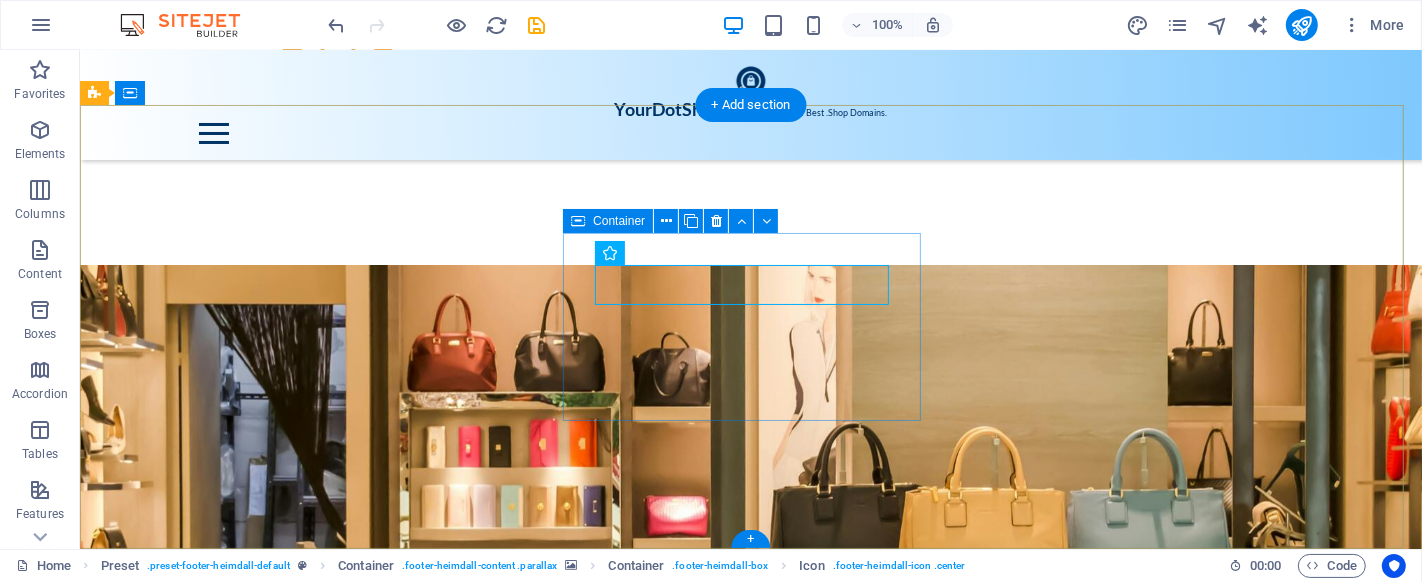 click on "Address [NUMBER] [STREET] [CITY], [STATE]   [POSTAL CODE] , [COUNTRY]" at bounding box center (647, 4151) 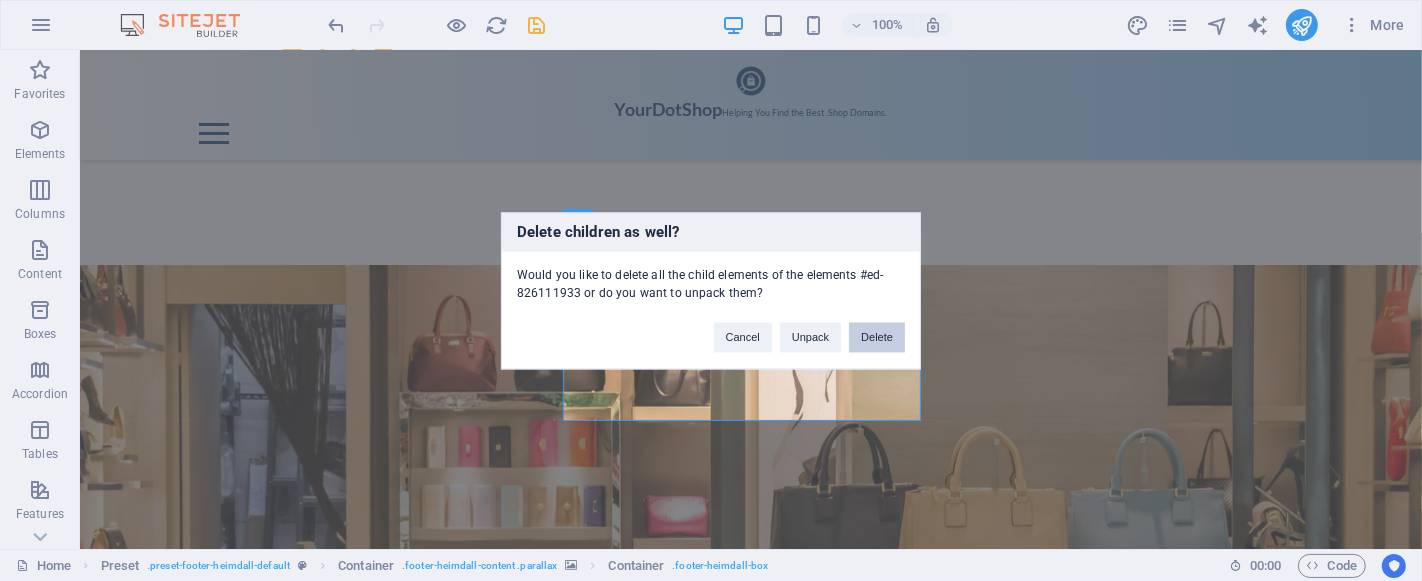 click on "Delete" at bounding box center [877, 337] 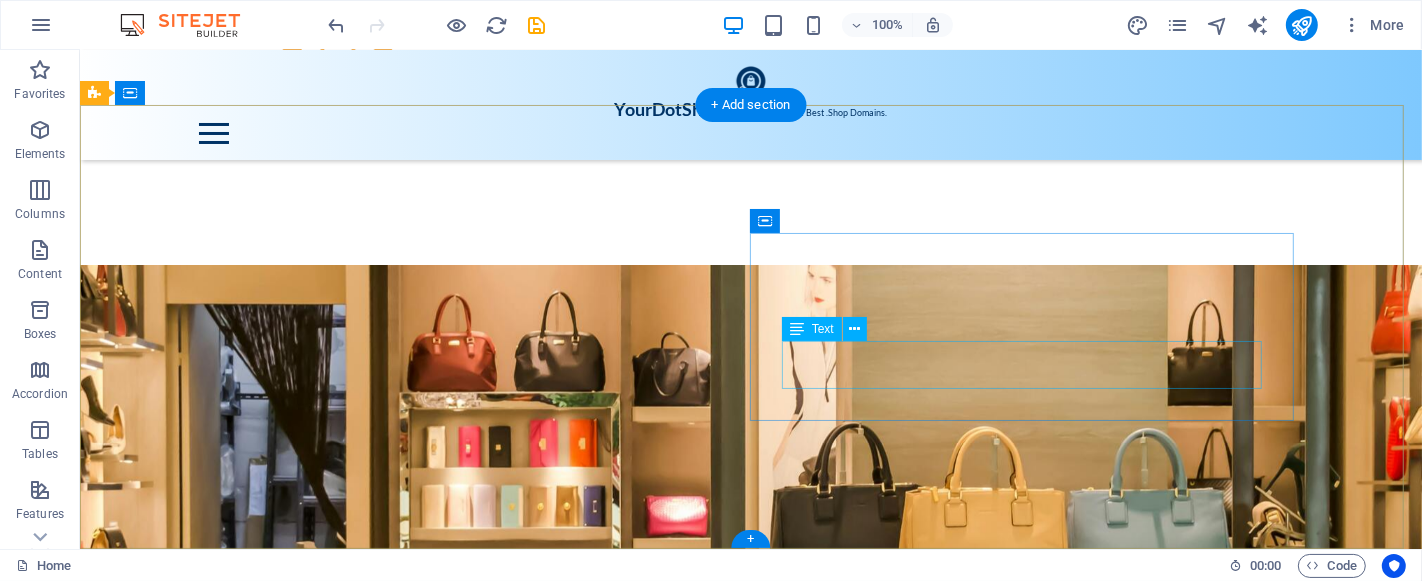 click on "[EMAIL] Legal notice  |  Privacy" at bounding box center (647, 4192) 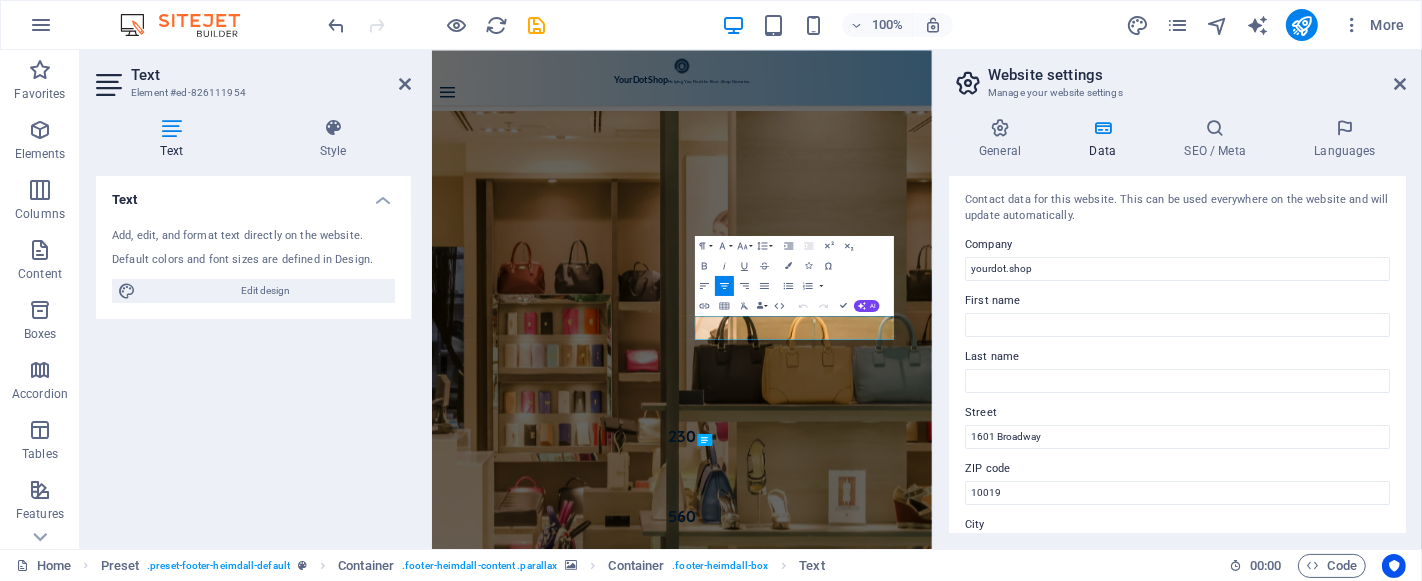 click on "Last name" at bounding box center [1177, 357] 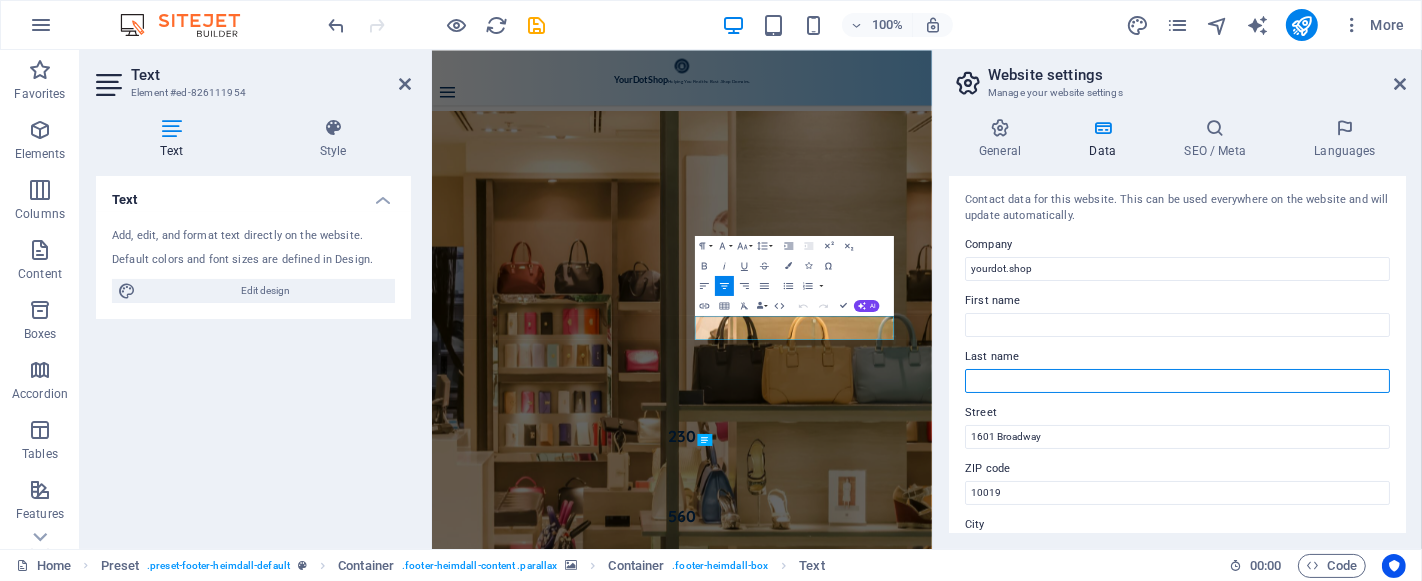 click on "Last name" at bounding box center (1177, 381) 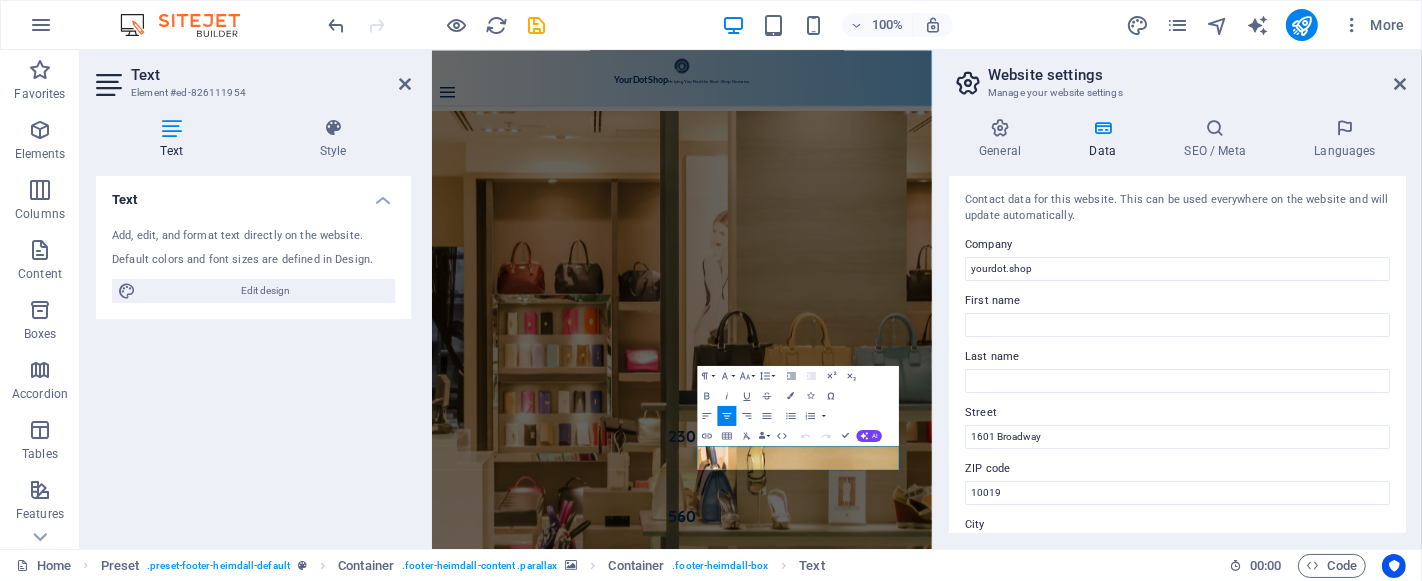 scroll, scrollTop: 4494, scrollLeft: 0, axis: vertical 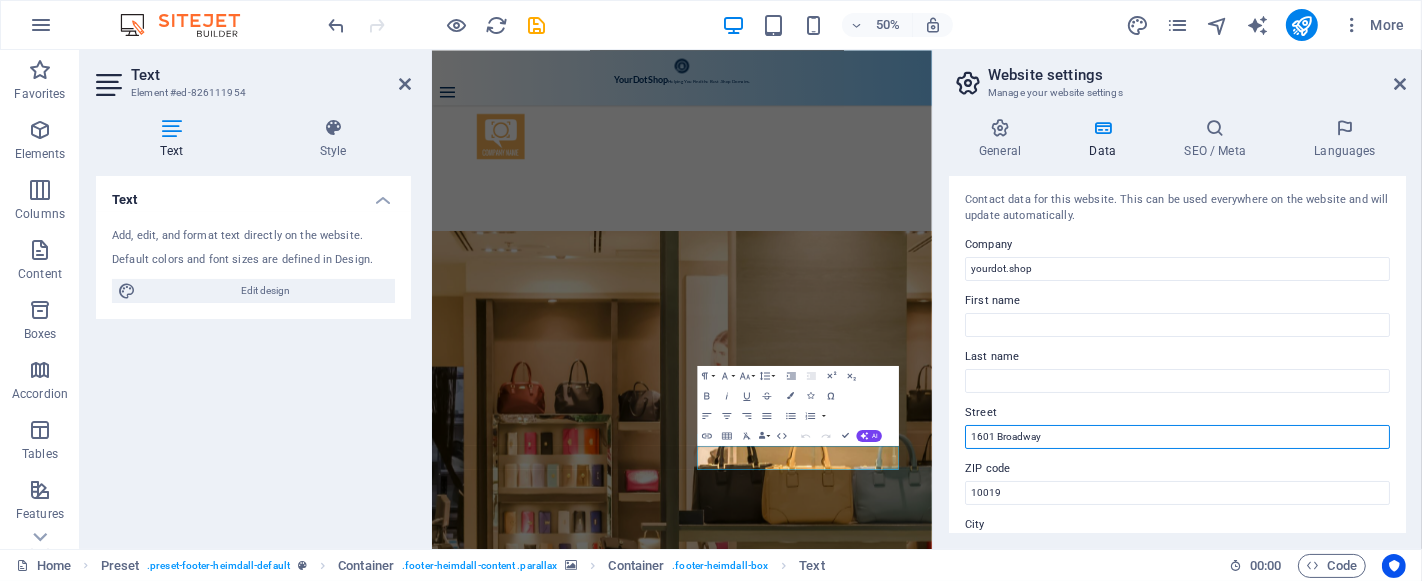 drag, startPoint x: 1061, startPoint y: 434, endPoint x: 955, endPoint y: 437, distance: 106.04244 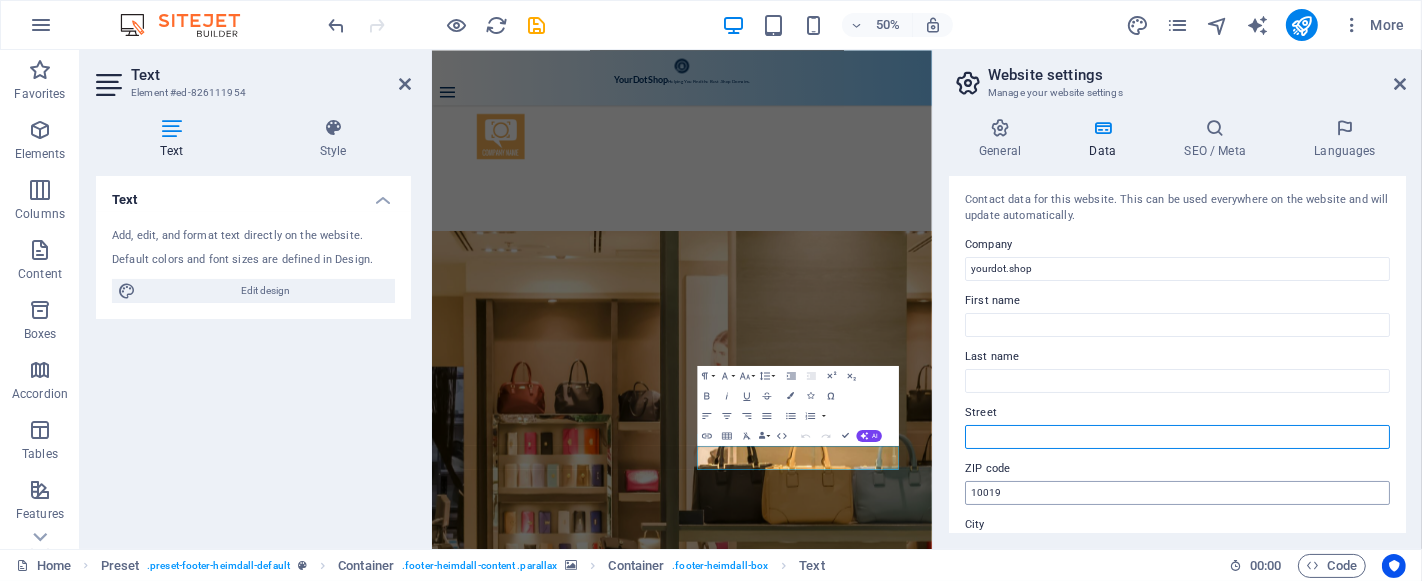 type 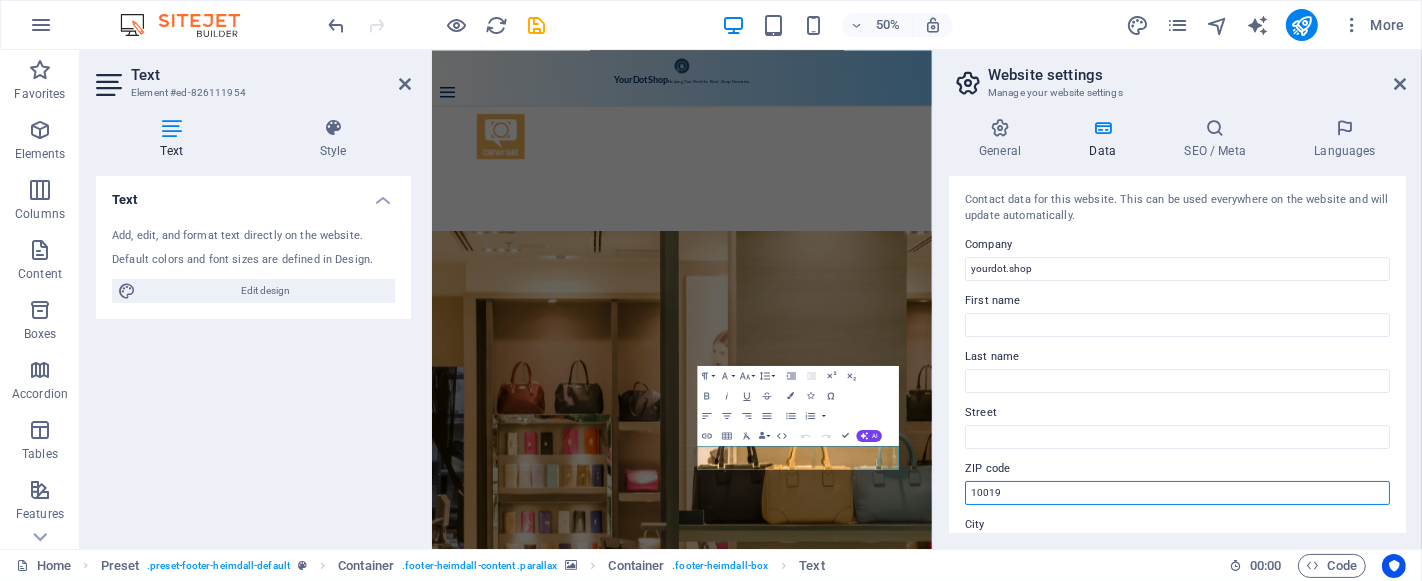 click on "10019" at bounding box center (1177, 493) 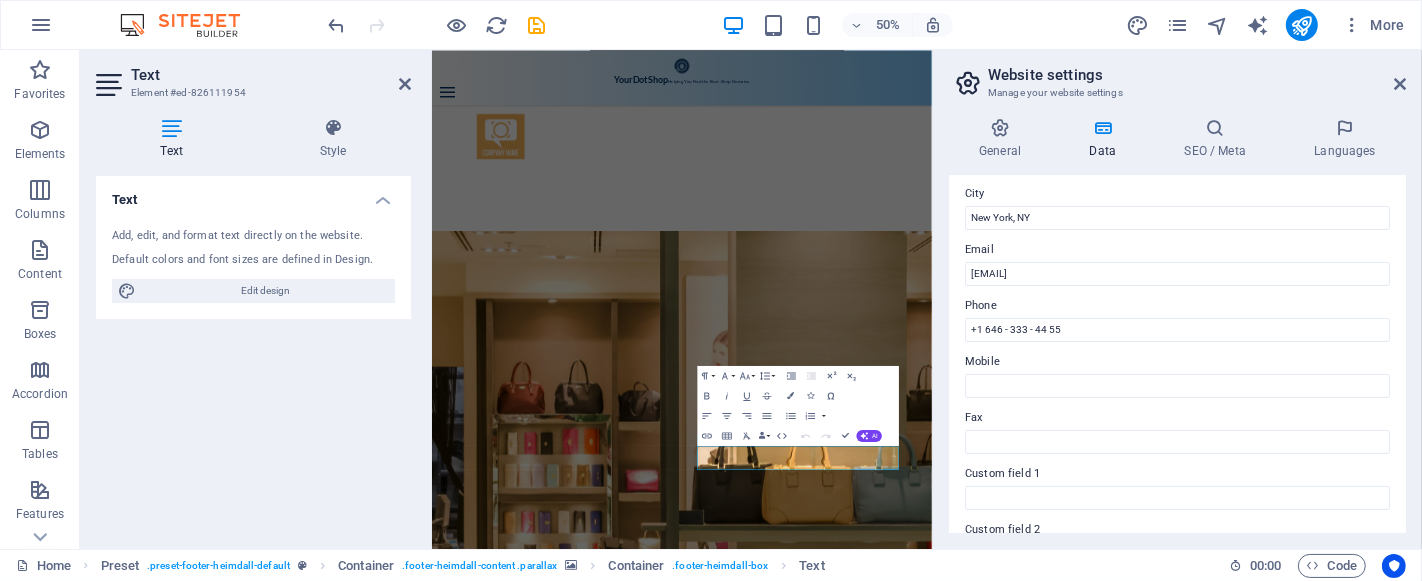 scroll, scrollTop: 333, scrollLeft: 0, axis: vertical 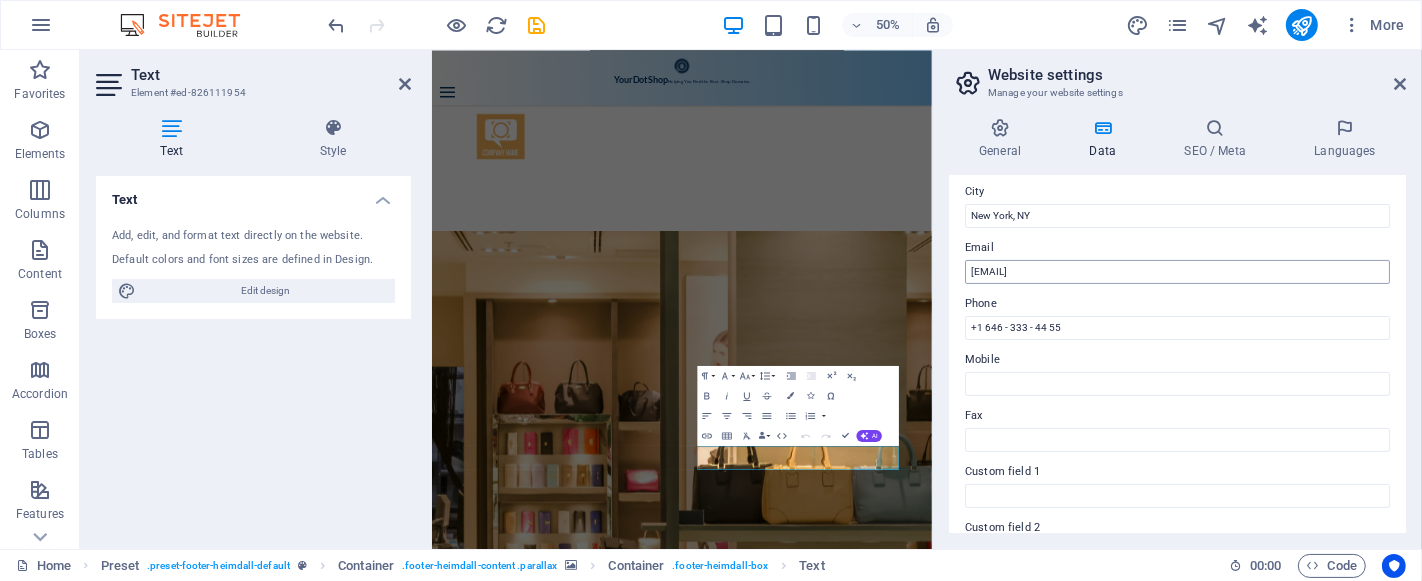 type 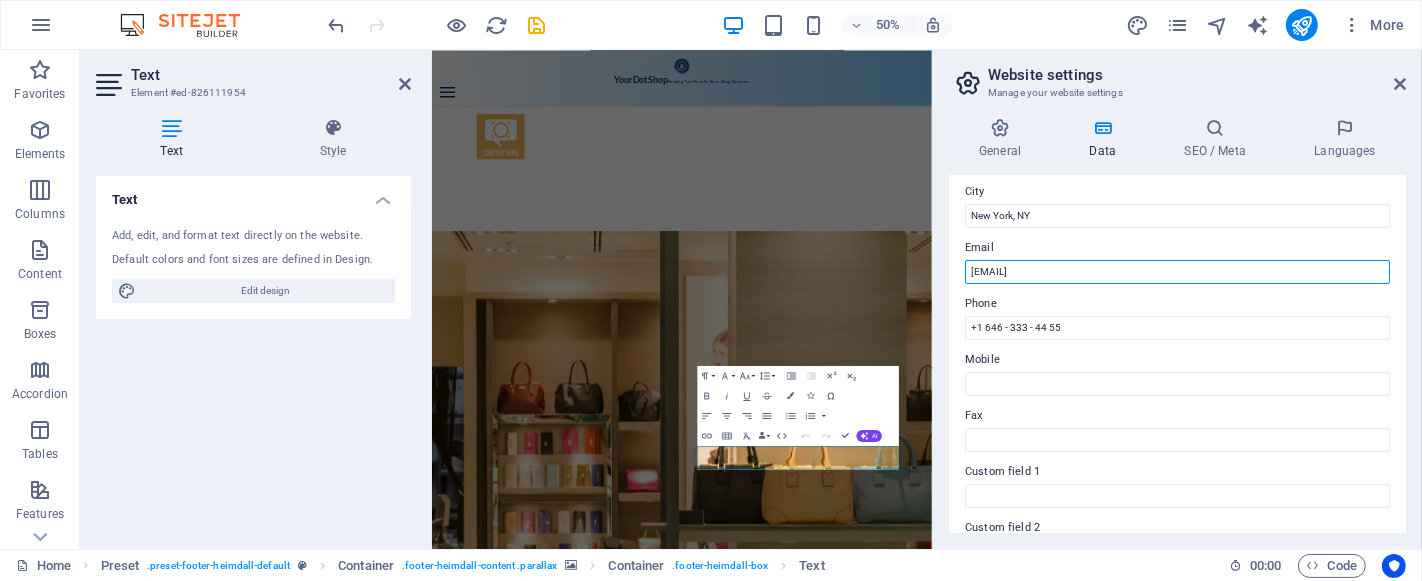 click on "[EMAIL]" at bounding box center (1177, 272) 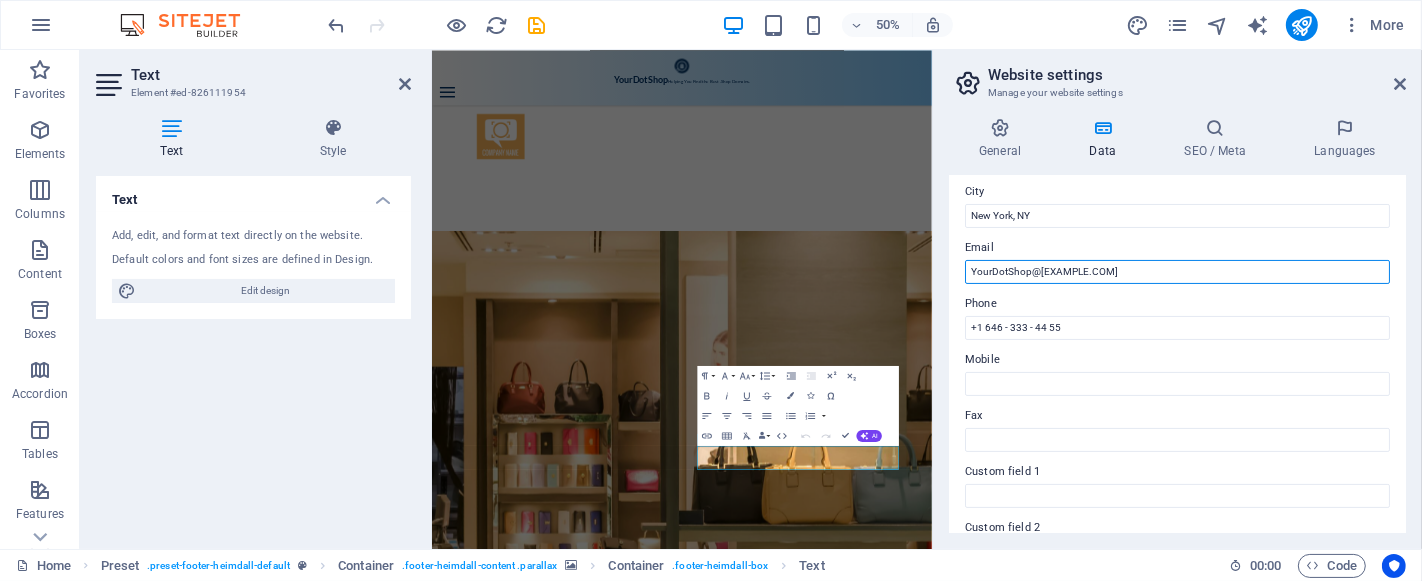 type on "YourDotShop@[EXAMPLE.COM]" 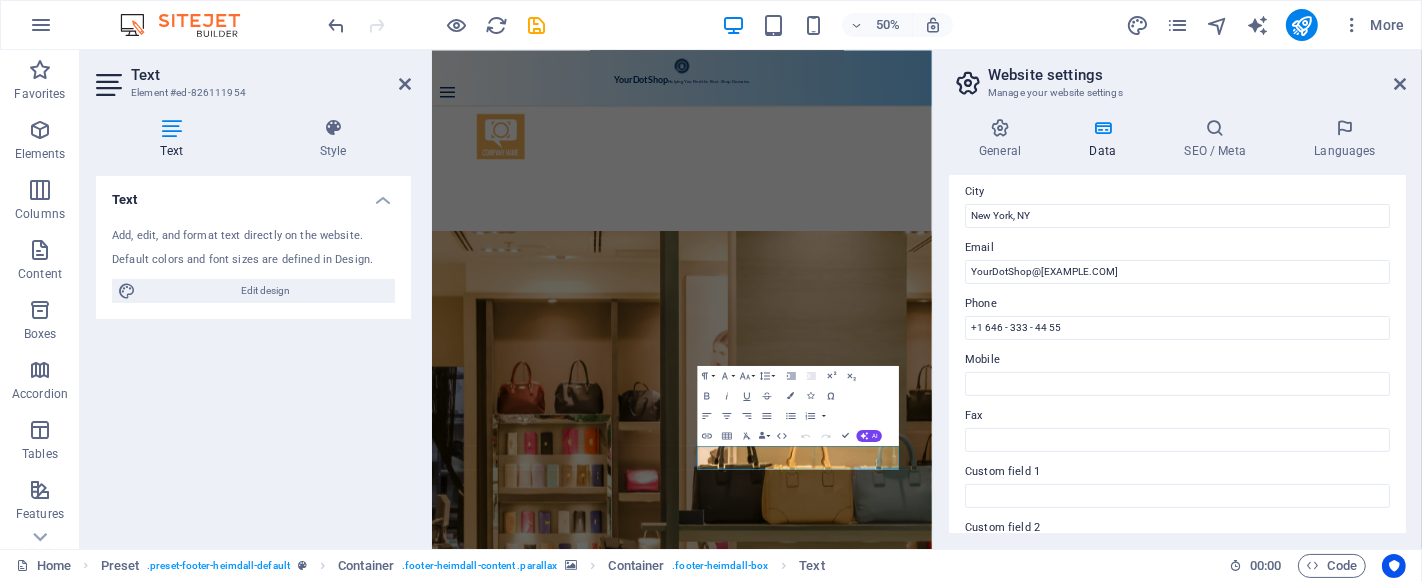 click on "Blog We keep you up to date  Previous Next" at bounding box center (931, 3067) 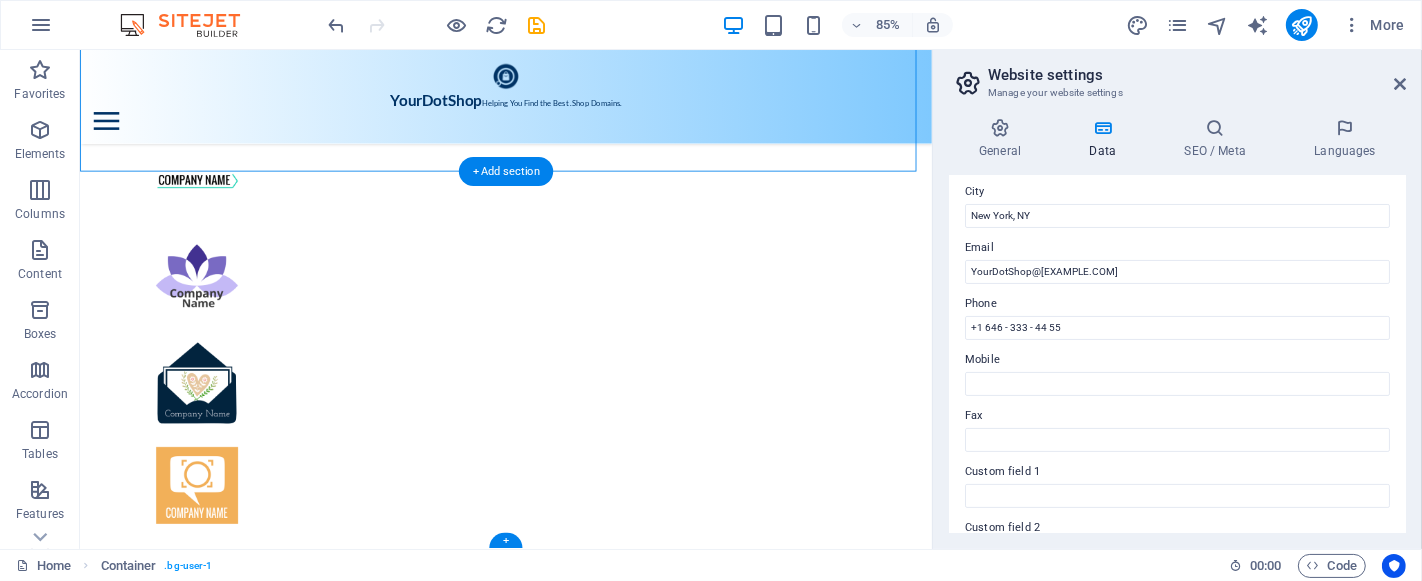 scroll, scrollTop: 4649, scrollLeft: 0, axis: vertical 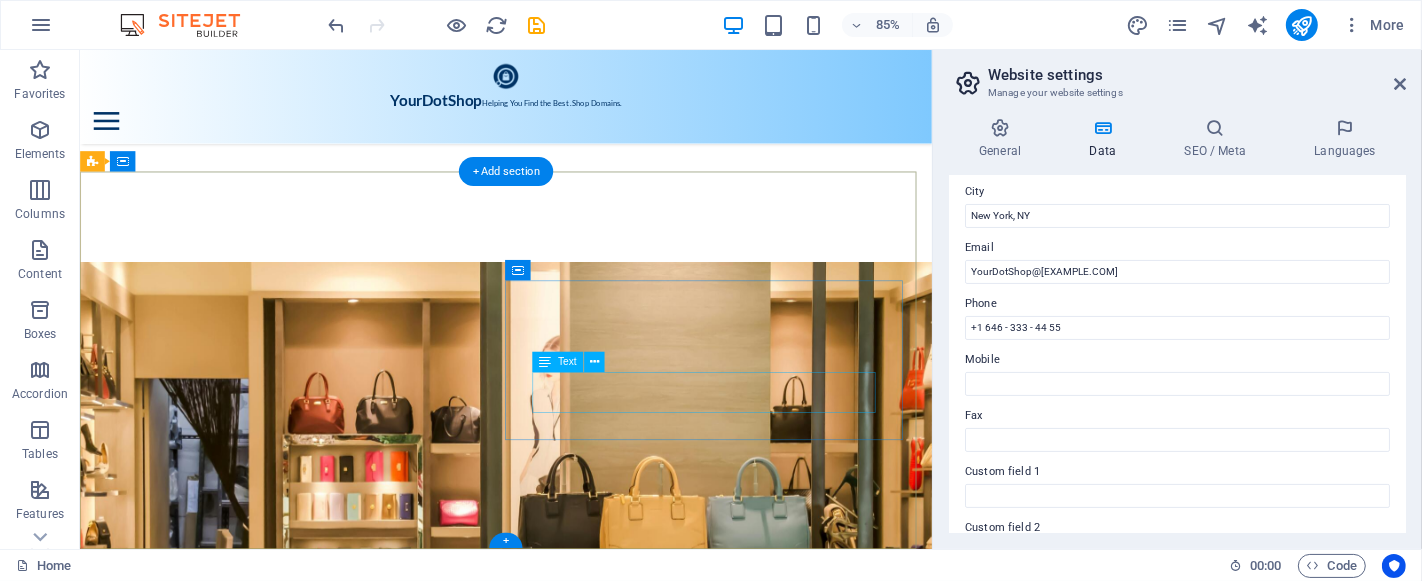 click on "YourDotShop@[EXAMPLE.COM] Legal notice  |  Privacy" at bounding box center [580, 4279] 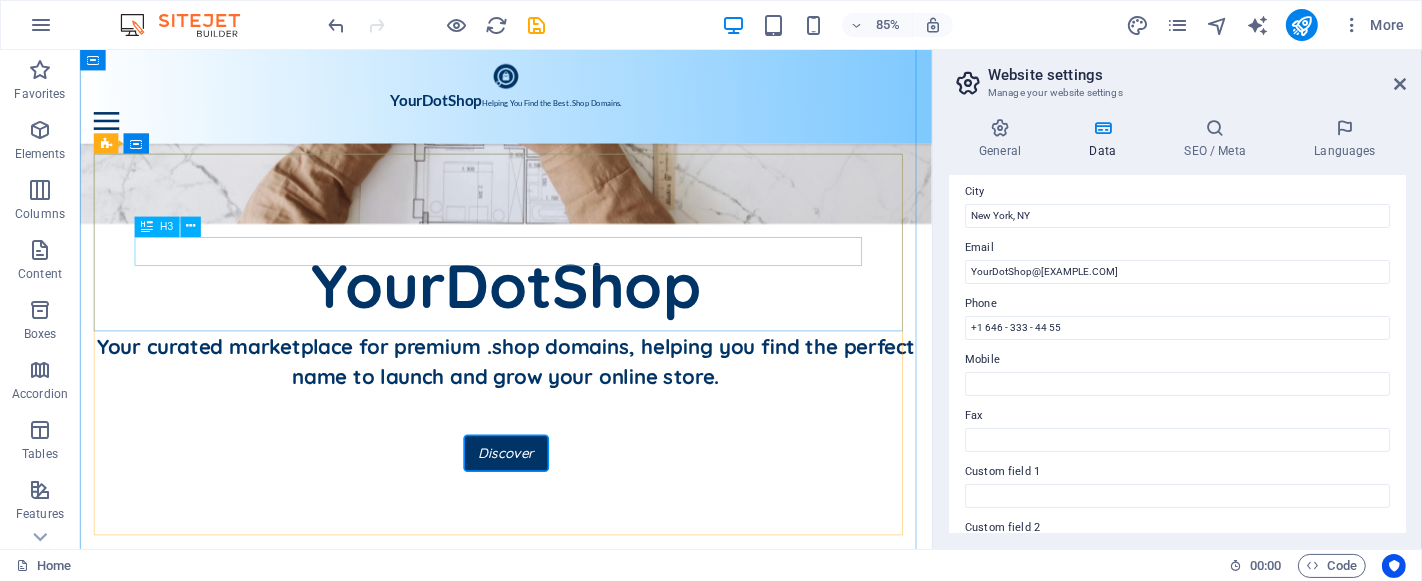 scroll, scrollTop: 760, scrollLeft: 0, axis: vertical 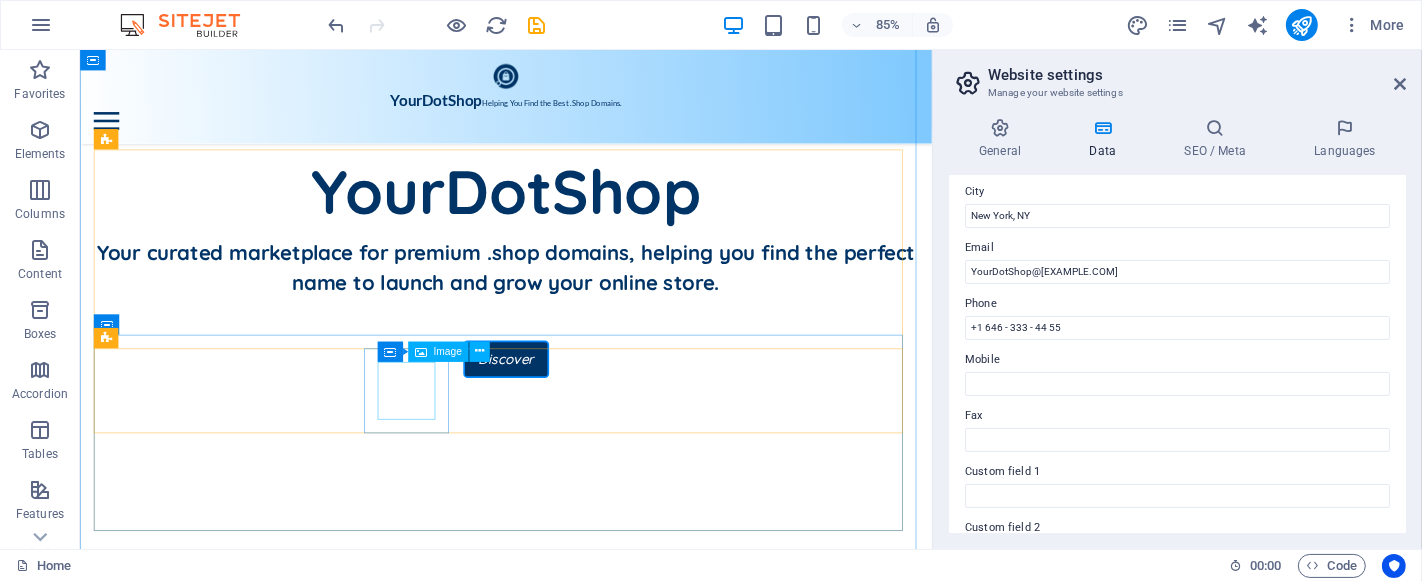 click at bounding box center [145, 1455] 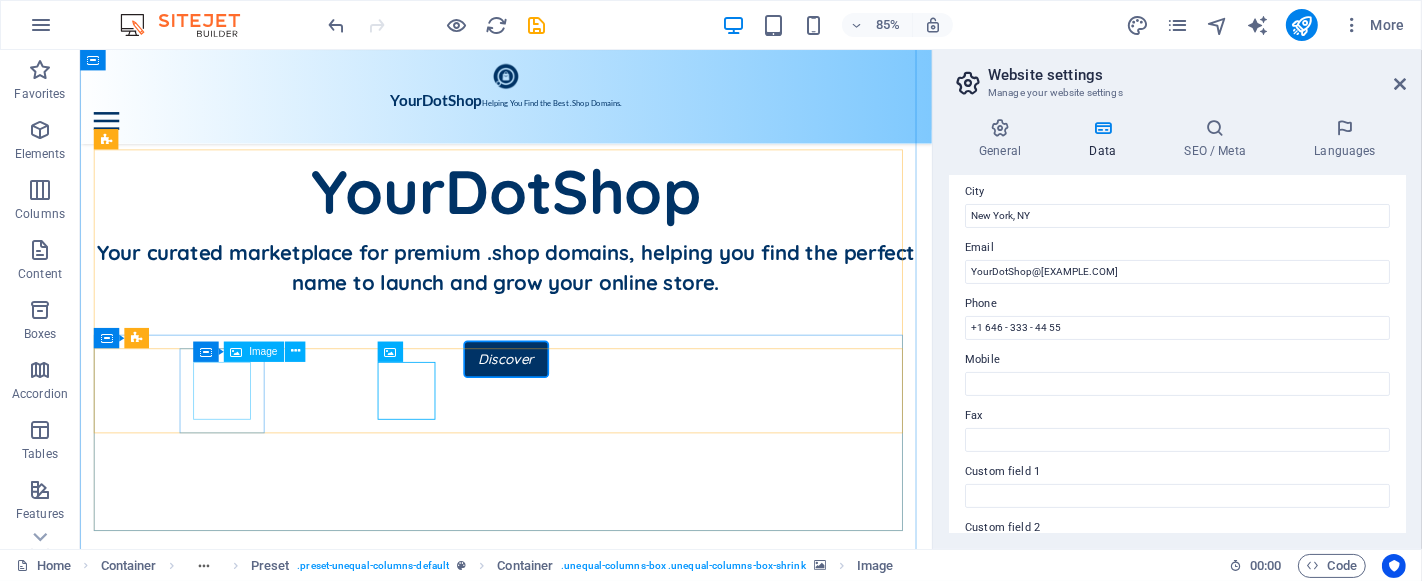 click at bounding box center (145, 1347) 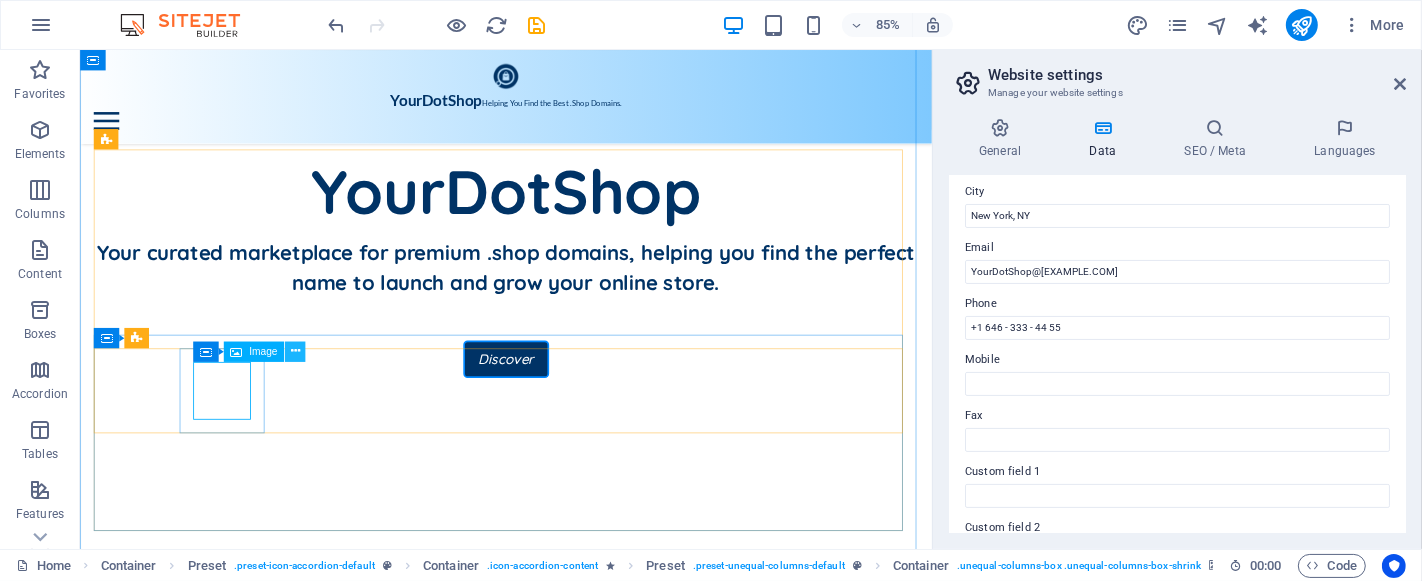 click at bounding box center (295, 351) 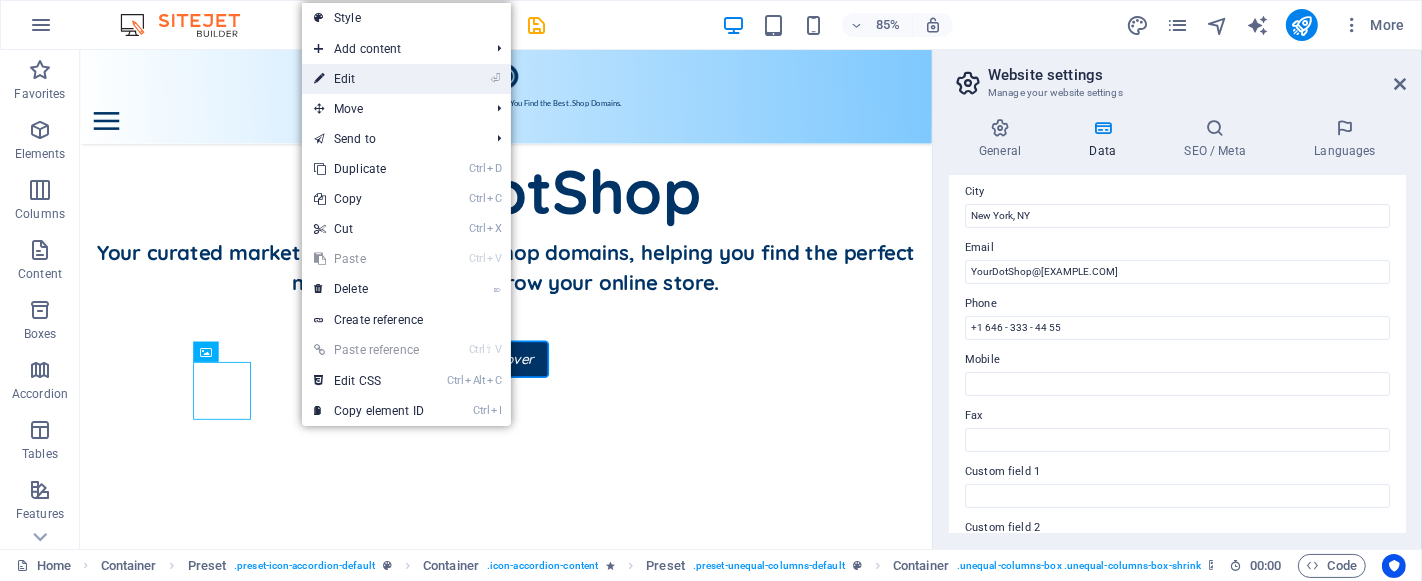 click on "⏎  Edit" at bounding box center [369, 79] 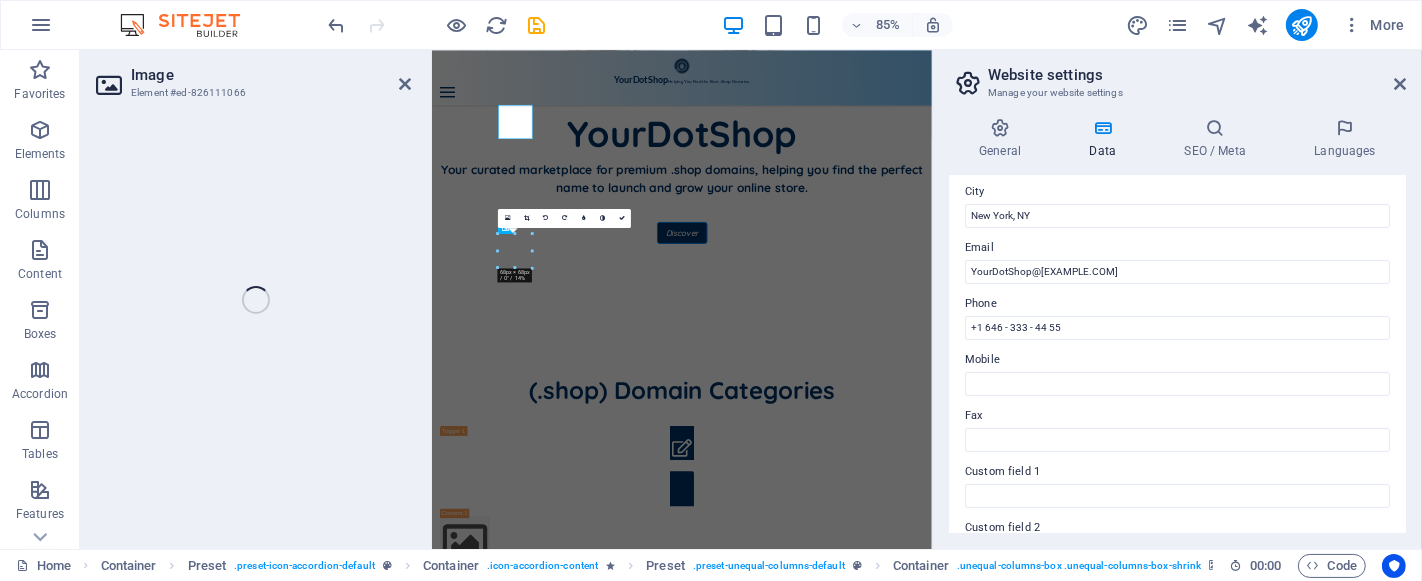 scroll, scrollTop: 1017, scrollLeft: 0, axis: vertical 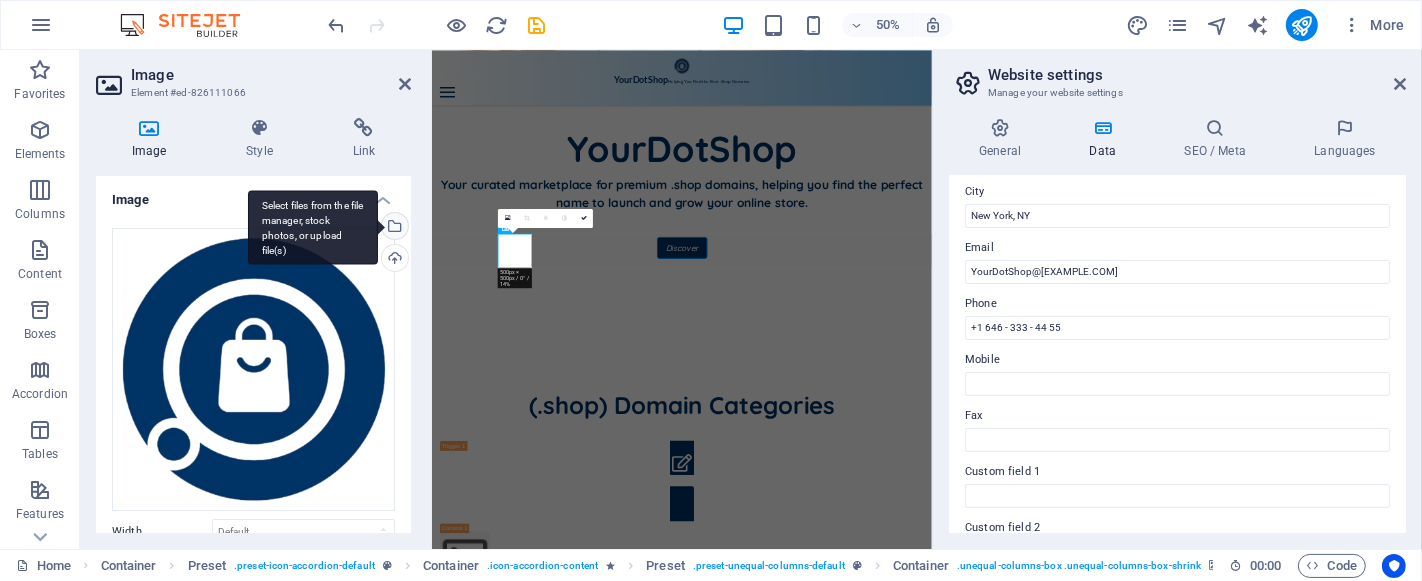 click on "Select files from the file manager, stock photos, or upload file(s)" at bounding box center (393, 228) 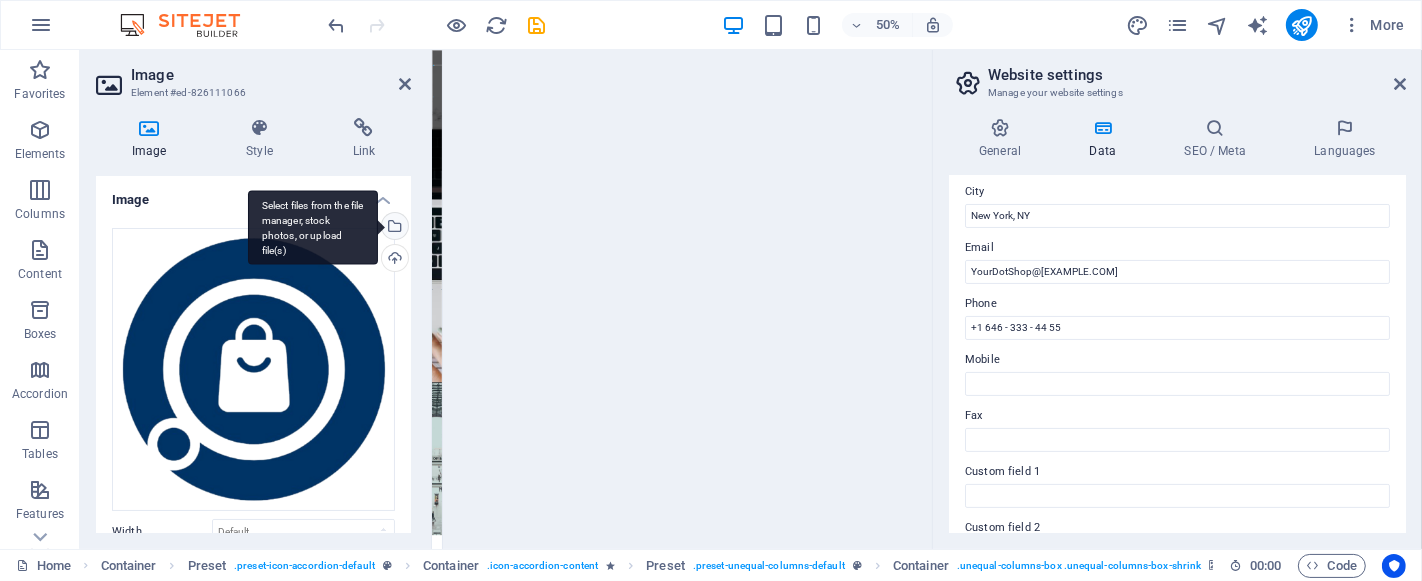 scroll, scrollTop: 0, scrollLeft: 0, axis: both 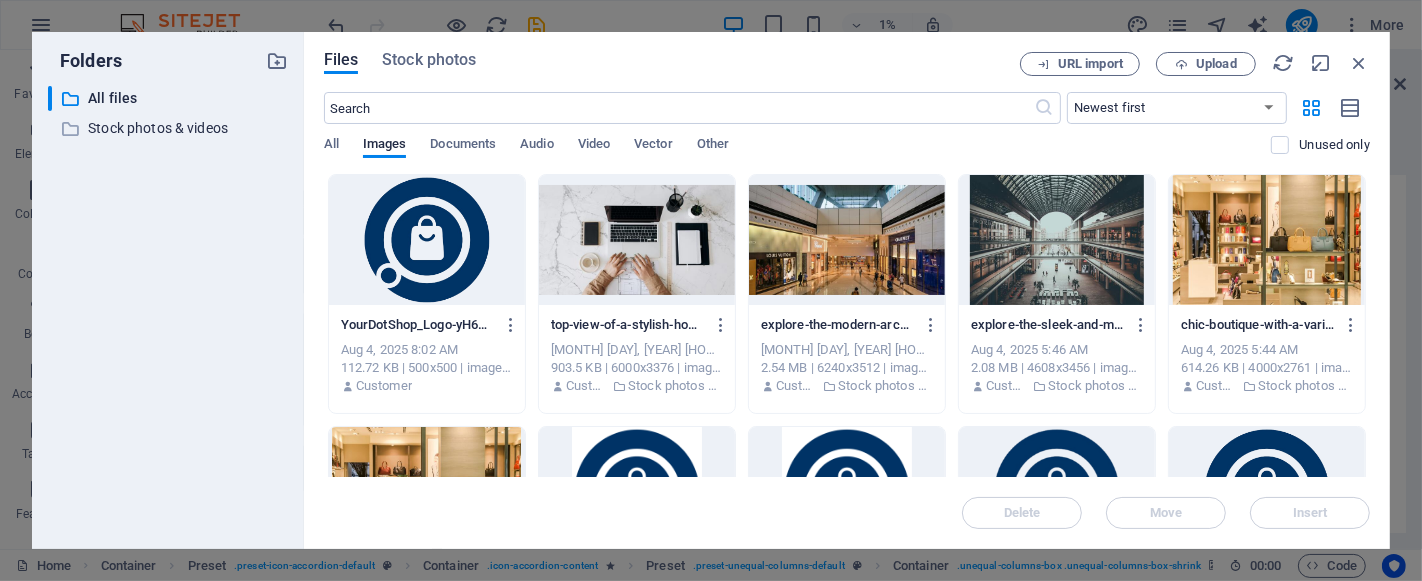 click at bounding box center [427, 240] 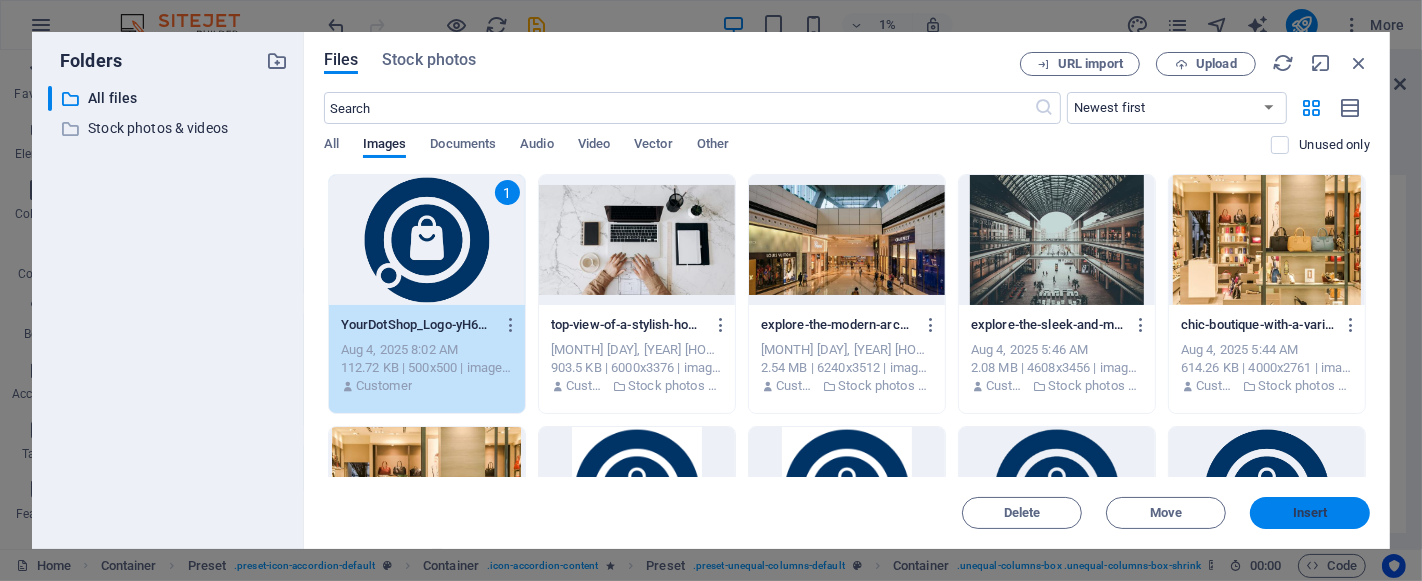 drag, startPoint x: 1327, startPoint y: 521, endPoint x: 429, endPoint y: 762, distance: 929.77686 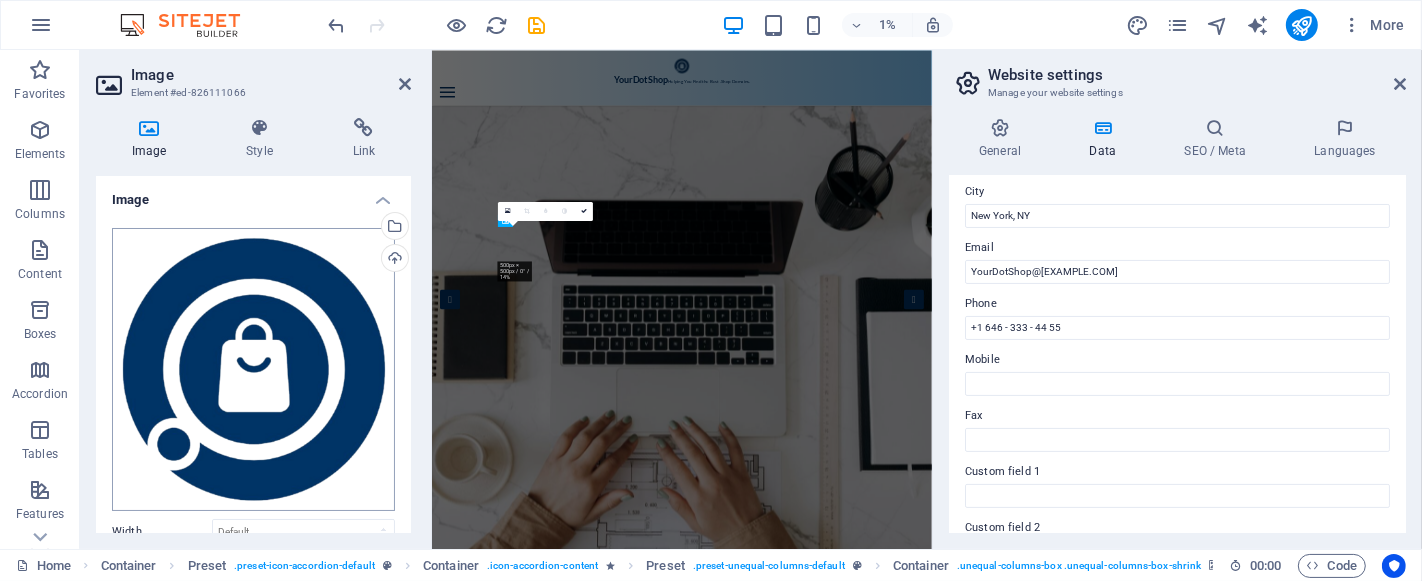 scroll, scrollTop: 1031, scrollLeft: 0, axis: vertical 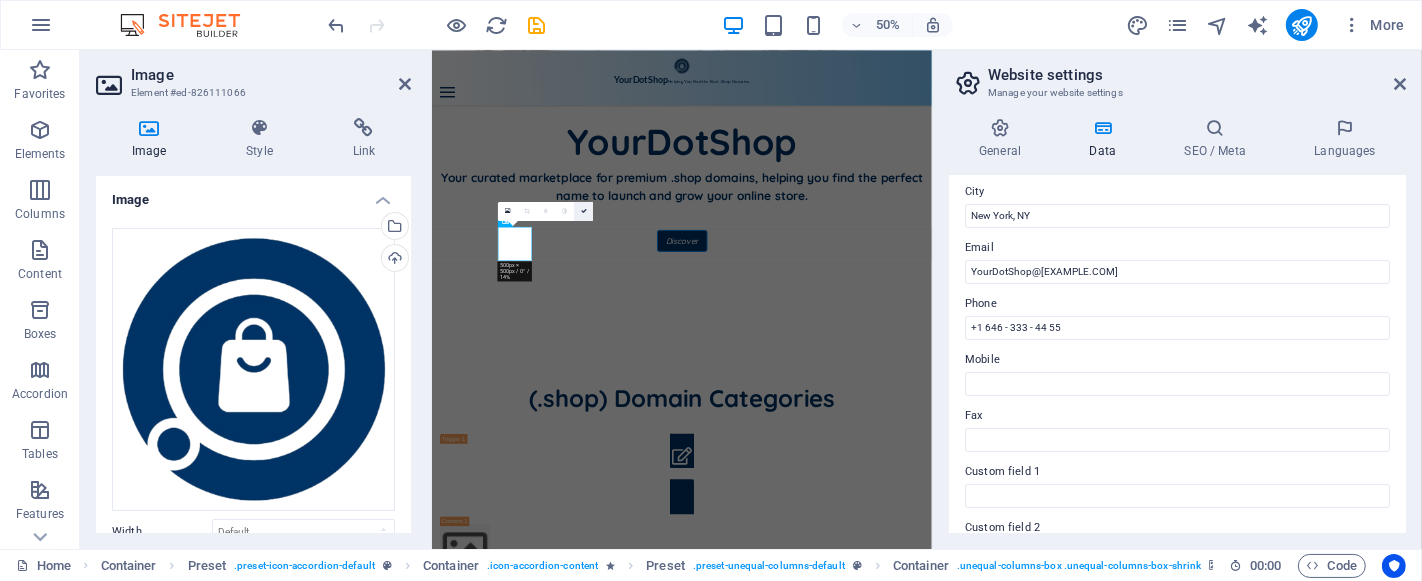 click at bounding box center (584, 211) 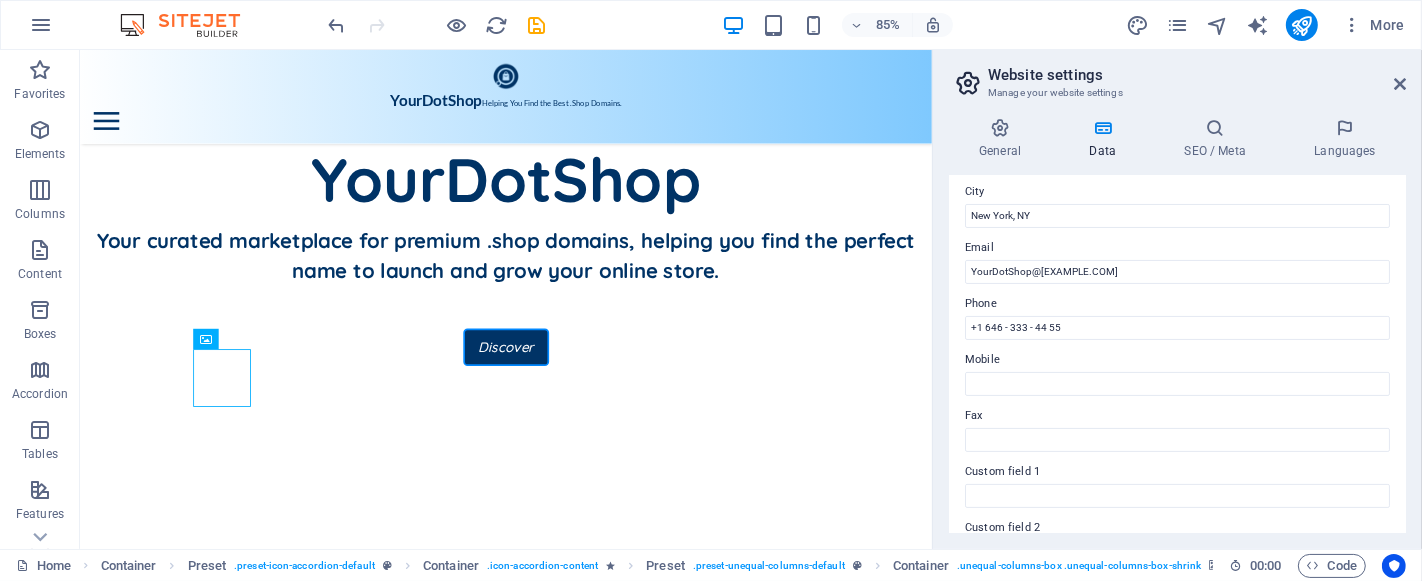 click at bounding box center (145, 1125) 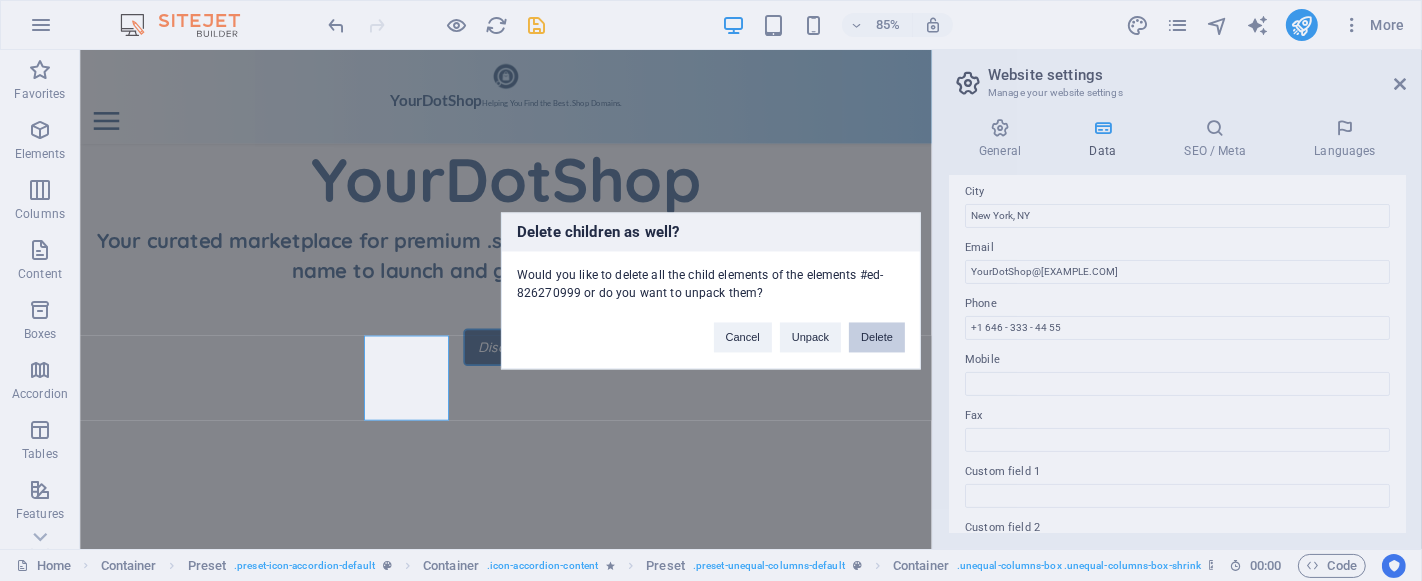 type 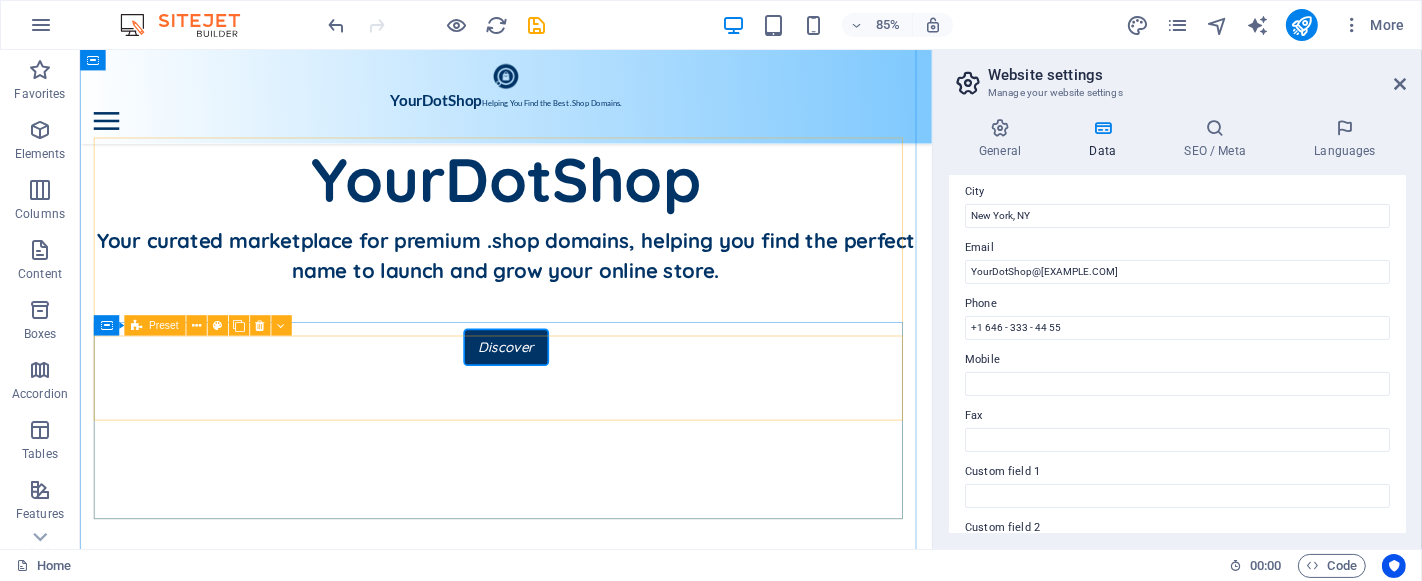 click at bounding box center (145, 1125) 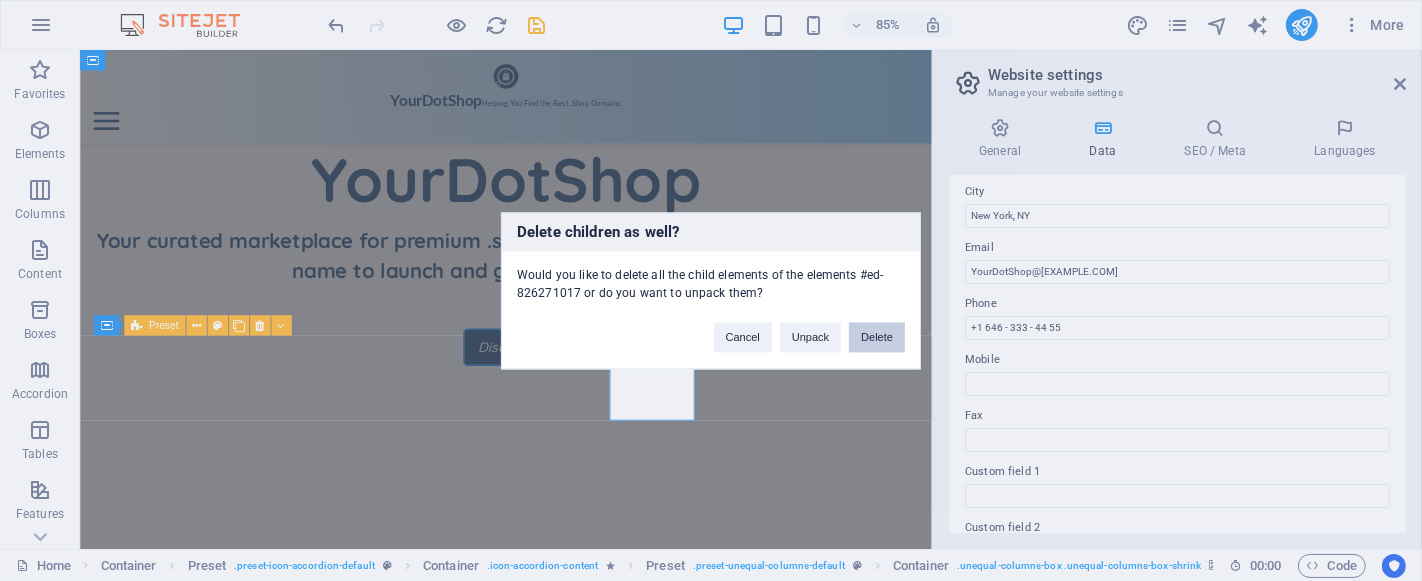 type 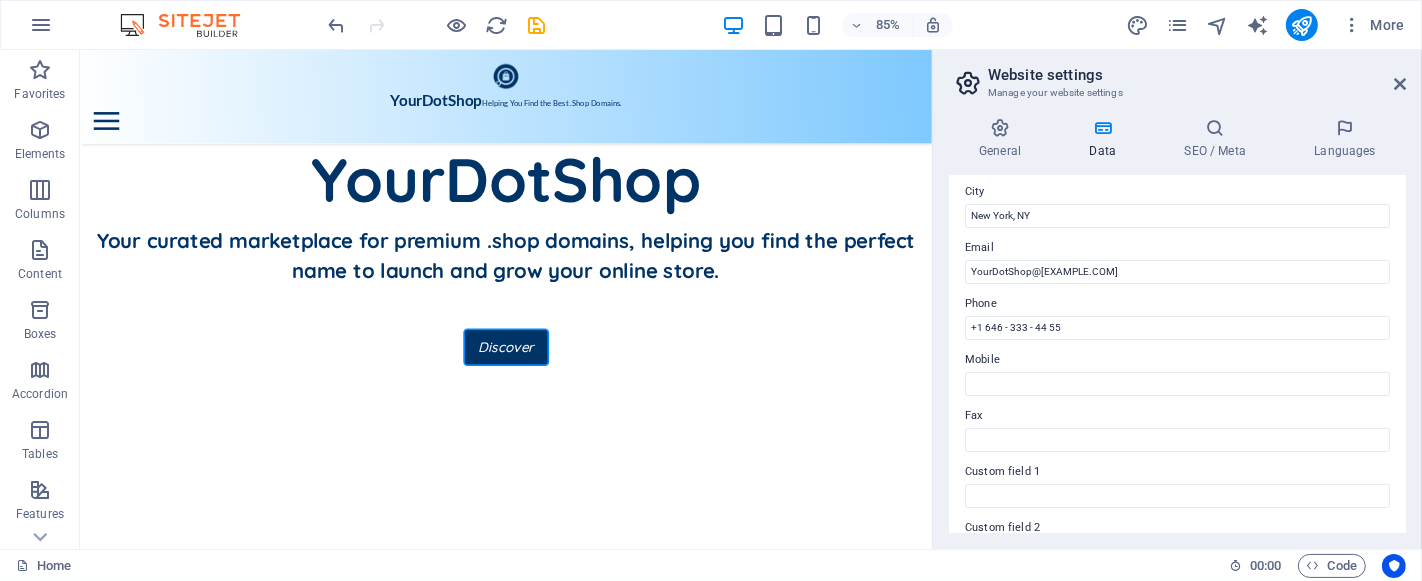click at bounding box center [145, 1441] 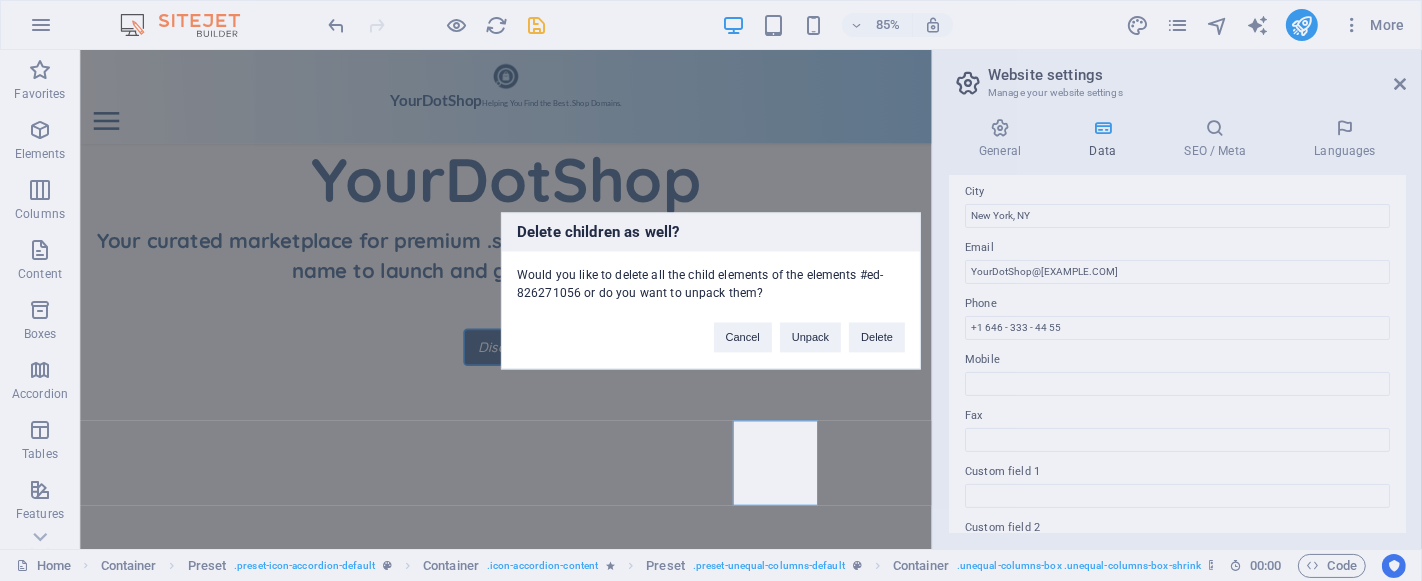 type 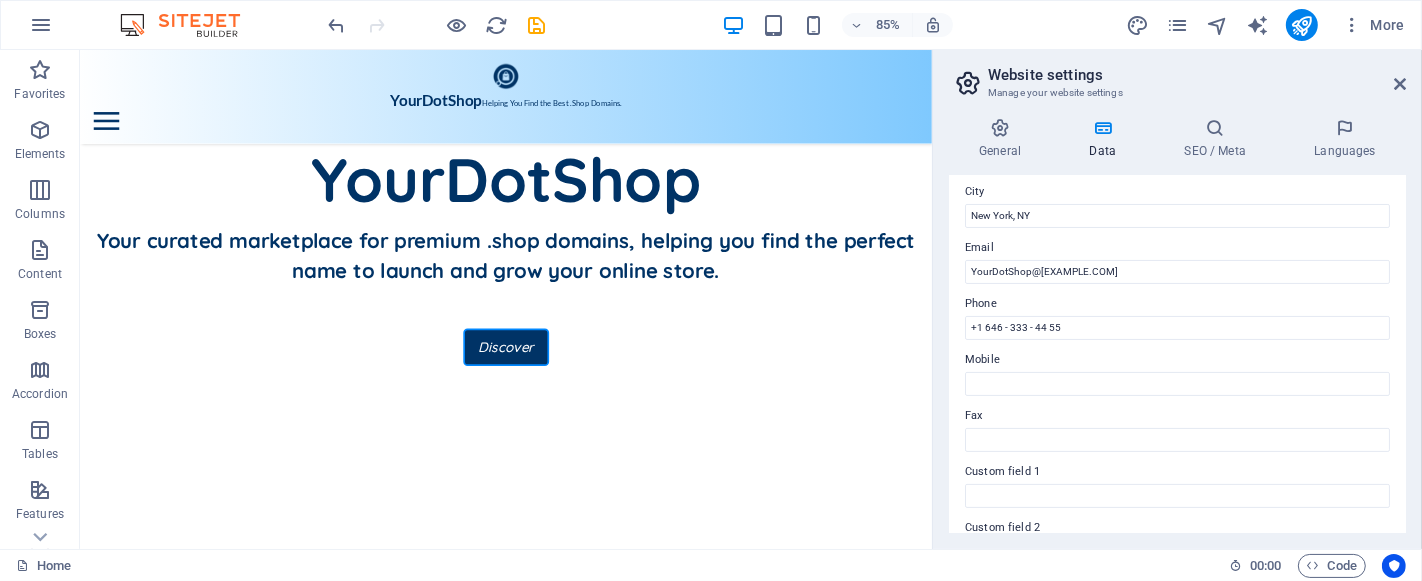 click at bounding box center (145, 1333) 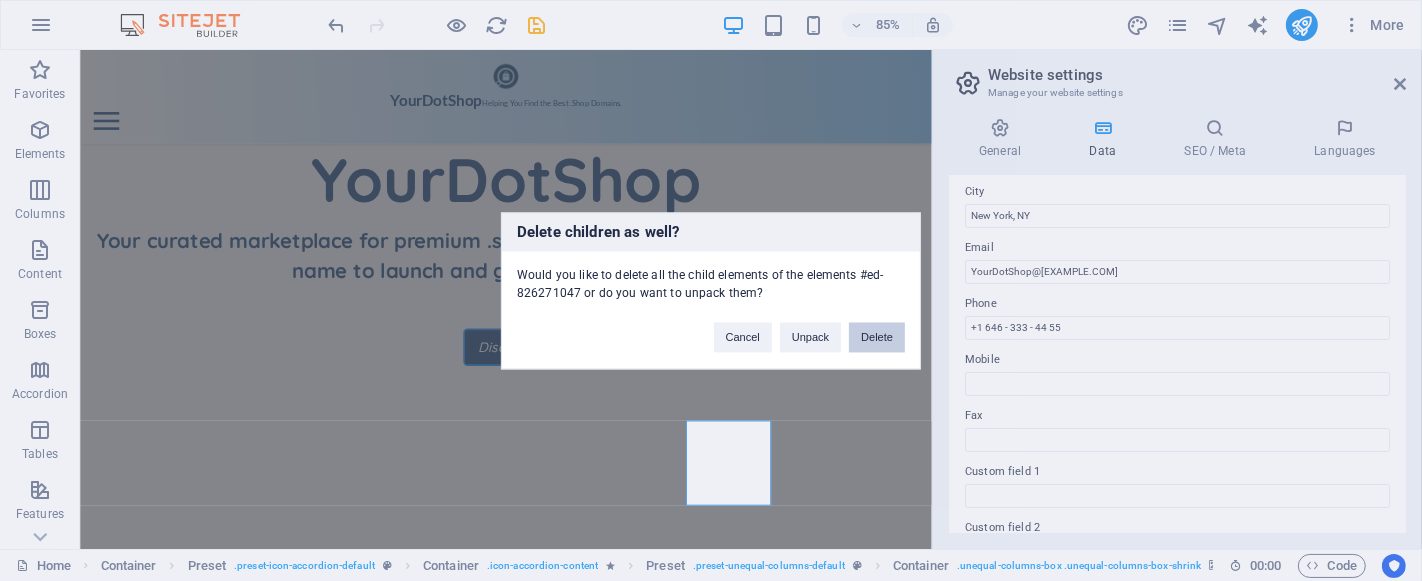 type 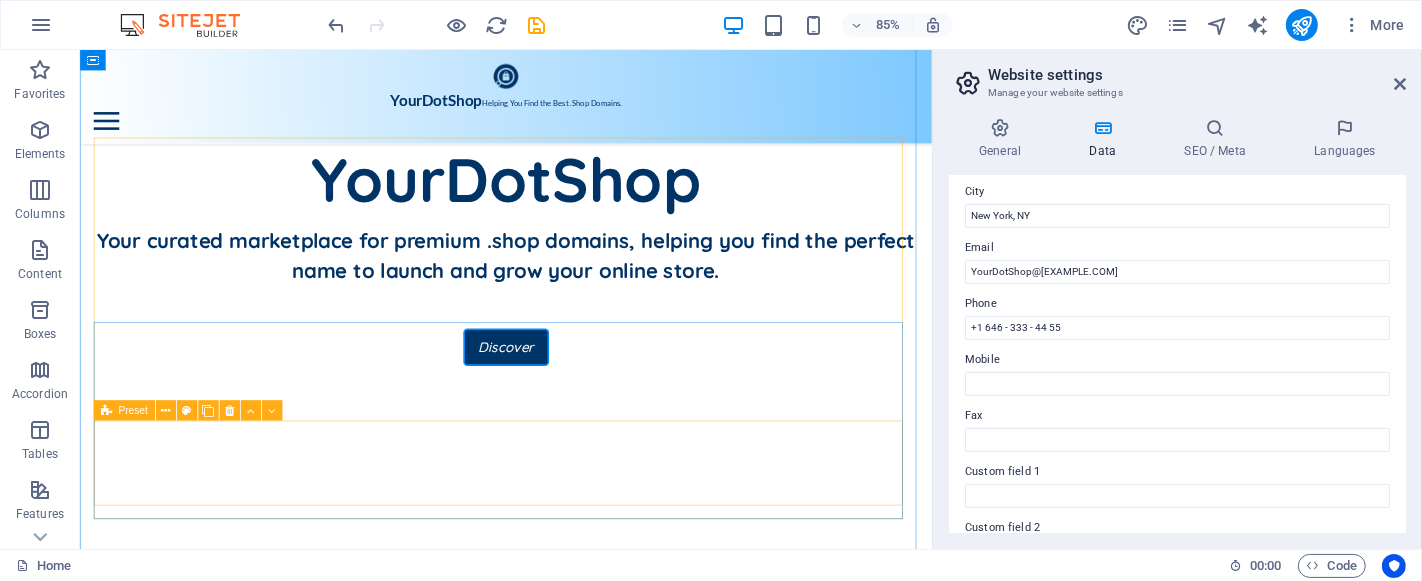 click at bounding box center (145, 1225) 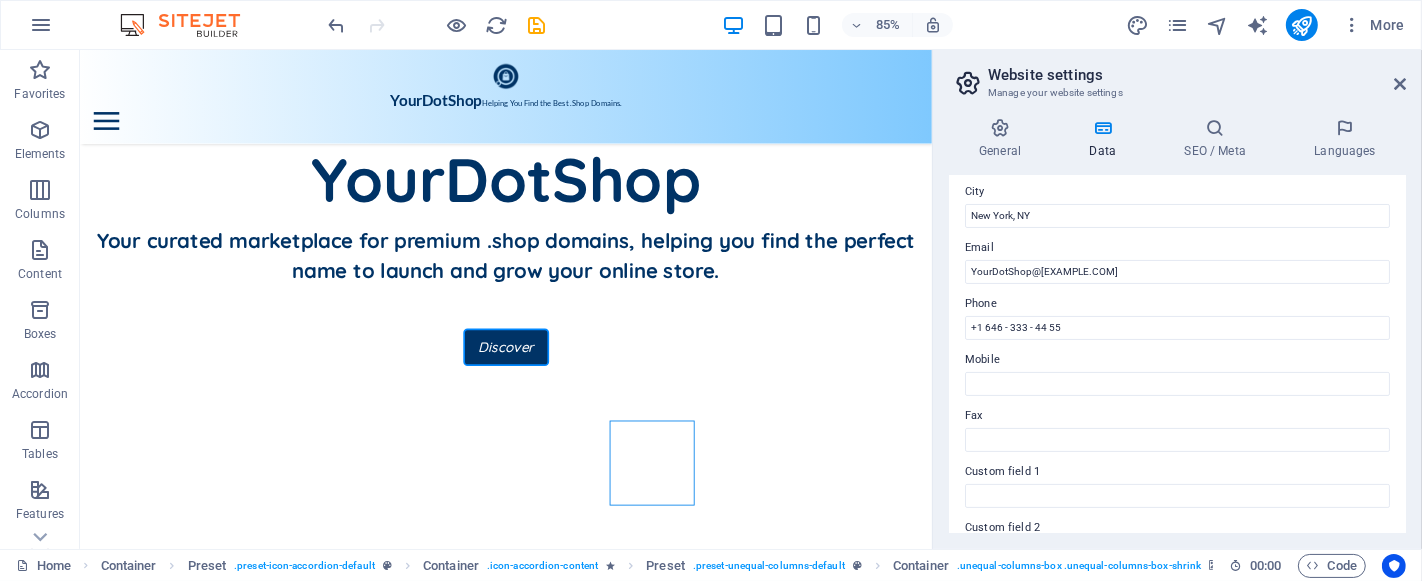 click at bounding box center (145, 1225) 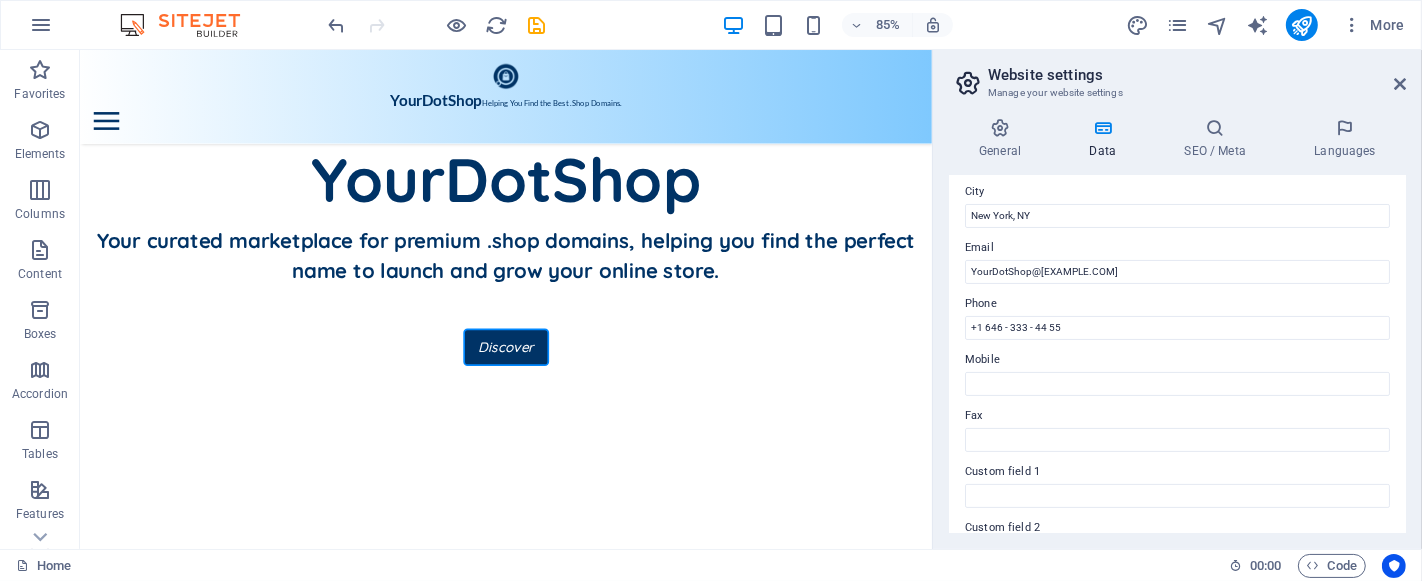 click at bounding box center (145, 1117) 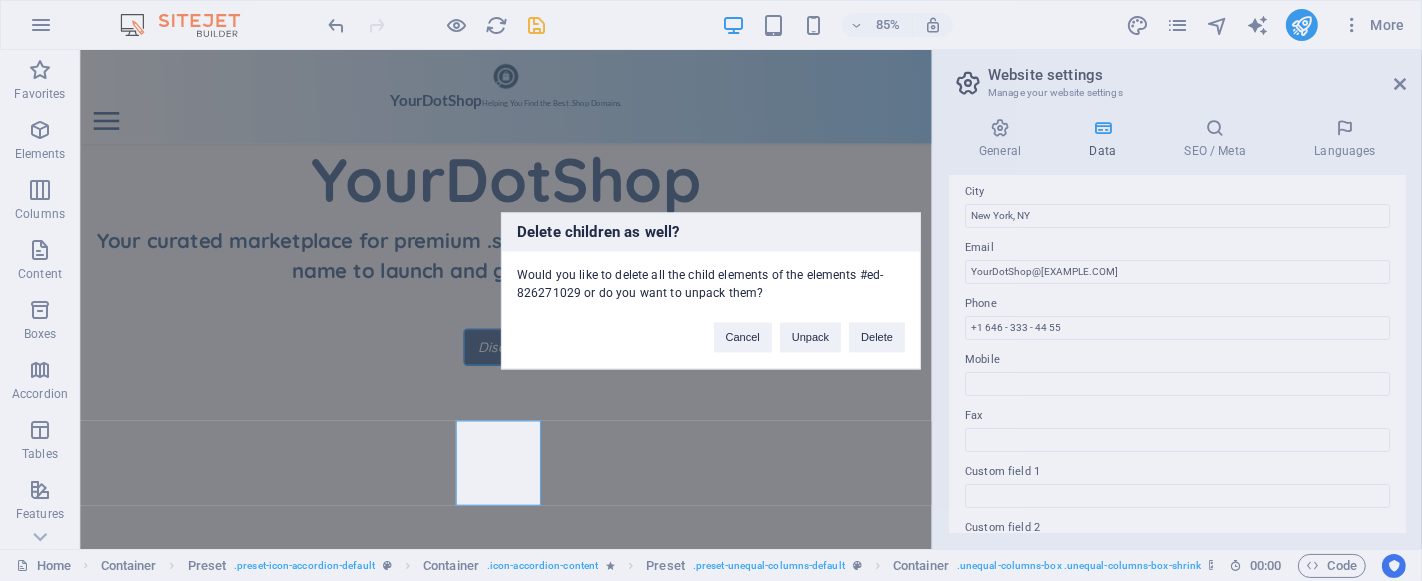 type 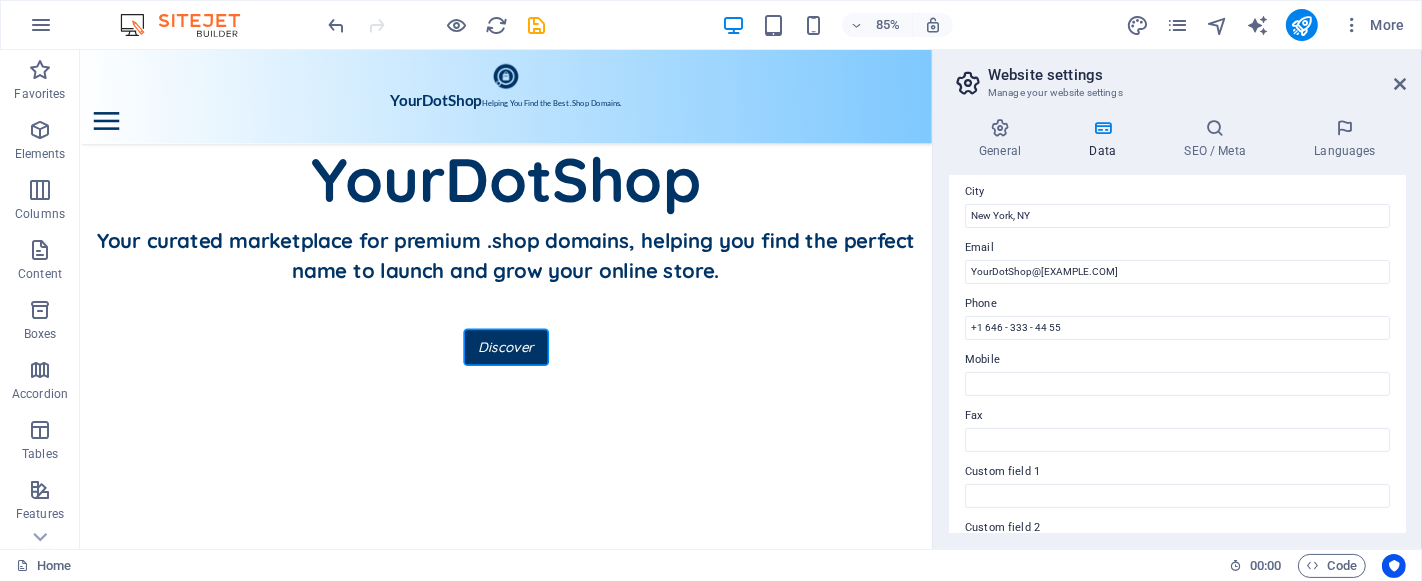 click at bounding box center (145, 1017) 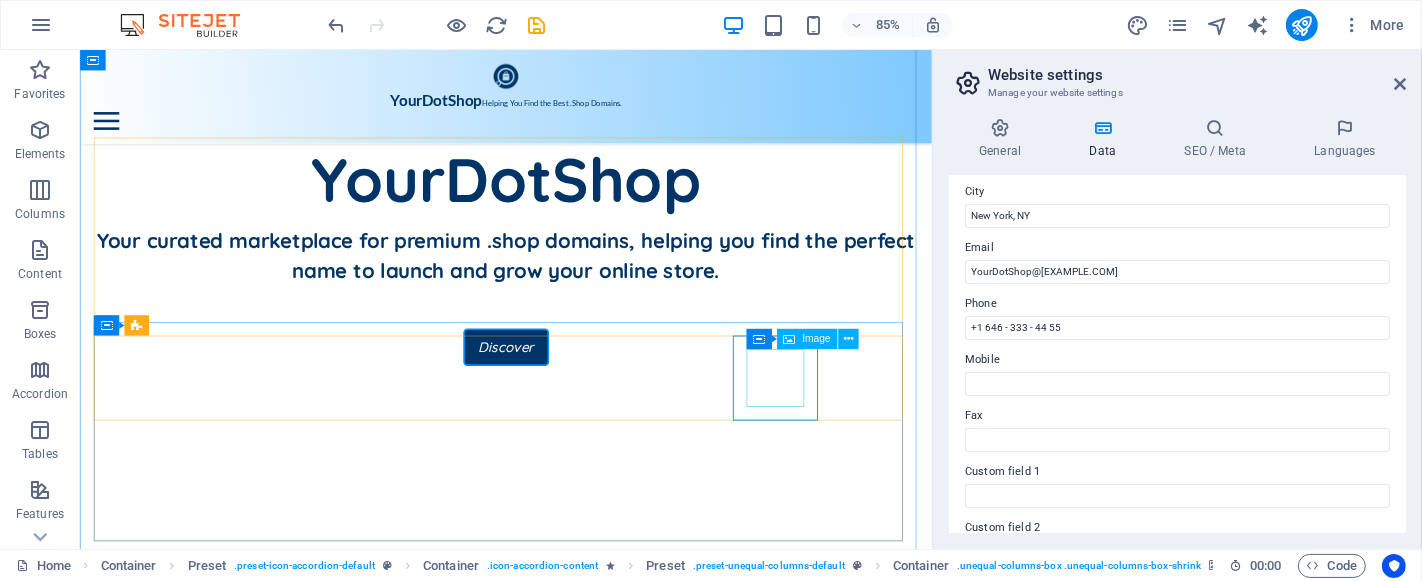 click at bounding box center (145, 1657) 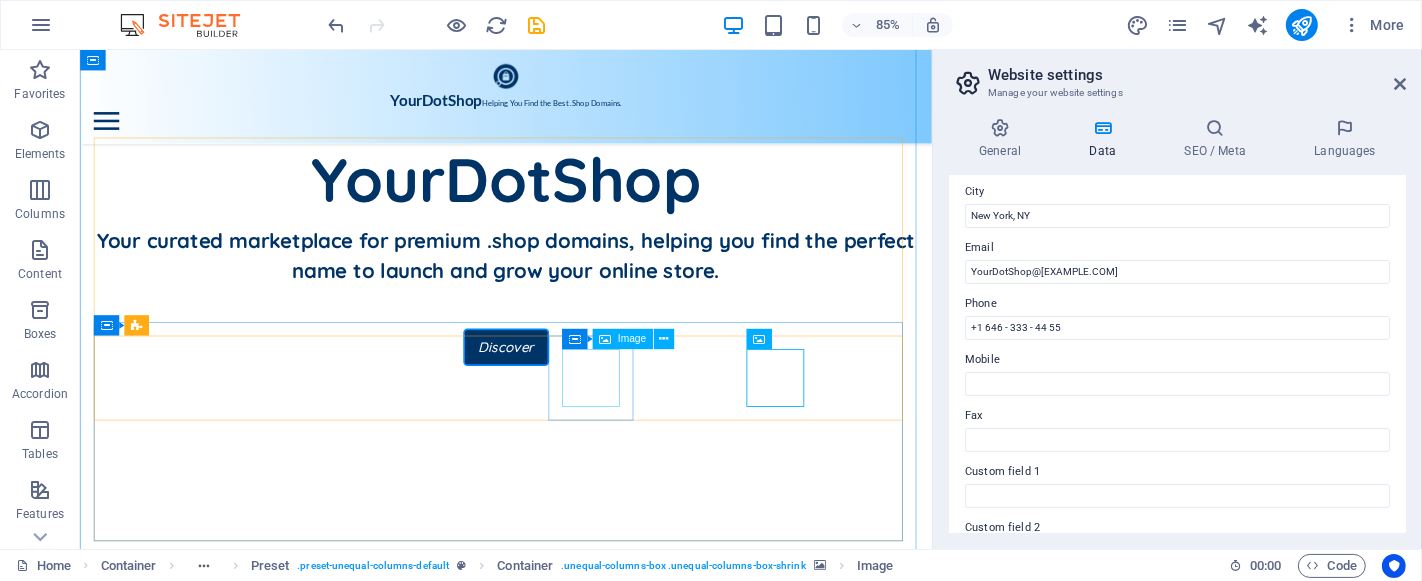 click at bounding box center [145, 1549] 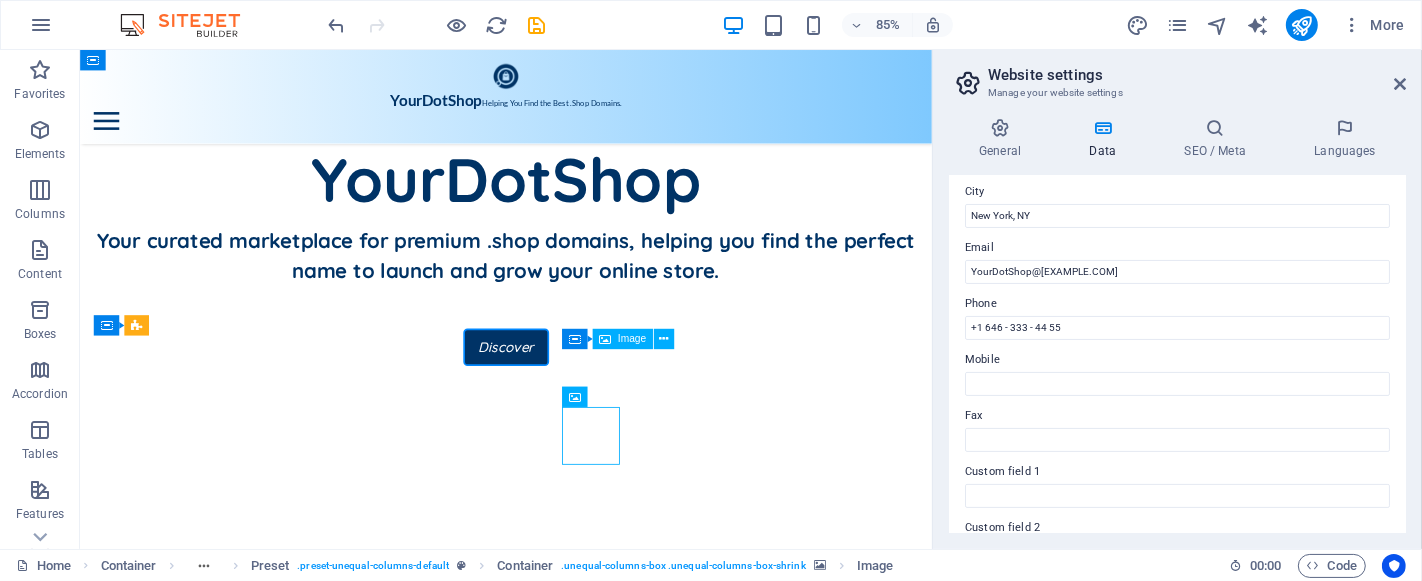 click at bounding box center (145, 1549) 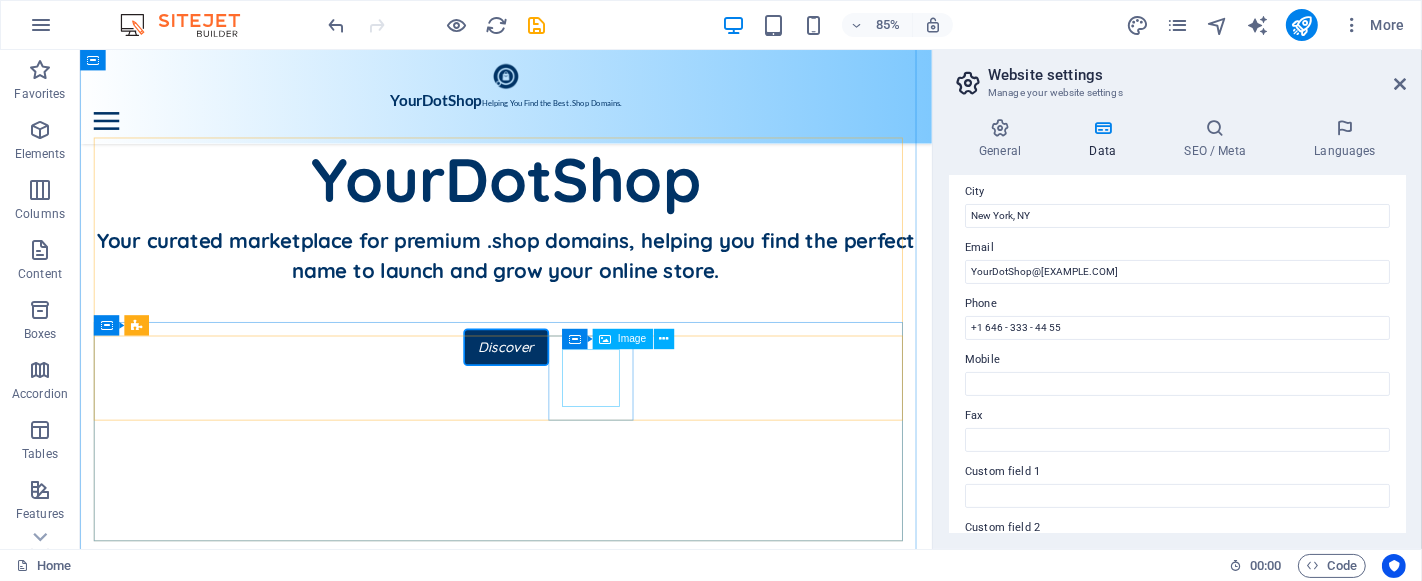 click at bounding box center [145, 1549] 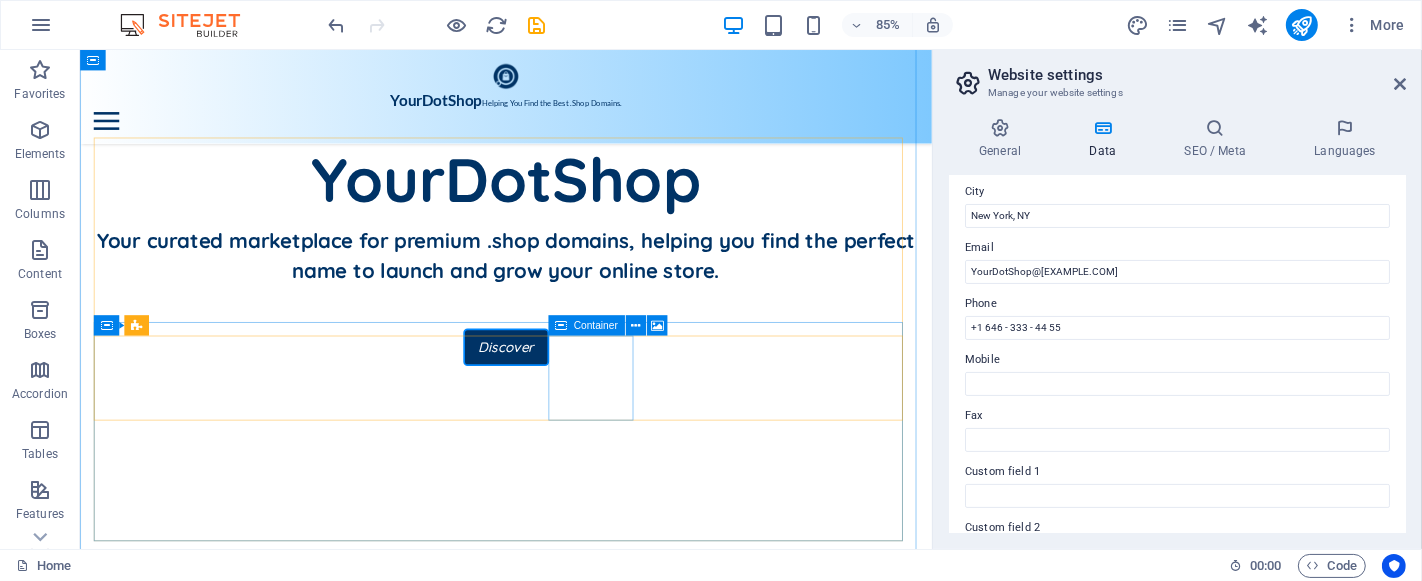 click on "Drop content here or  Add elements  Paste clipboard" at bounding box center (145, 1428) 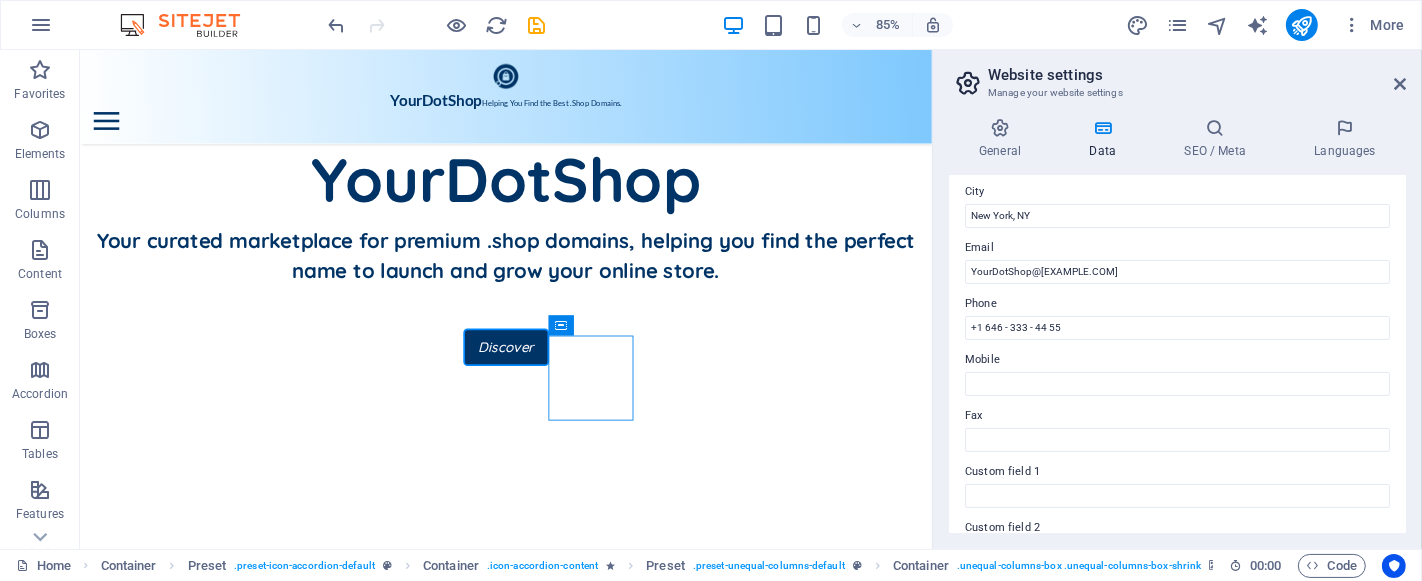 click at bounding box center [145, 1233] 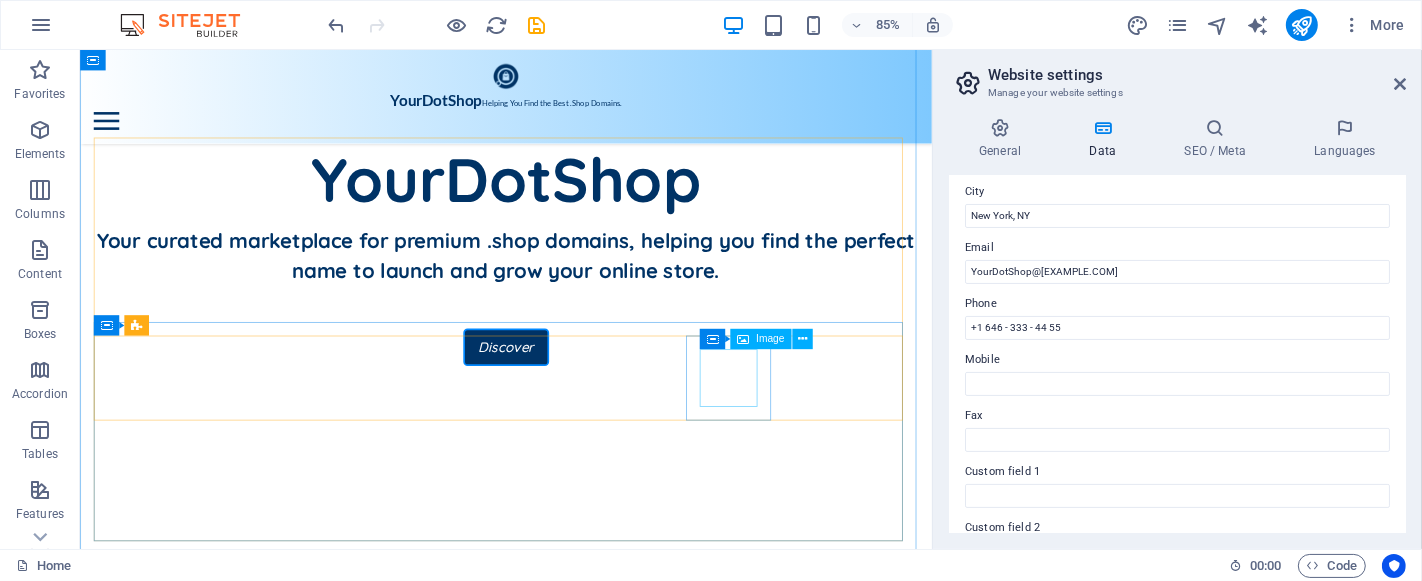 click at bounding box center [145, 1549] 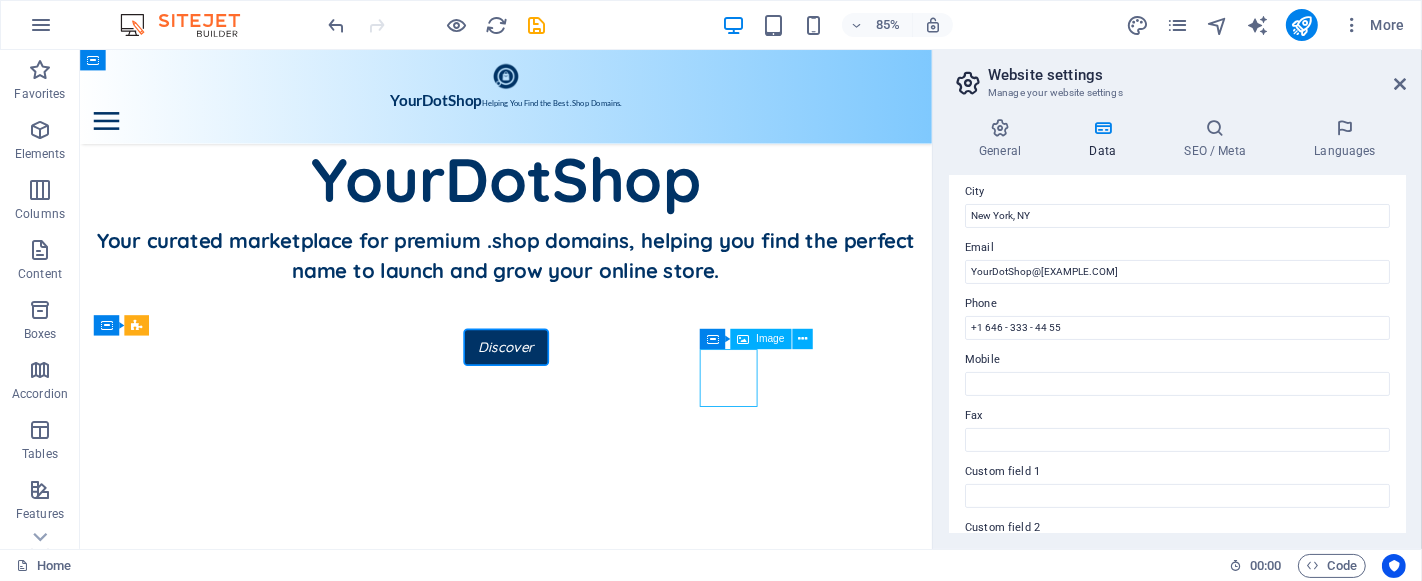 click at bounding box center [145, 1549] 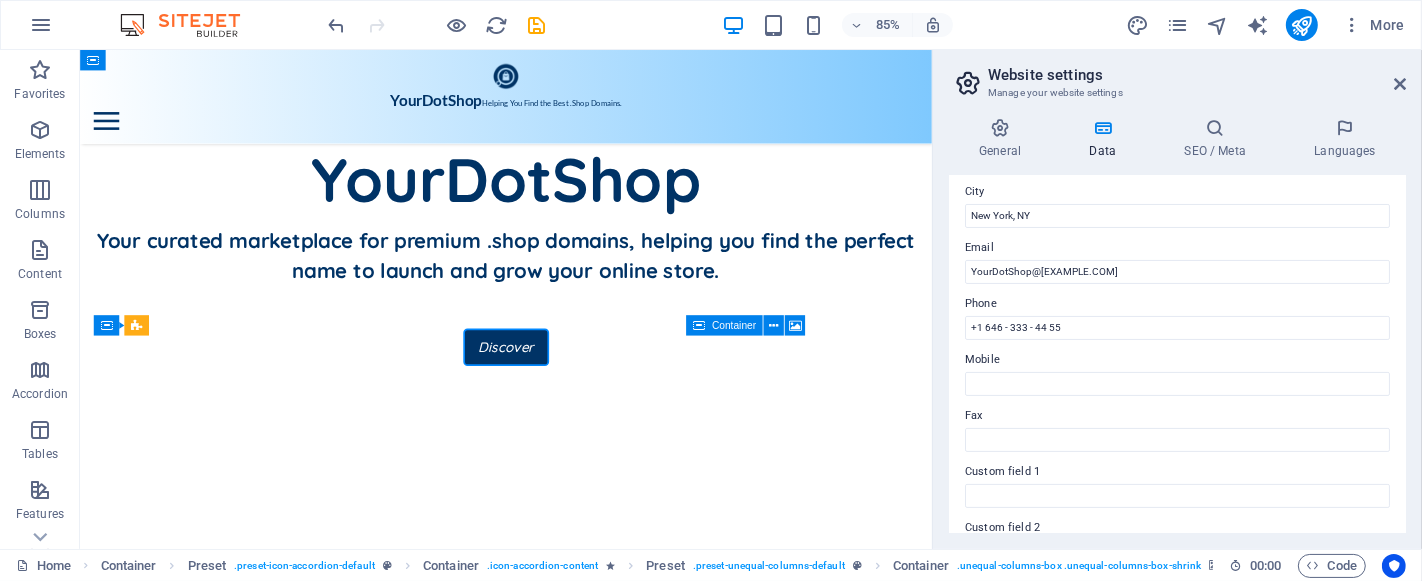 click on "Drop content here or  Add elements  Paste clipboard" at bounding box center [145, 1428] 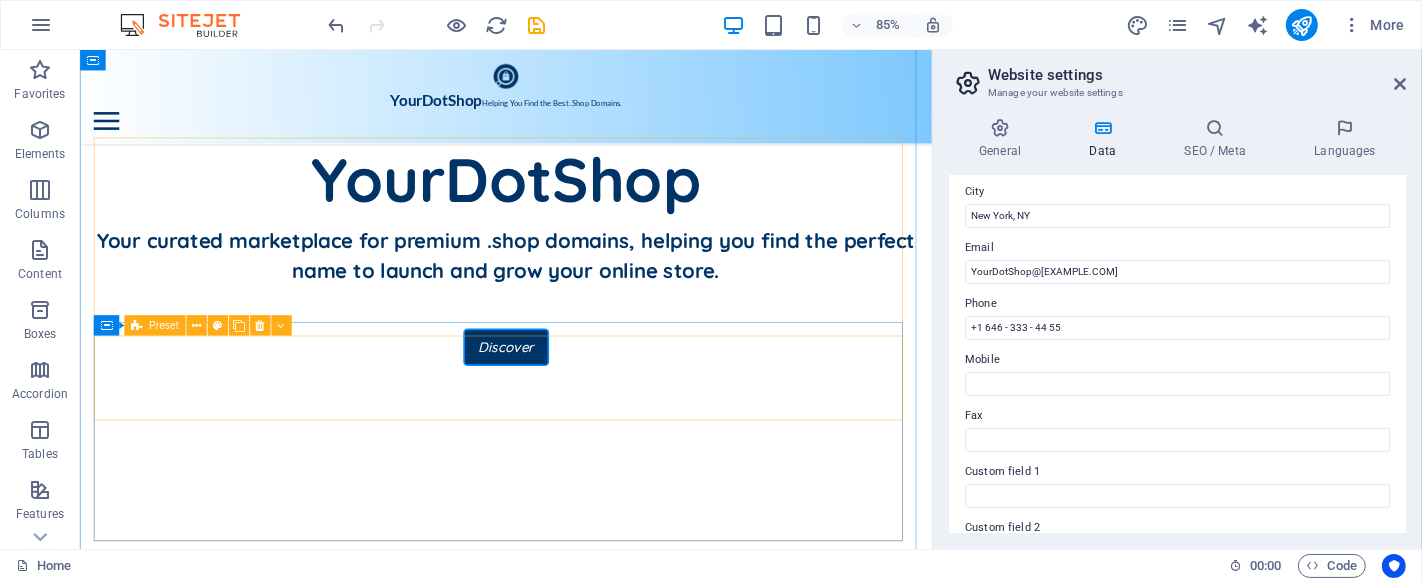 click at bounding box center (580, 1071) 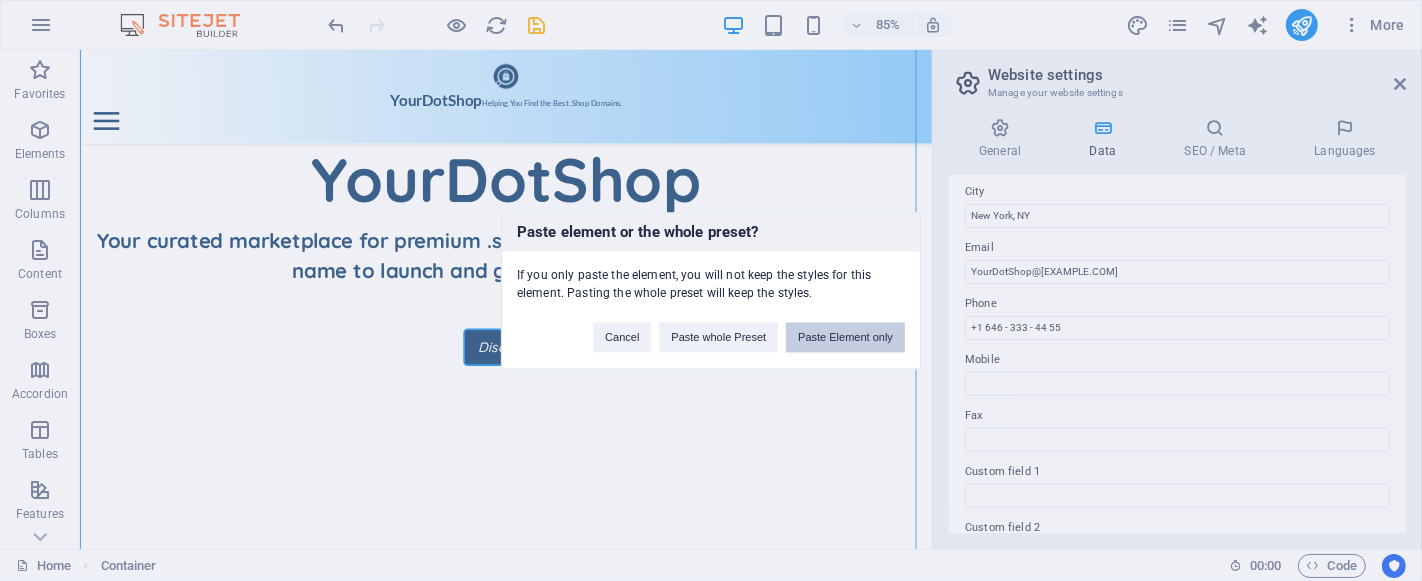 type 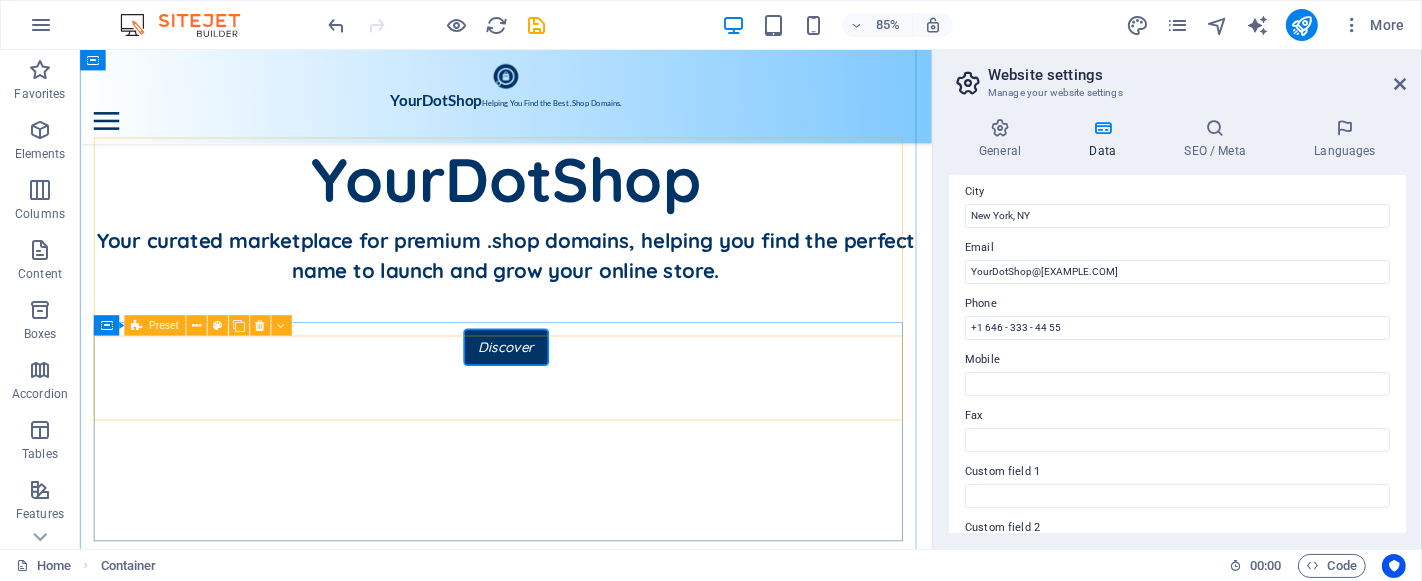 scroll, scrollTop: 1437, scrollLeft: 0, axis: vertical 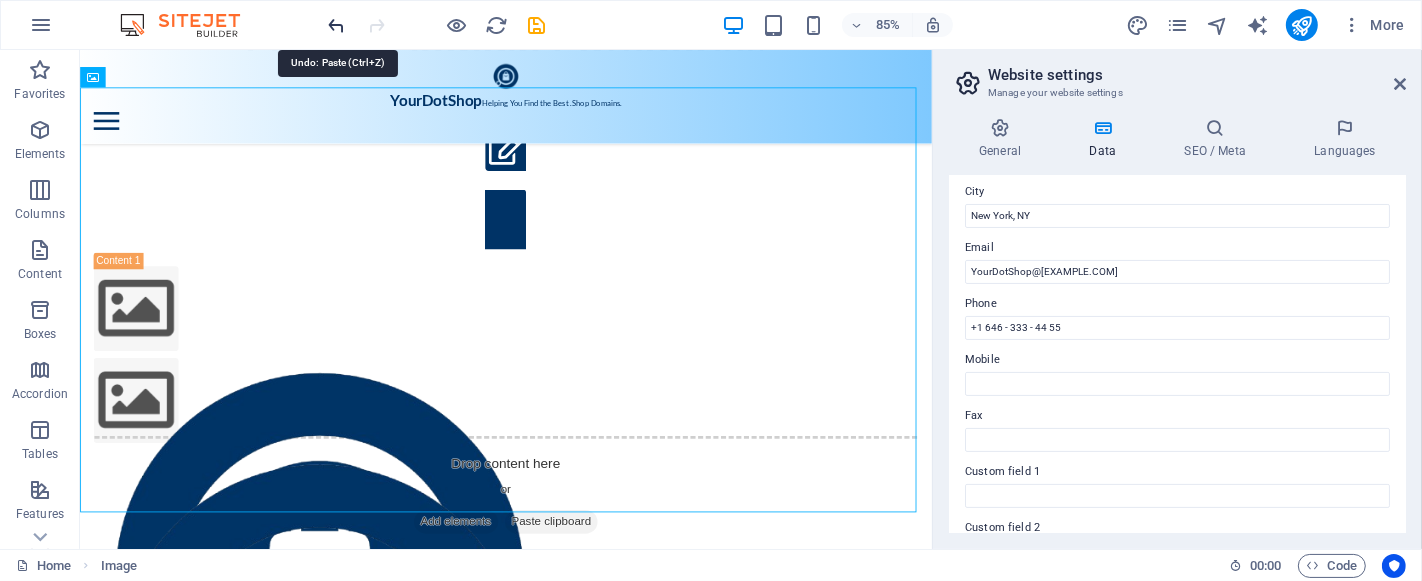 drag, startPoint x: 338, startPoint y: 31, endPoint x: 343, endPoint y: 7, distance: 24.5153 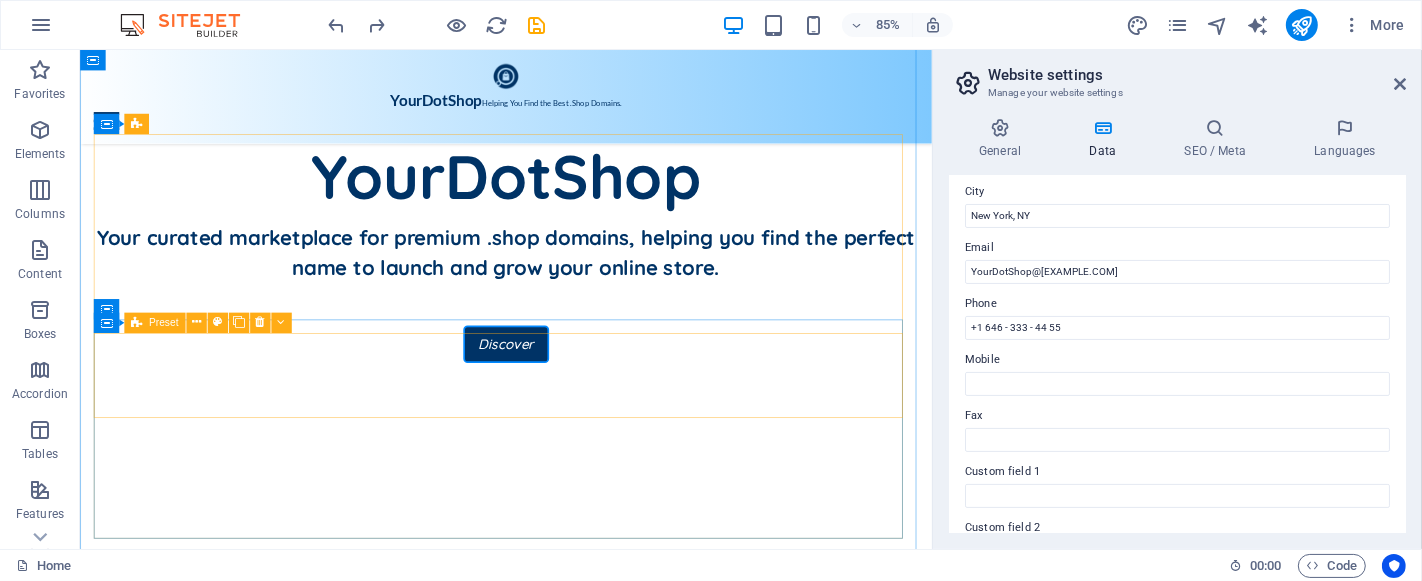 scroll, scrollTop: 770, scrollLeft: 0, axis: vertical 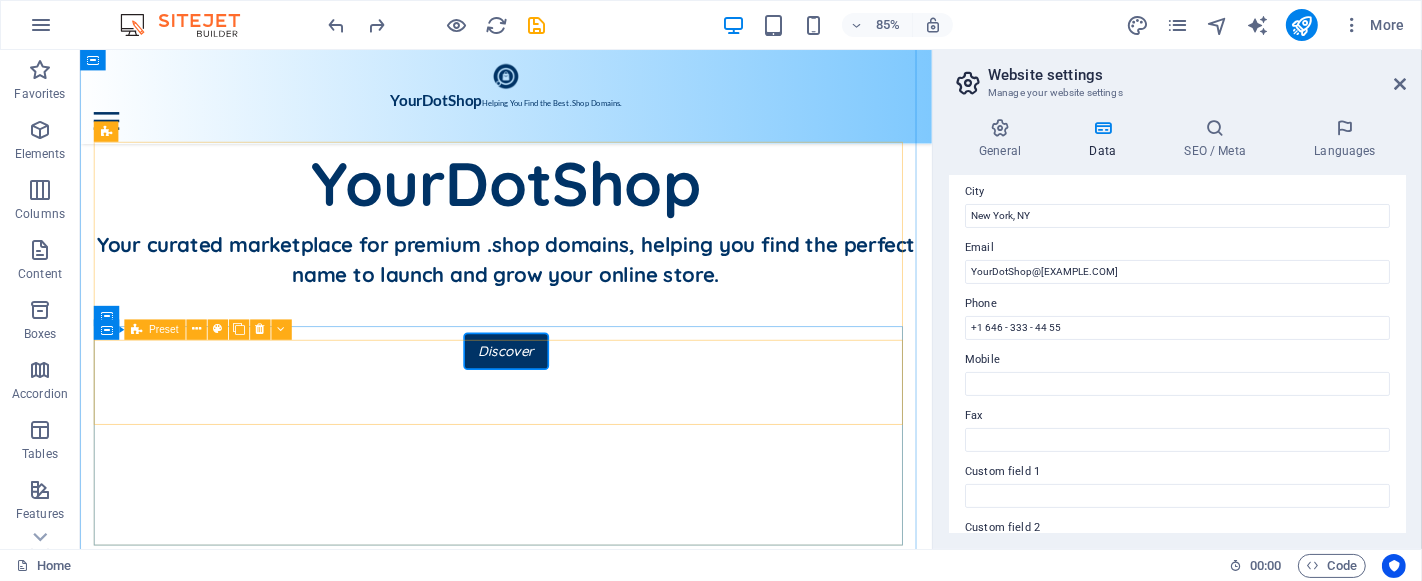 click at bounding box center (580, 1075) 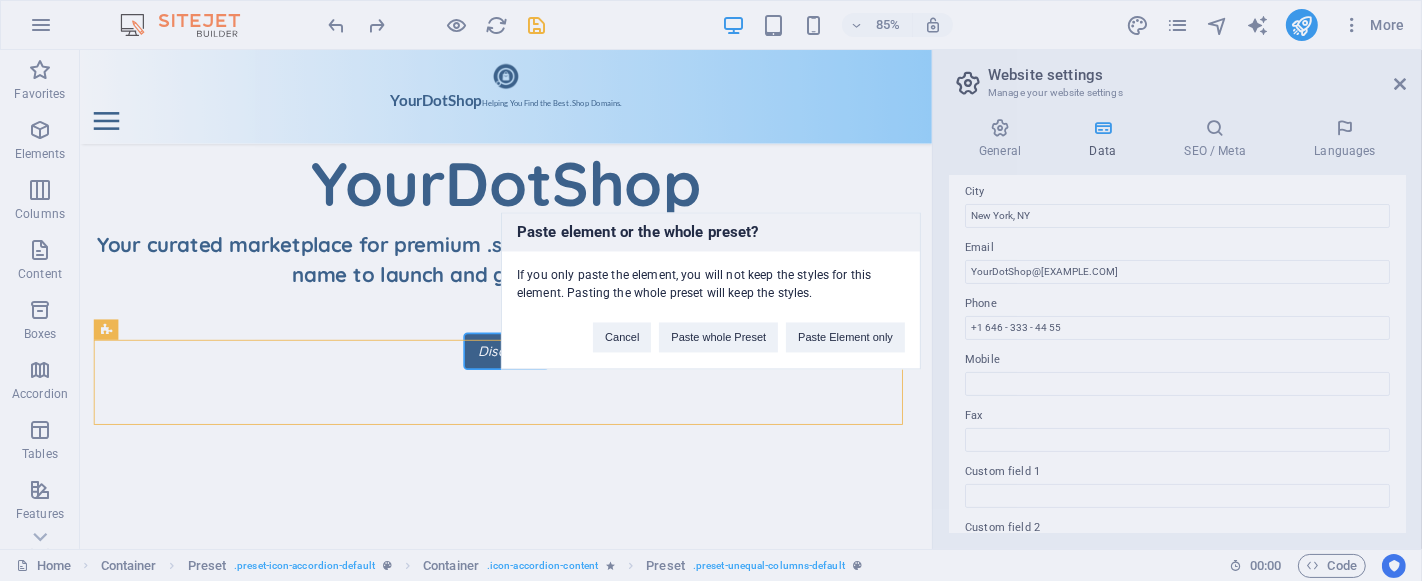 type 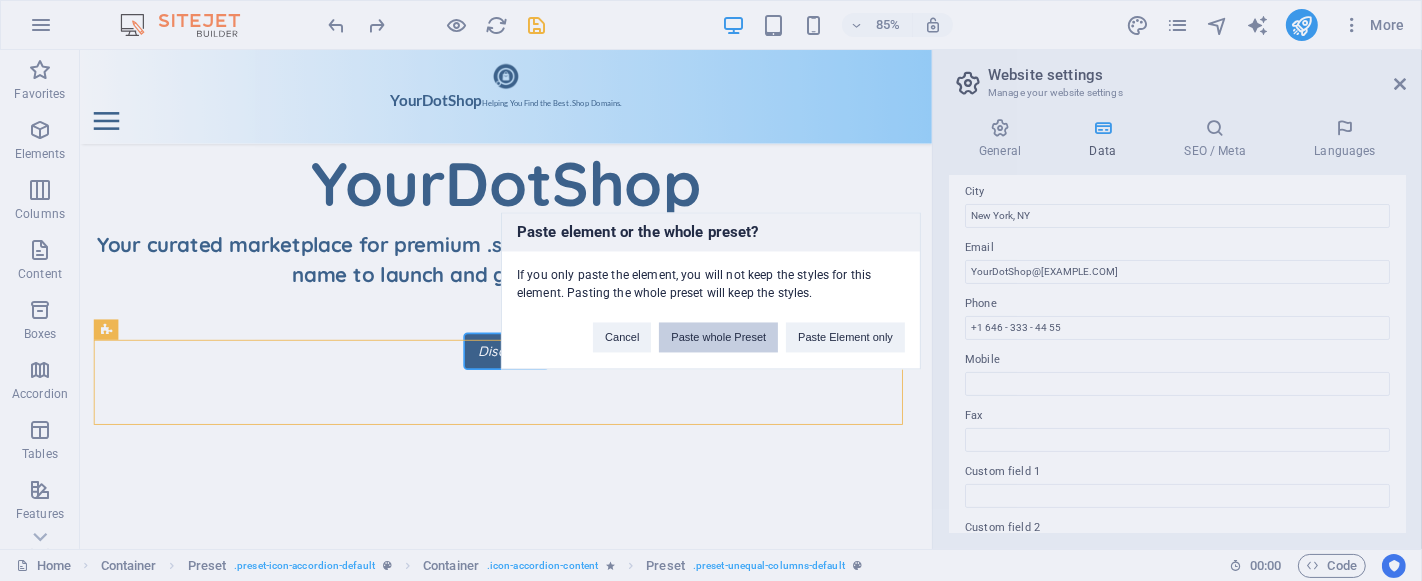 click on "Paste whole Preset" at bounding box center [718, 337] 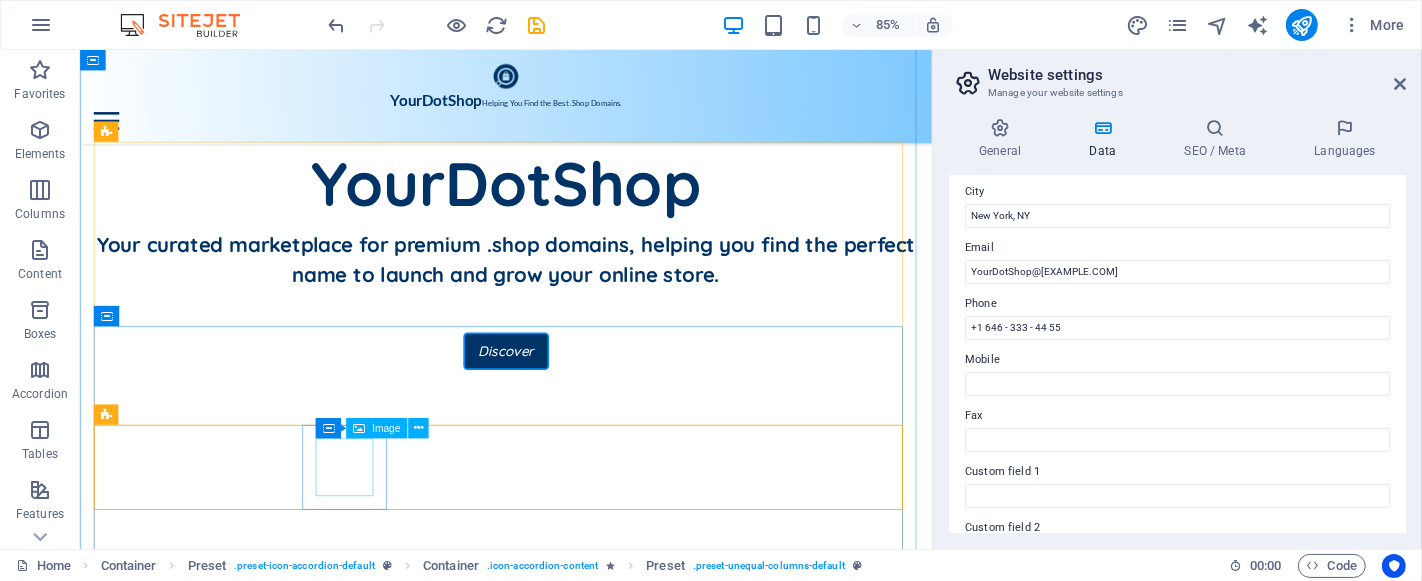 click at bounding box center (145, 1545) 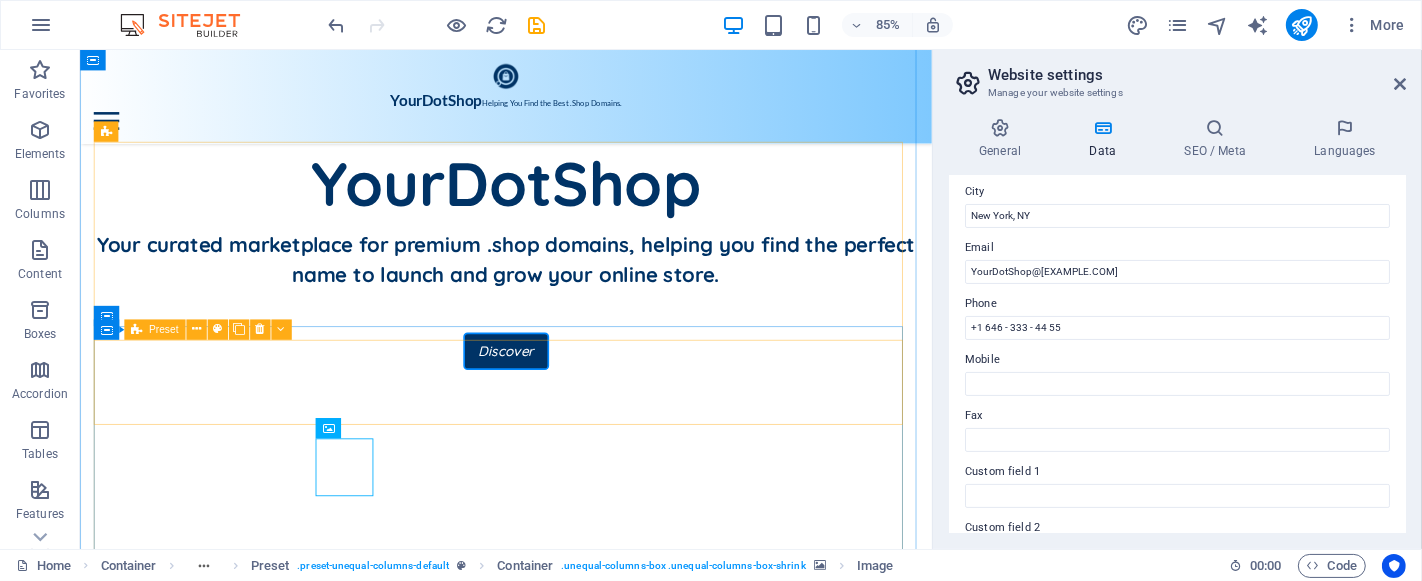 click at bounding box center (580, 1075) 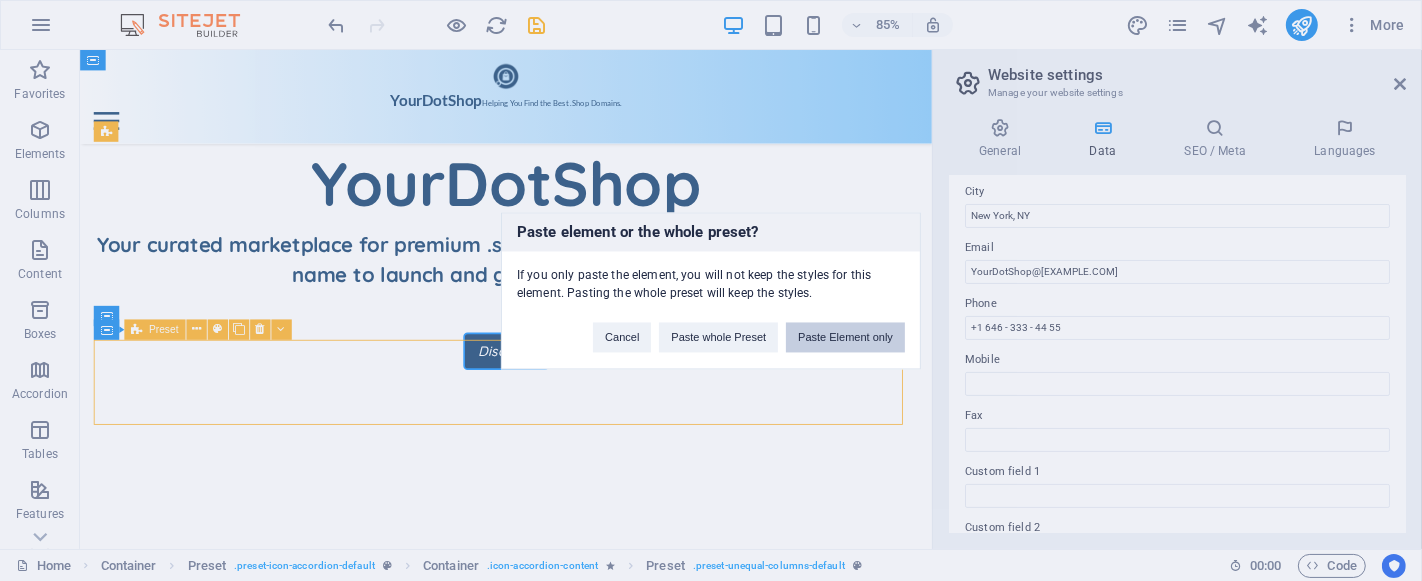 type 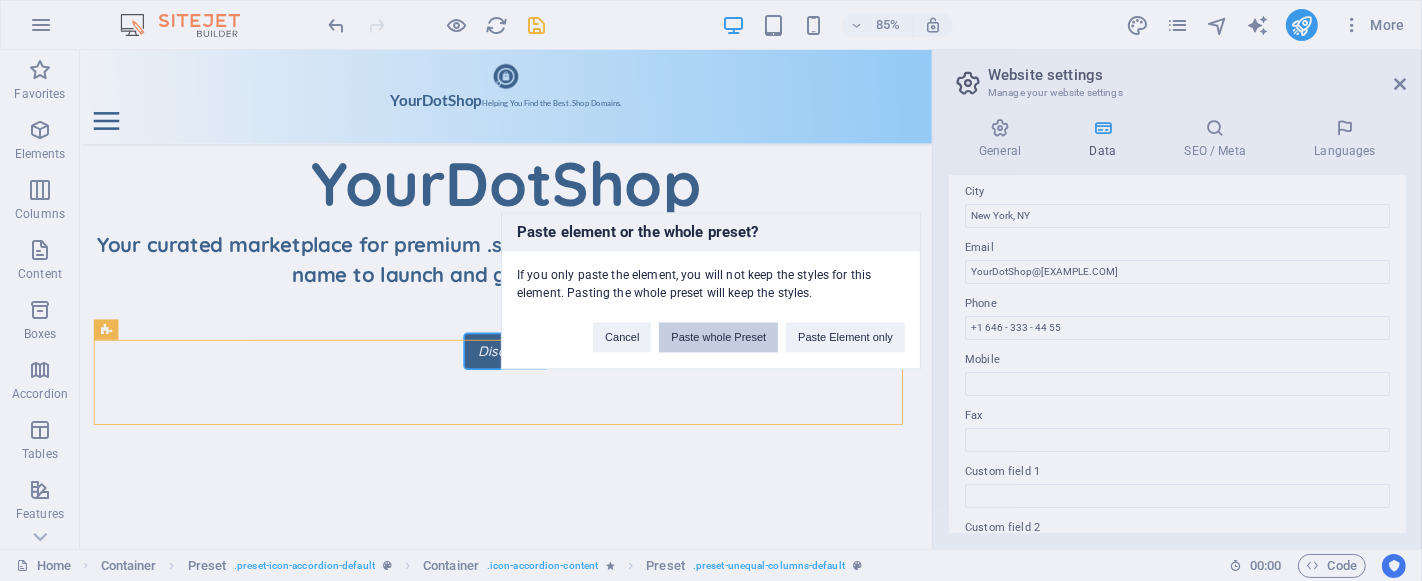 click on "Paste whole Preset" at bounding box center (718, 337) 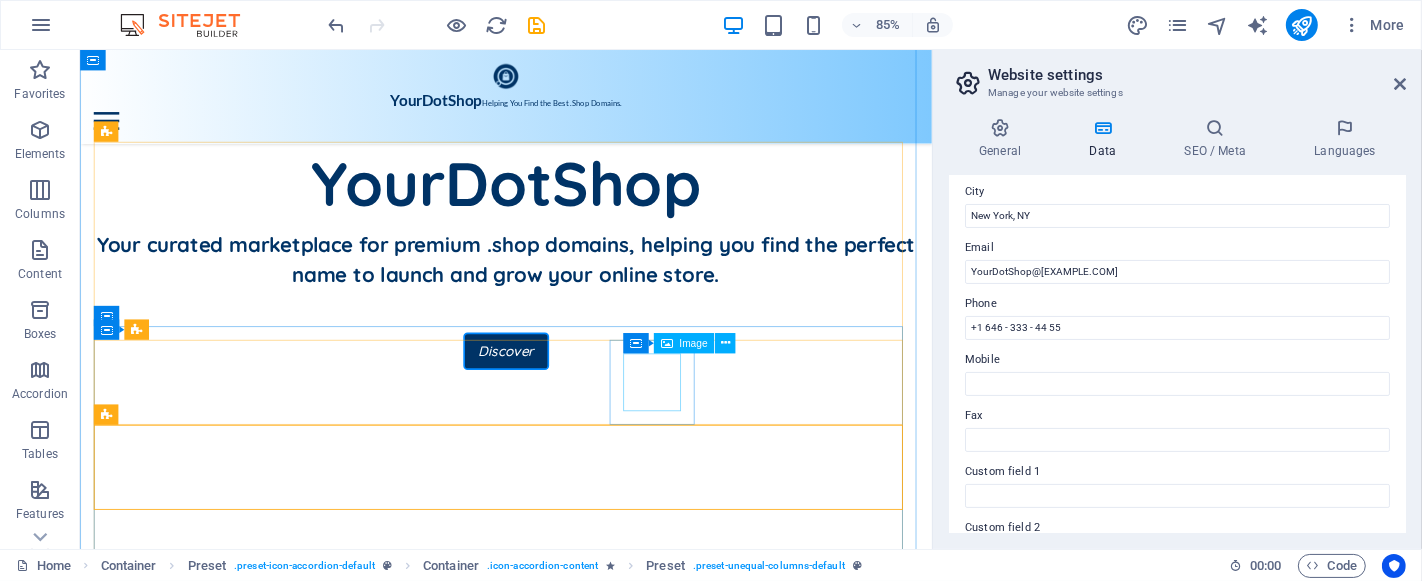 click at bounding box center [145, 1445] 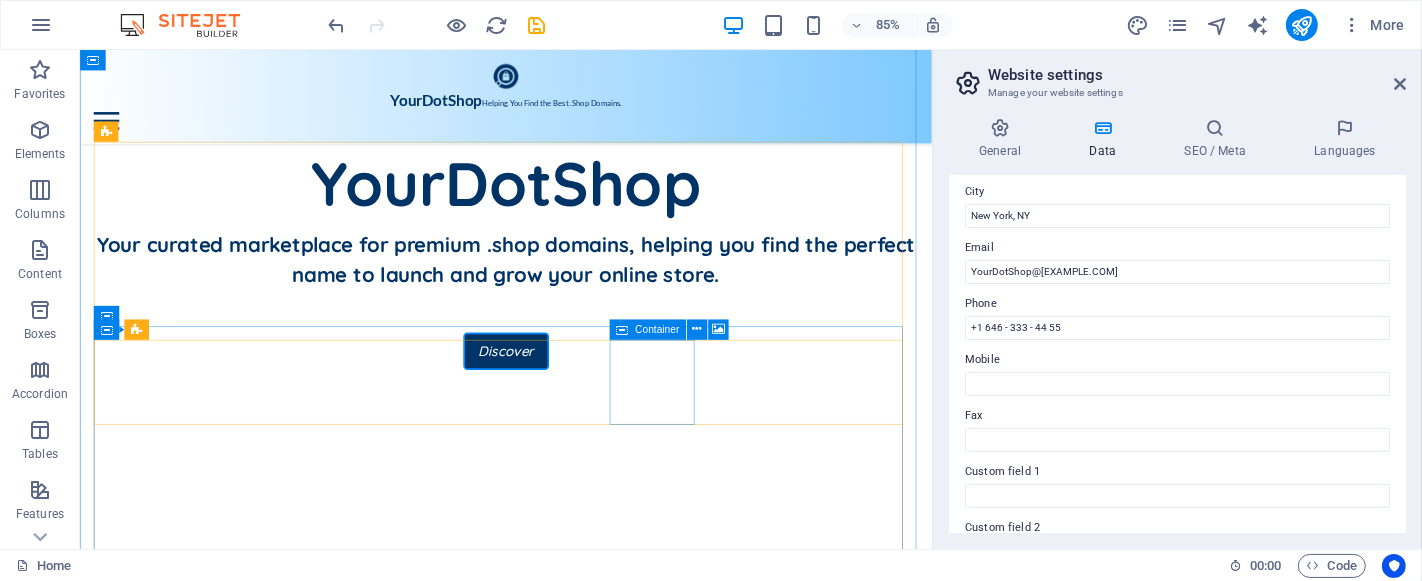 click on "Drop content here or  Add elements  Paste clipboard" at bounding box center (145, 1324) 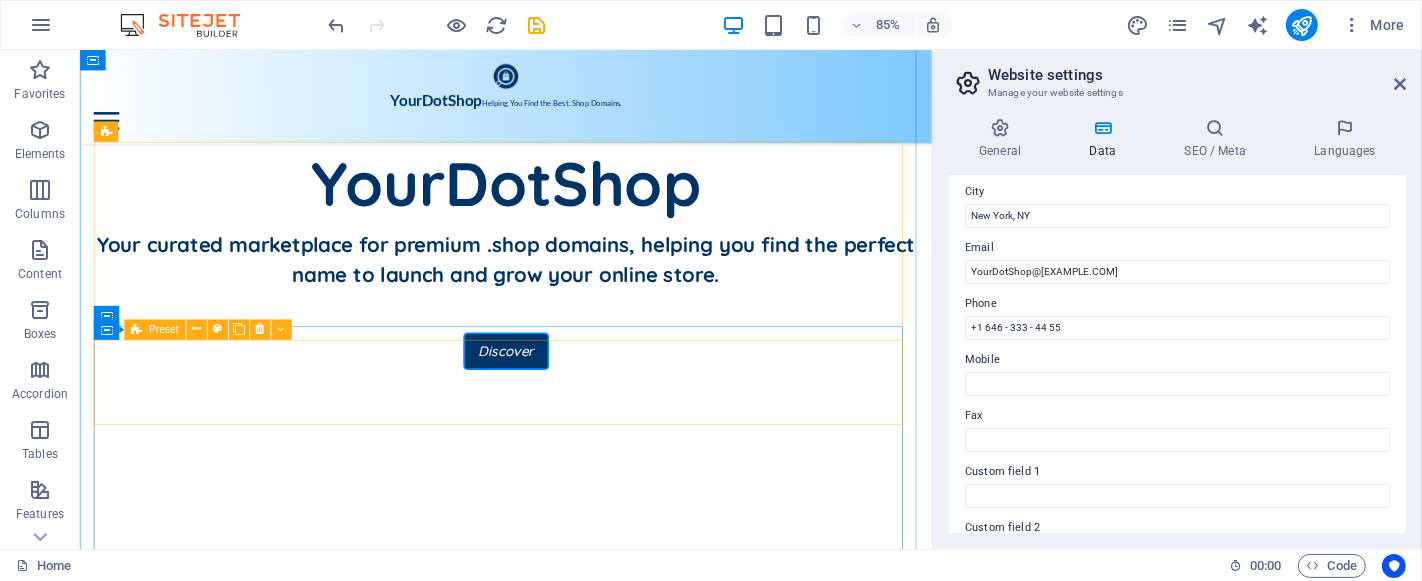 click at bounding box center (580, 1021) 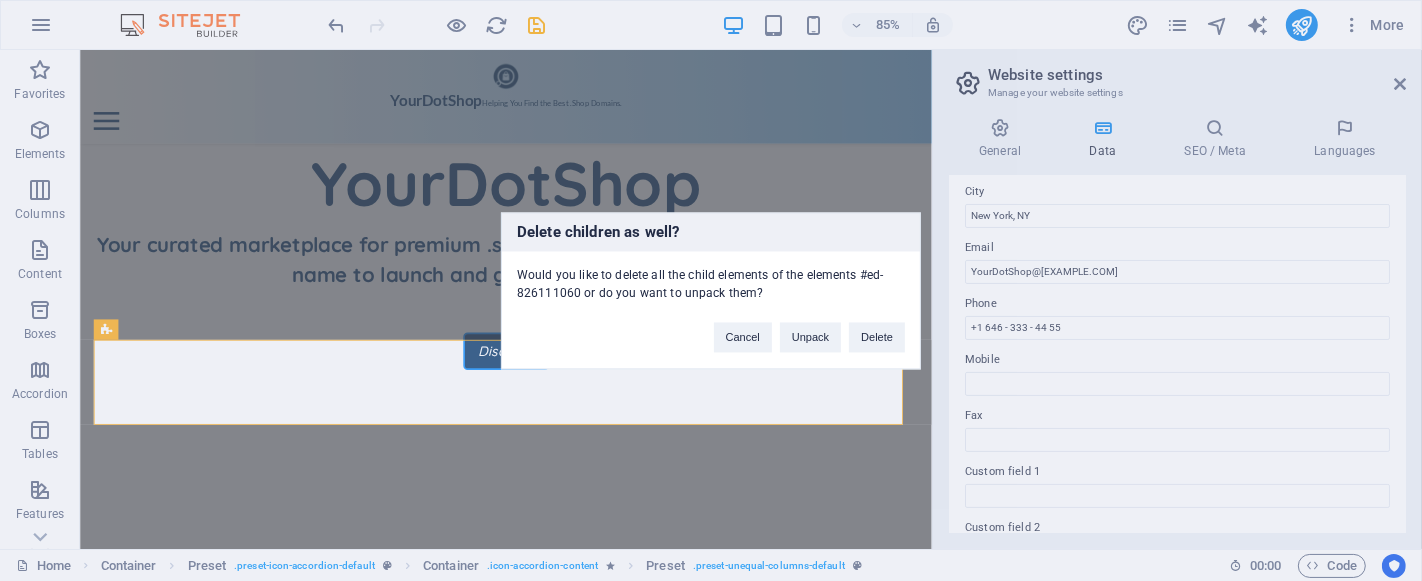 type 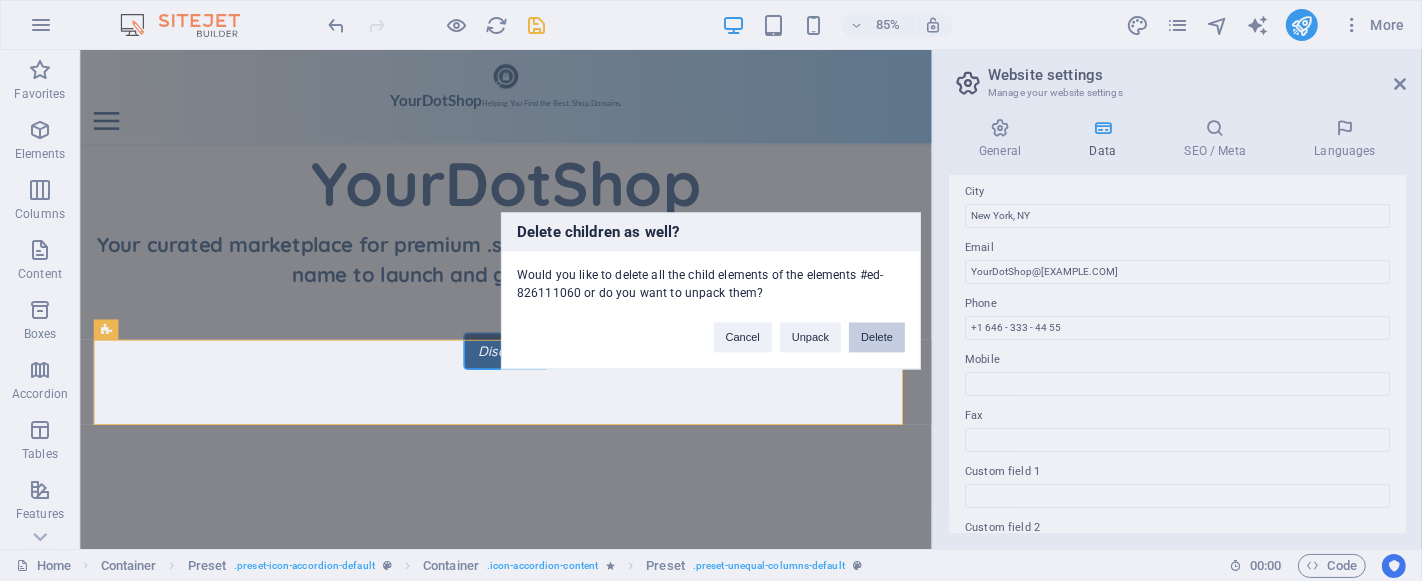 click on "Delete" at bounding box center (877, 337) 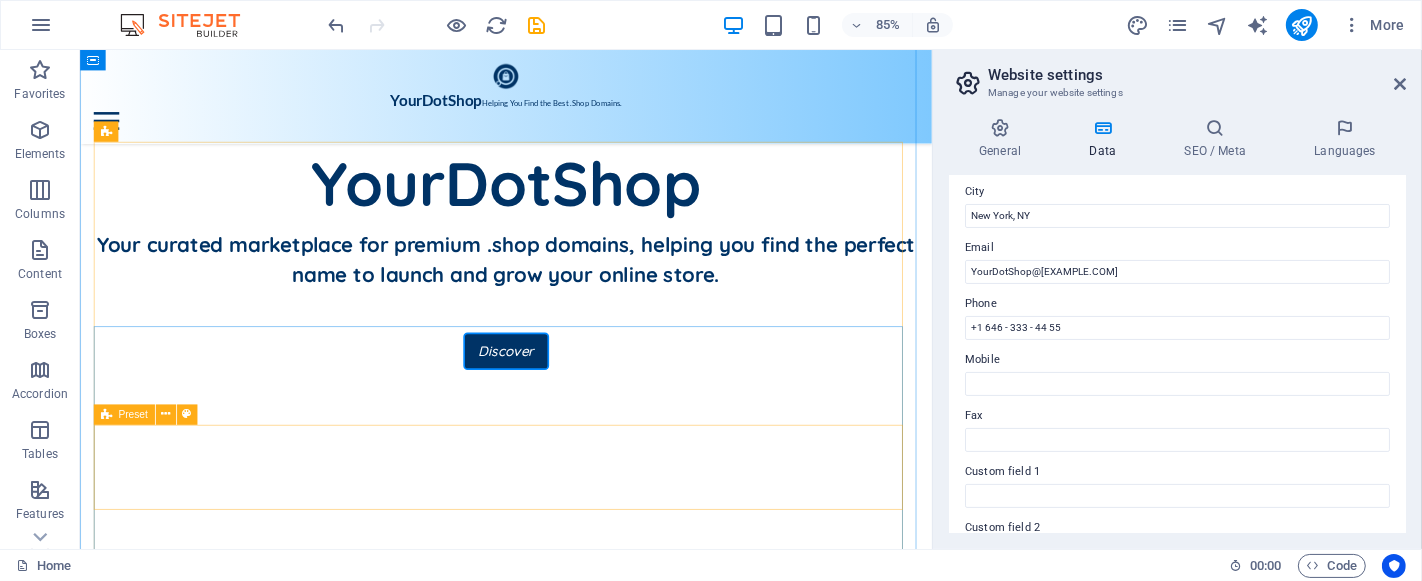 click at bounding box center (580, 1283) 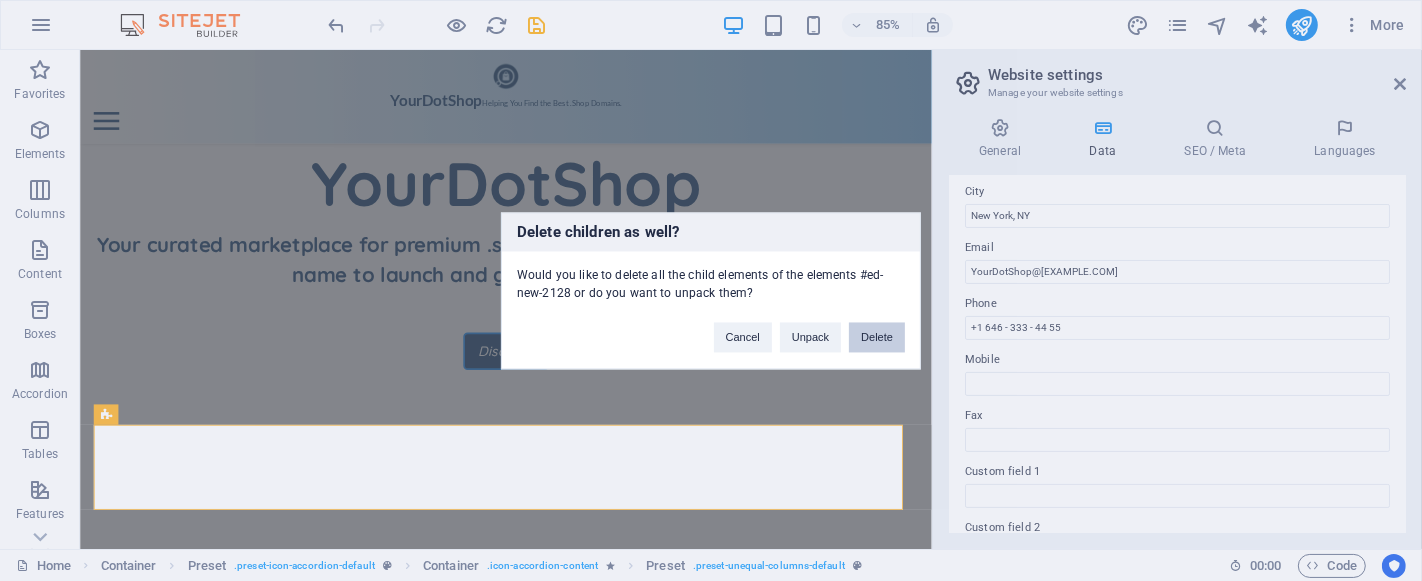 type 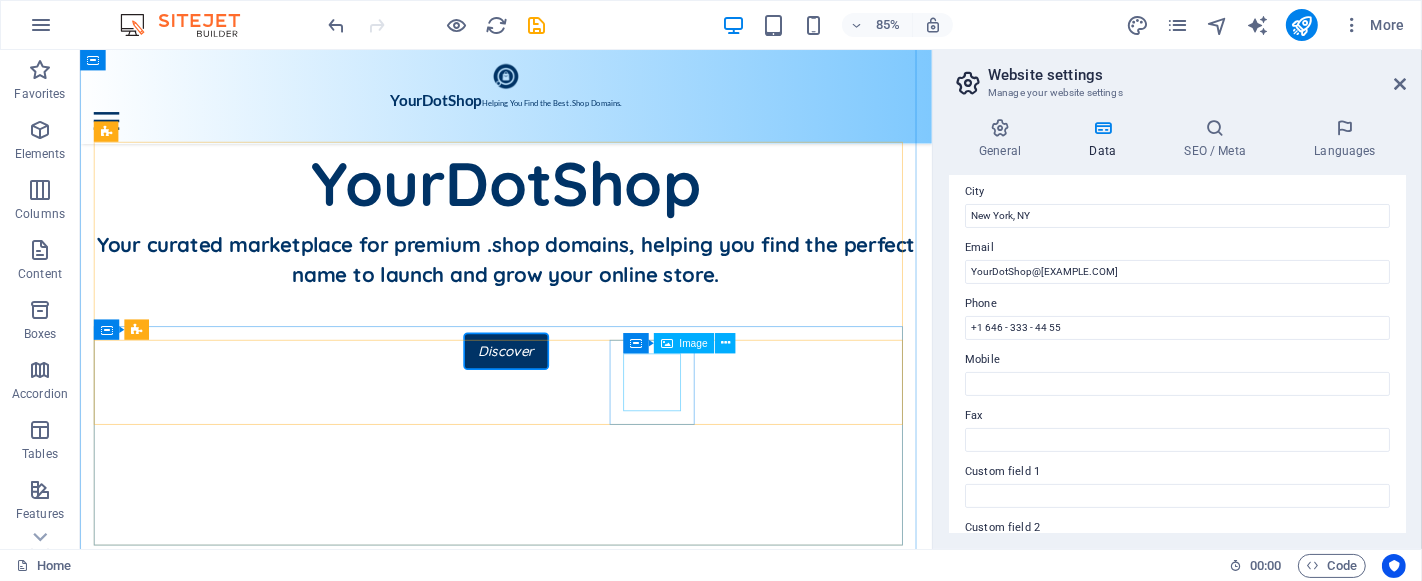 click at bounding box center [145, 1445] 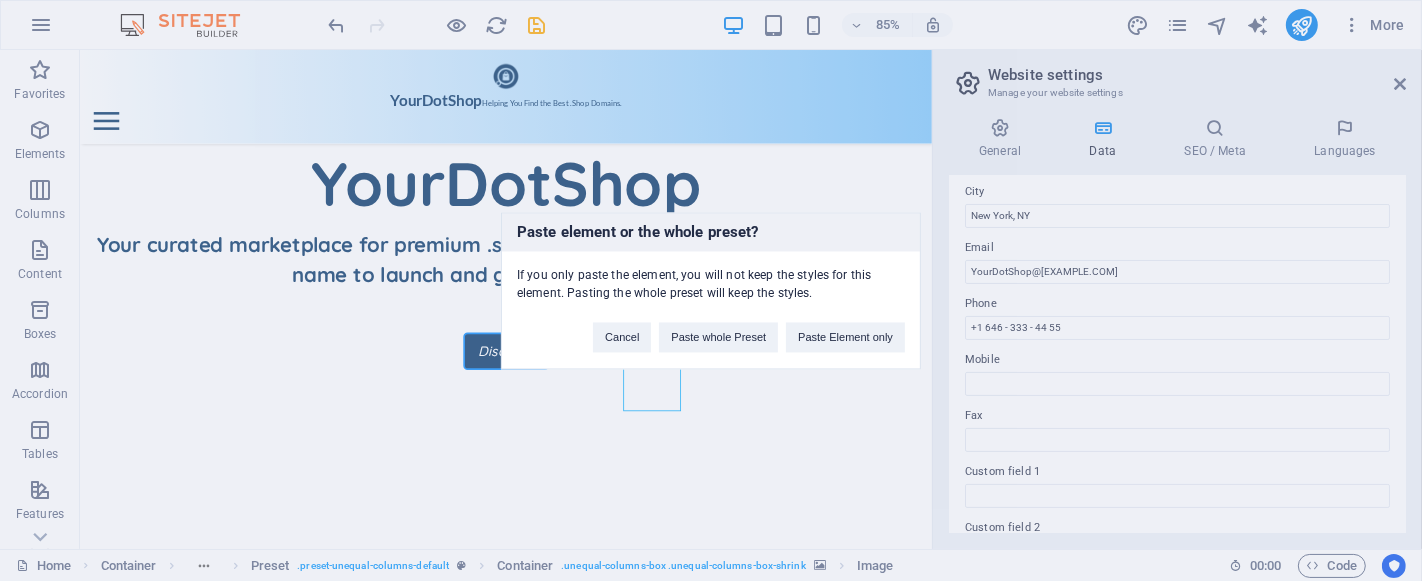 type 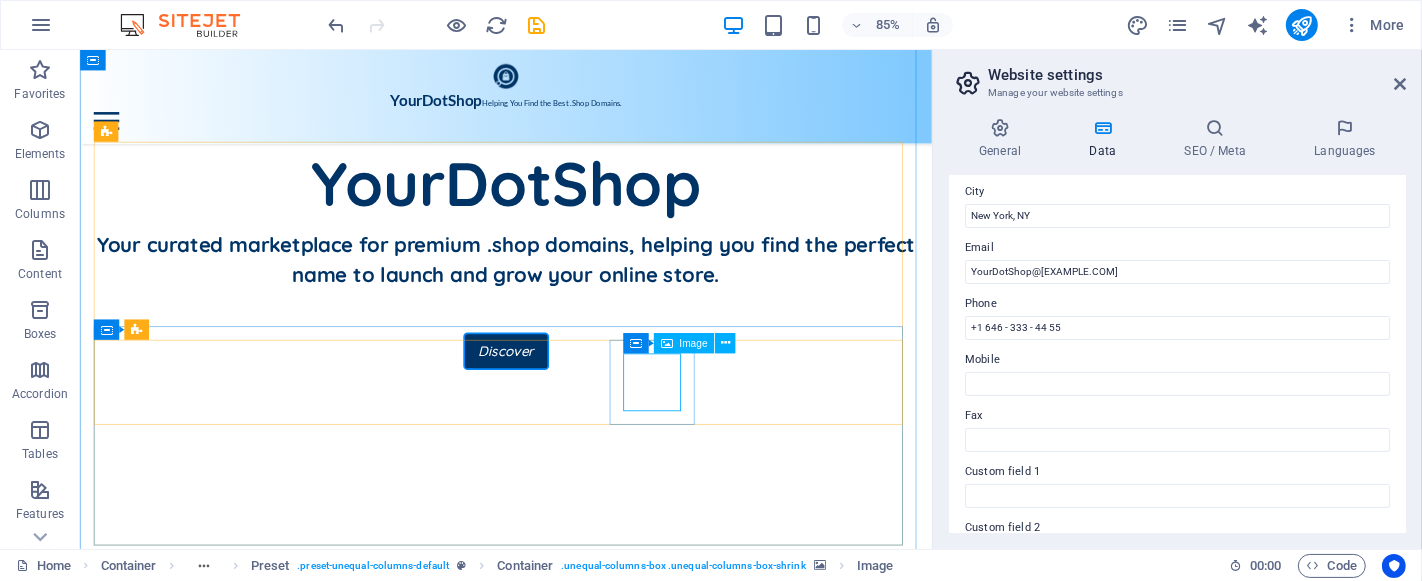 click on "Container" at bounding box center [623, 329] 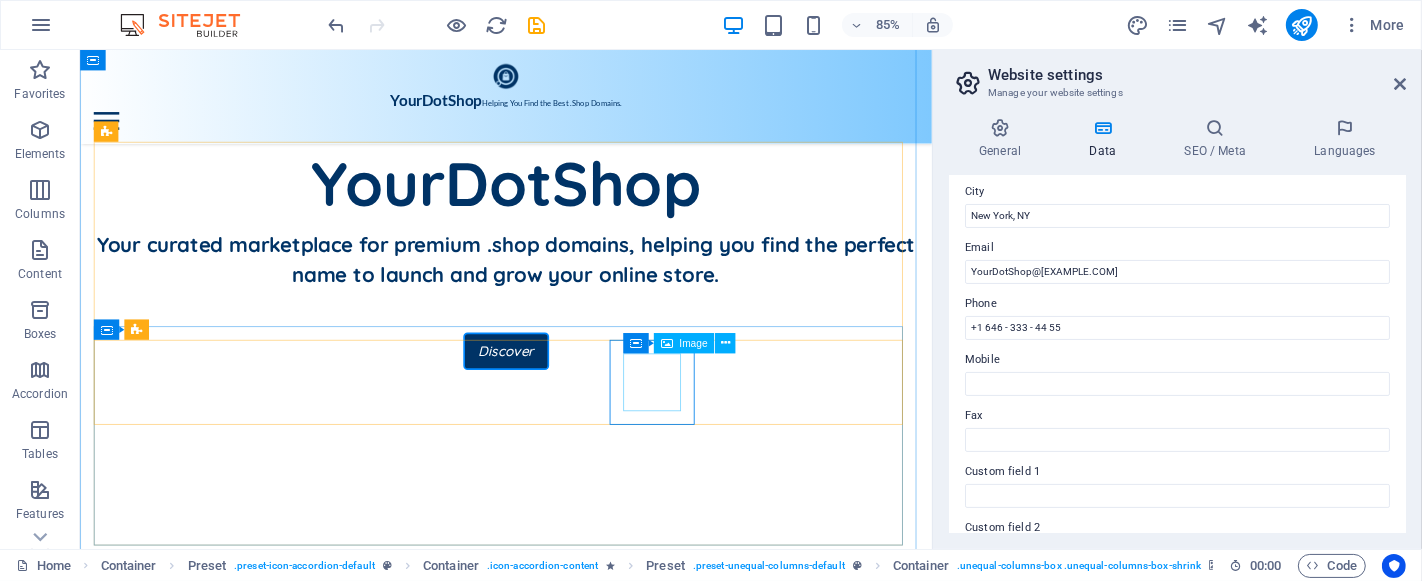 click at bounding box center (145, 1445) 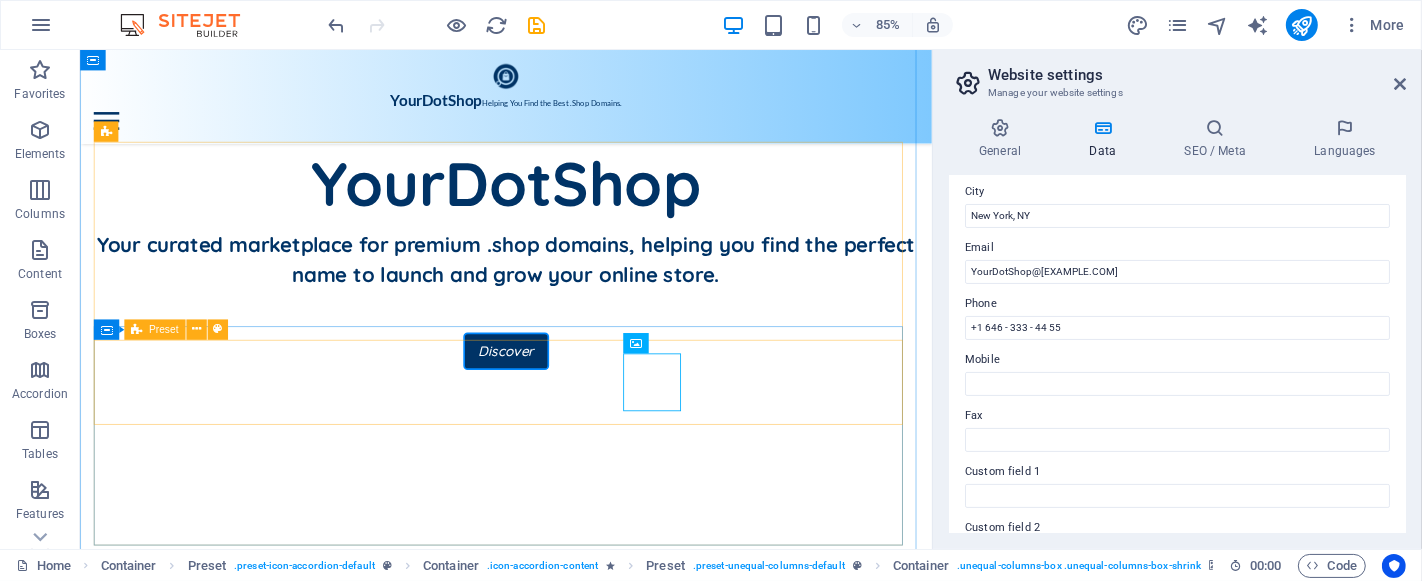 click at bounding box center (580, 1075) 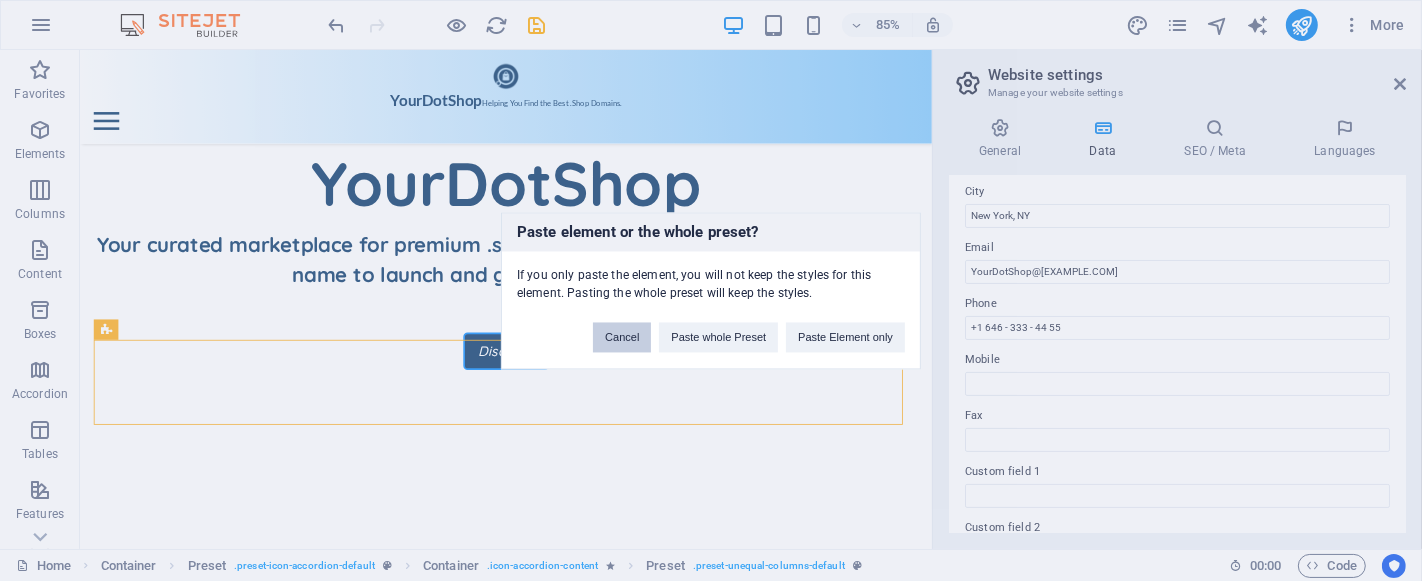 click on "Cancel" at bounding box center (622, 337) 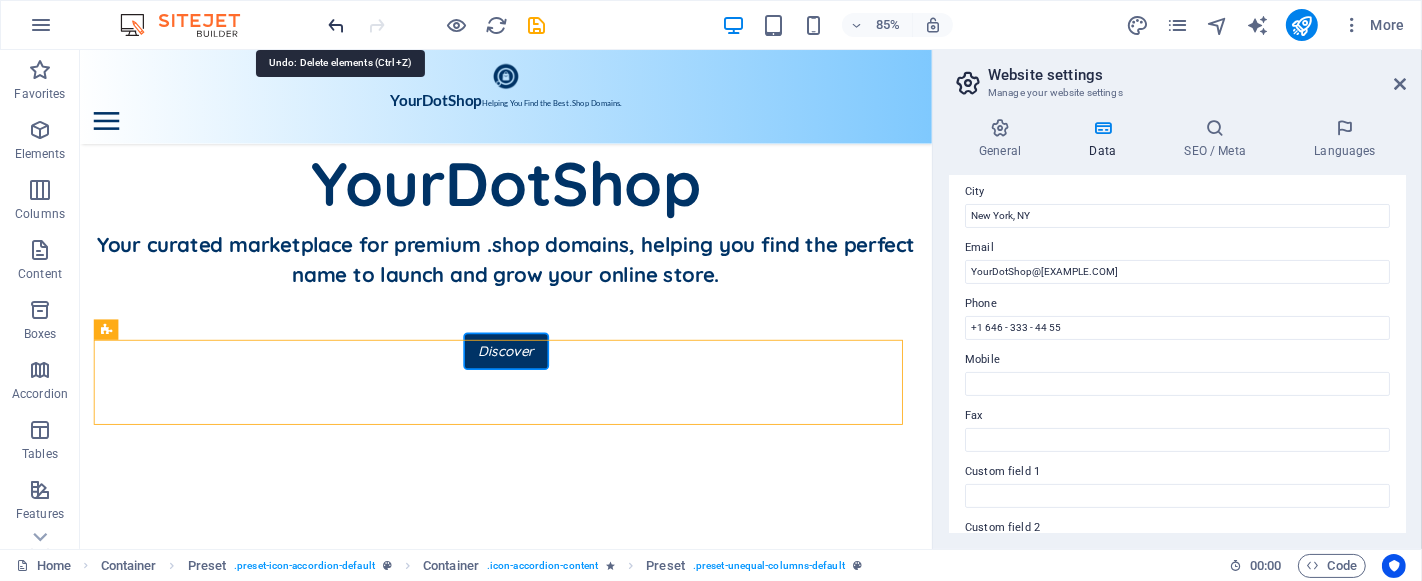 click at bounding box center [337, 25] 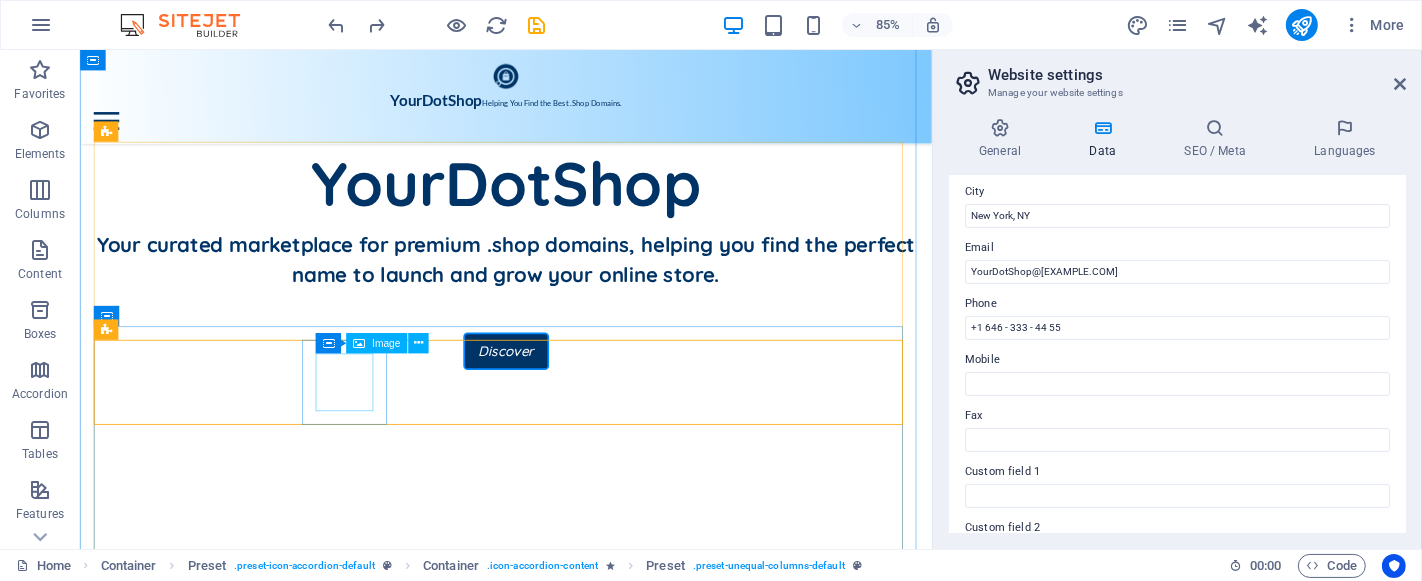 click at bounding box center [145, 1337] 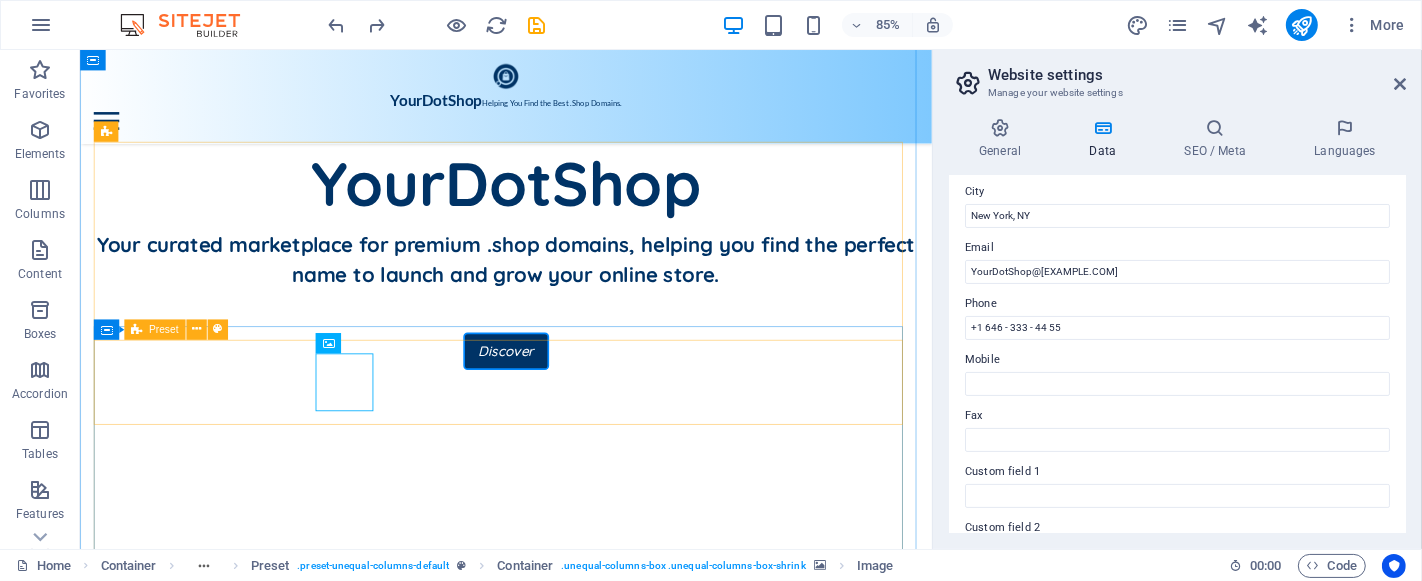 click at bounding box center (145, 1021) 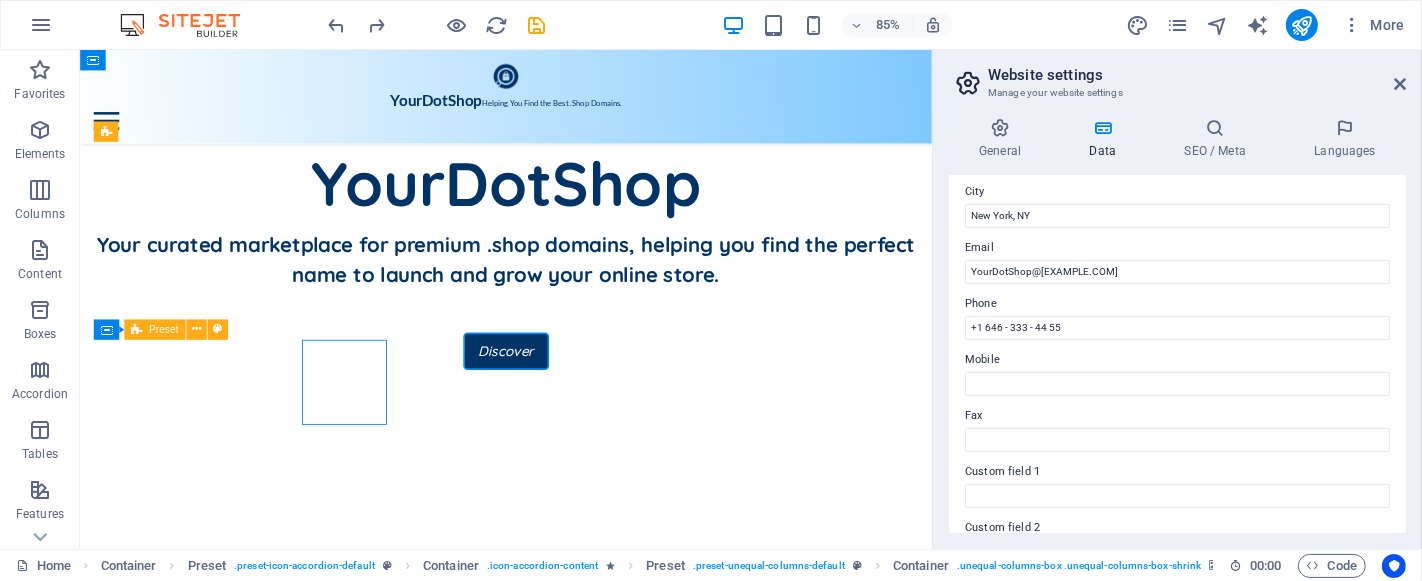 click at bounding box center (145, 1021) 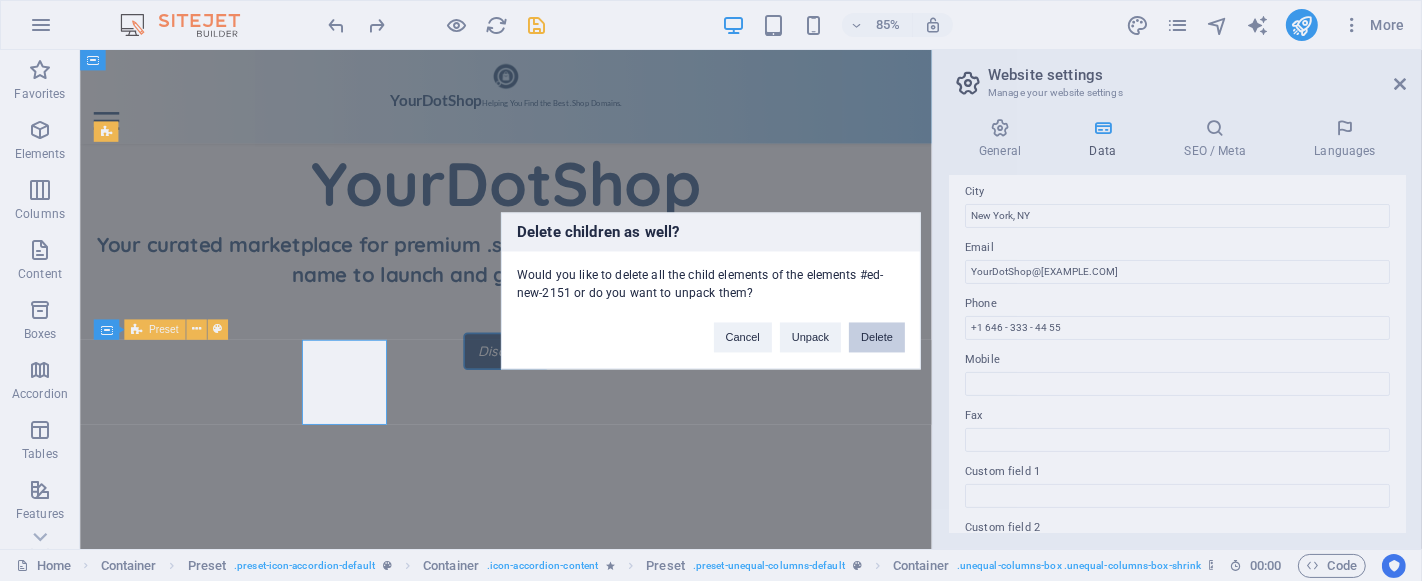 click on "Delete" at bounding box center [877, 337] 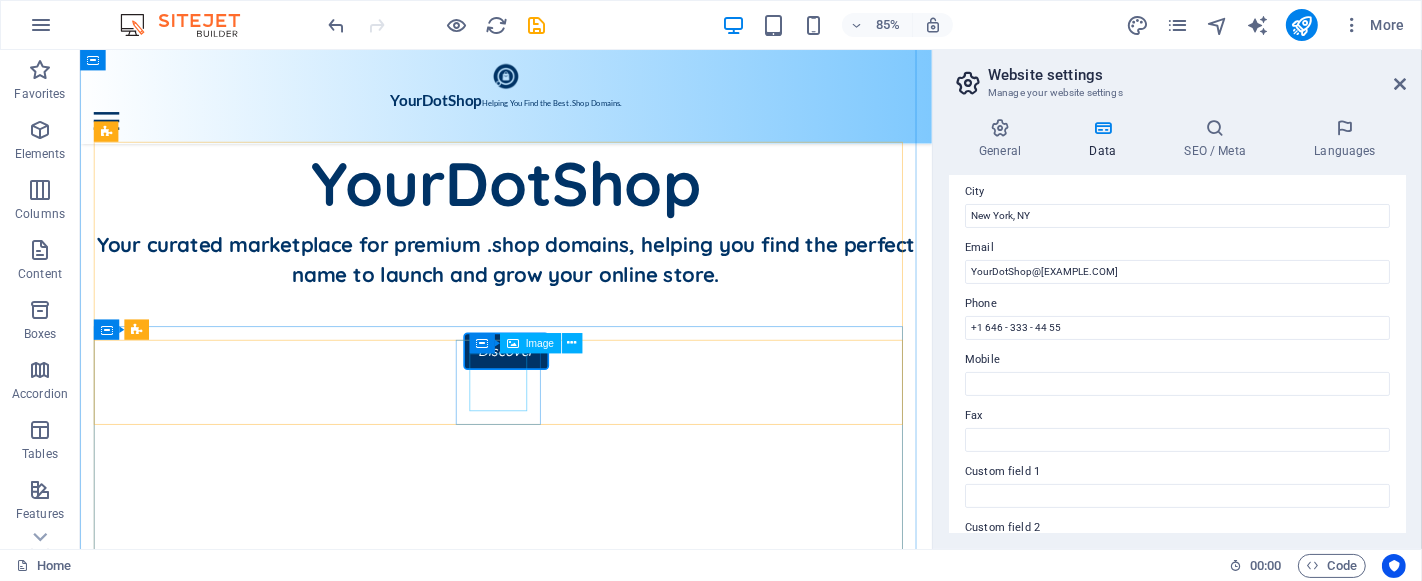 click at bounding box center [145, 1337] 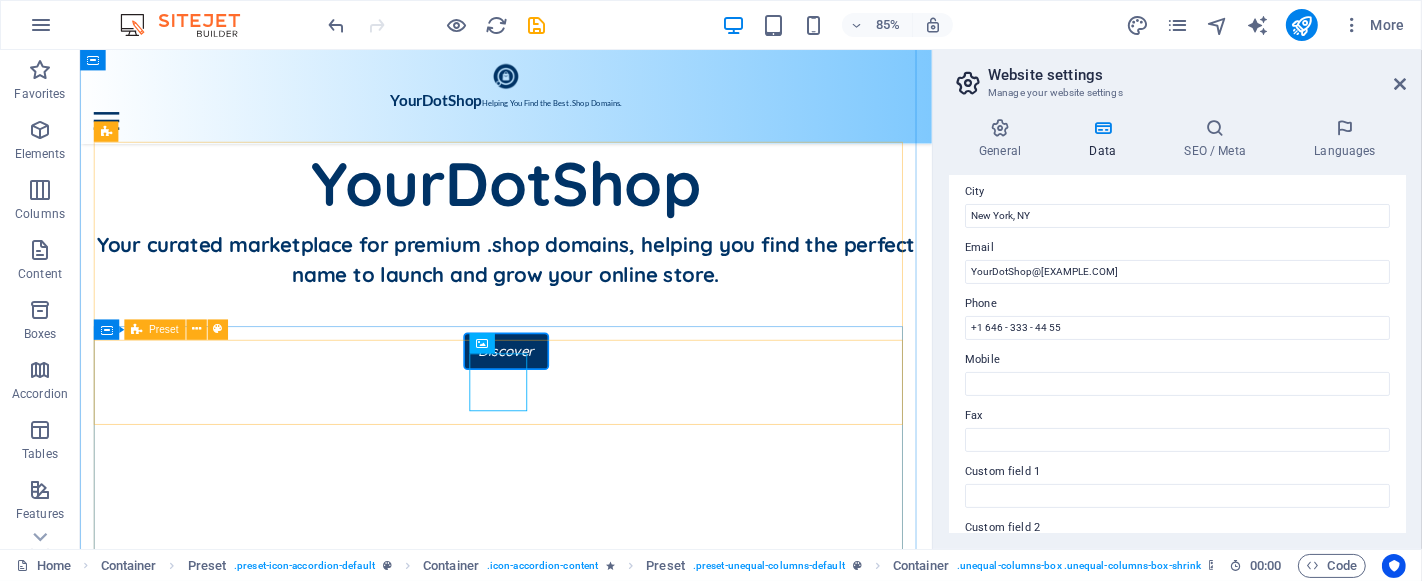 click at bounding box center [580, 1021] 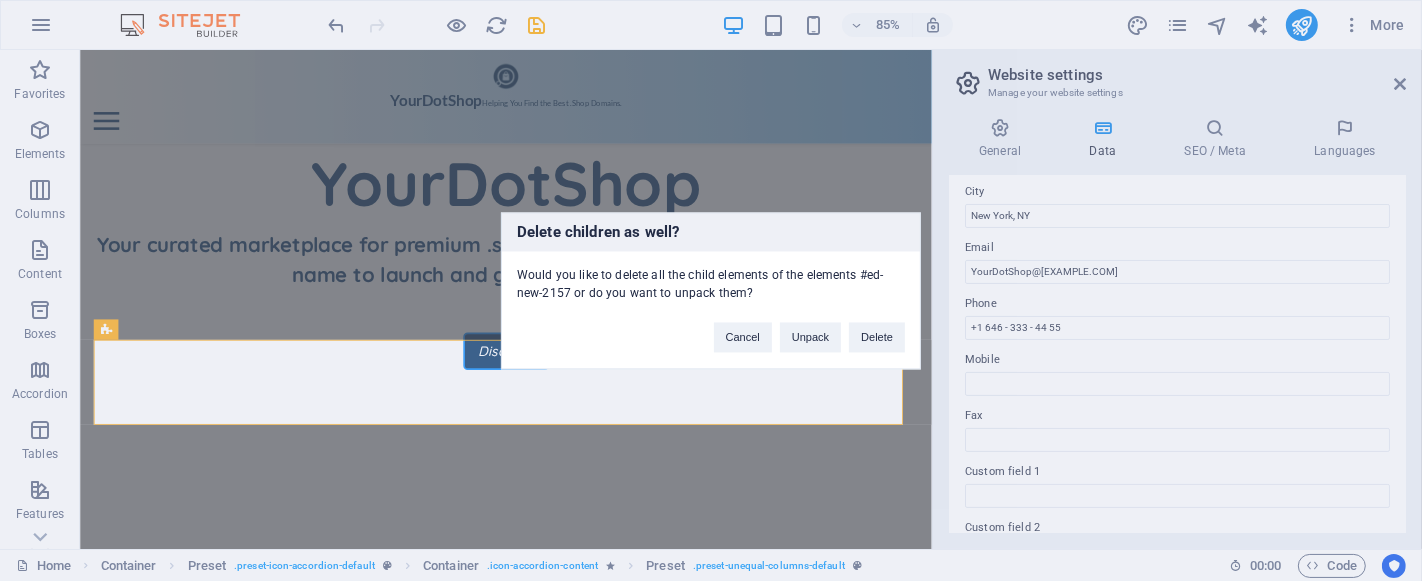 type 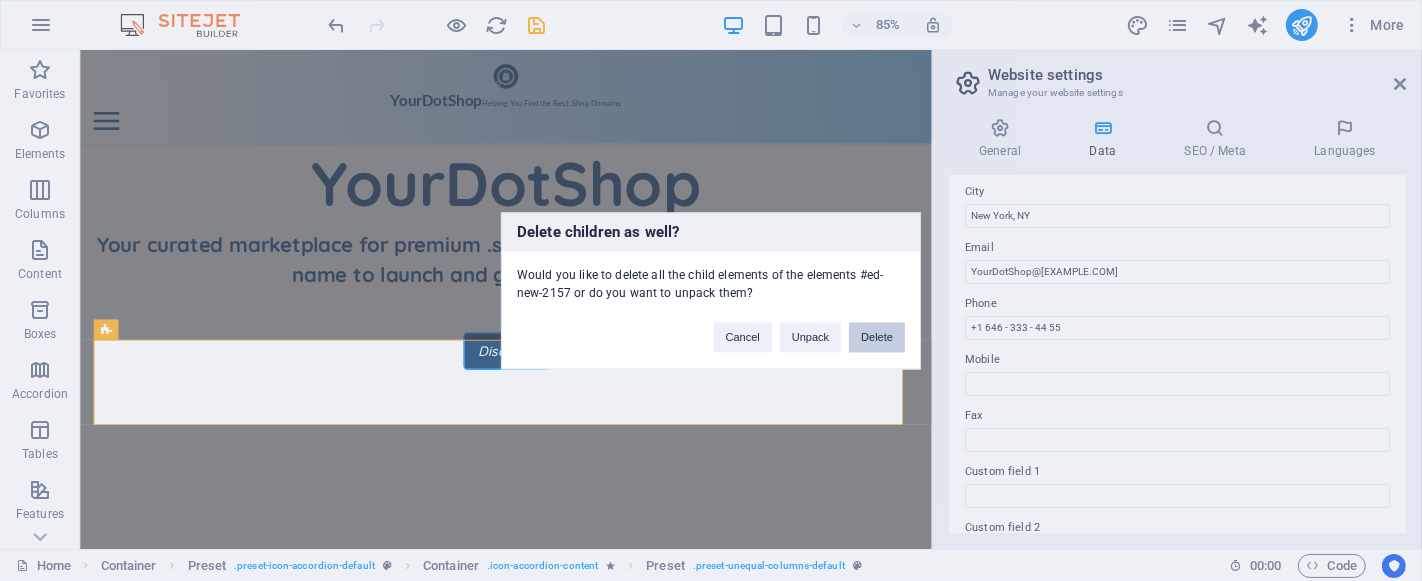 click on "Delete" at bounding box center (877, 337) 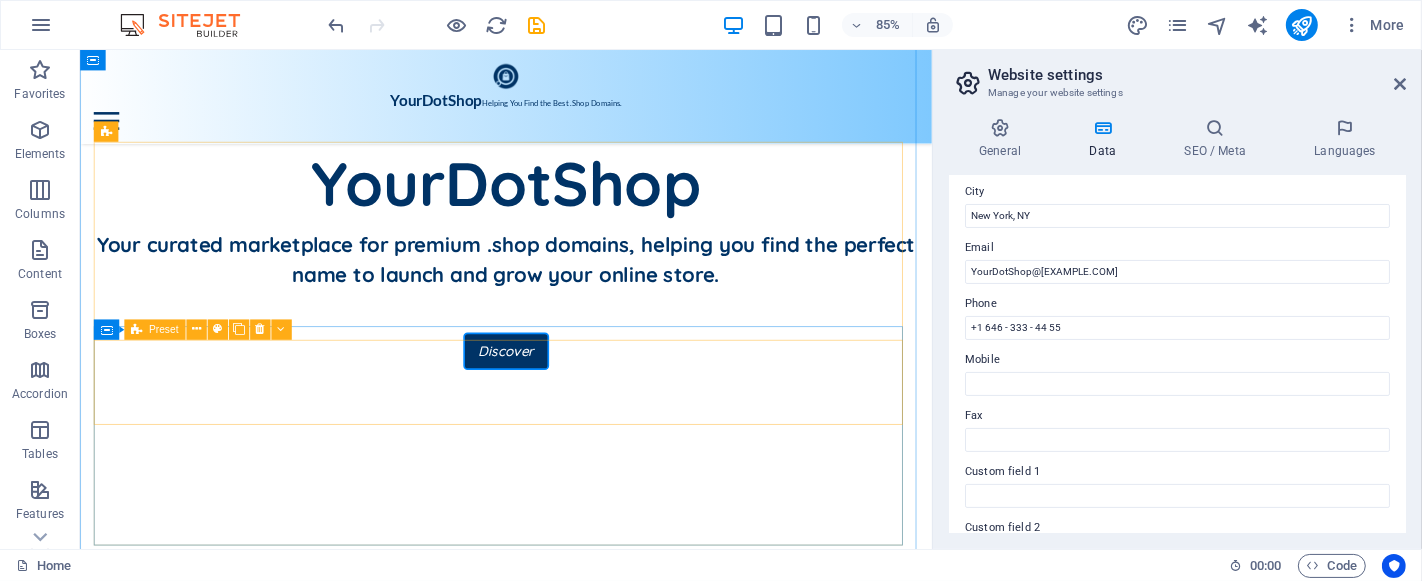 click at bounding box center [580, 1075] 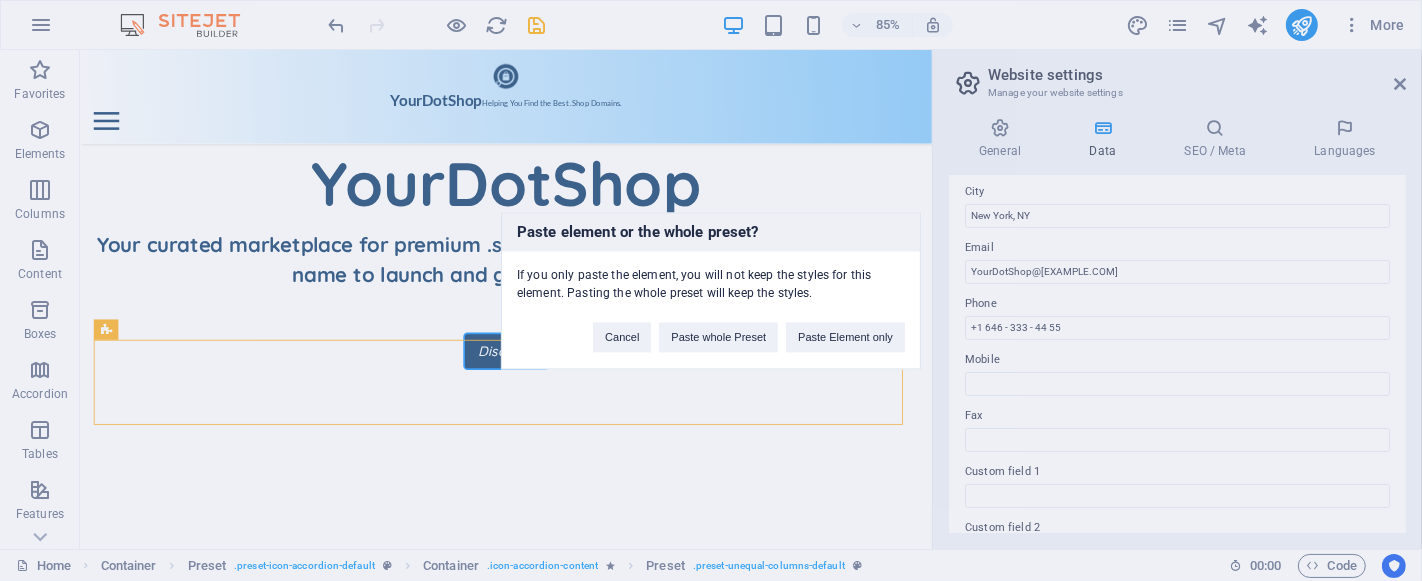 type 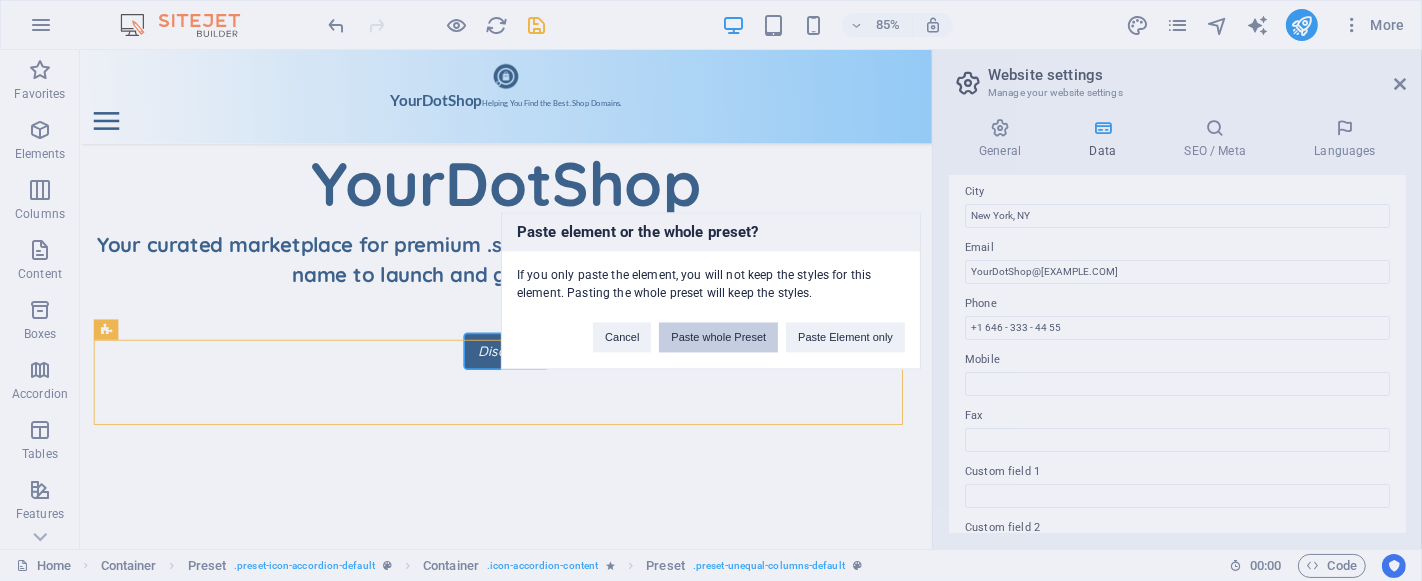 click on "Paste whole Preset" at bounding box center [718, 337] 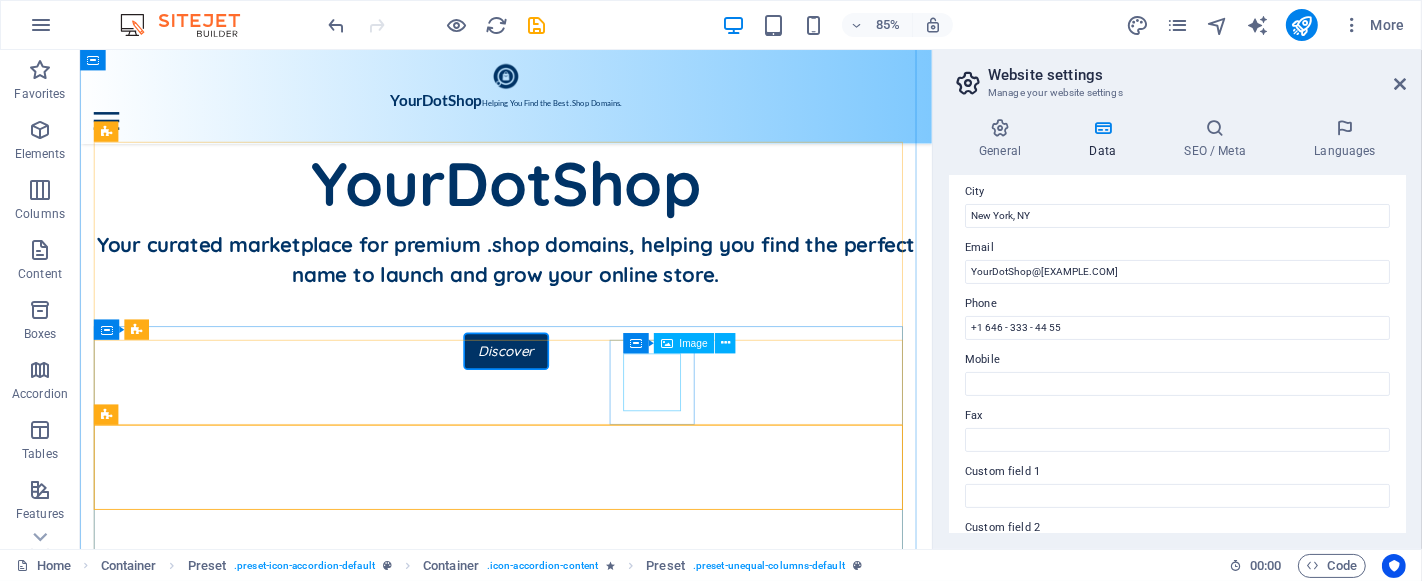 click at bounding box center [145, 1445] 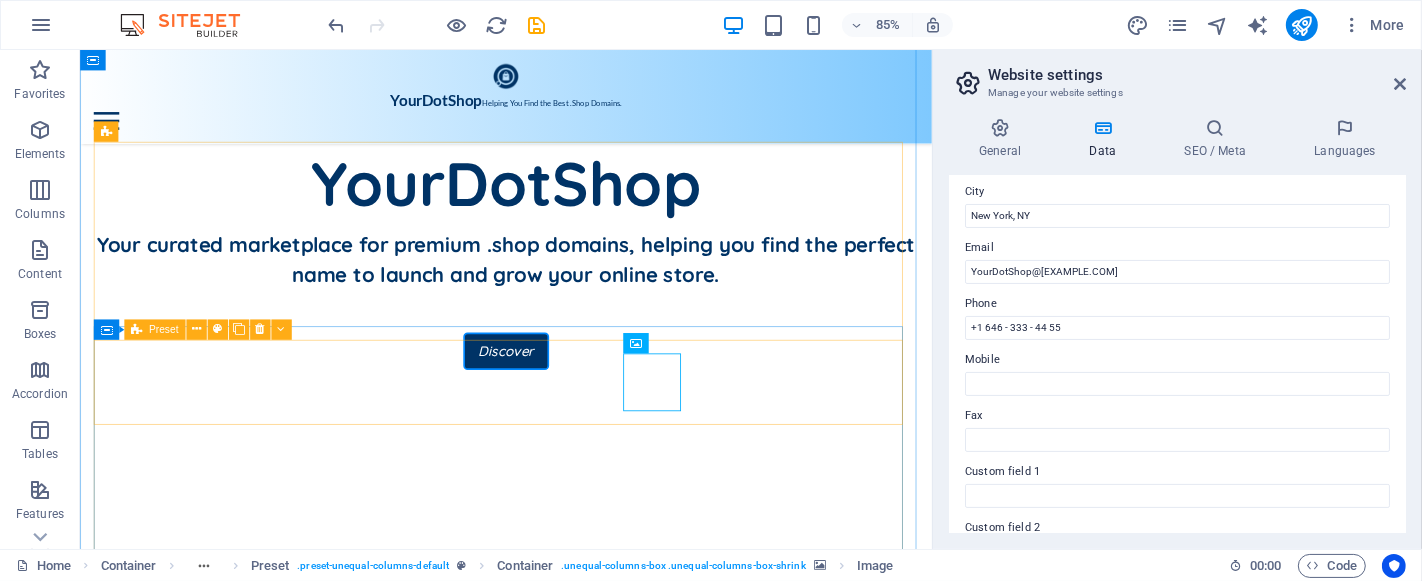click at bounding box center [580, 1075] 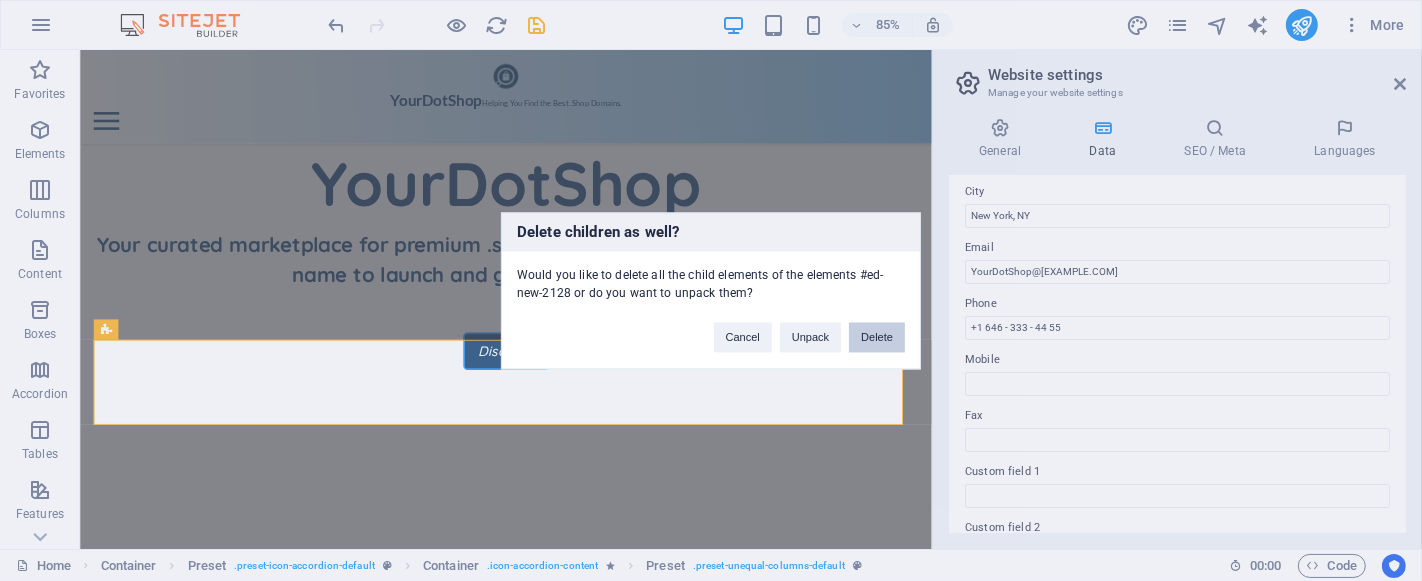 click on "Delete" at bounding box center (877, 337) 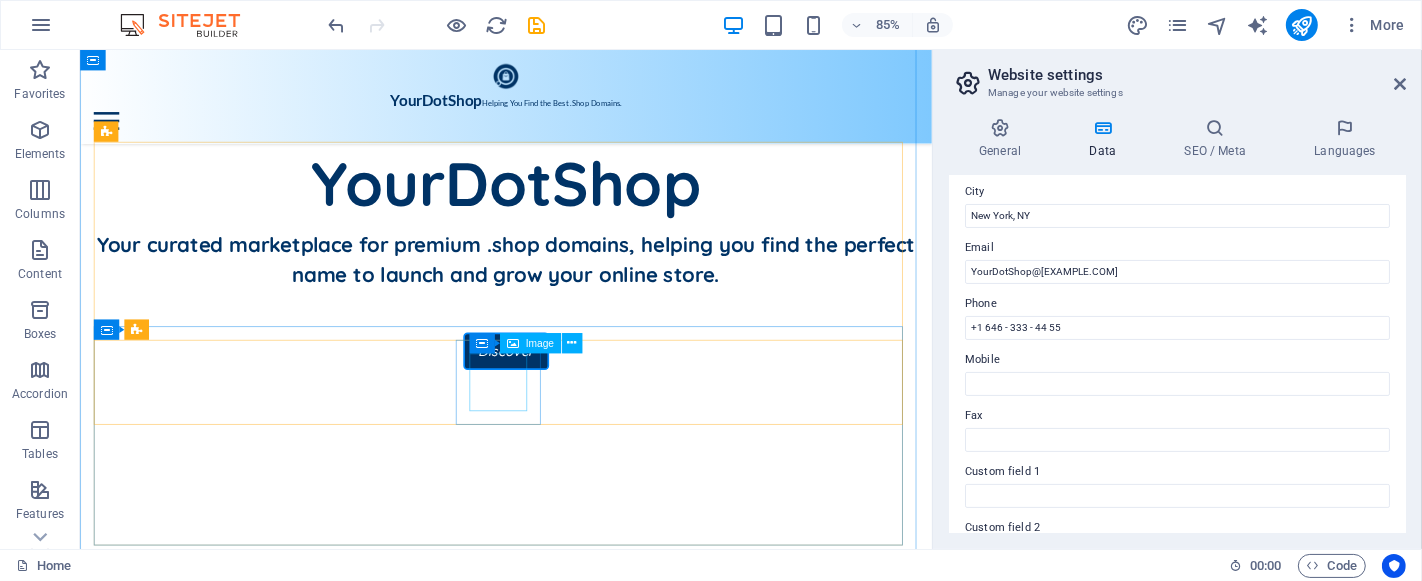 click at bounding box center [145, 1337] 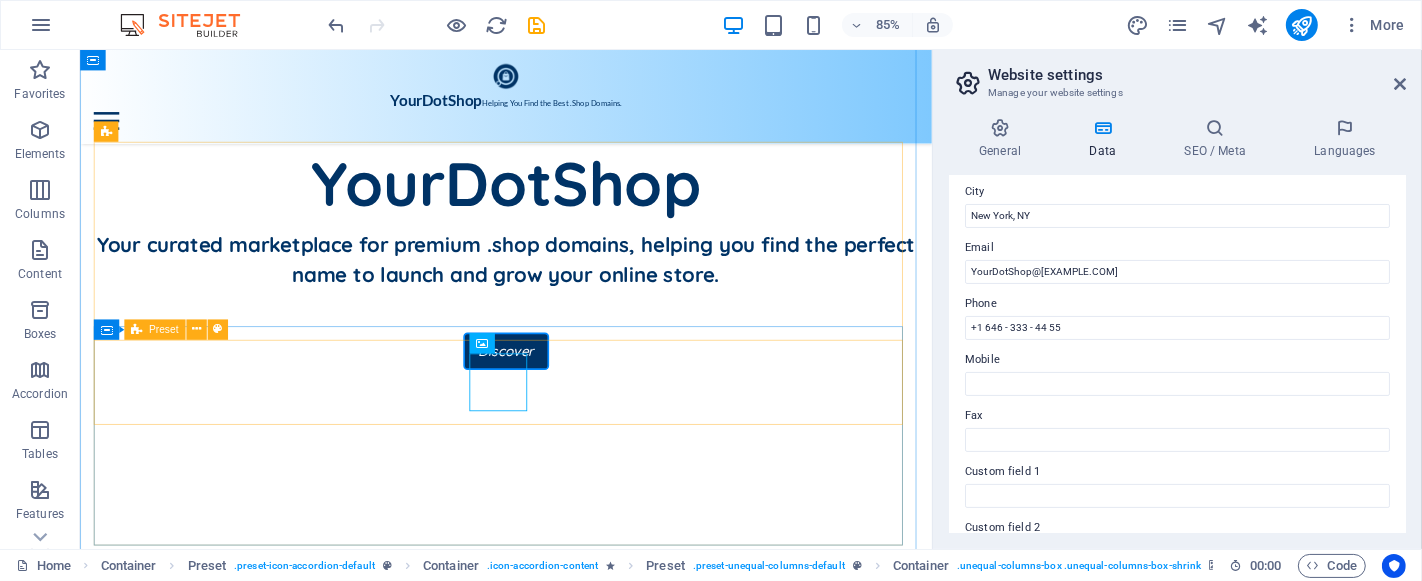 click at bounding box center (580, 1021) 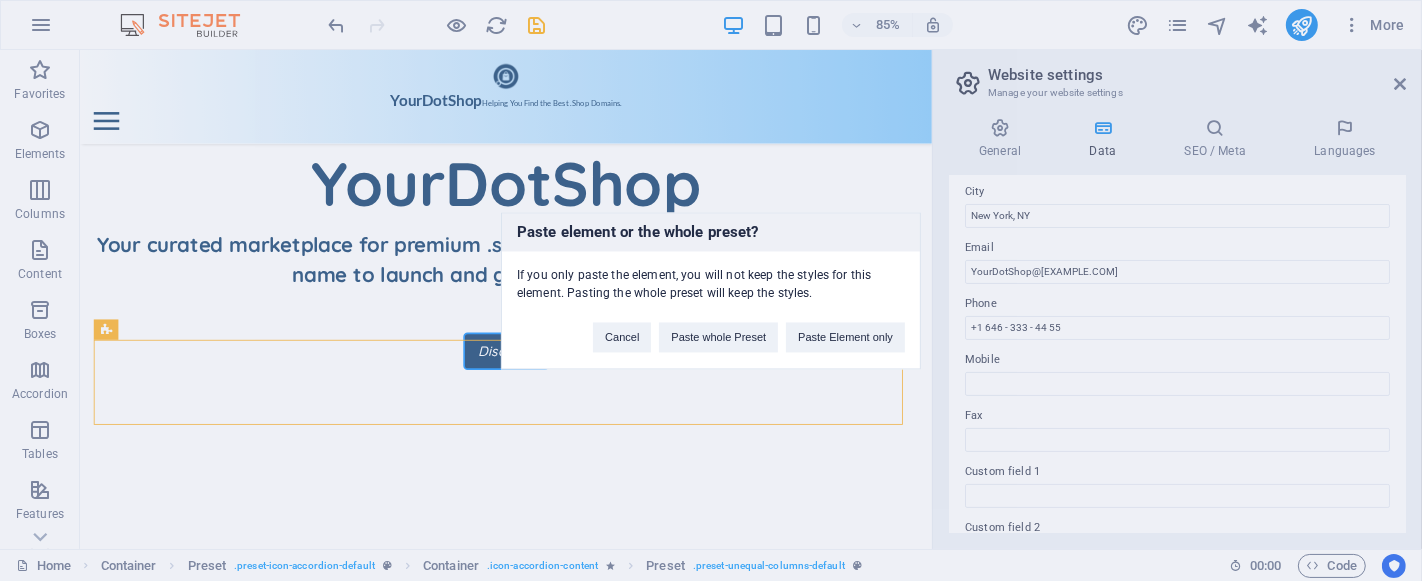 type 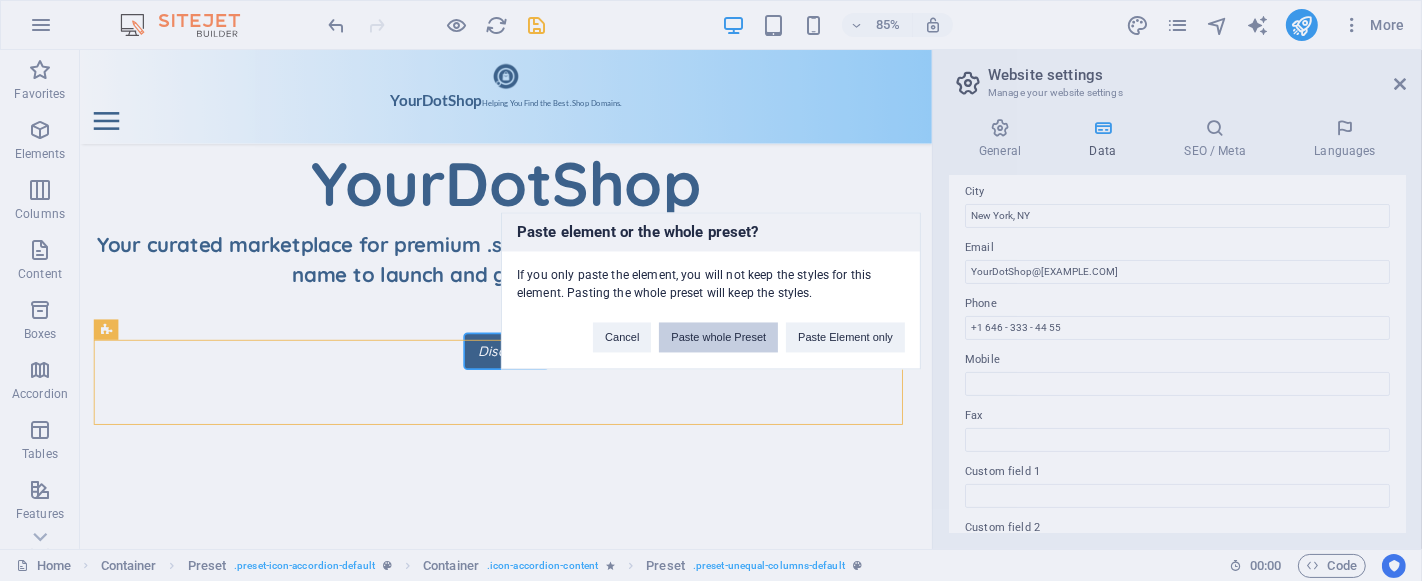 click on "Paste whole Preset" at bounding box center [718, 337] 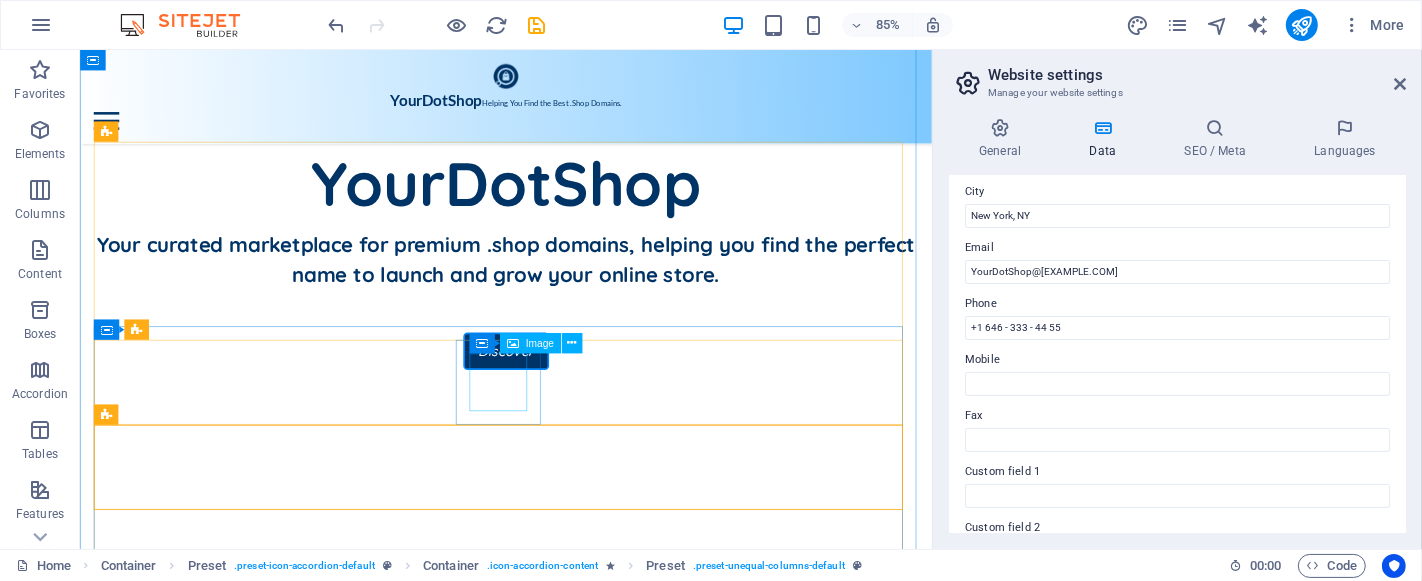 drag, startPoint x: 594, startPoint y: 435, endPoint x: 593, endPoint y: 447, distance: 12.0415945 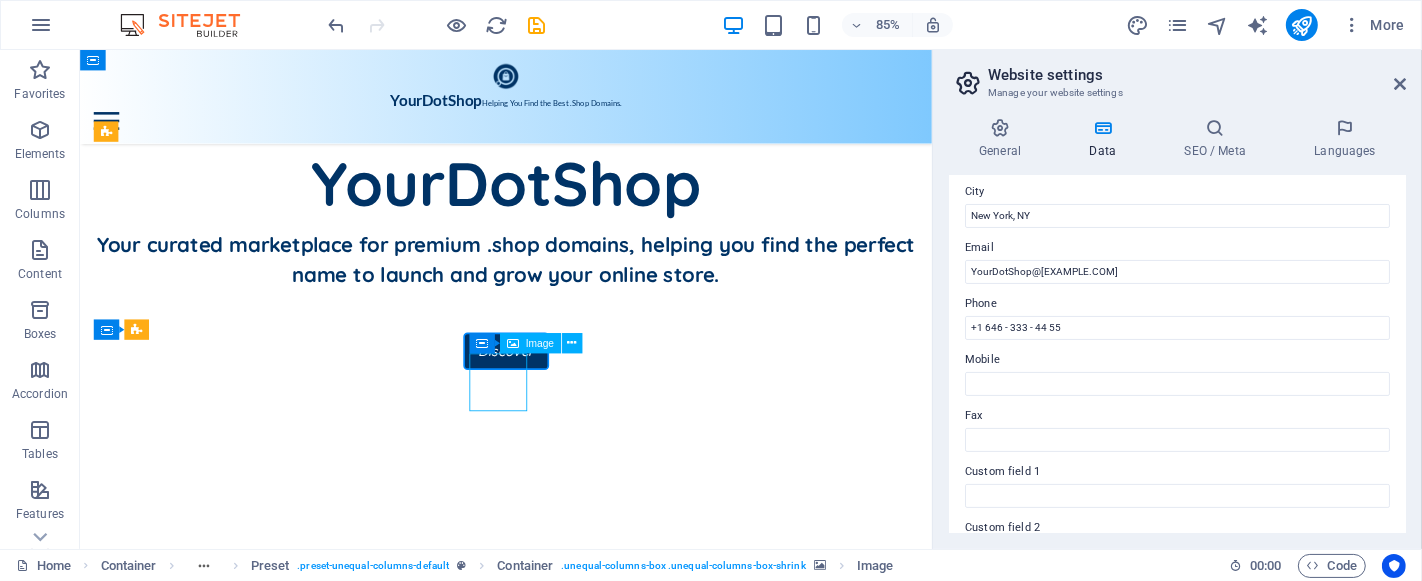 click at bounding box center (145, 1337) 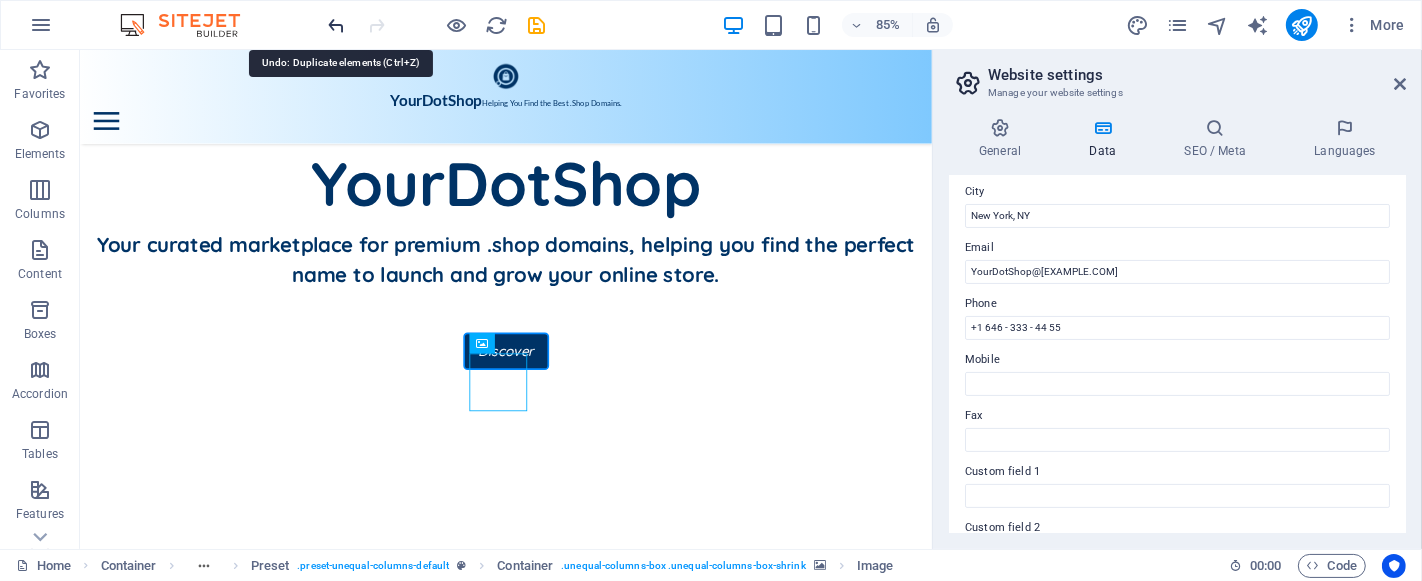 click at bounding box center (337, 25) 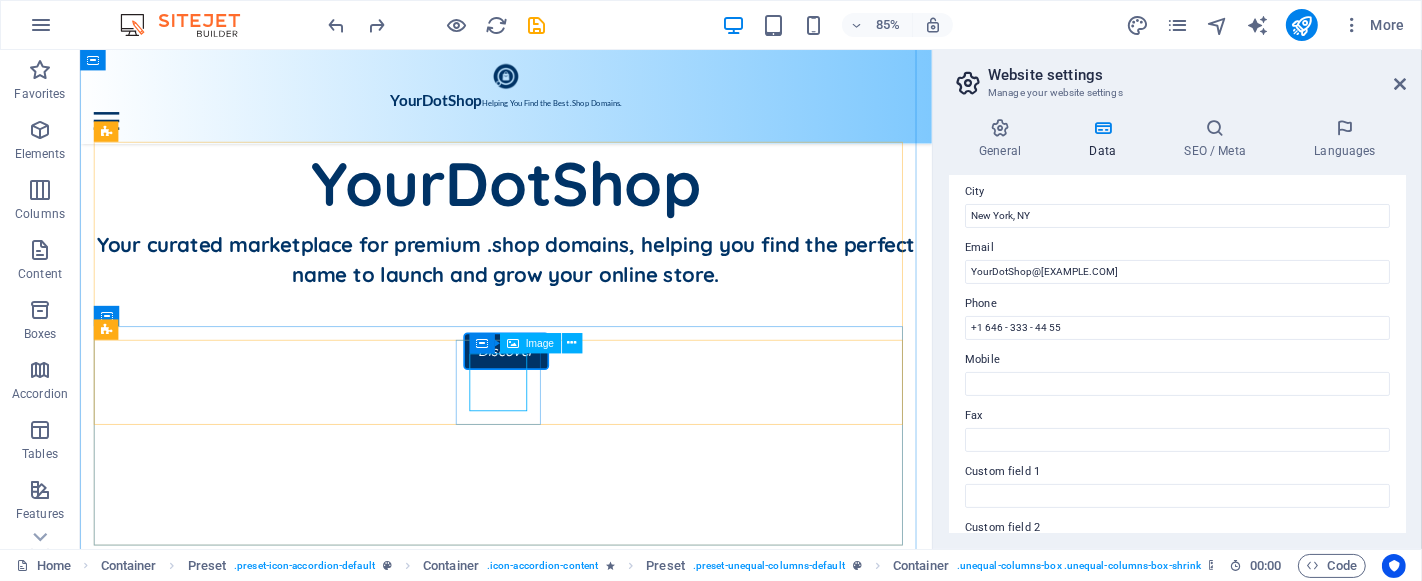 click at bounding box center (145, 1337) 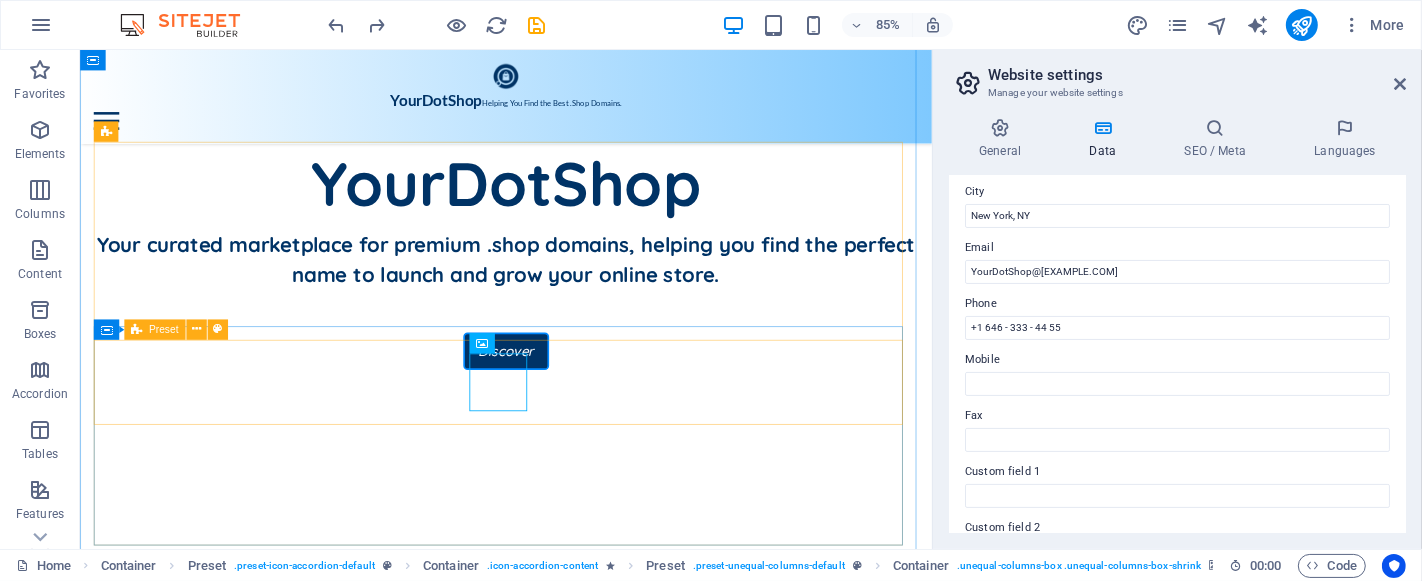 click at bounding box center [580, 1021] 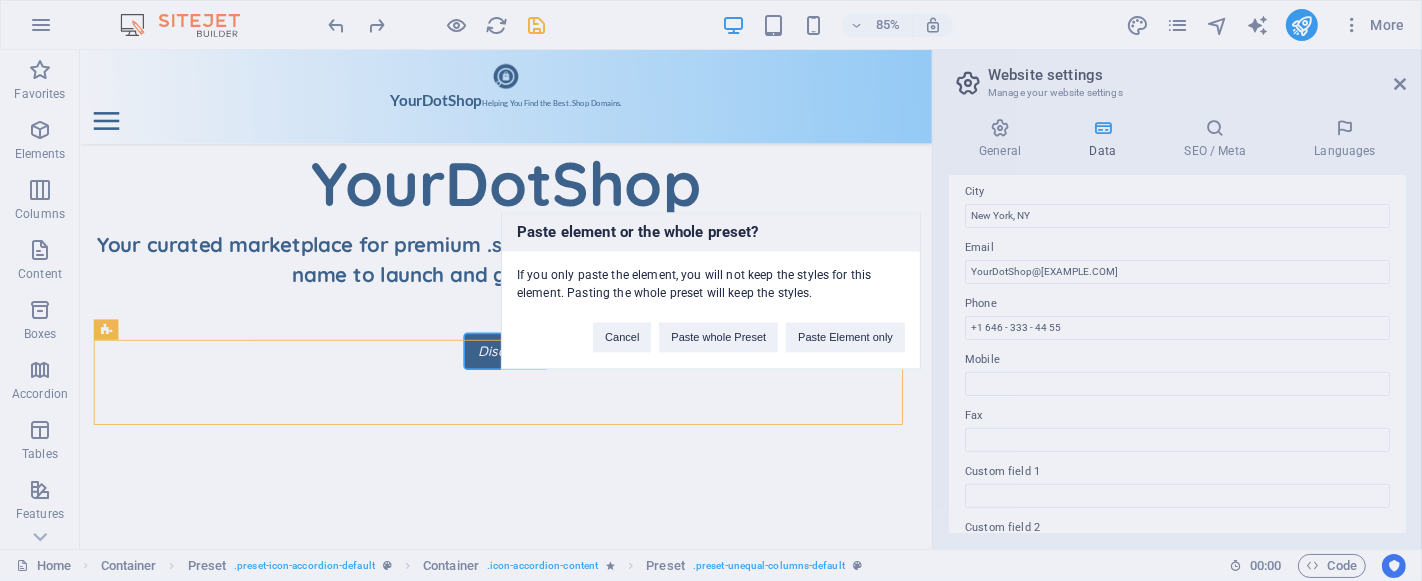 type 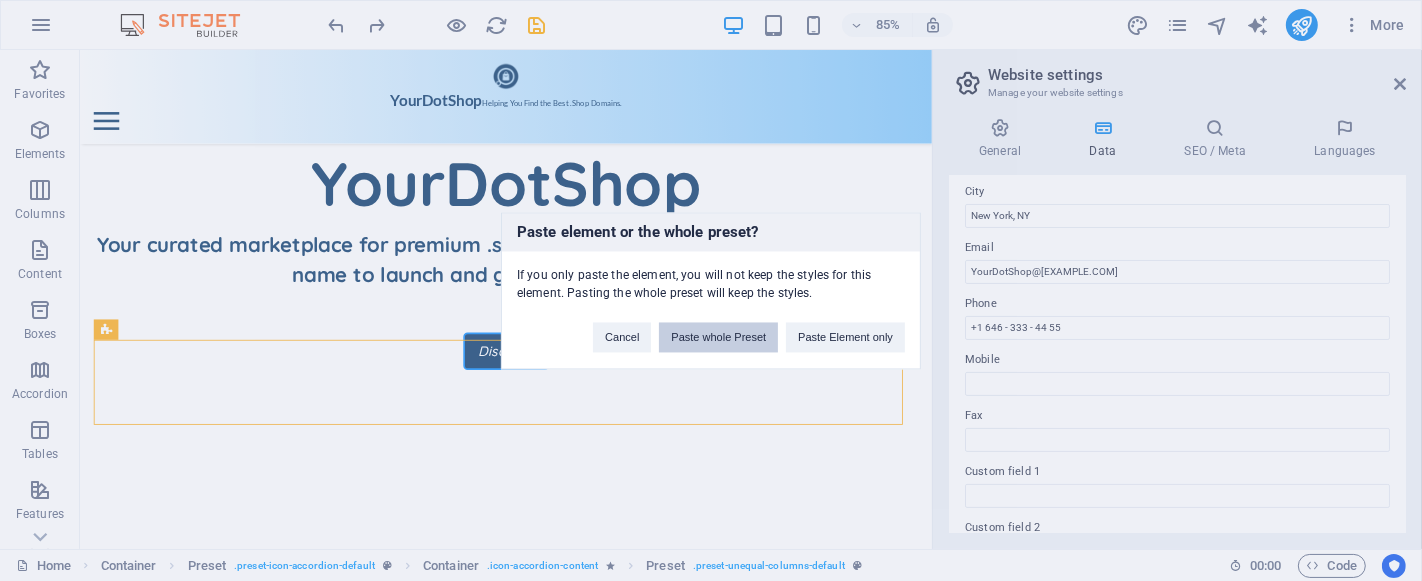 click on "Paste whole Preset" at bounding box center (718, 337) 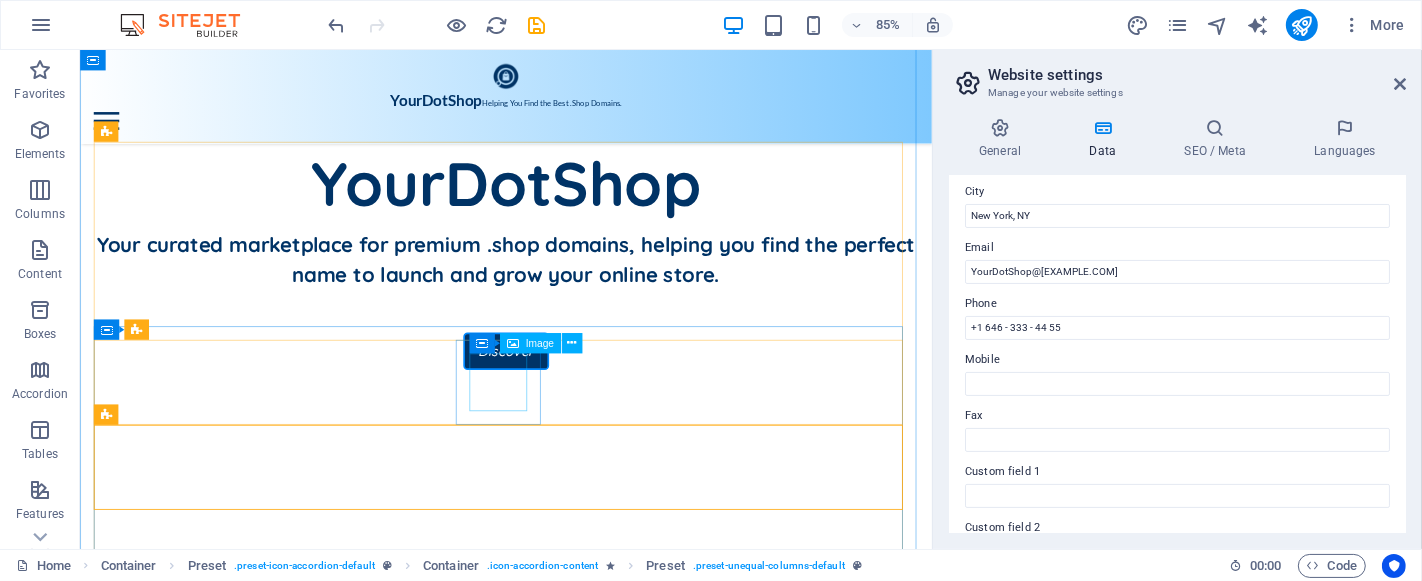 click at bounding box center [145, 1337] 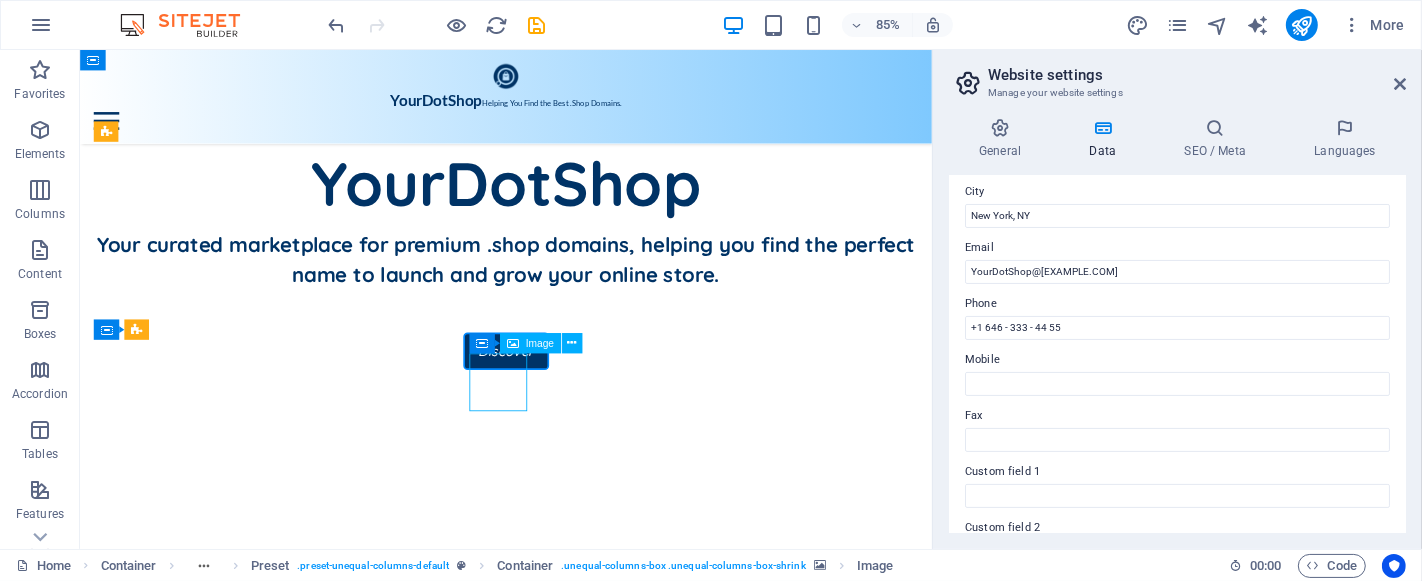 click at bounding box center (145, 1337) 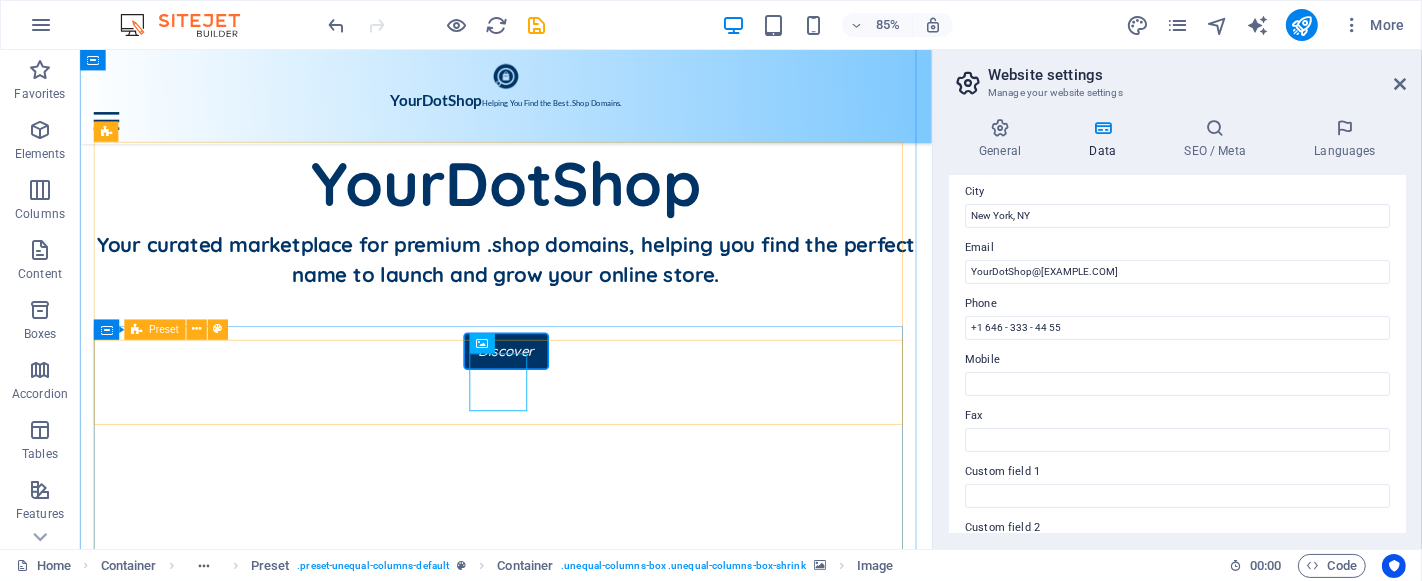 click at bounding box center [580, 1021] 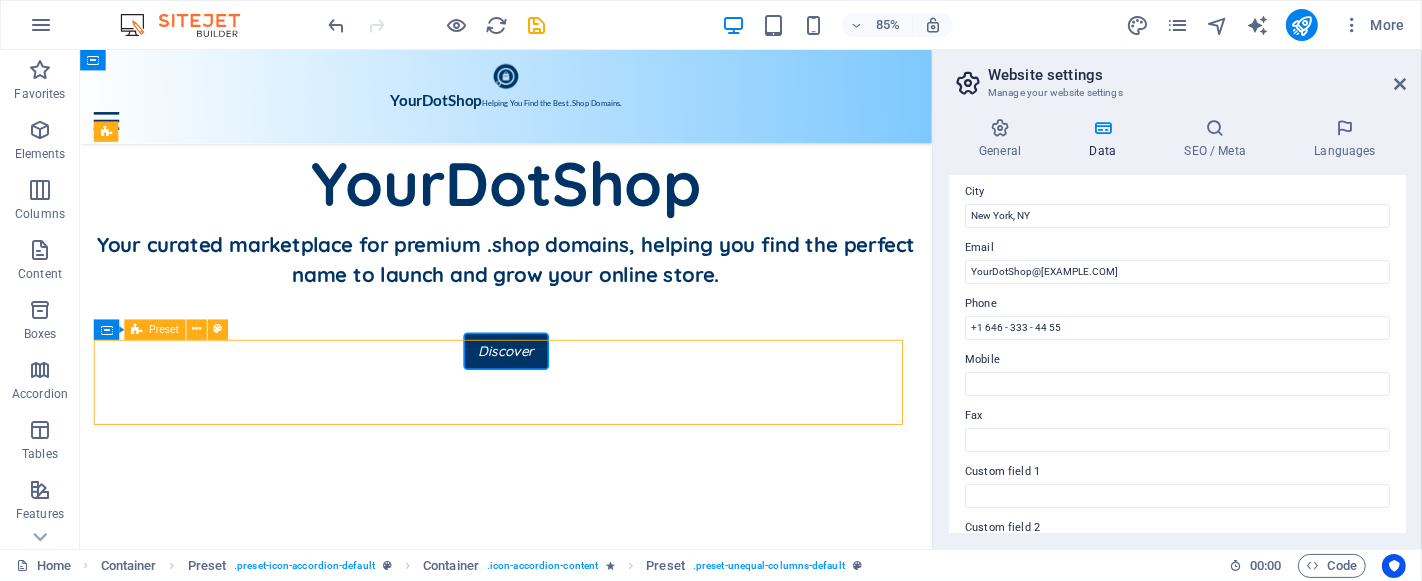 click at bounding box center (580, 1021) 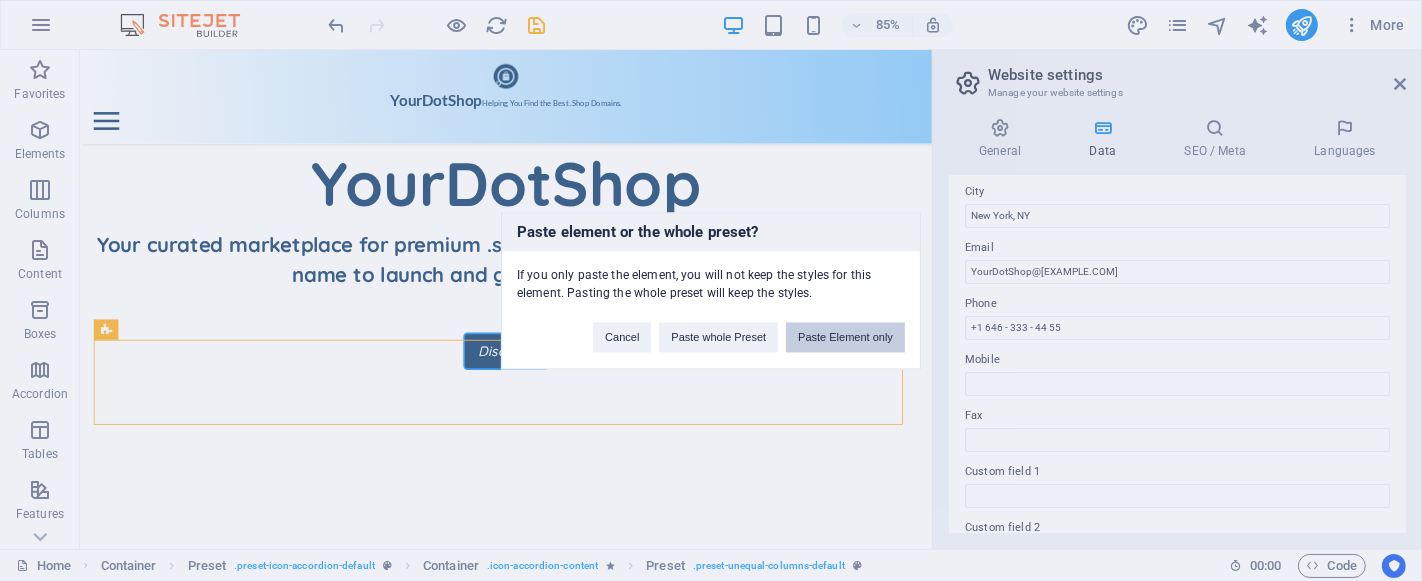 type 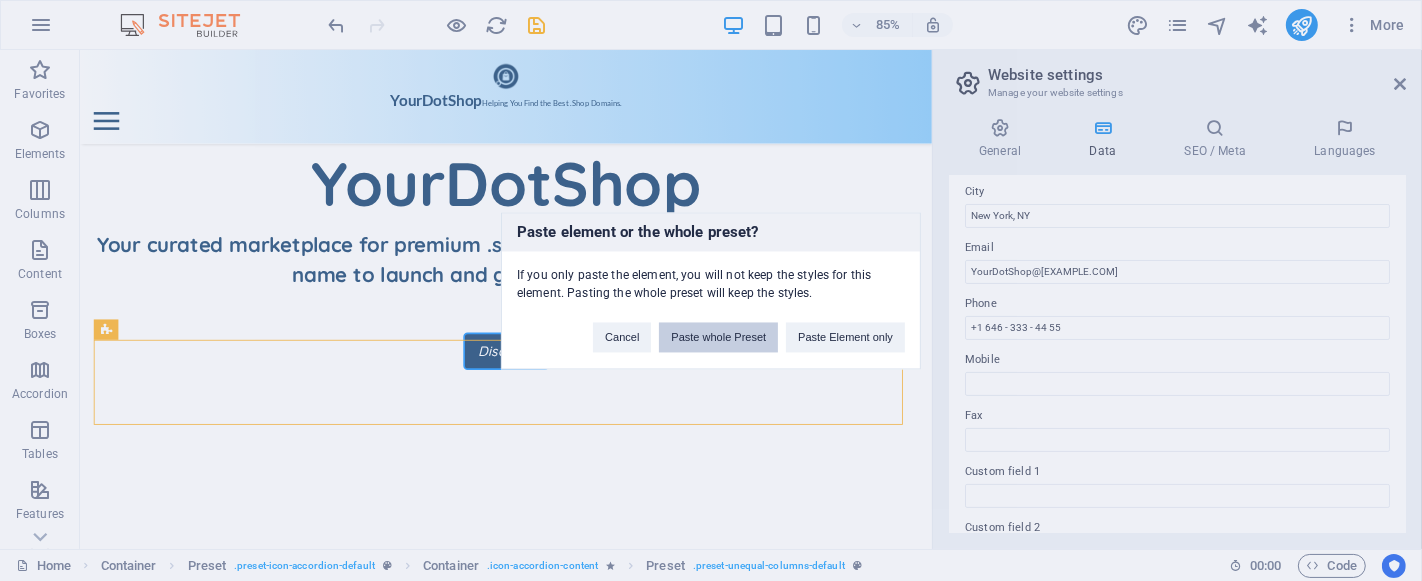 click on "Paste whole Preset" at bounding box center [718, 337] 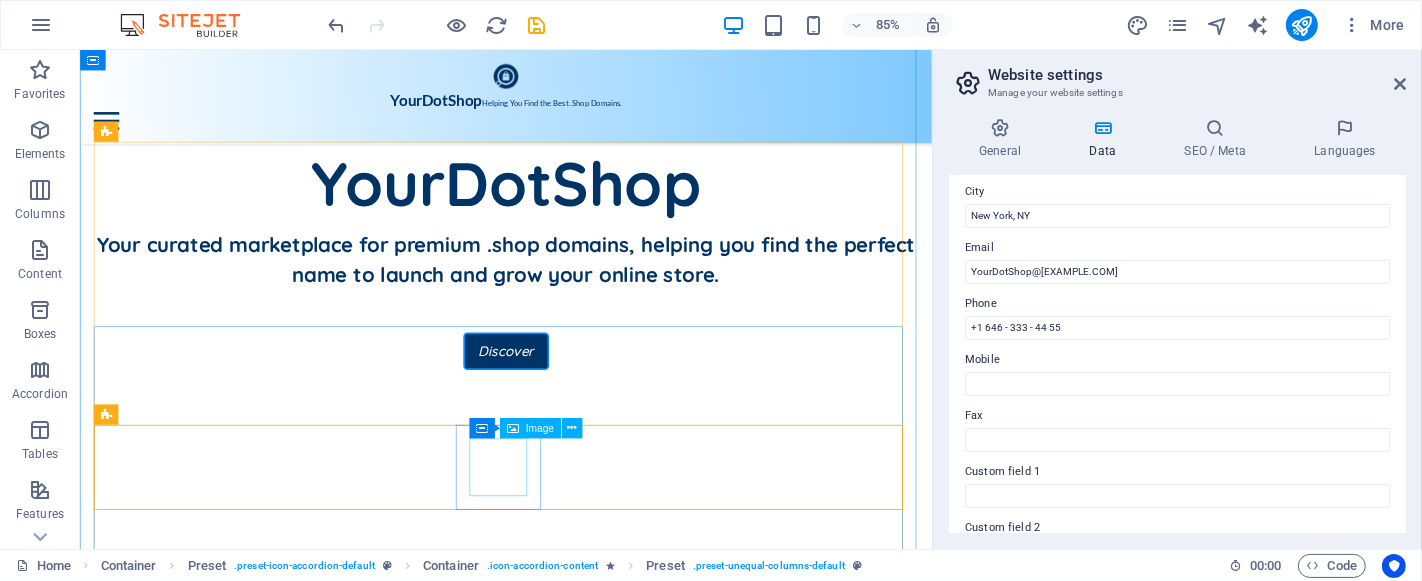 click at bounding box center [145, 1437] 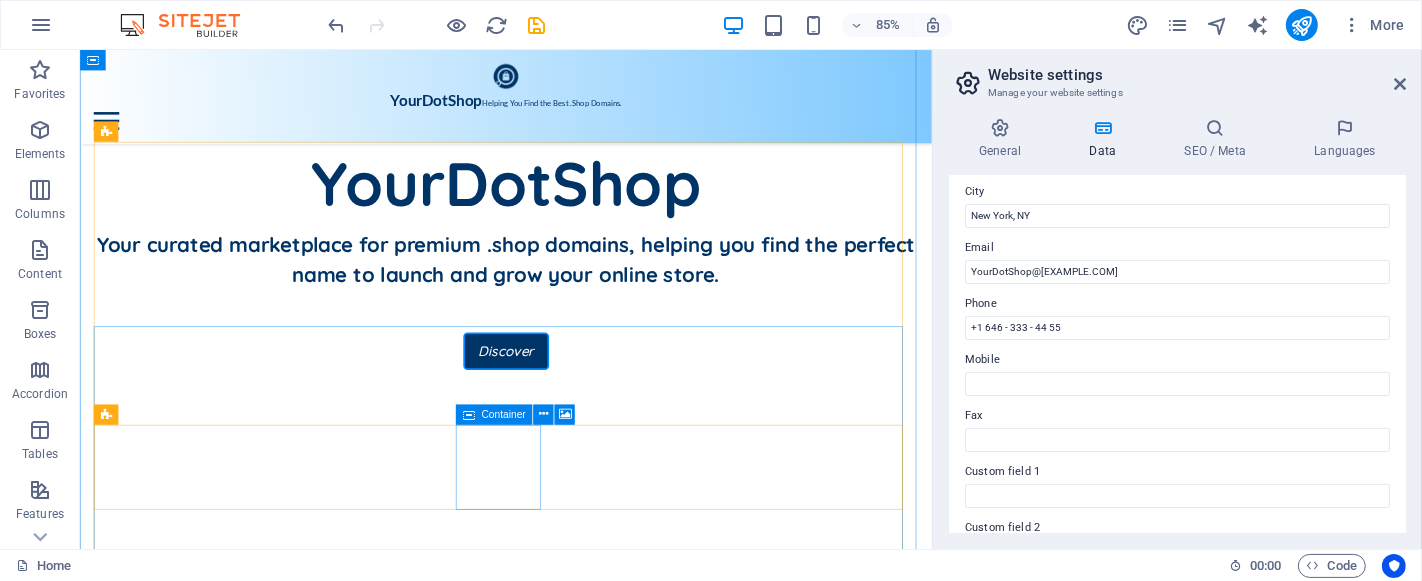 click on "Drop content here or  Add elements  Paste clipboard" at bounding box center (145, 1316) 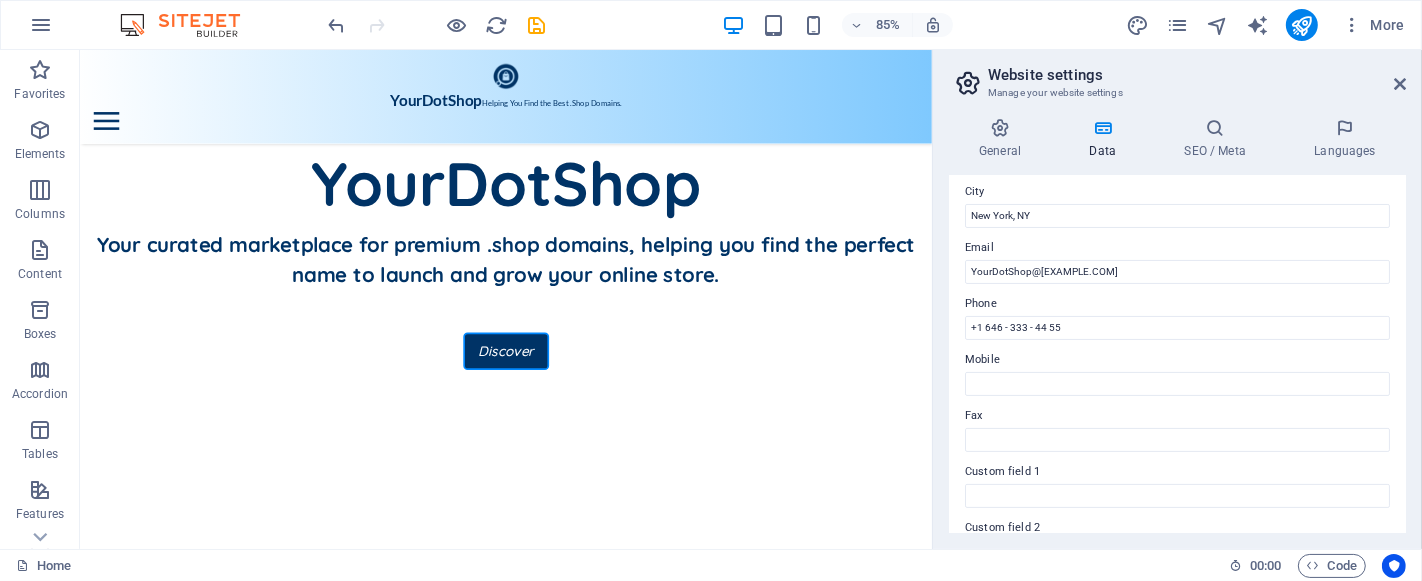 click at bounding box center [145, 1021] 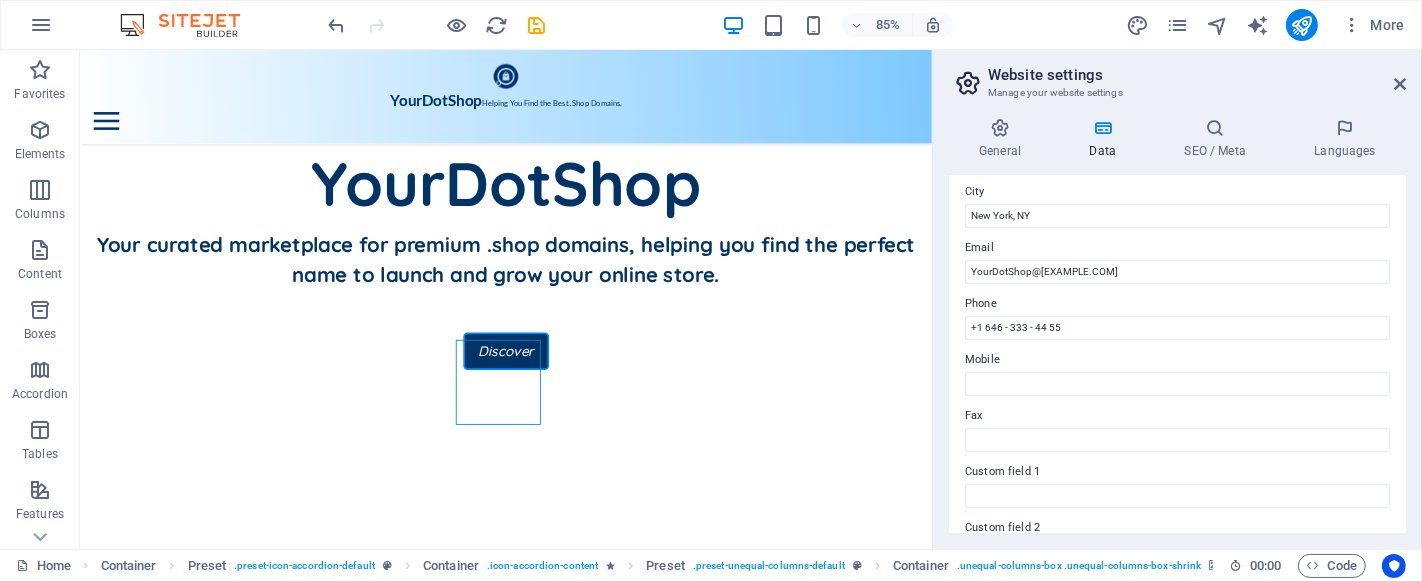 click at bounding box center (145, 1021) 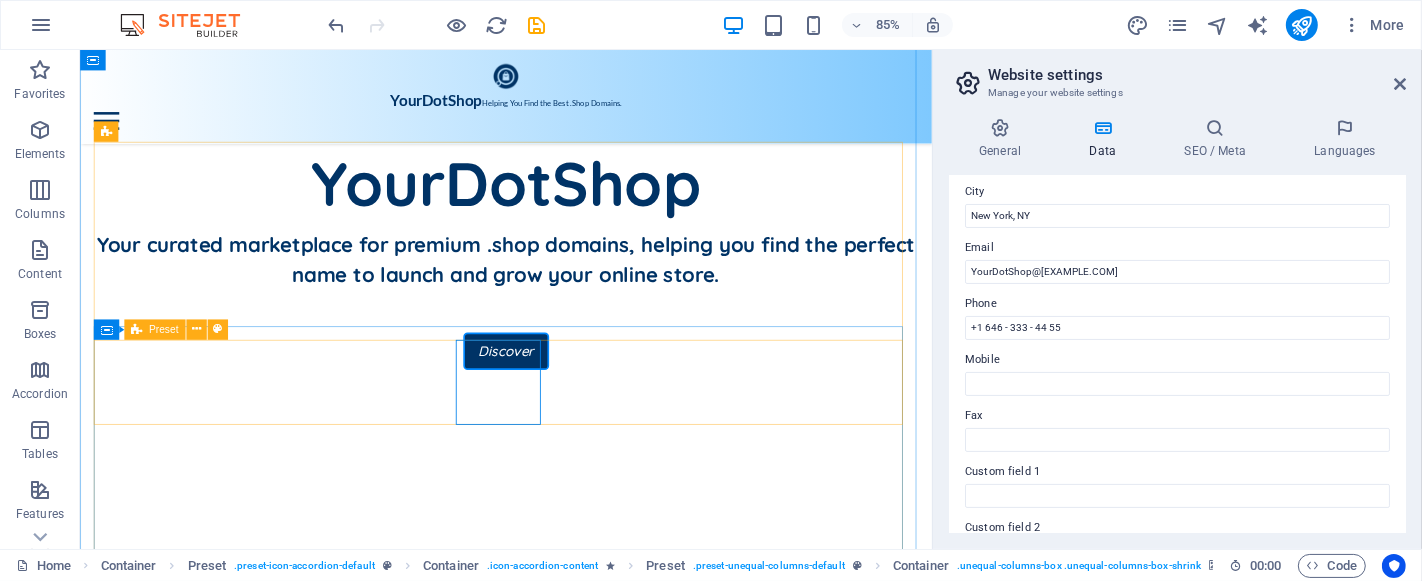 click at bounding box center (580, 1021) 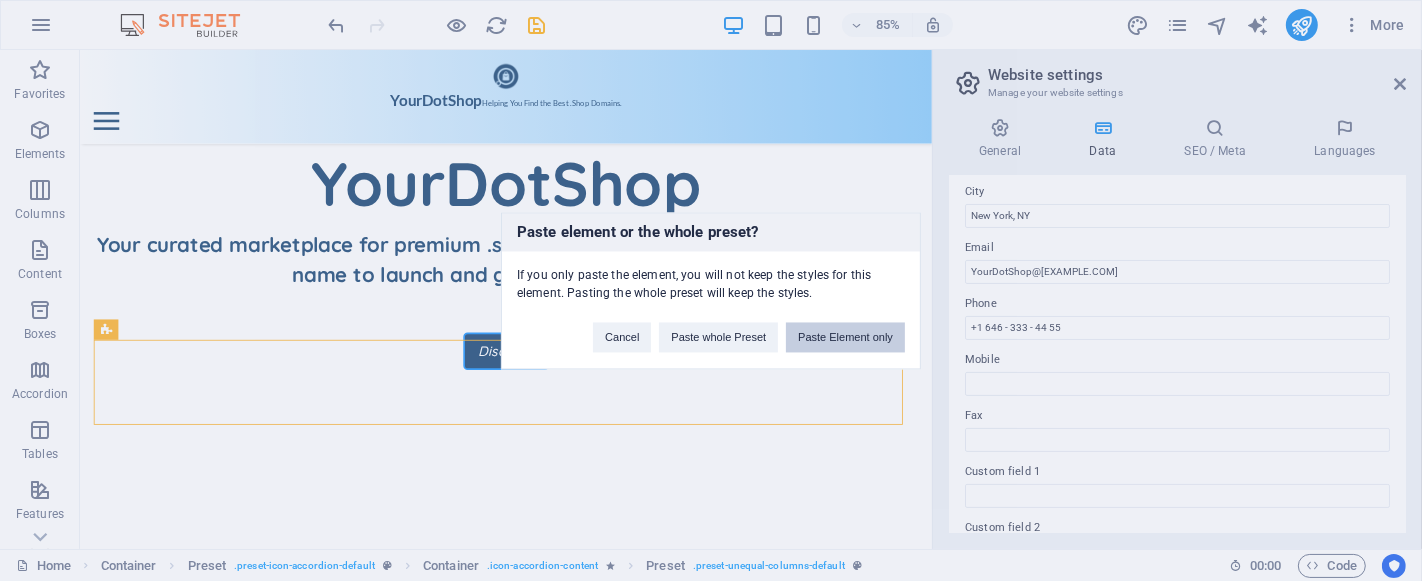 type 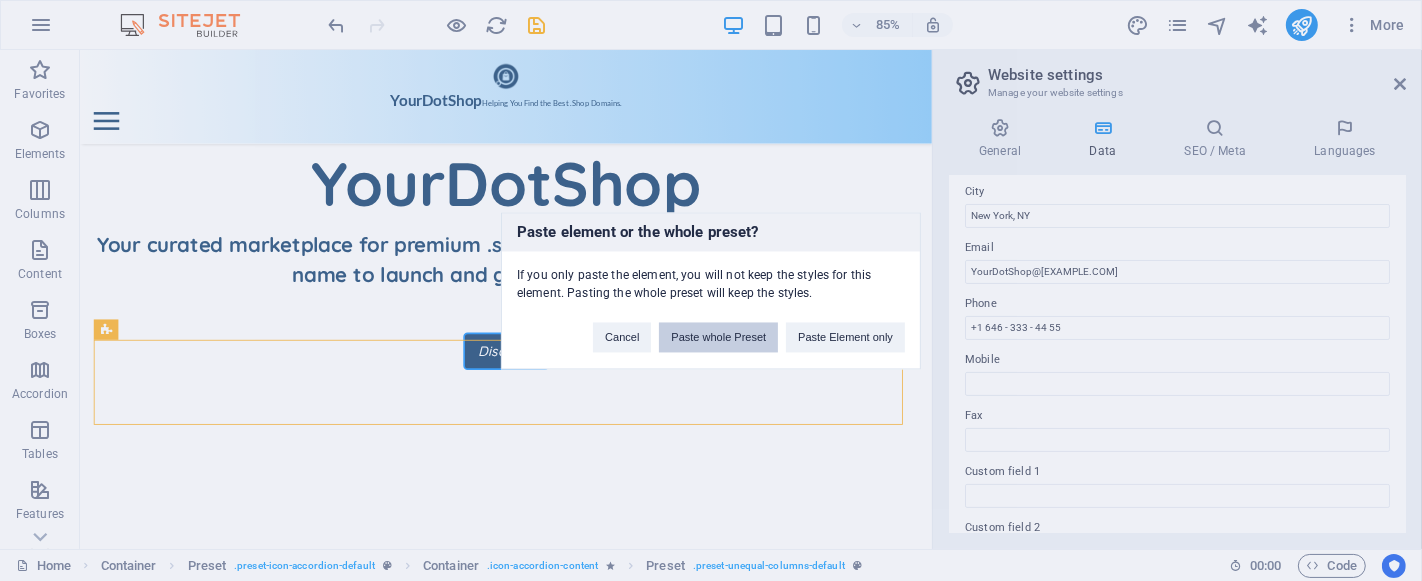 click on "Paste whole Preset" at bounding box center [718, 337] 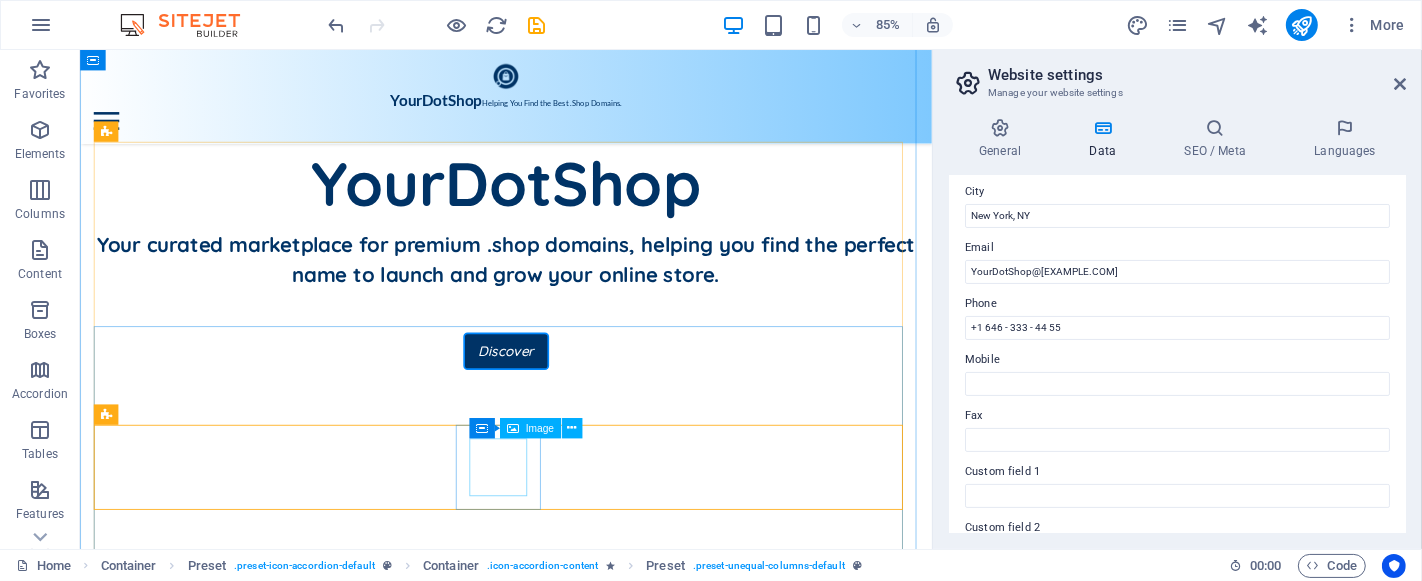click at bounding box center (145, 1437) 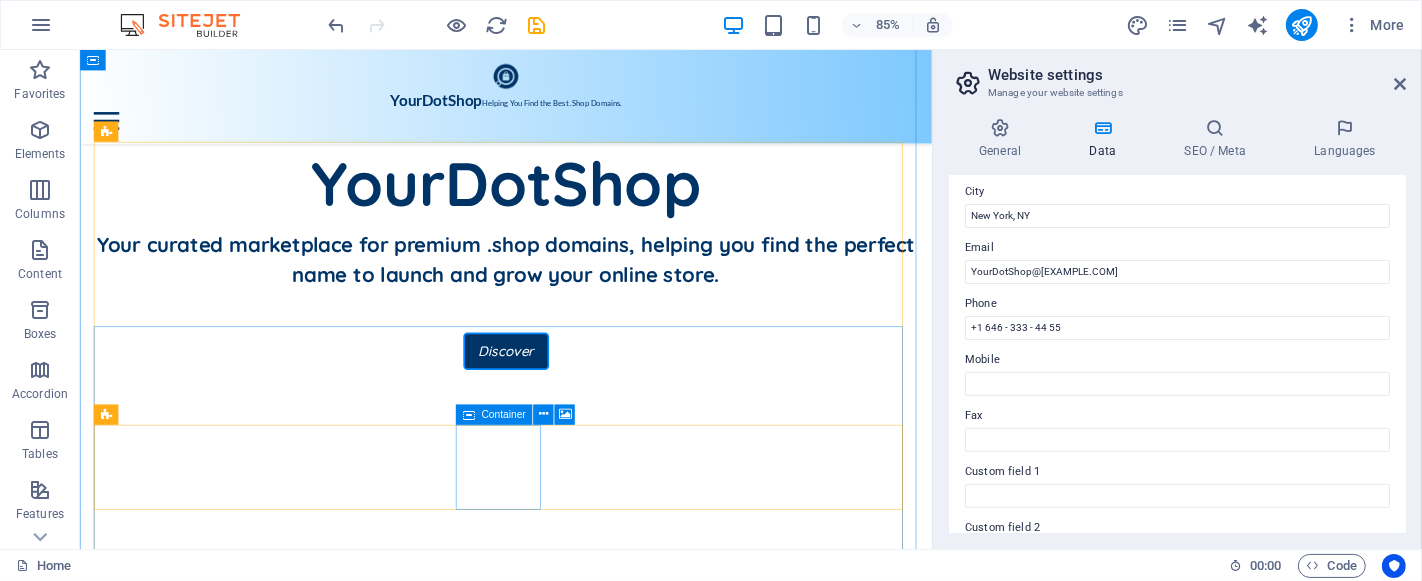 click on "Drop content here or  Add elements  Paste clipboard" at bounding box center (145, 1316) 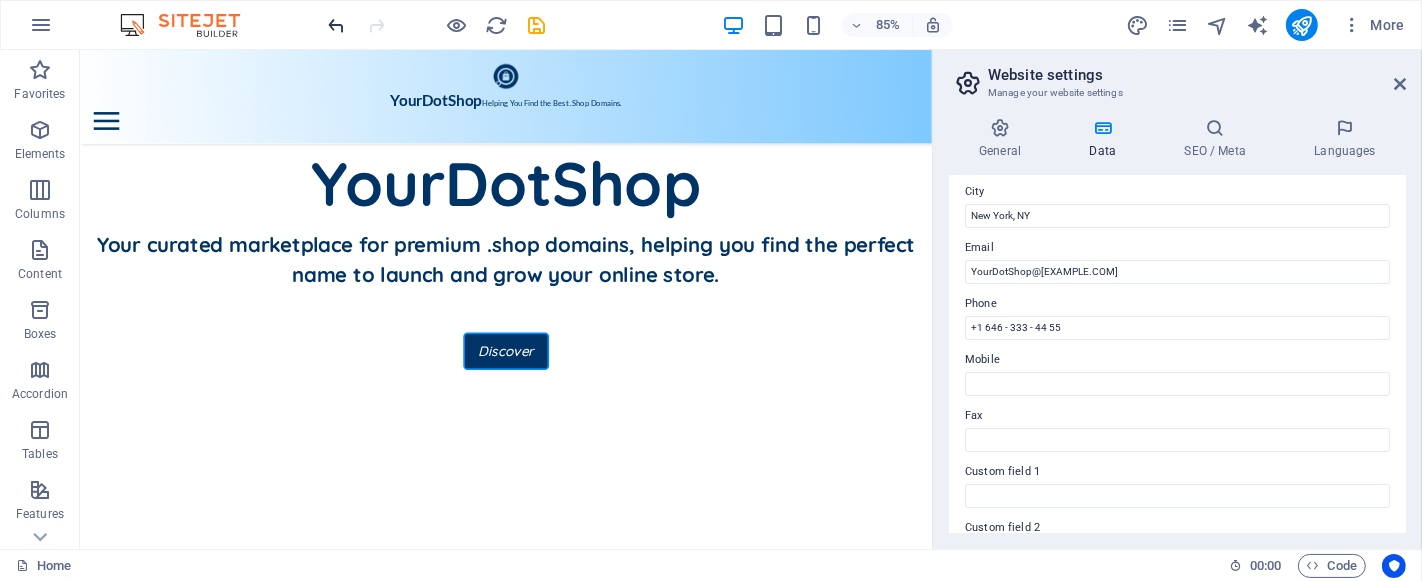 click at bounding box center (337, 25) 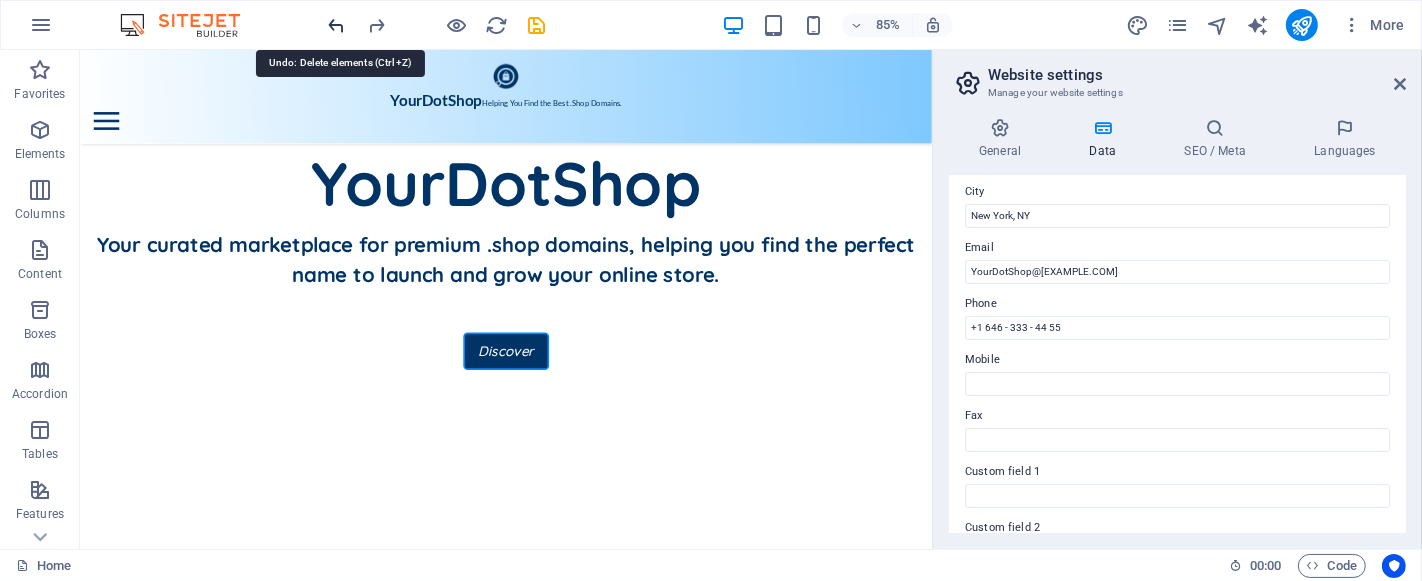 click at bounding box center [337, 25] 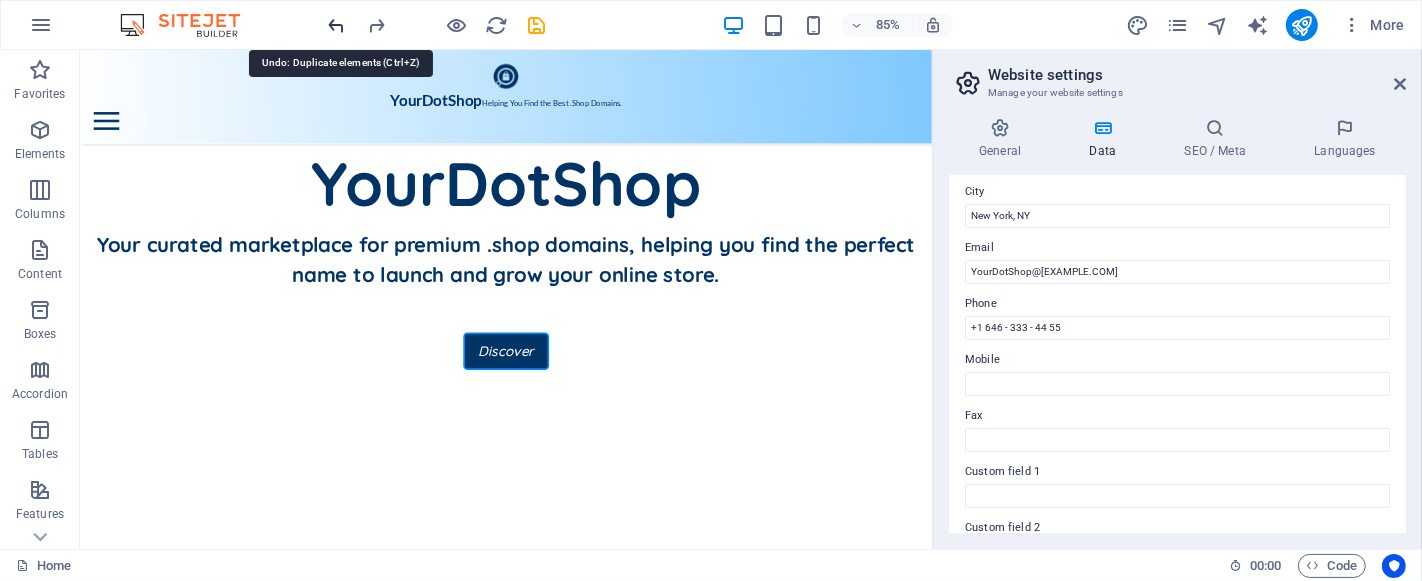 click at bounding box center [337, 25] 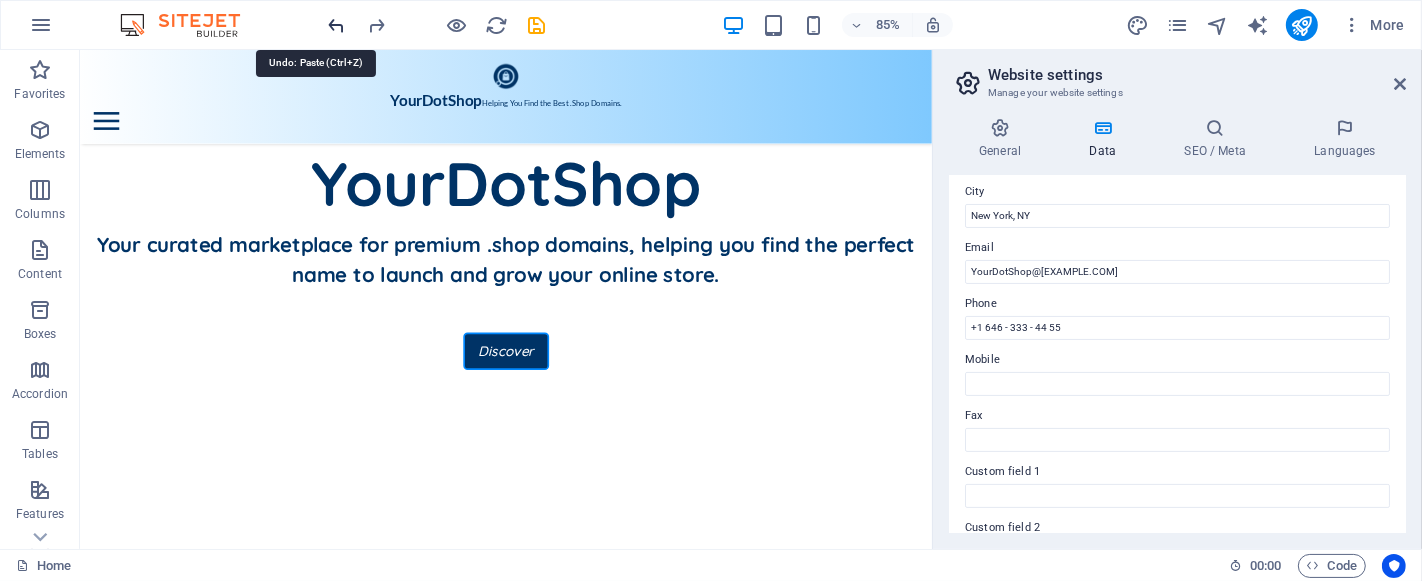 click at bounding box center (337, 25) 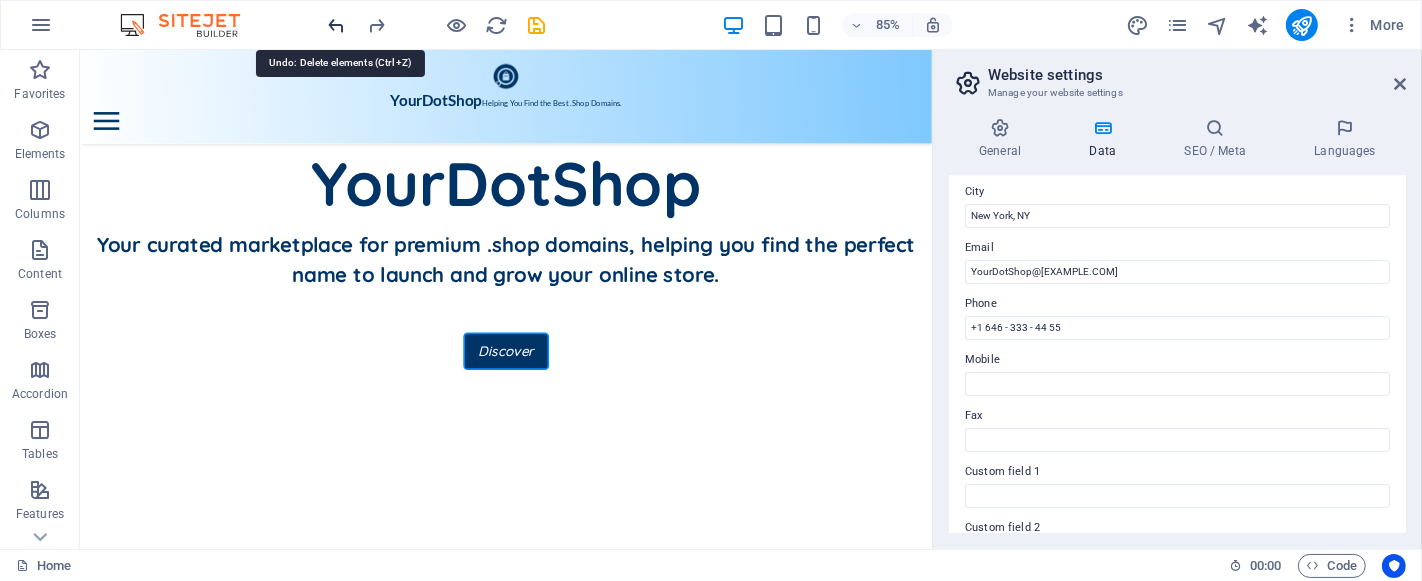 click at bounding box center [337, 25] 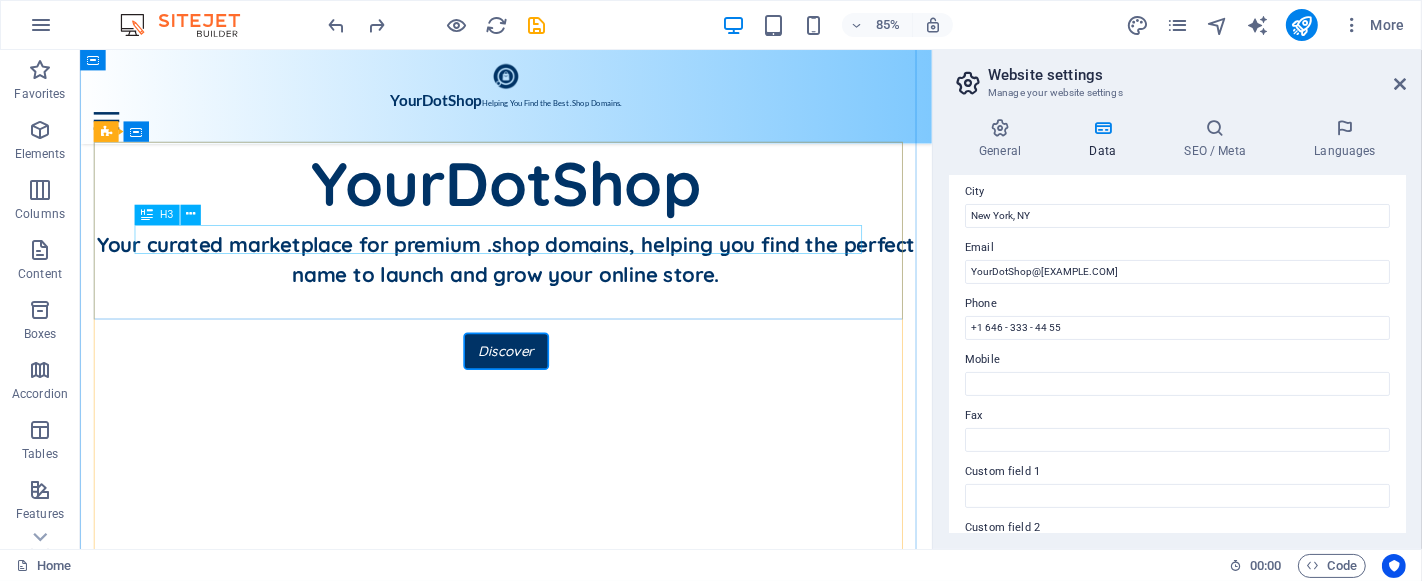 click on "Design" at bounding box center (580, 885) 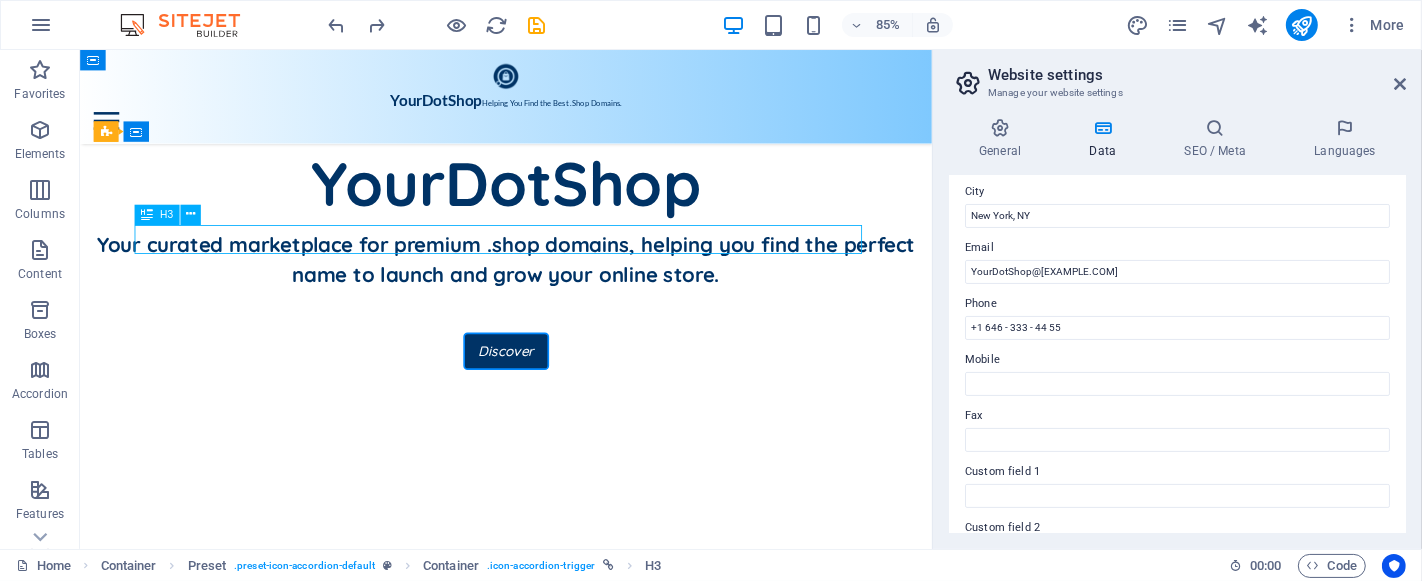 click on "Design" at bounding box center (580, 885) 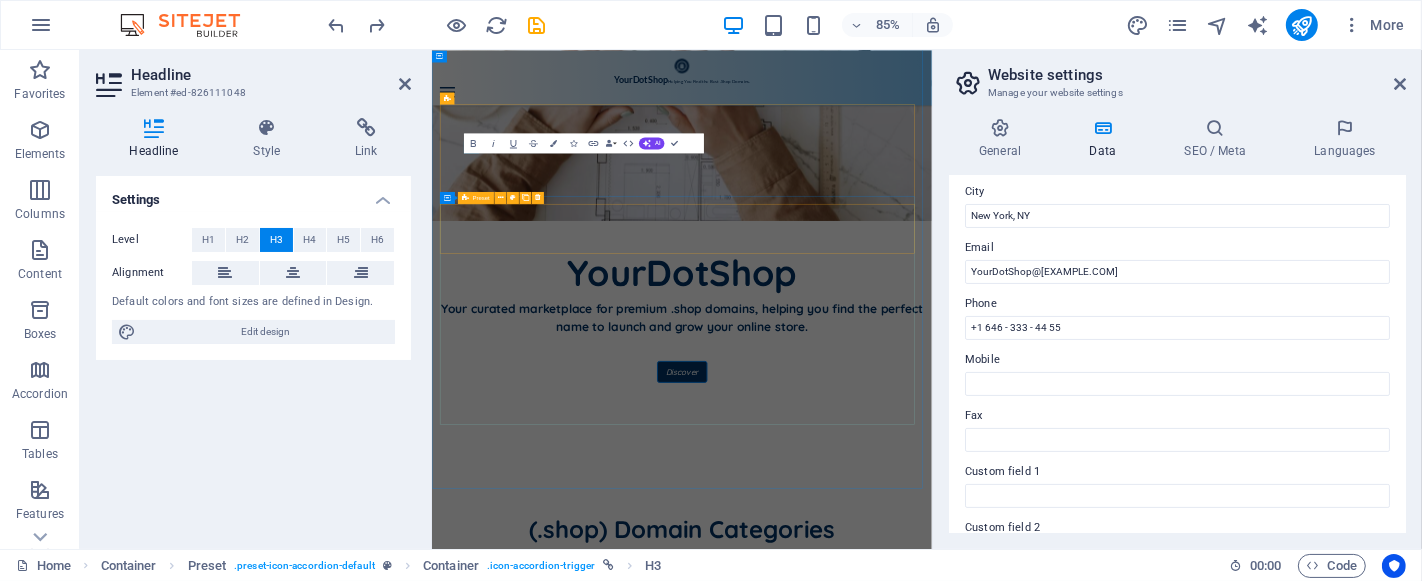 scroll, scrollTop: 1027, scrollLeft: 0, axis: vertical 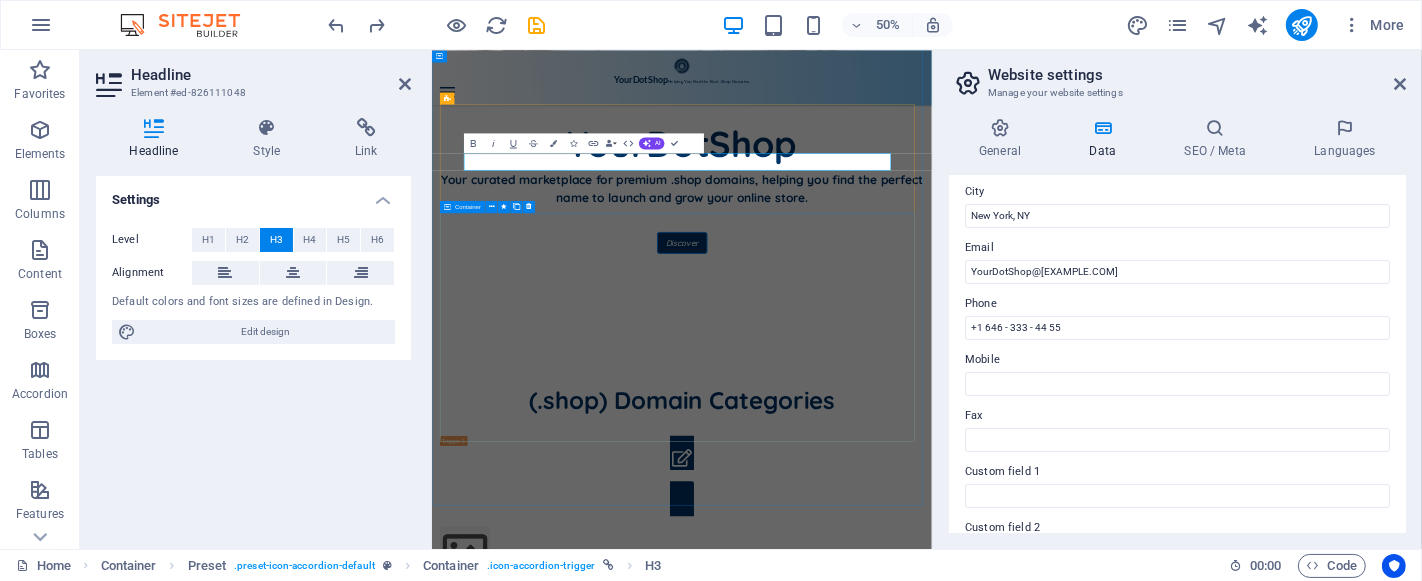 type 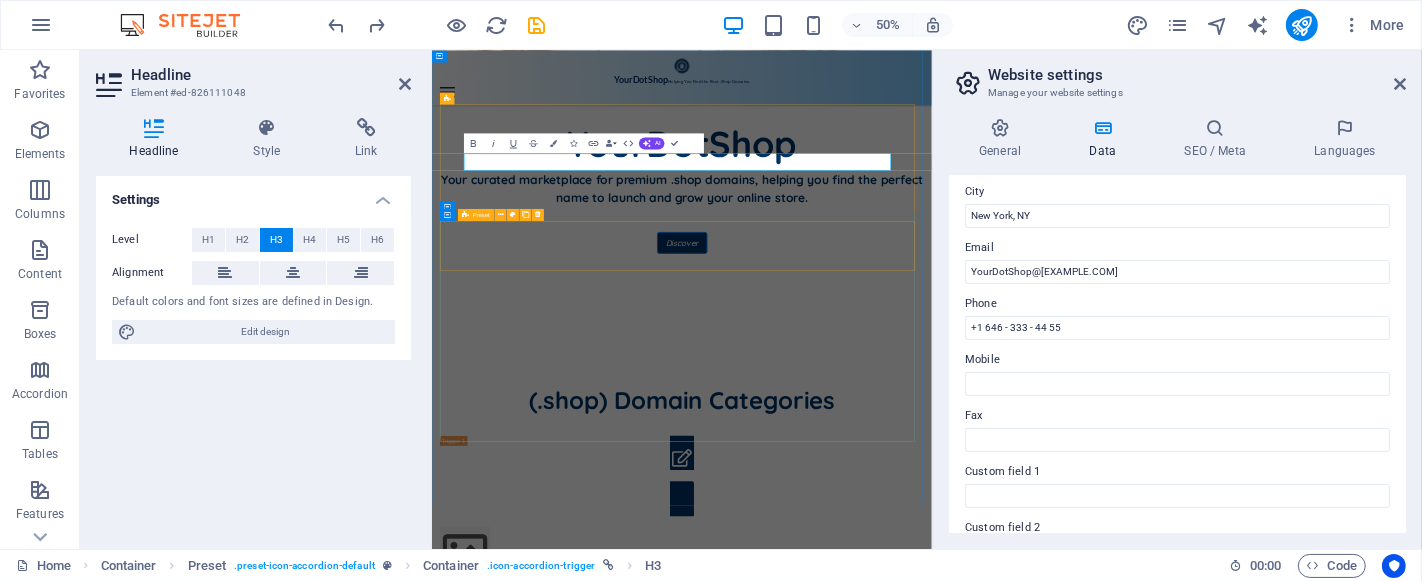 click at bounding box center (931, 1106) 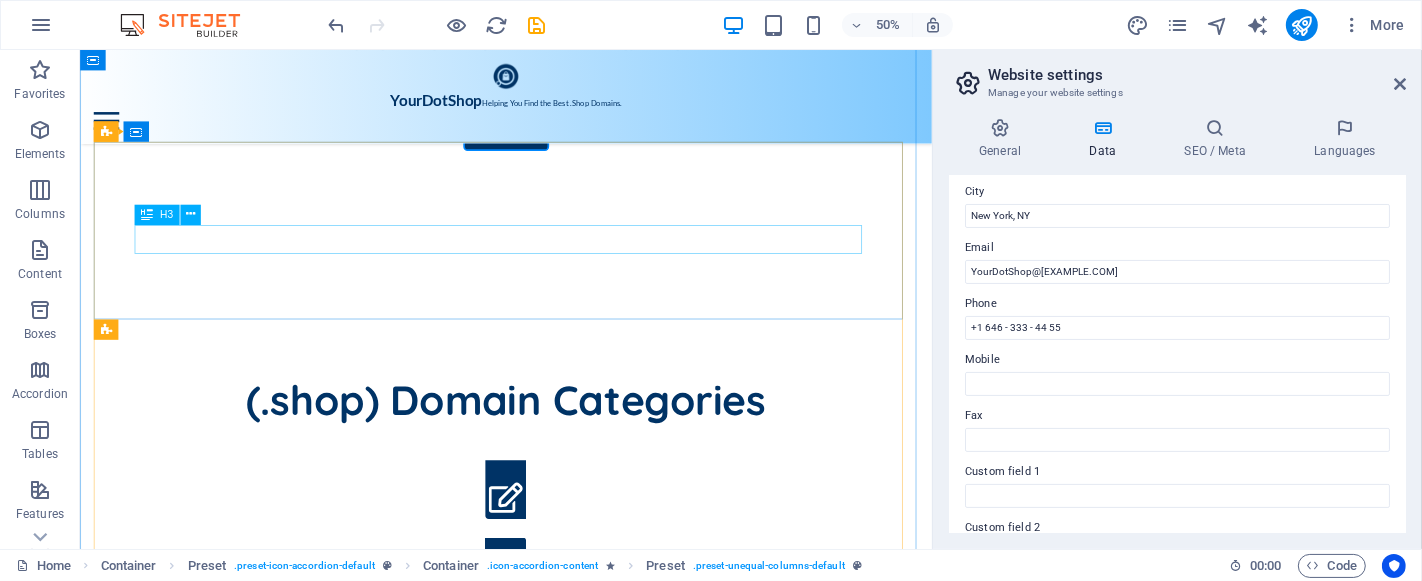 scroll, scrollTop: 770, scrollLeft: 0, axis: vertical 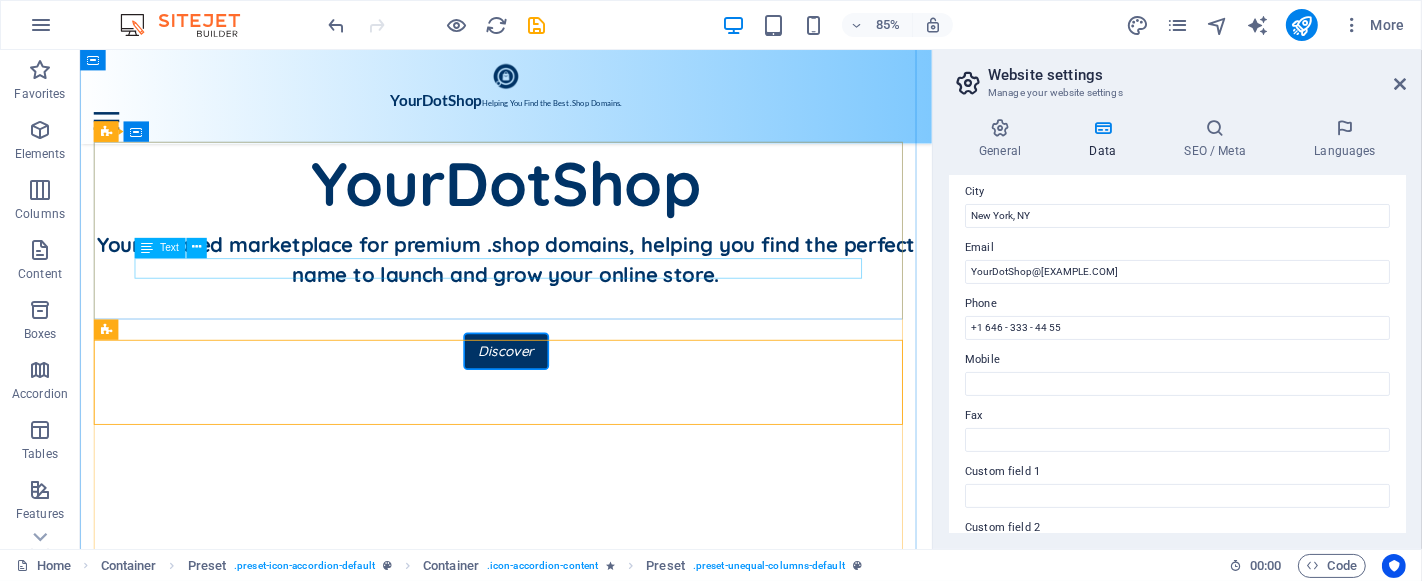 click on "3 open positions" at bounding box center [580, 915] 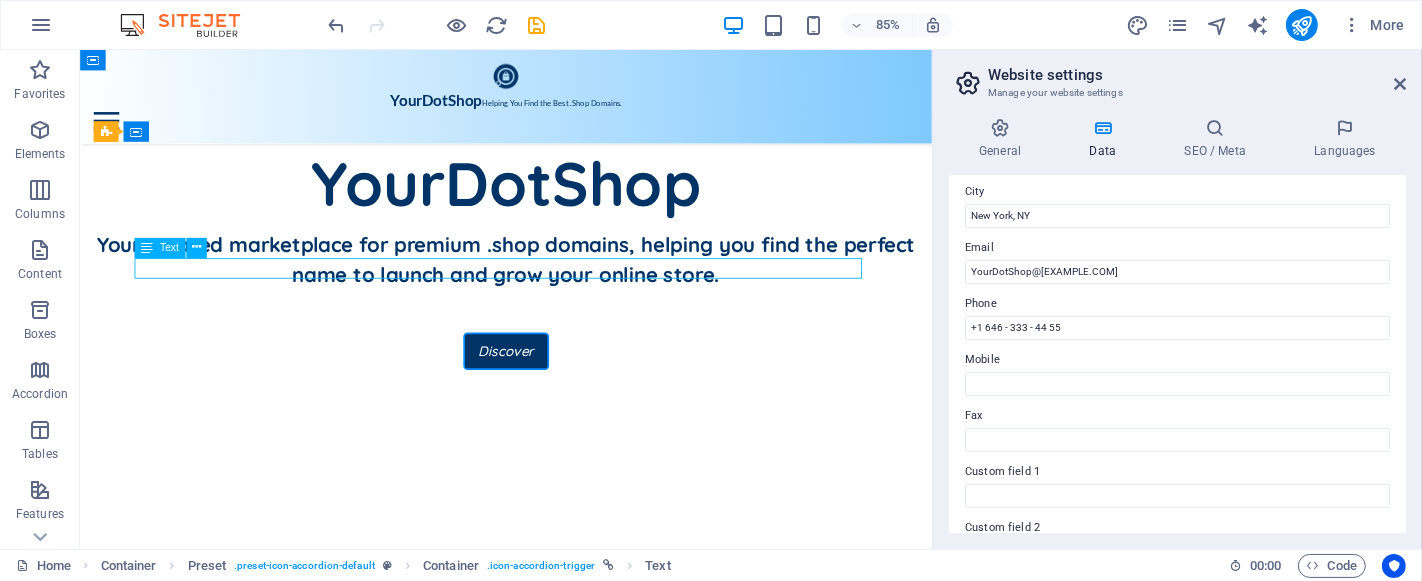 click on "3 open positions" at bounding box center [580, 915] 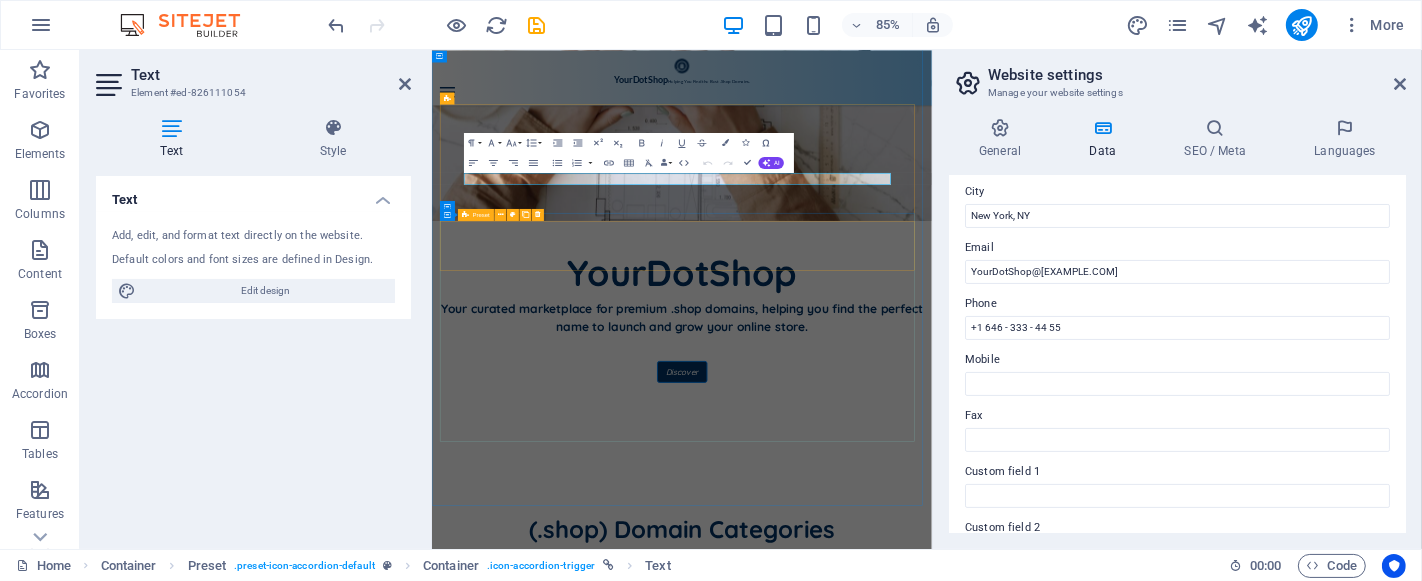 scroll, scrollTop: 1027, scrollLeft: 0, axis: vertical 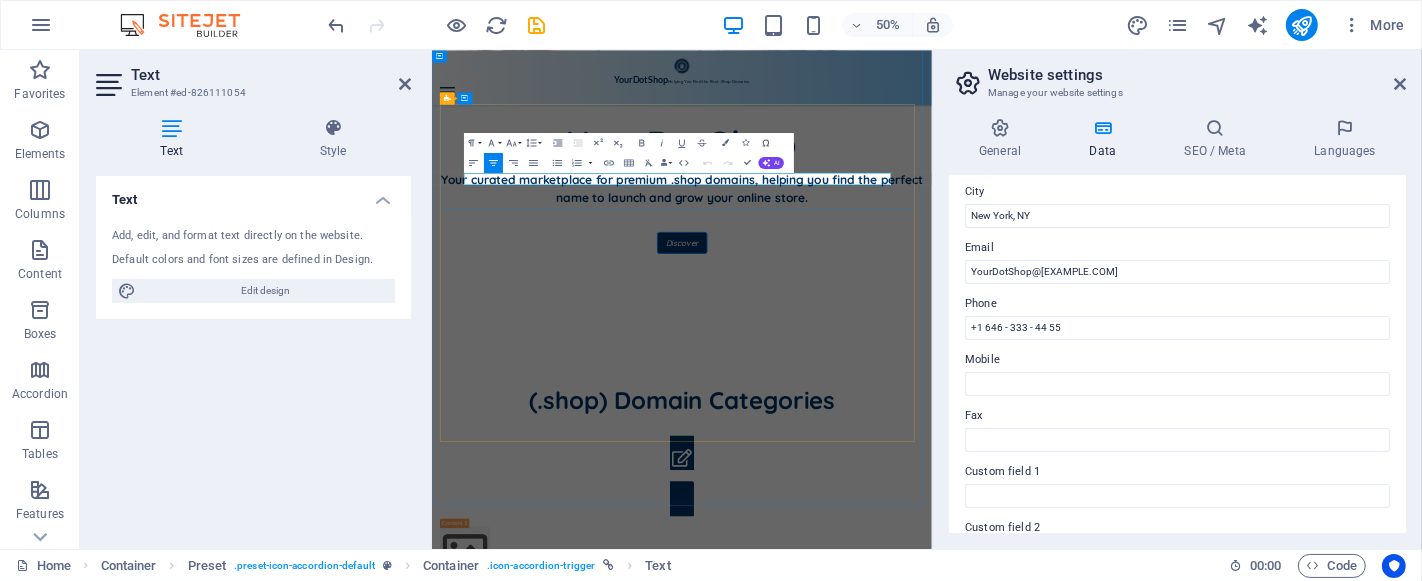 click on "3 open positions" at bounding box center (931, 946) 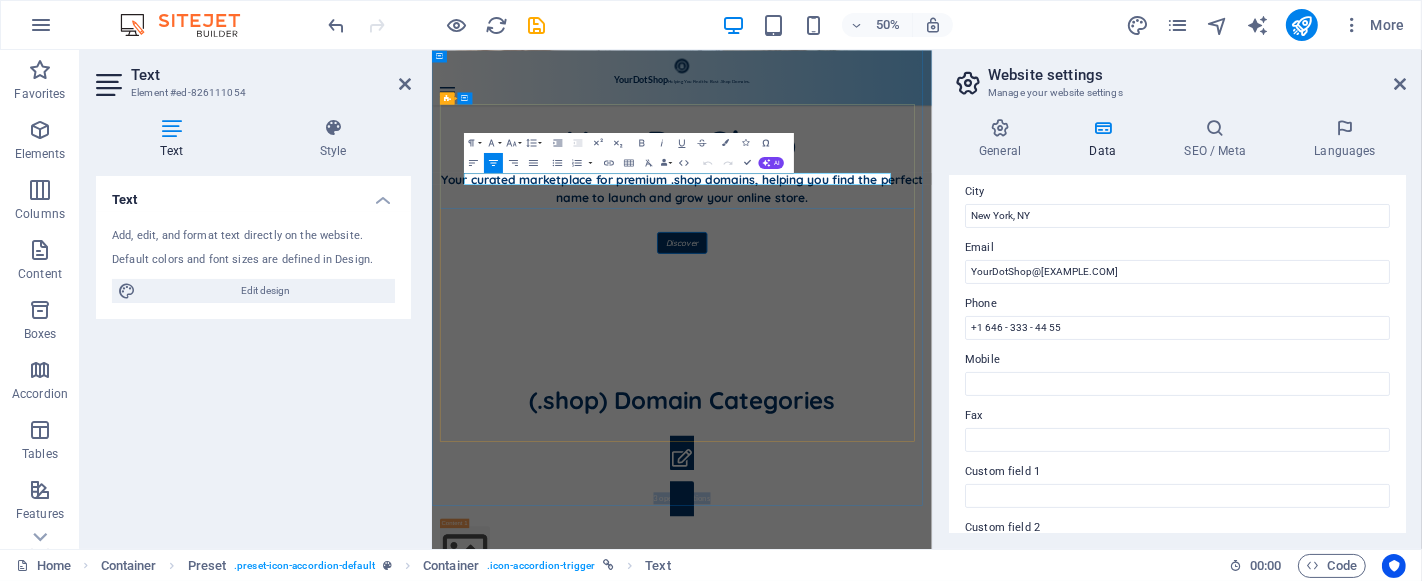 click on "3 open positions" at bounding box center [931, 946] 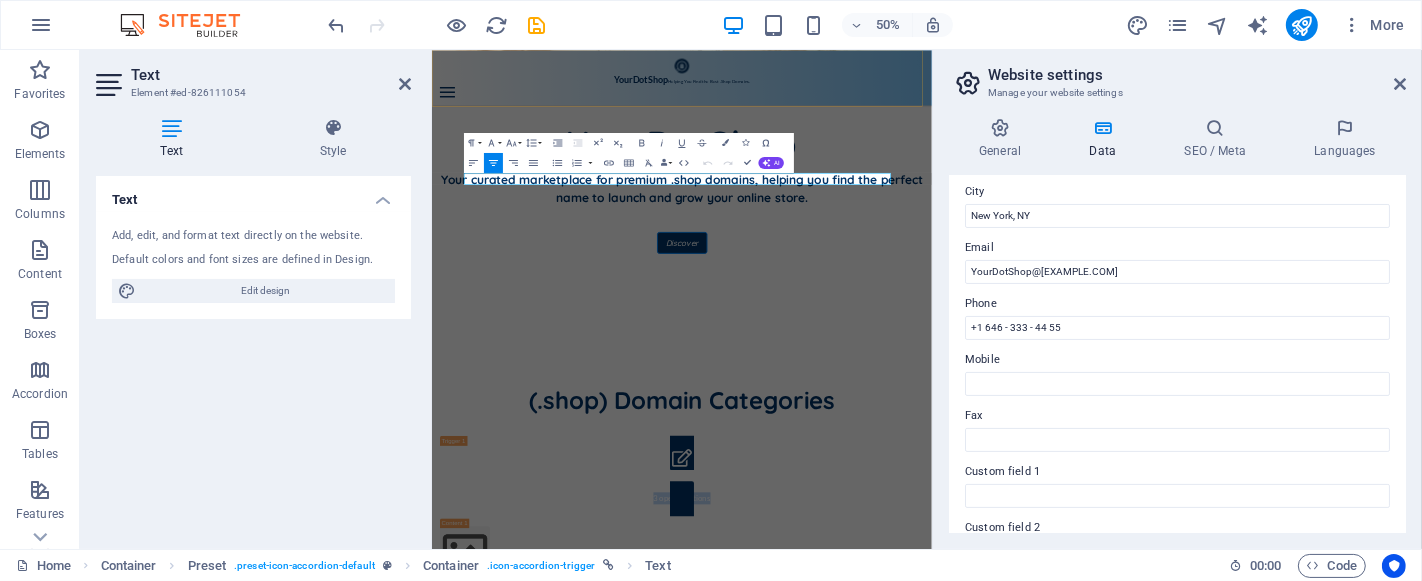 type 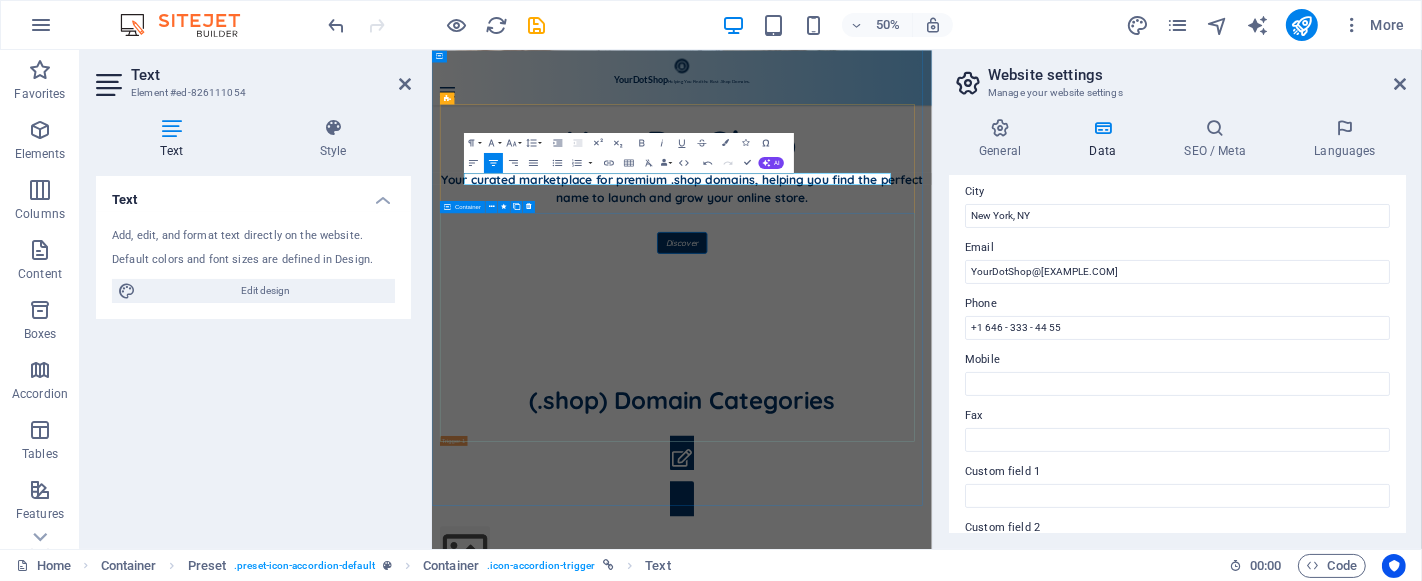 click on "Drop content here or  Add elements  Paste clipboard" at bounding box center [931, 1377] 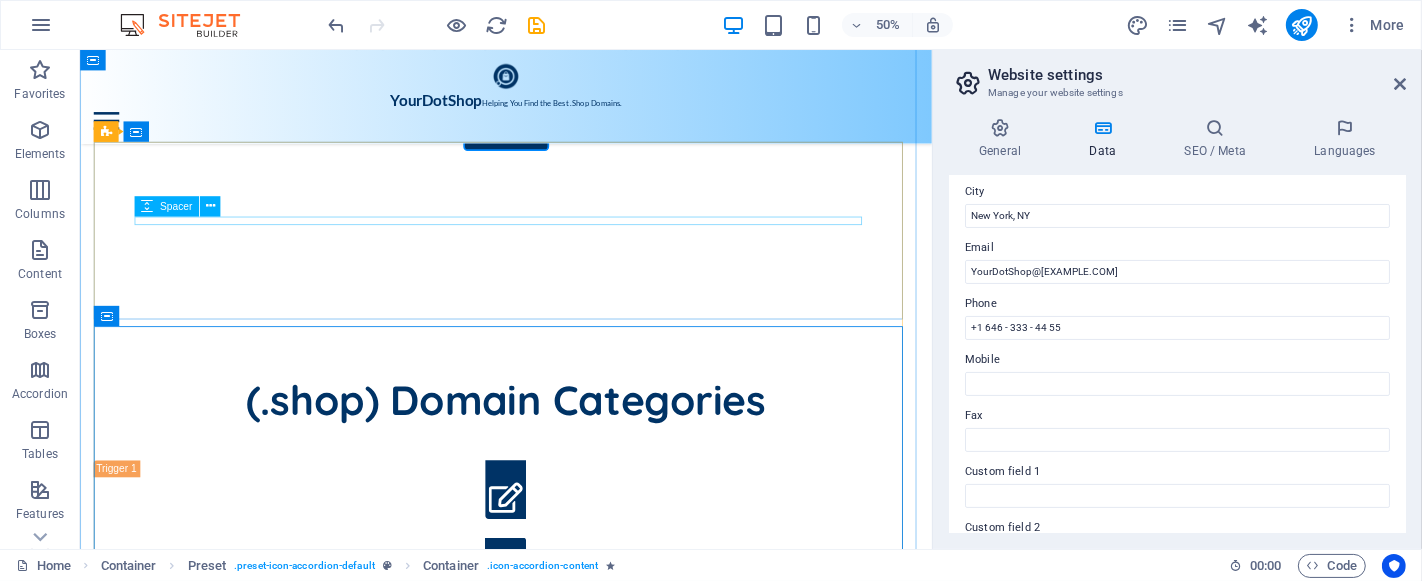 scroll, scrollTop: 770, scrollLeft: 0, axis: vertical 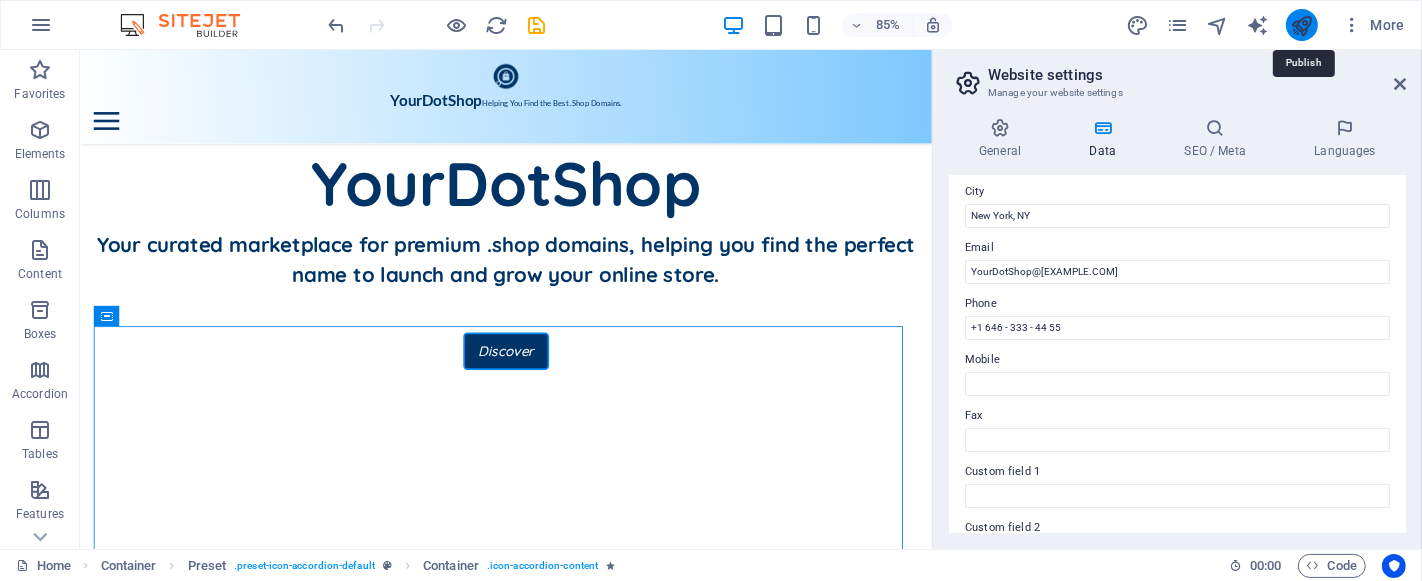 click at bounding box center [1301, 25] 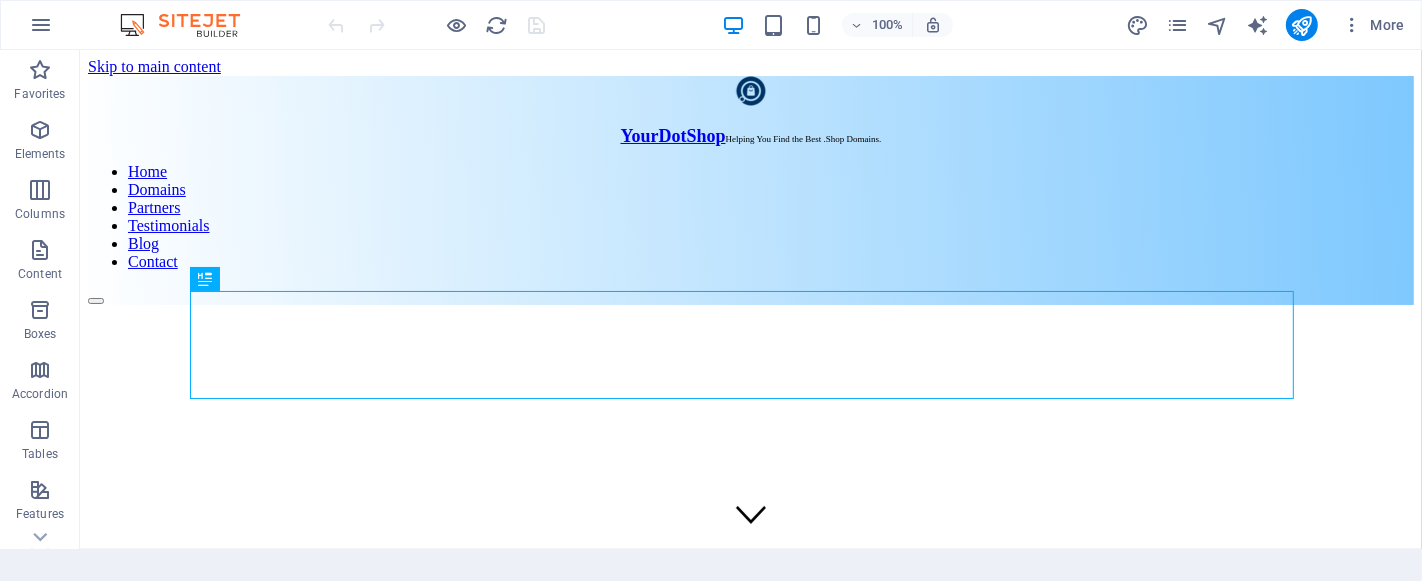 scroll, scrollTop: 0, scrollLeft: 0, axis: both 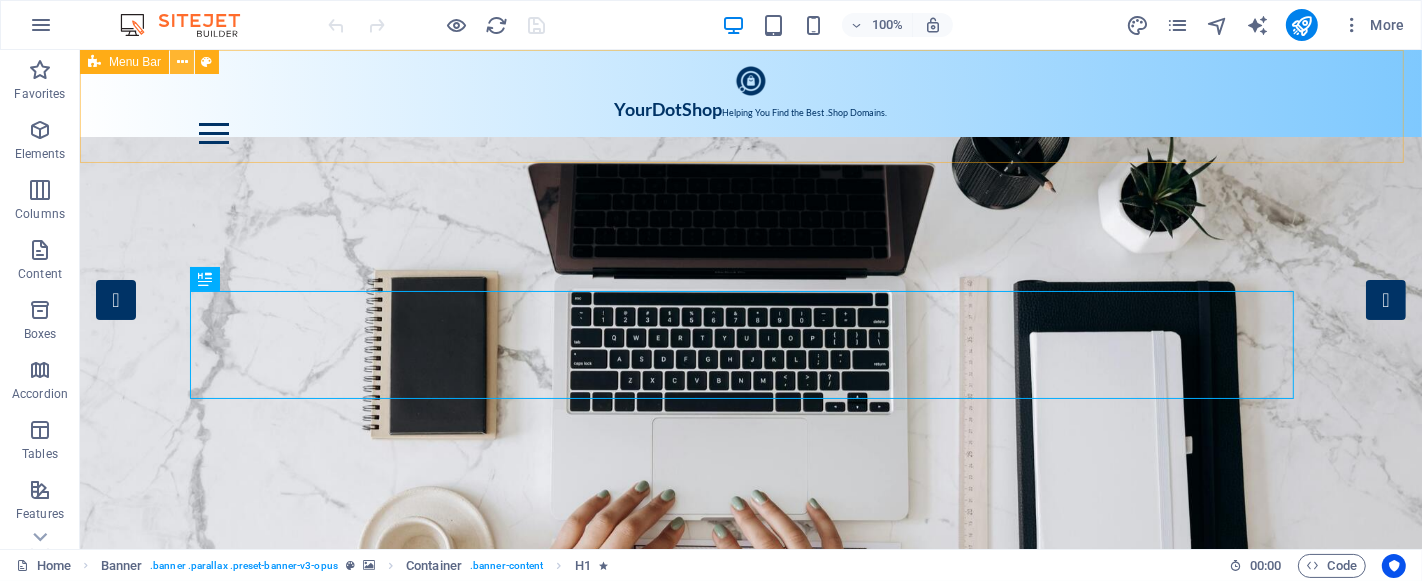 click at bounding box center (182, 62) 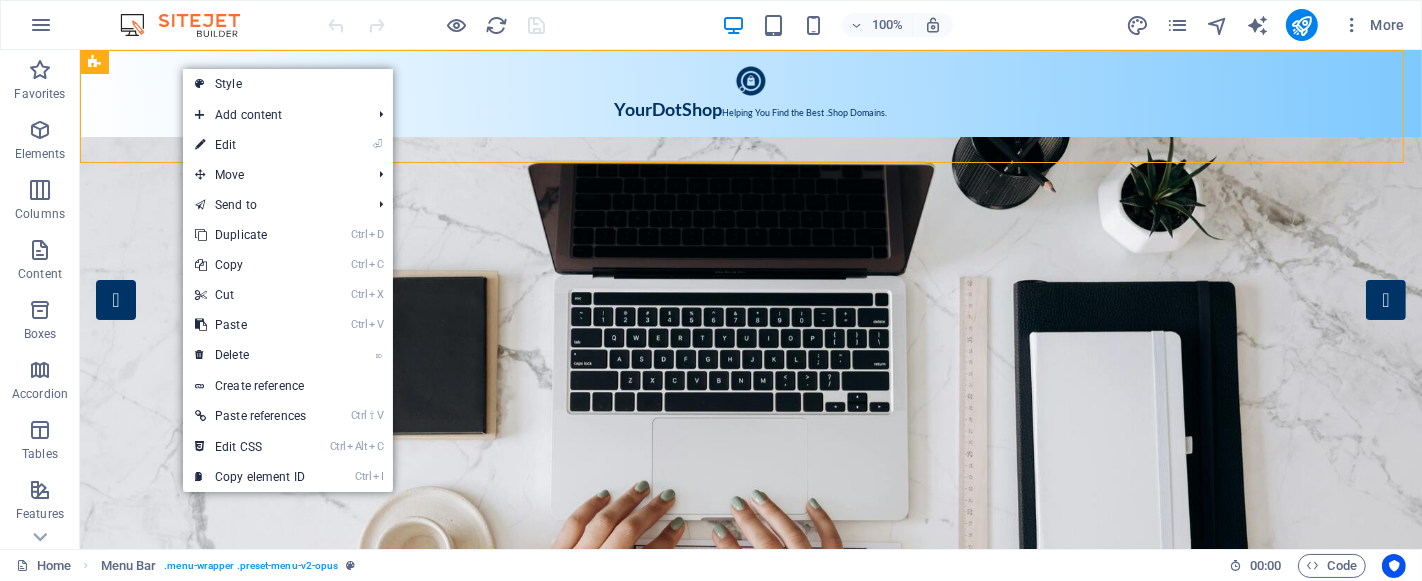 click on "⏎  Edit" at bounding box center (250, 145) 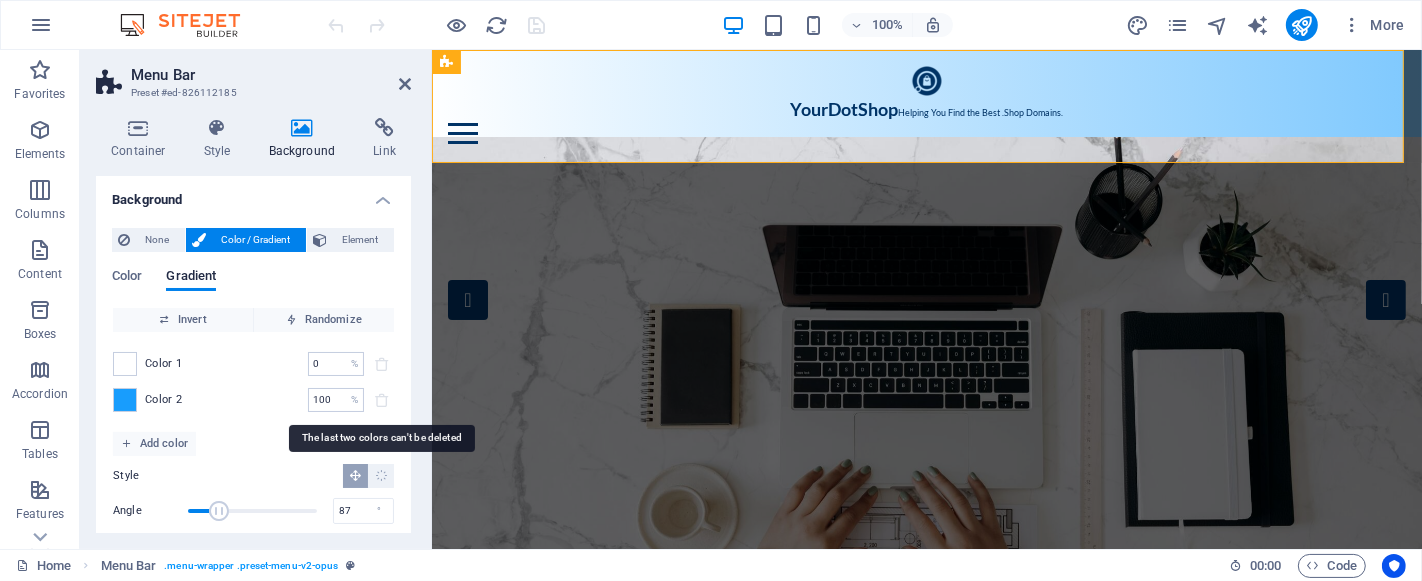 click at bounding box center [382, 400] 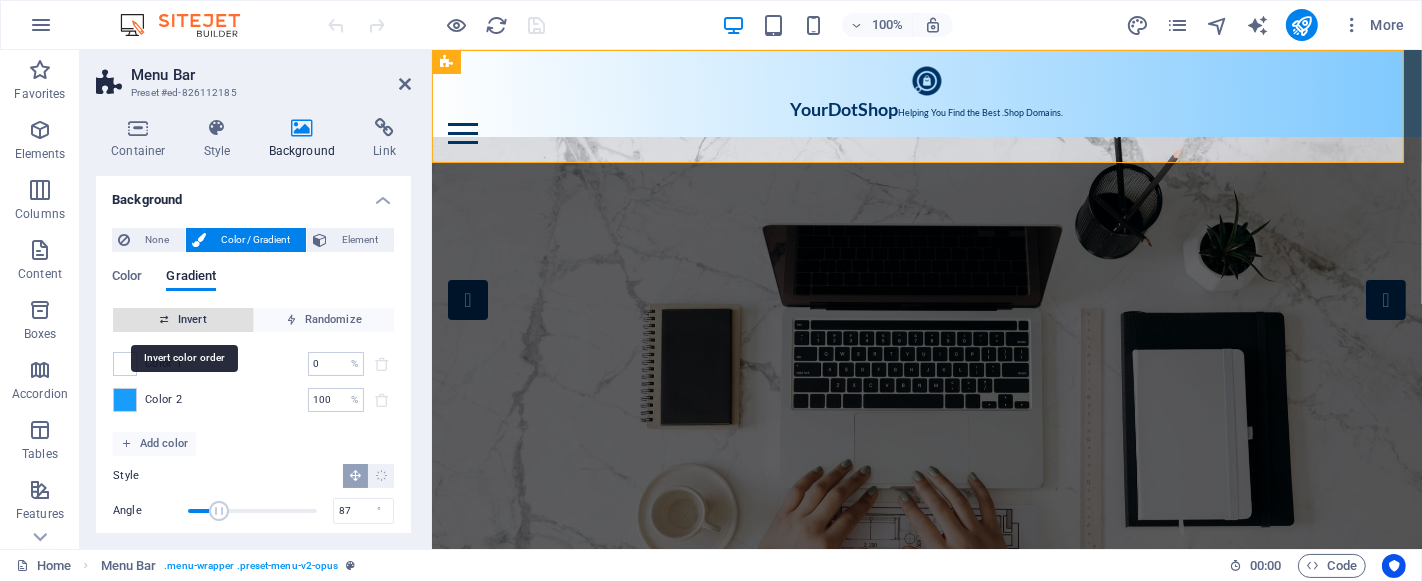 click on "Invert" at bounding box center (183, 320) 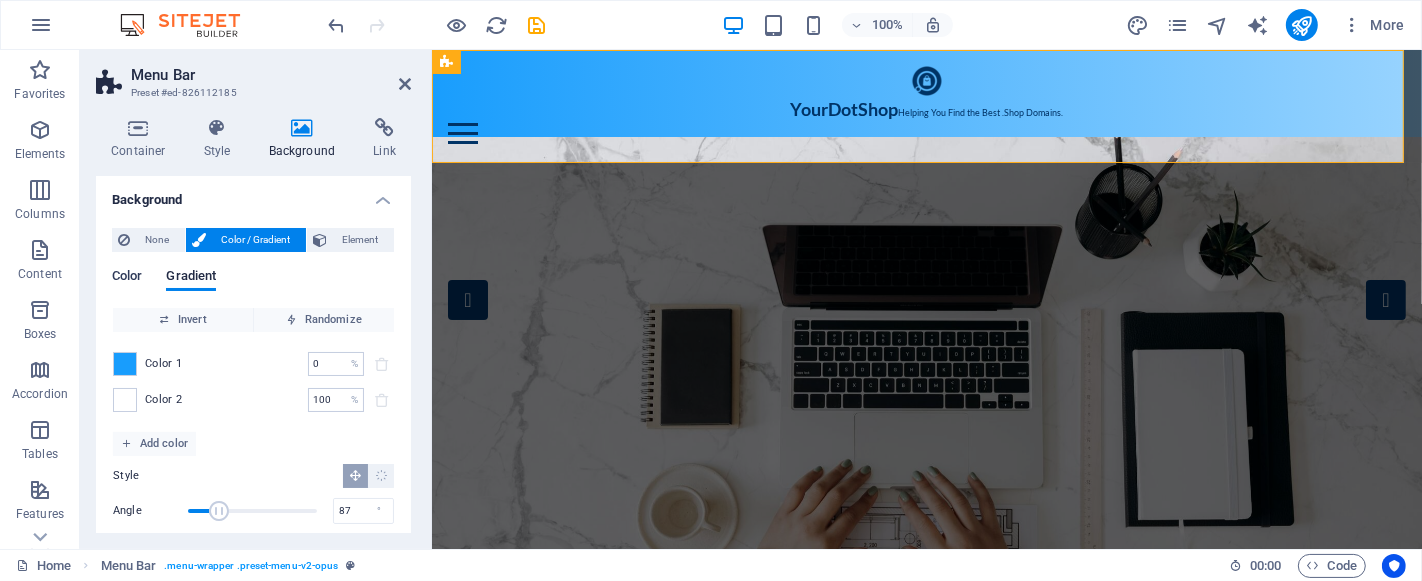 click on "Color" at bounding box center (127, 278) 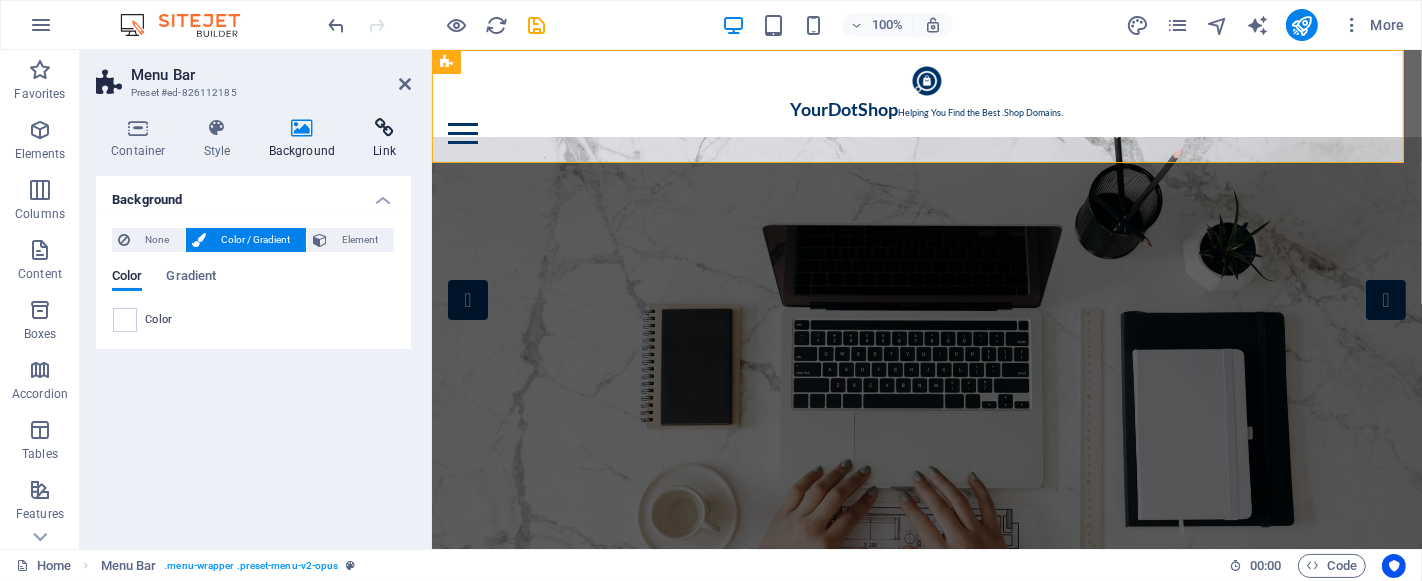 click on "Link" at bounding box center [384, 139] 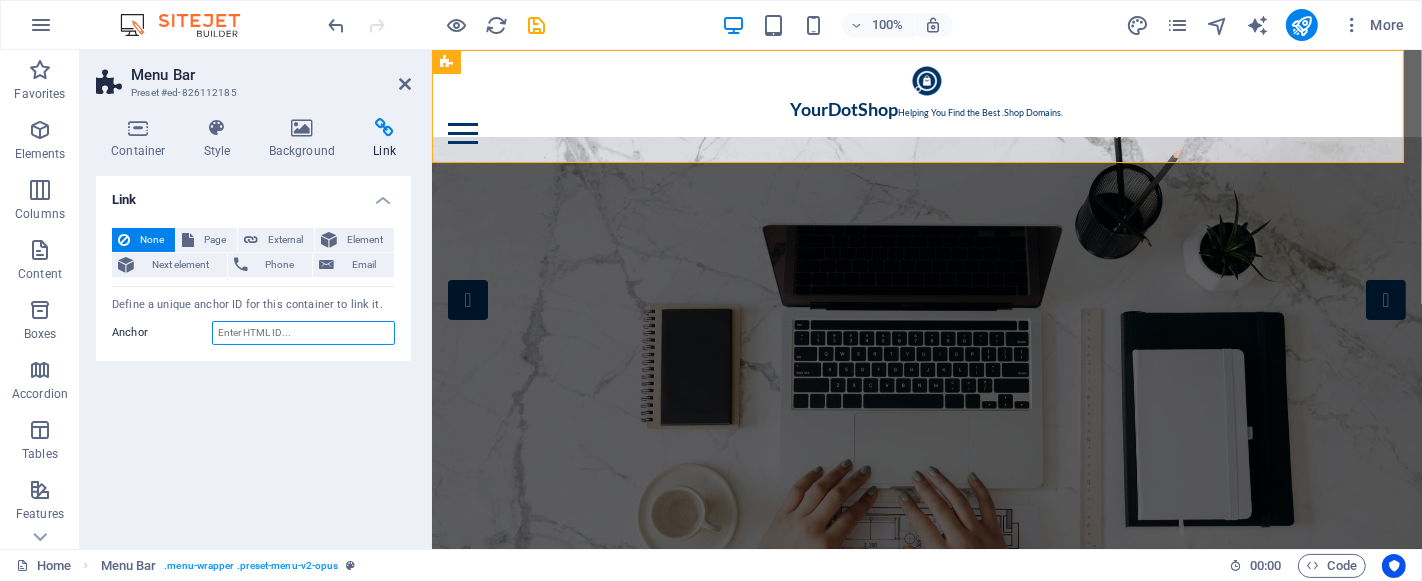click on "Anchor" at bounding box center [303, 333] 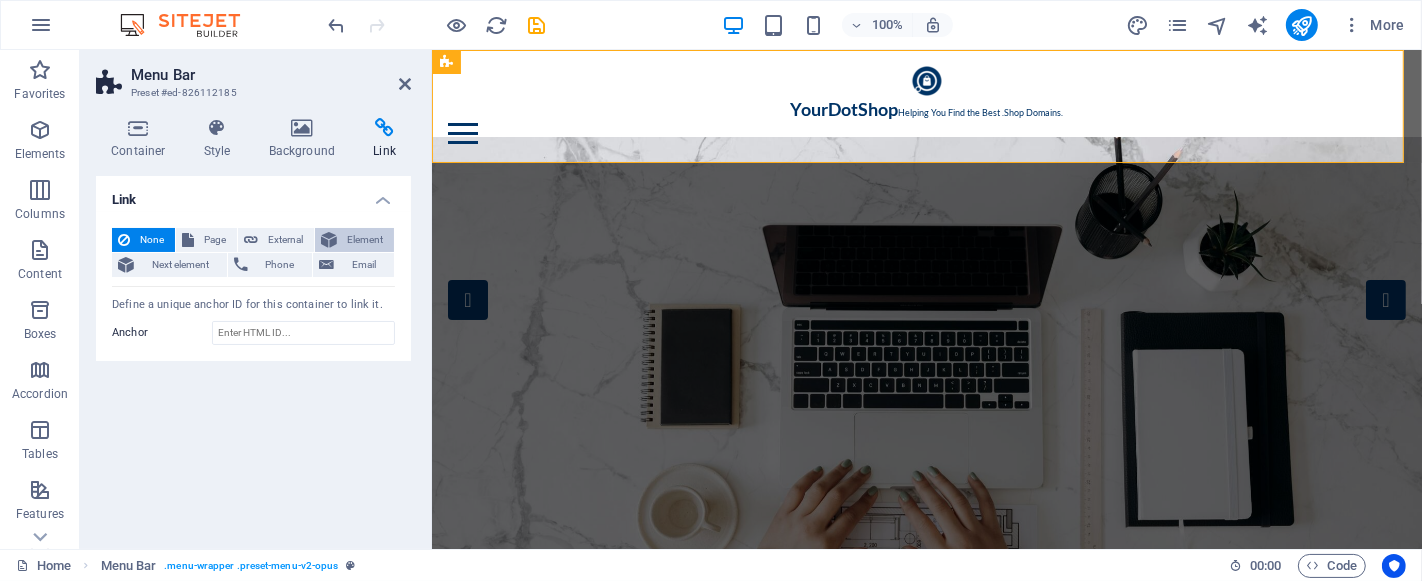 click on "Element" at bounding box center [365, 240] 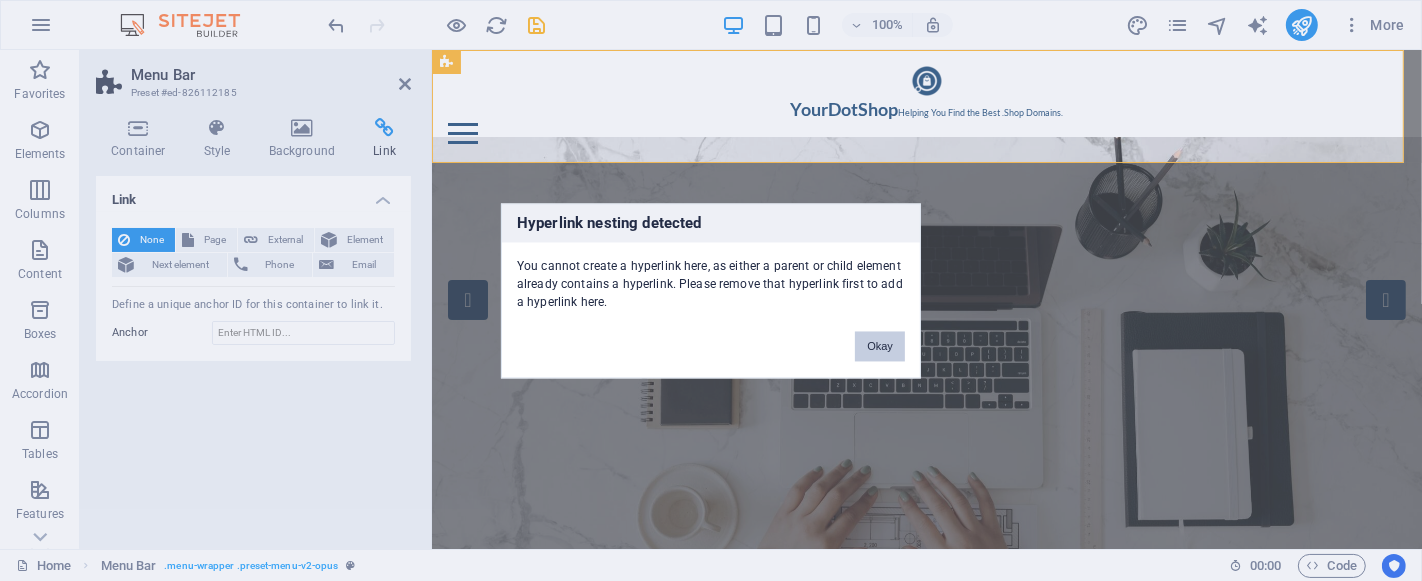 click on "Okay" at bounding box center (880, 346) 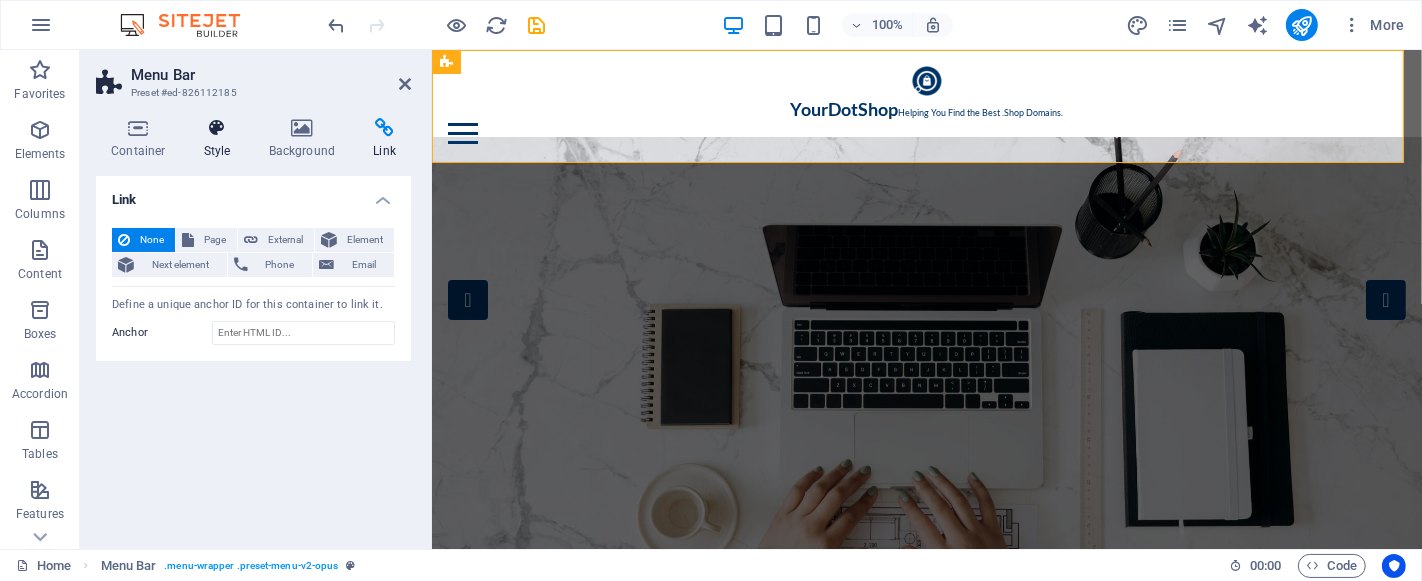click on "Style" at bounding box center (221, 139) 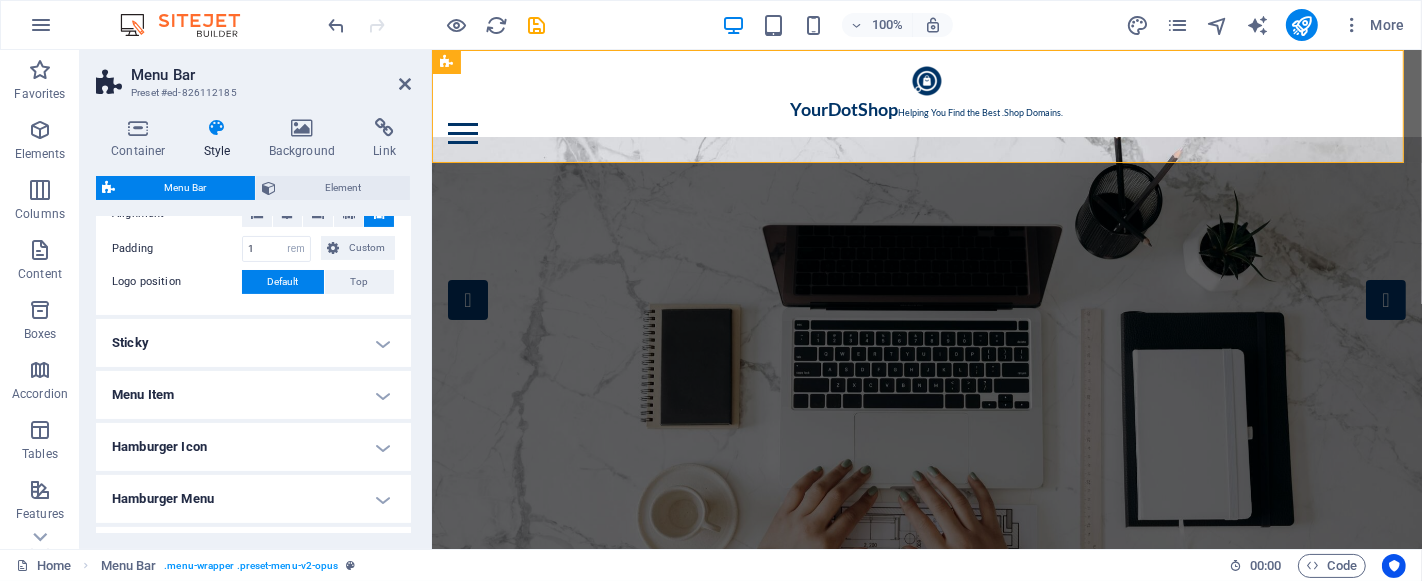 scroll, scrollTop: 333, scrollLeft: 0, axis: vertical 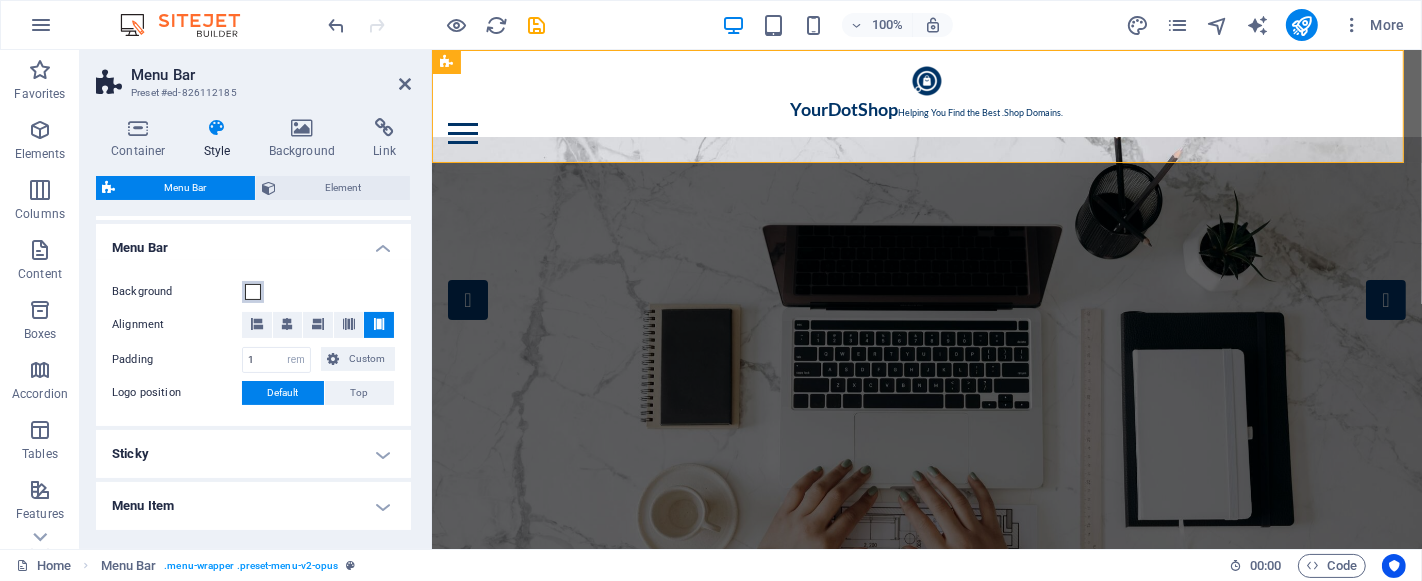 click at bounding box center [253, 292] 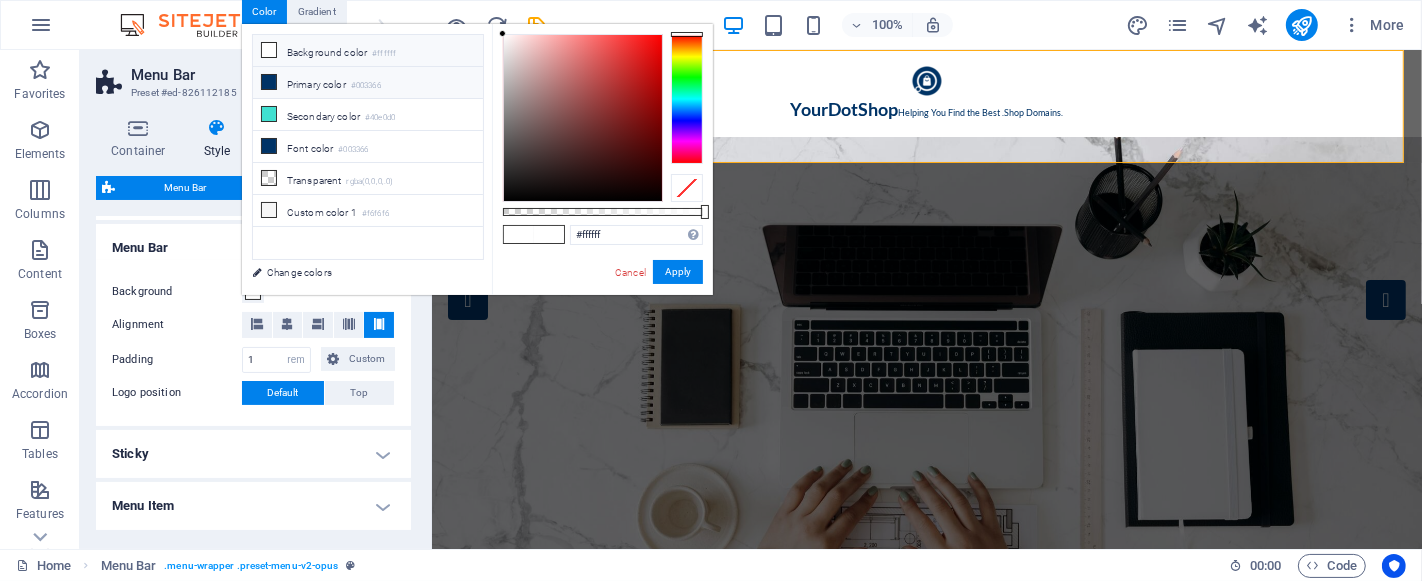 click on "Primary color
#003366" at bounding box center (368, 83) 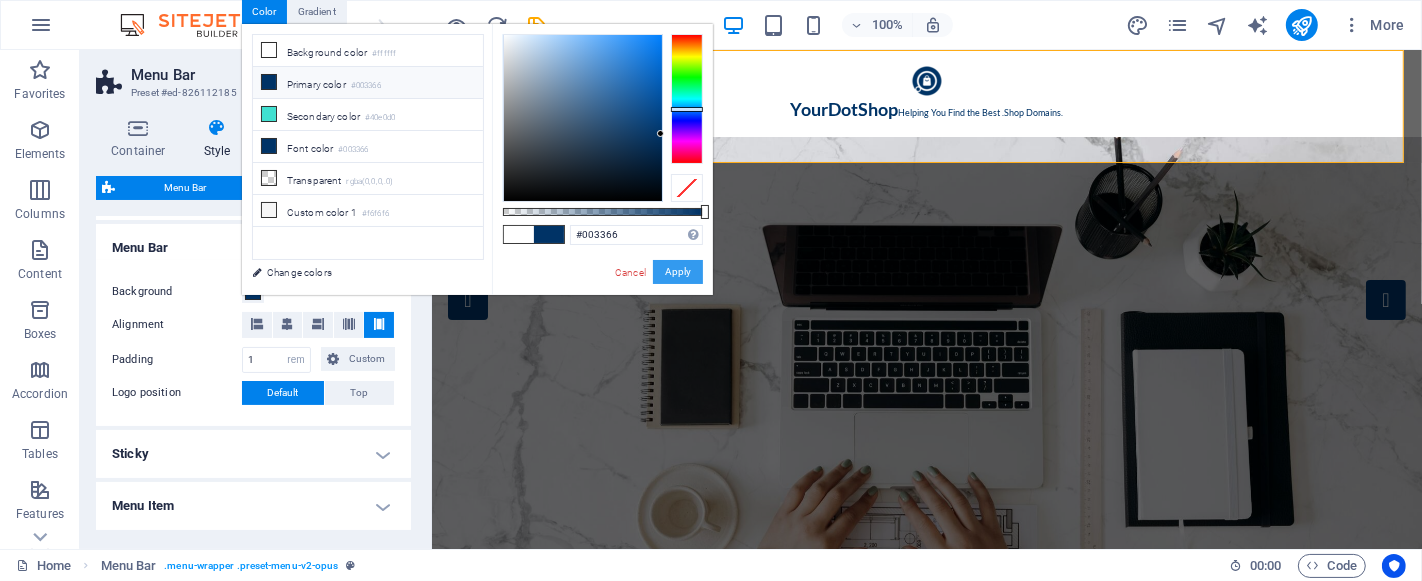 drag, startPoint x: 685, startPoint y: 273, endPoint x: 250, endPoint y: 223, distance: 437.86414 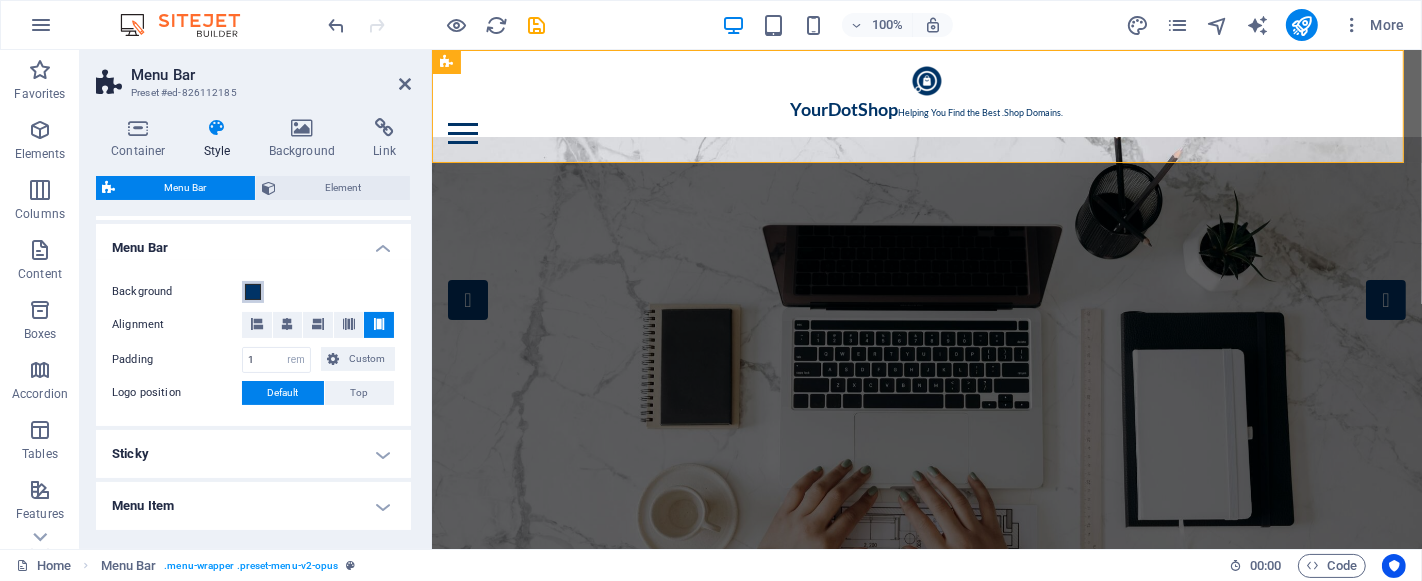 click at bounding box center (253, 292) 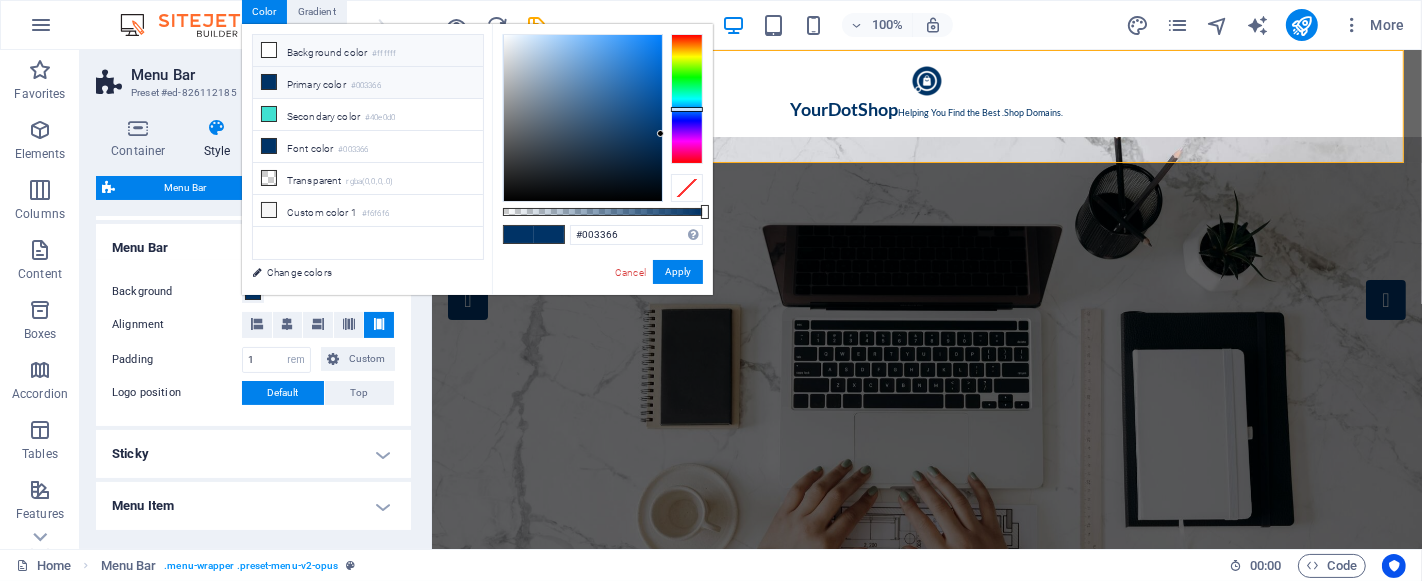 click on "Background color
#ffffff" at bounding box center [368, 51] 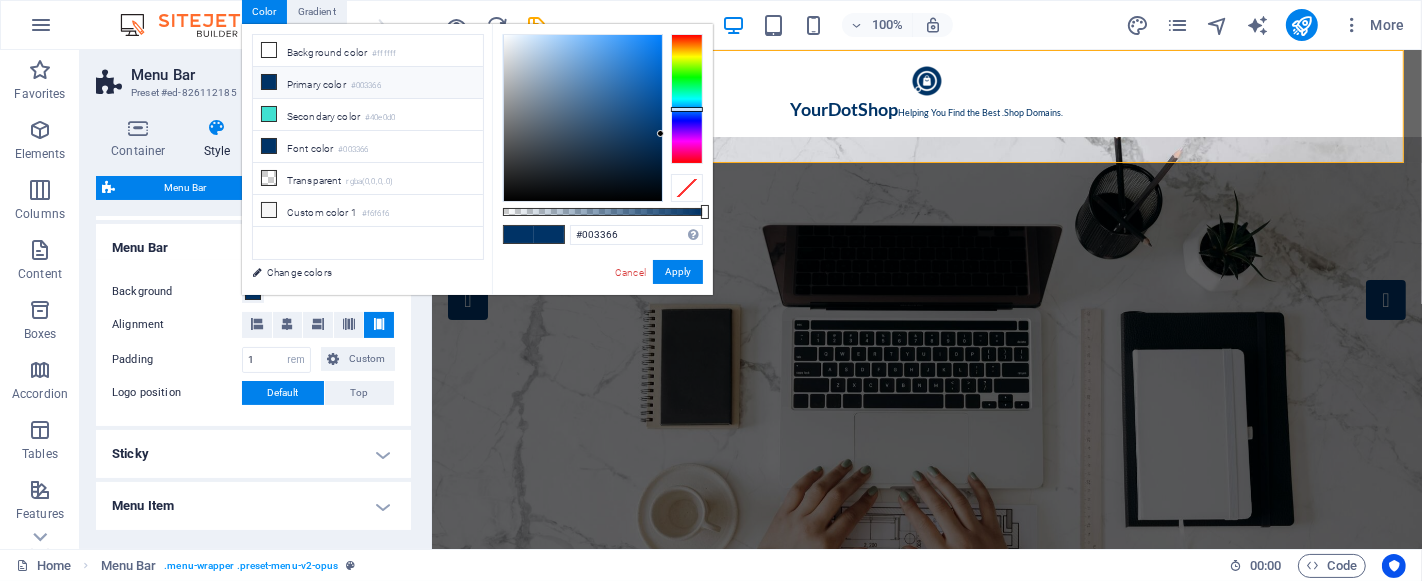 drag, startPoint x: 193, startPoint y: 270, endPoint x: 211, endPoint y: 264, distance: 18.973665 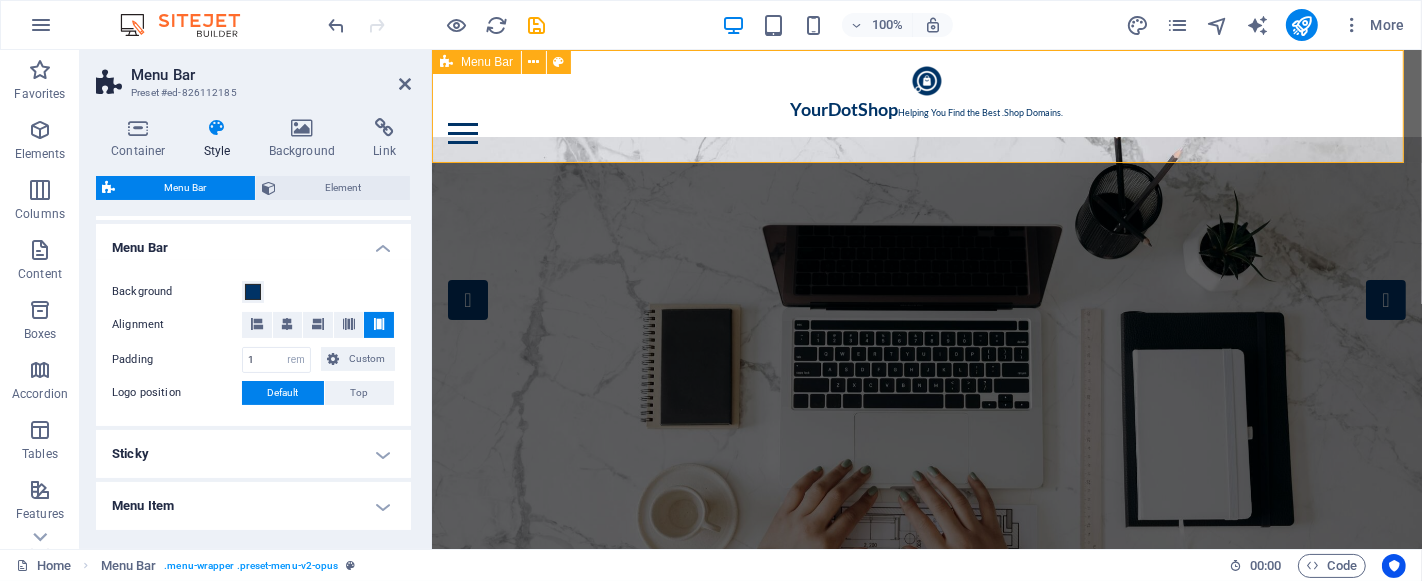 click on "YourDotShop Helping You Find the Best .Shop Domains. Home Domains Partners Testimonials Blog Contact" at bounding box center [926, 105] 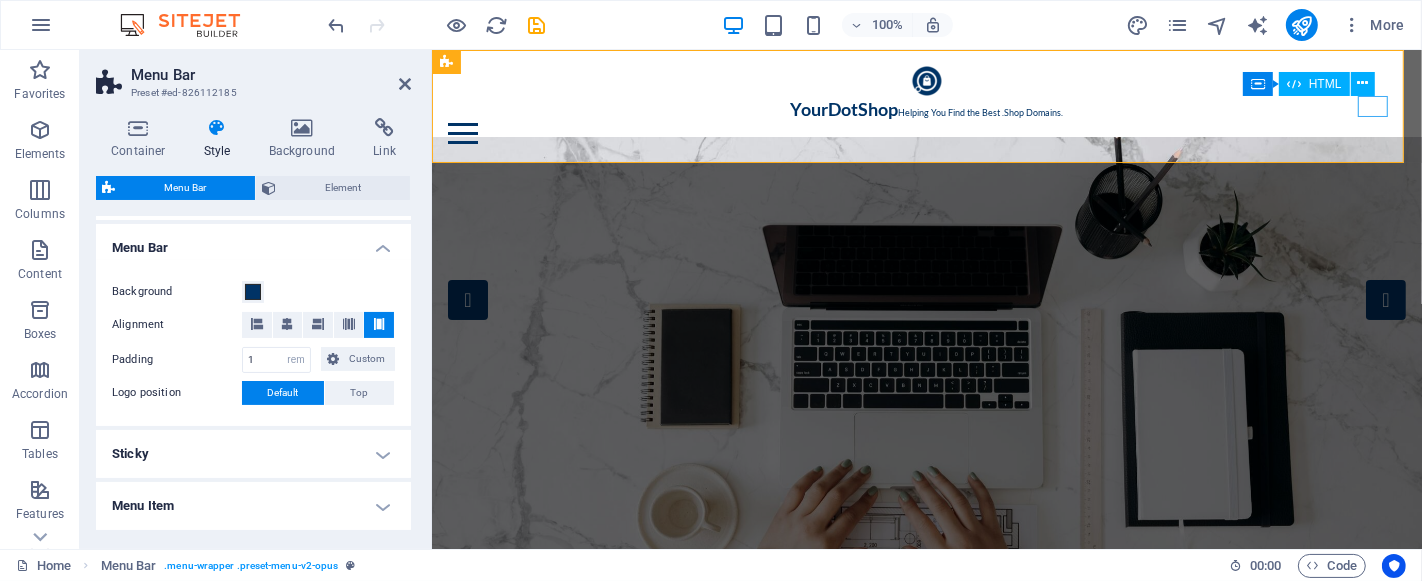 click at bounding box center [926, 133] 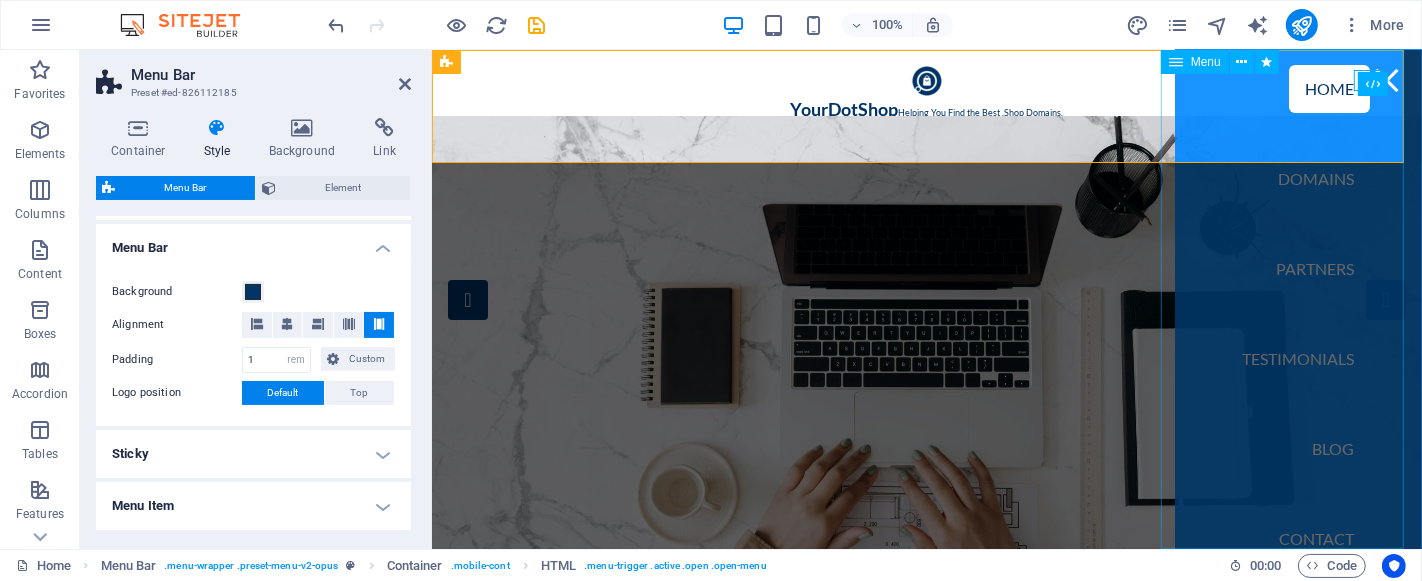 scroll, scrollTop: 24, scrollLeft: 0, axis: vertical 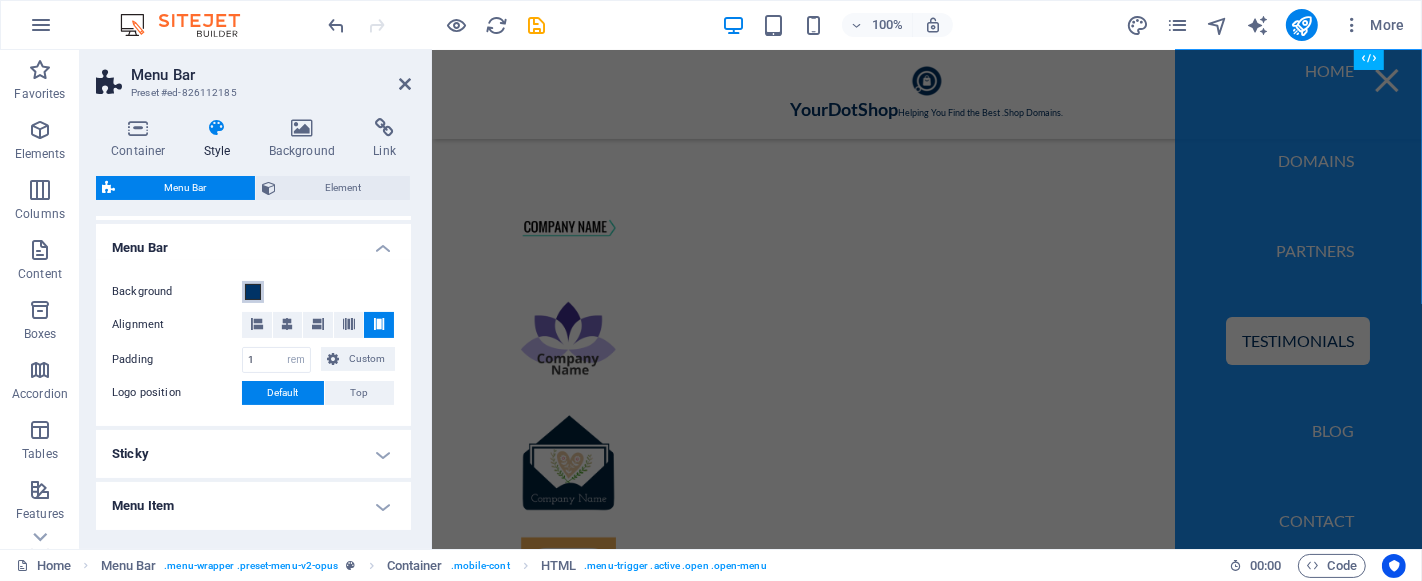 click at bounding box center [253, 292] 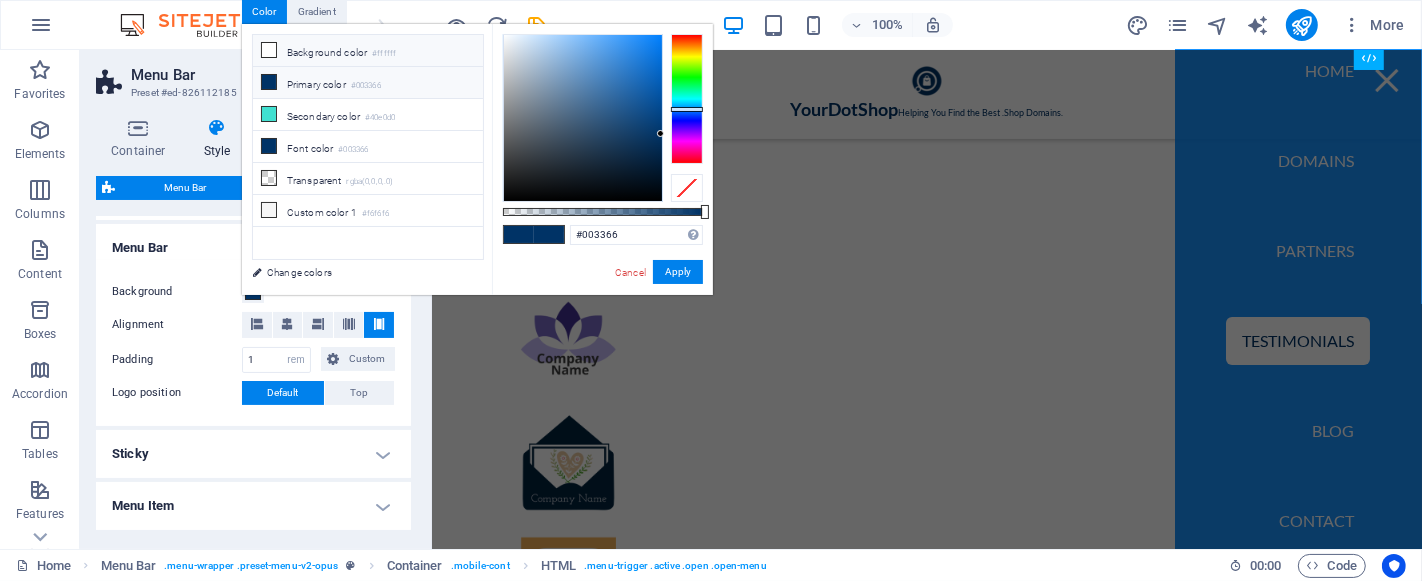 click on "Background color
#ffffff" at bounding box center (368, 51) 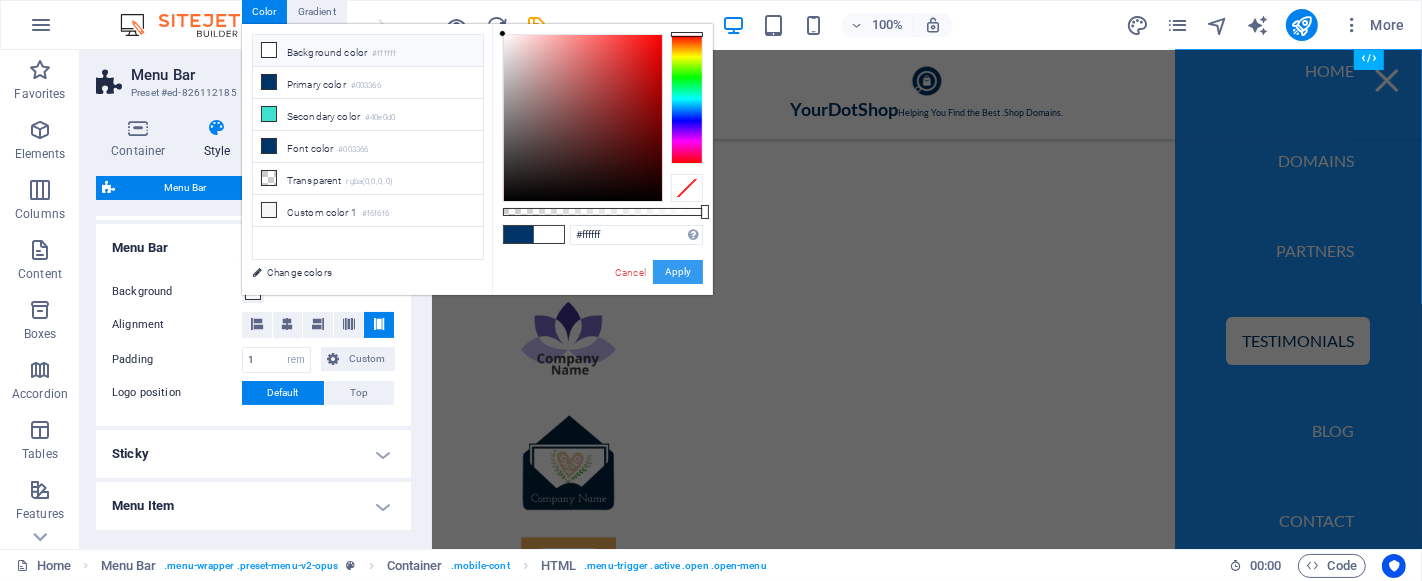 drag, startPoint x: 679, startPoint y: 271, endPoint x: 989, endPoint y: 252, distance: 310.58173 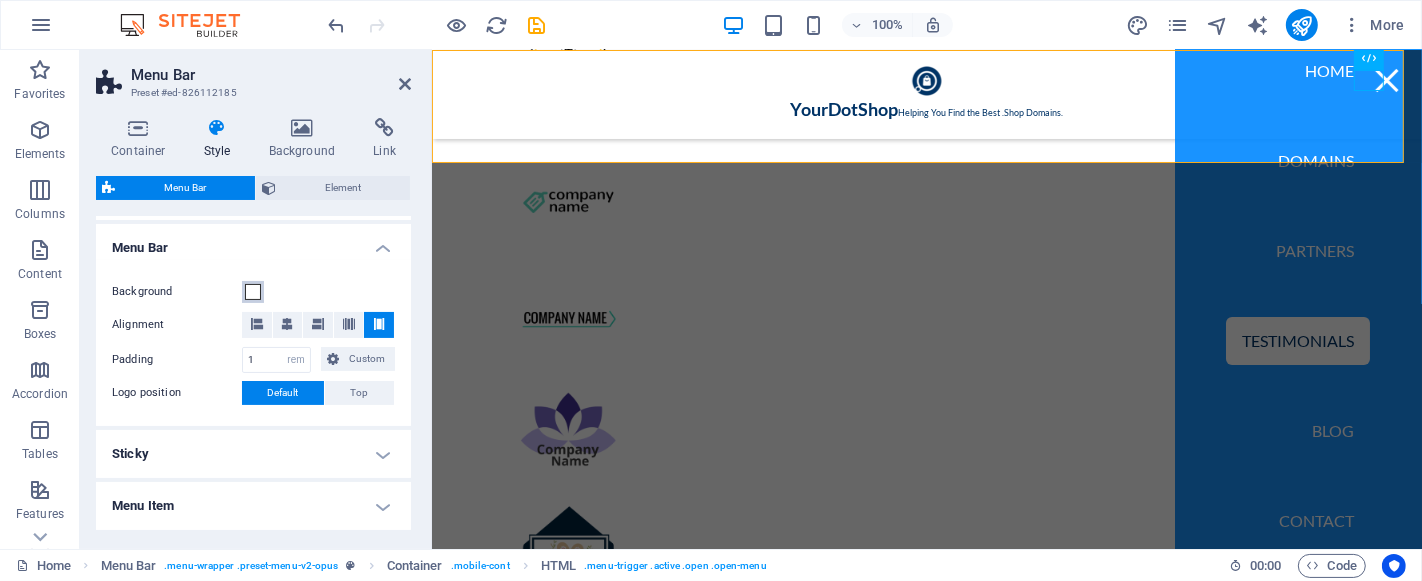 click at bounding box center (253, 292) 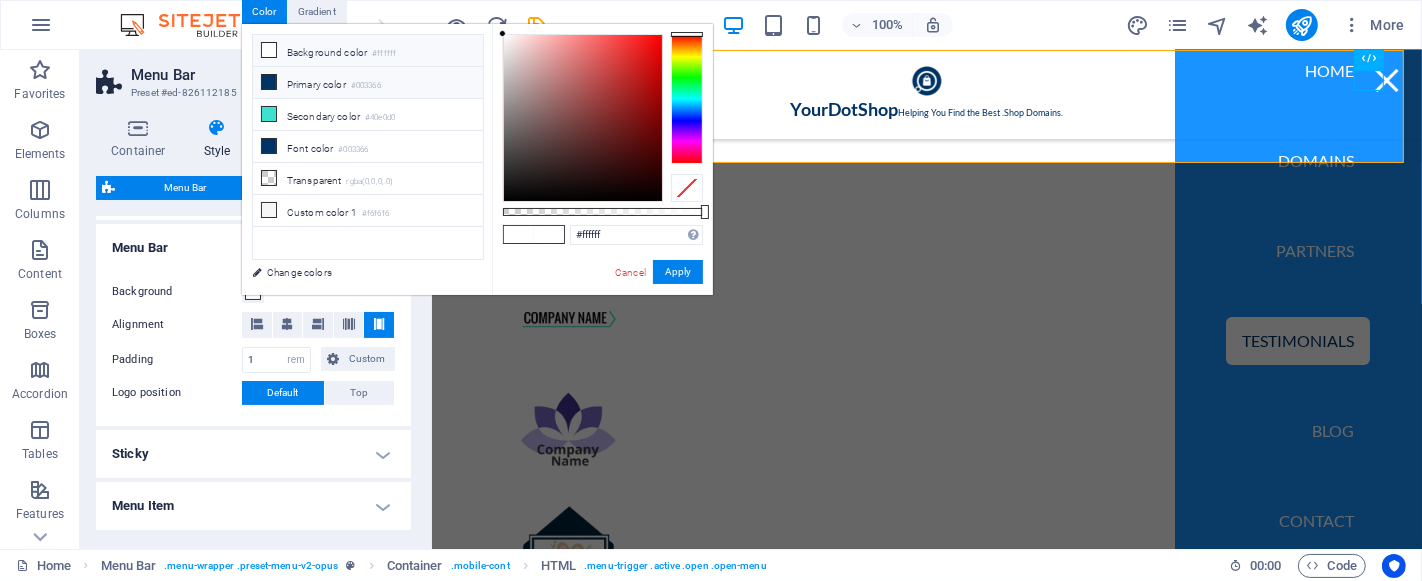 click on "Primary color
#003366" at bounding box center (368, 83) 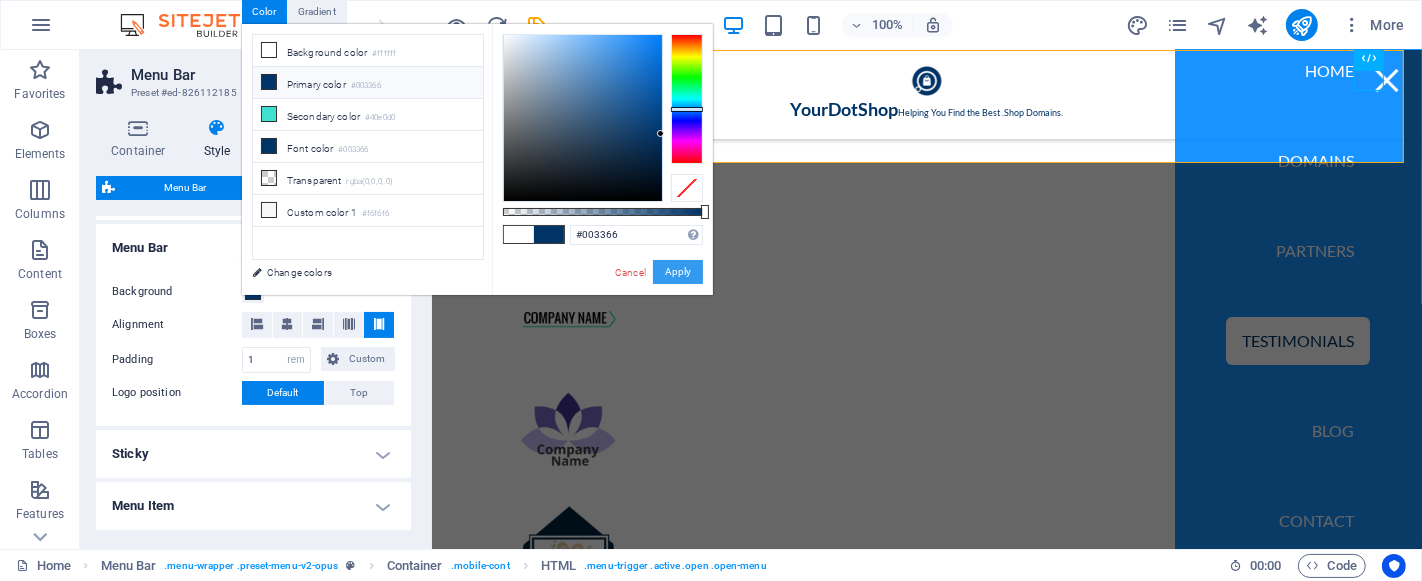 click on "Apply" at bounding box center [678, 272] 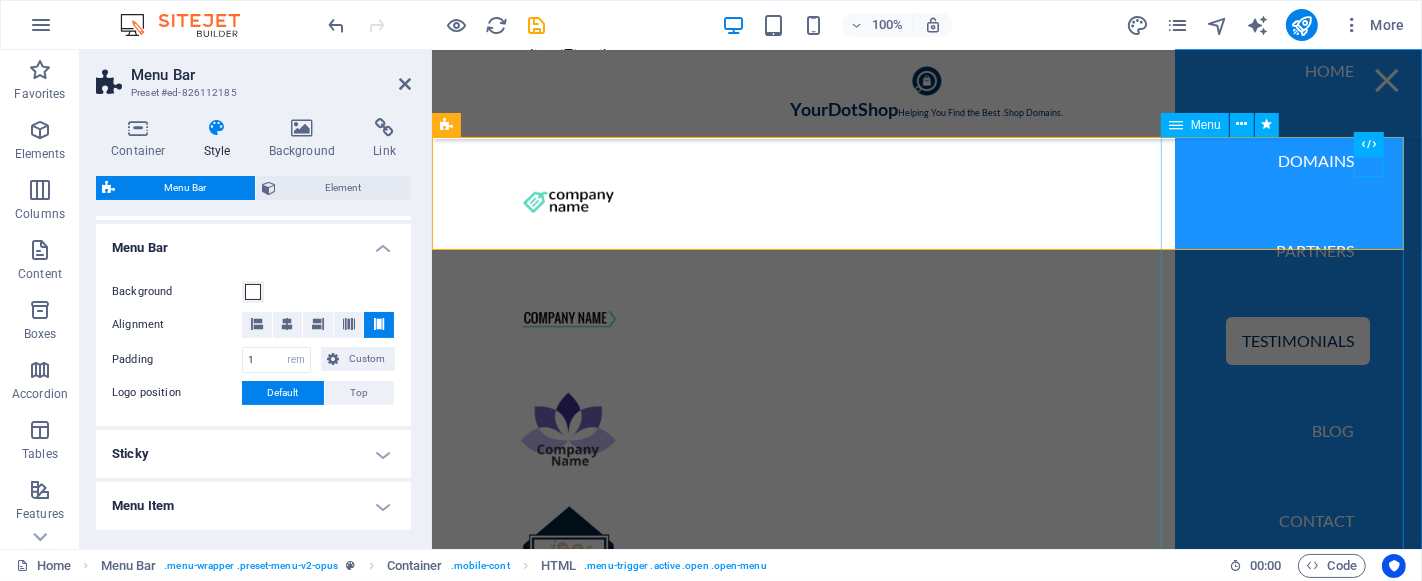scroll, scrollTop: 3777, scrollLeft: 0, axis: vertical 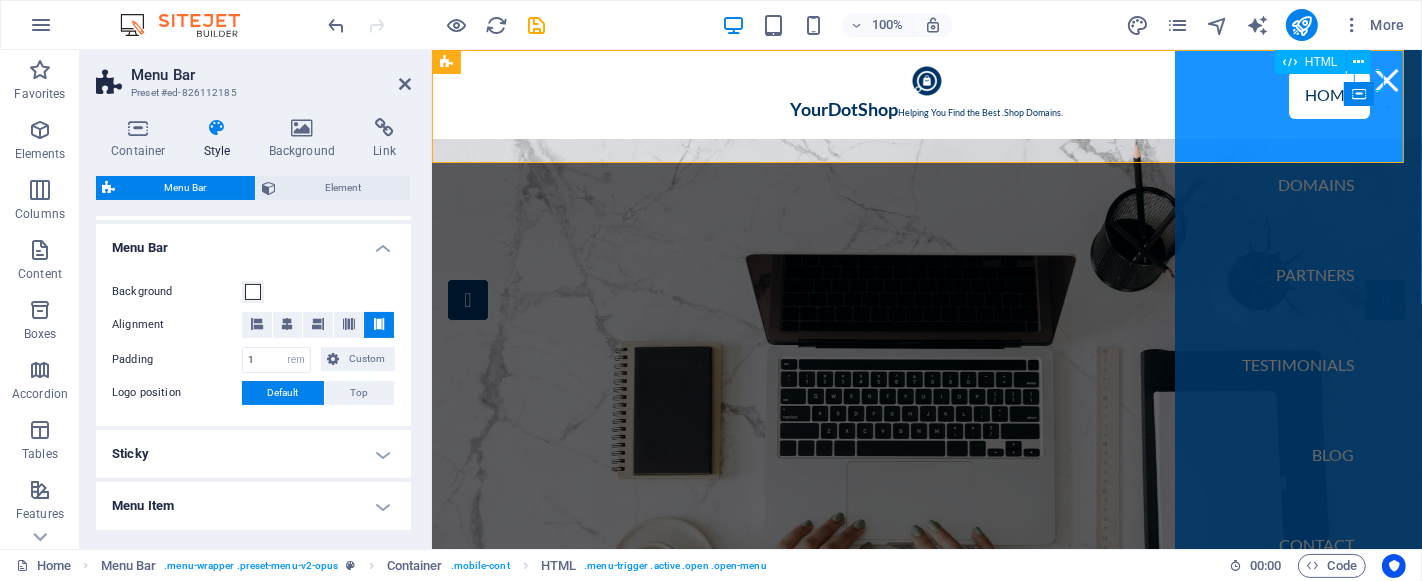 click at bounding box center (1386, 80) 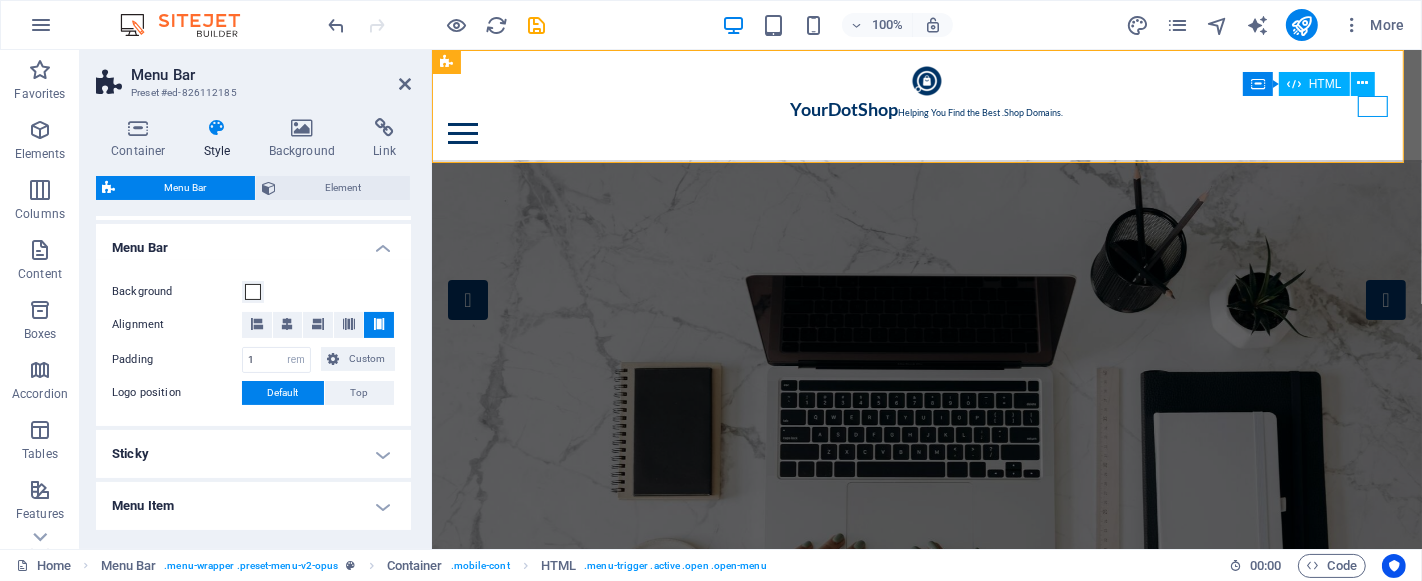 click at bounding box center (926, 133) 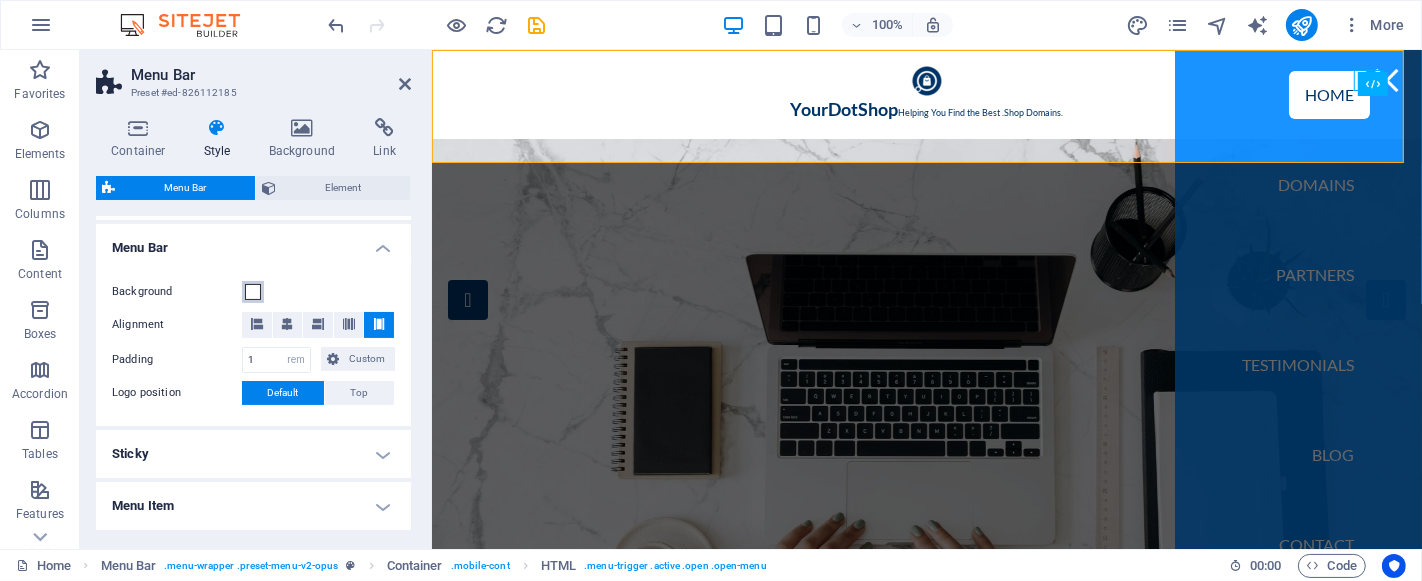 click at bounding box center [253, 292] 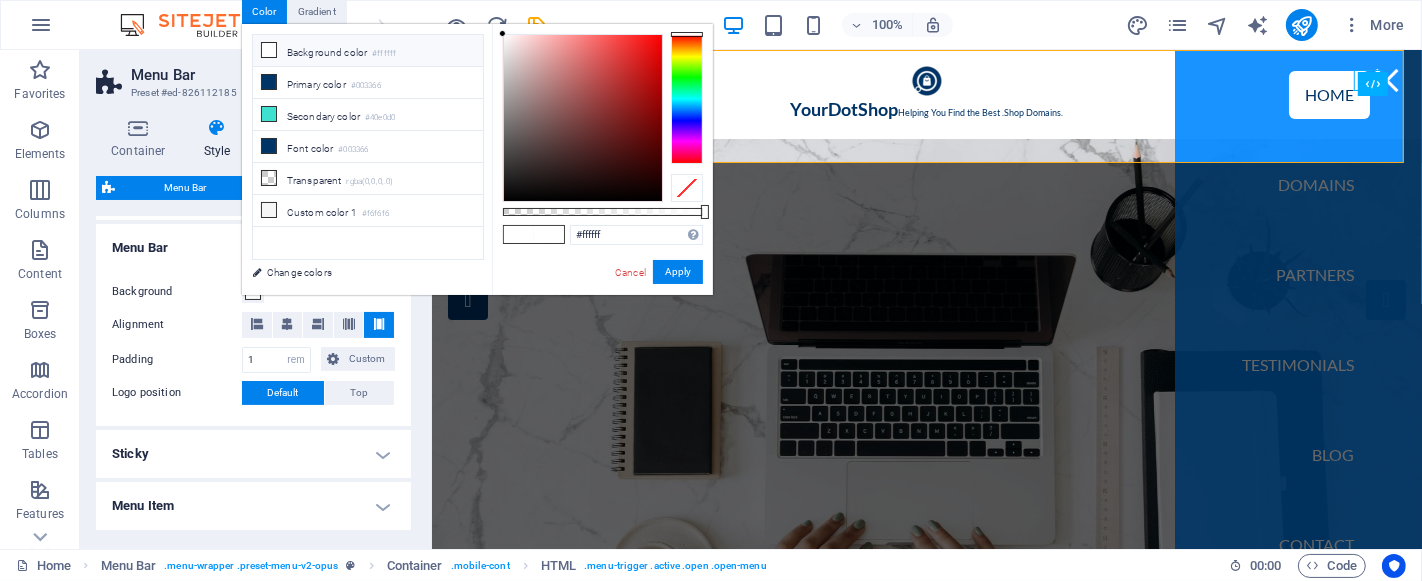 click on "Background color
#ffffff" at bounding box center [368, 51] 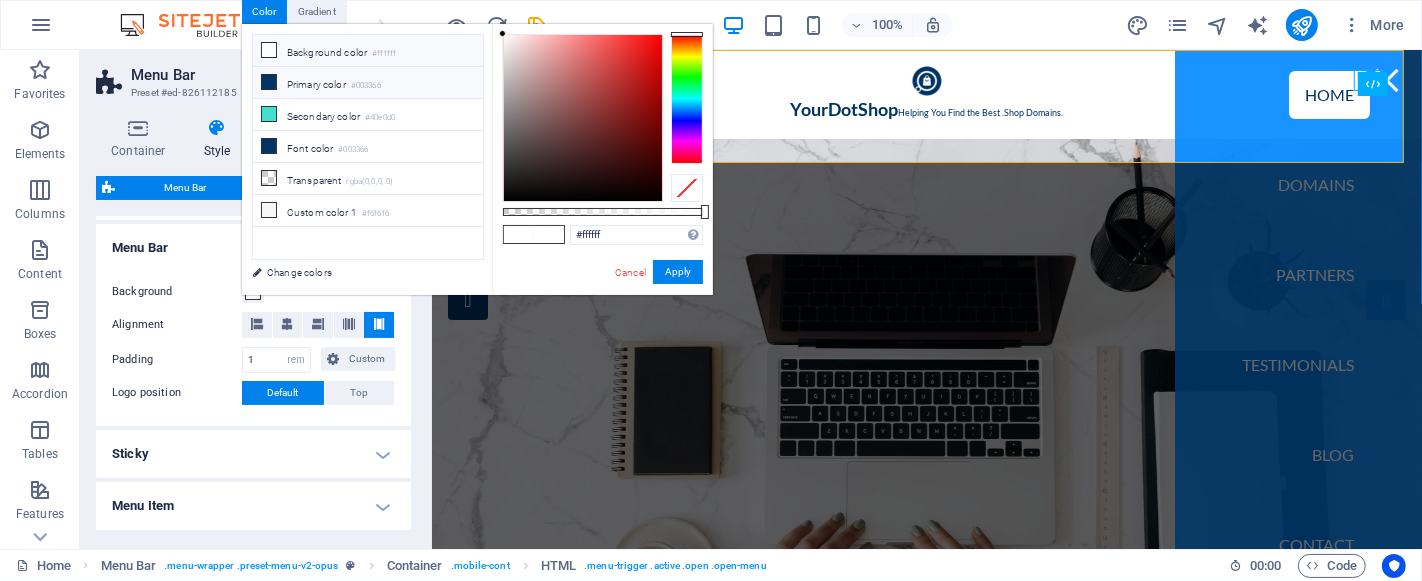 click on "Primary color
#003366" at bounding box center (368, 83) 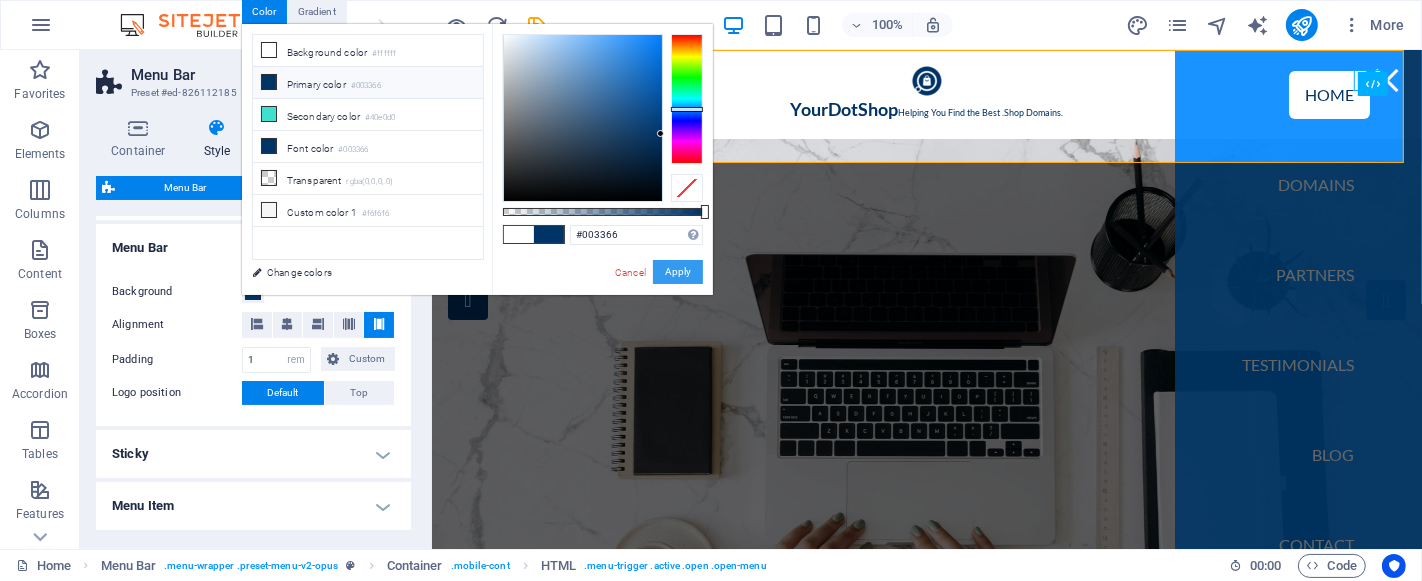click on "Apply" at bounding box center [678, 272] 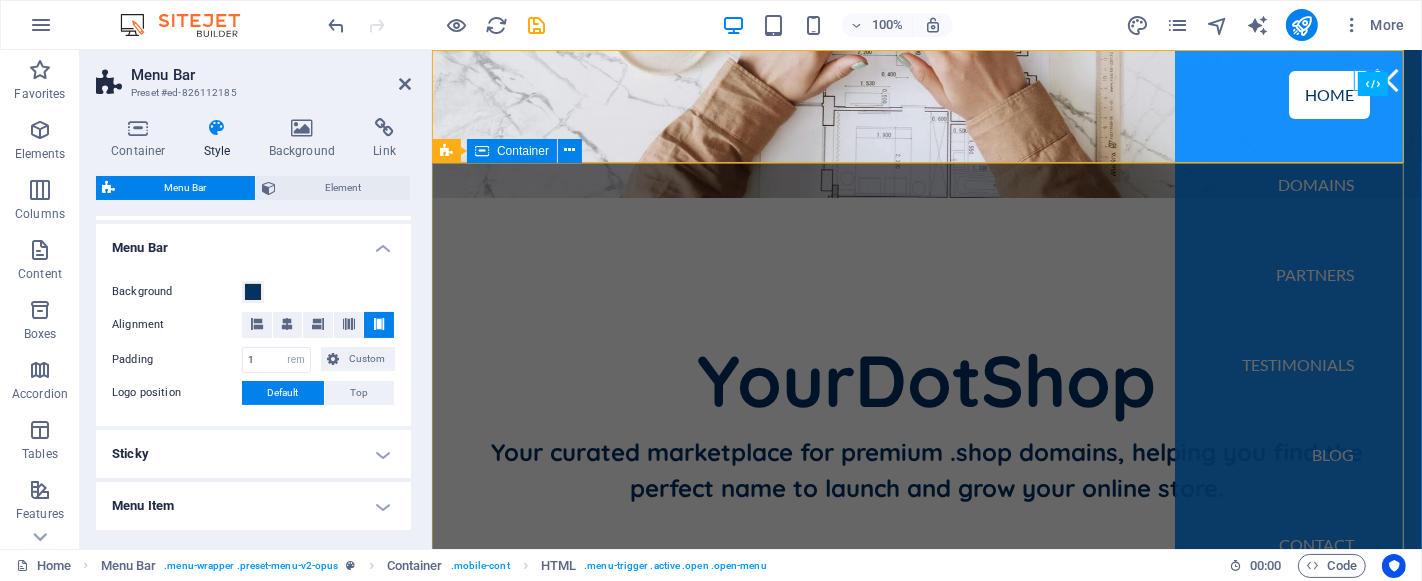 scroll, scrollTop: 0, scrollLeft: 0, axis: both 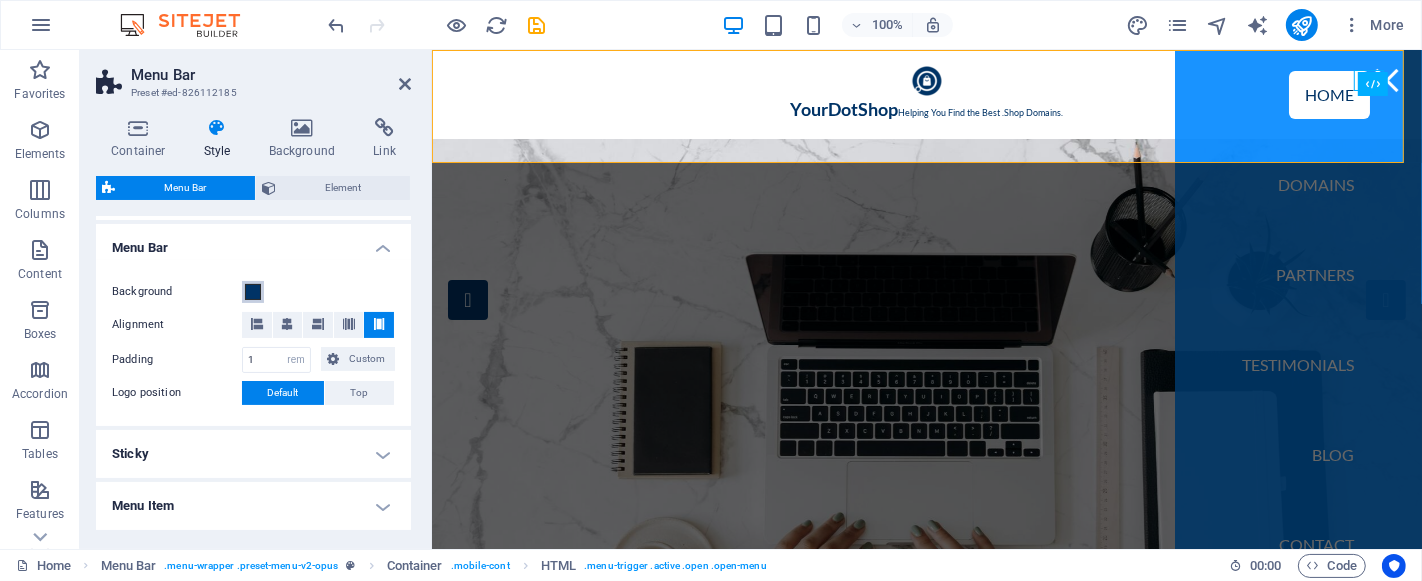 click at bounding box center [253, 292] 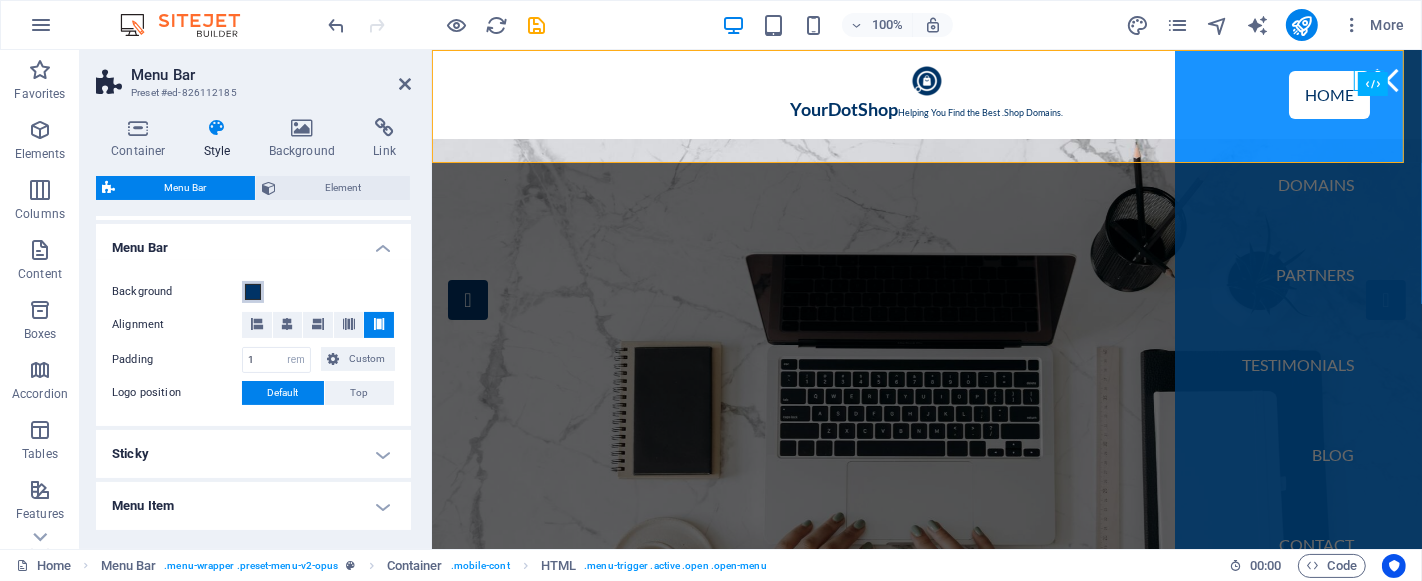 click at bounding box center (253, 292) 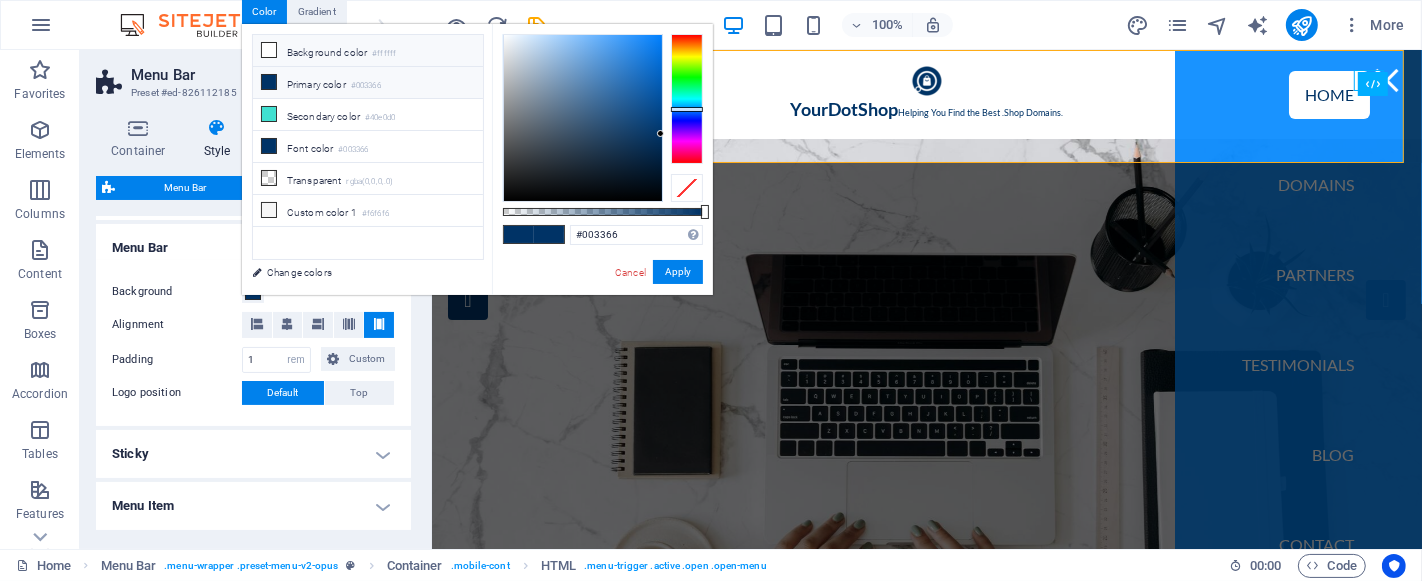 click on "Background color
#ffffff" at bounding box center [368, 51] 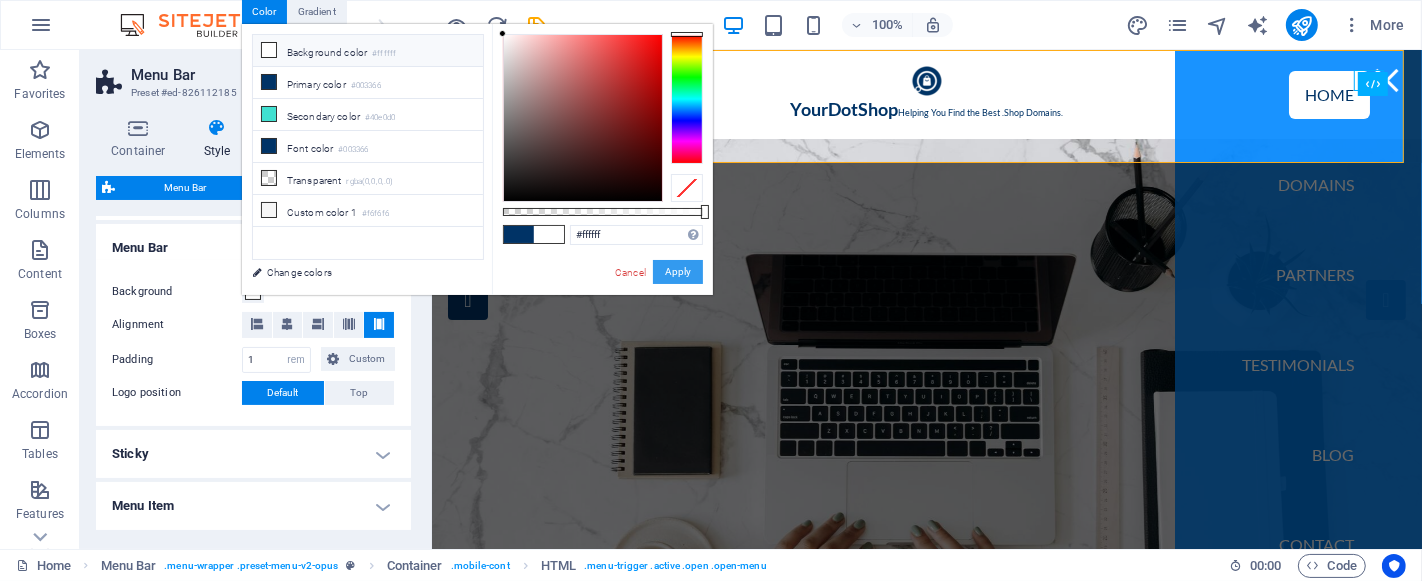 click on "Apply" at bounding box center [678, 272] 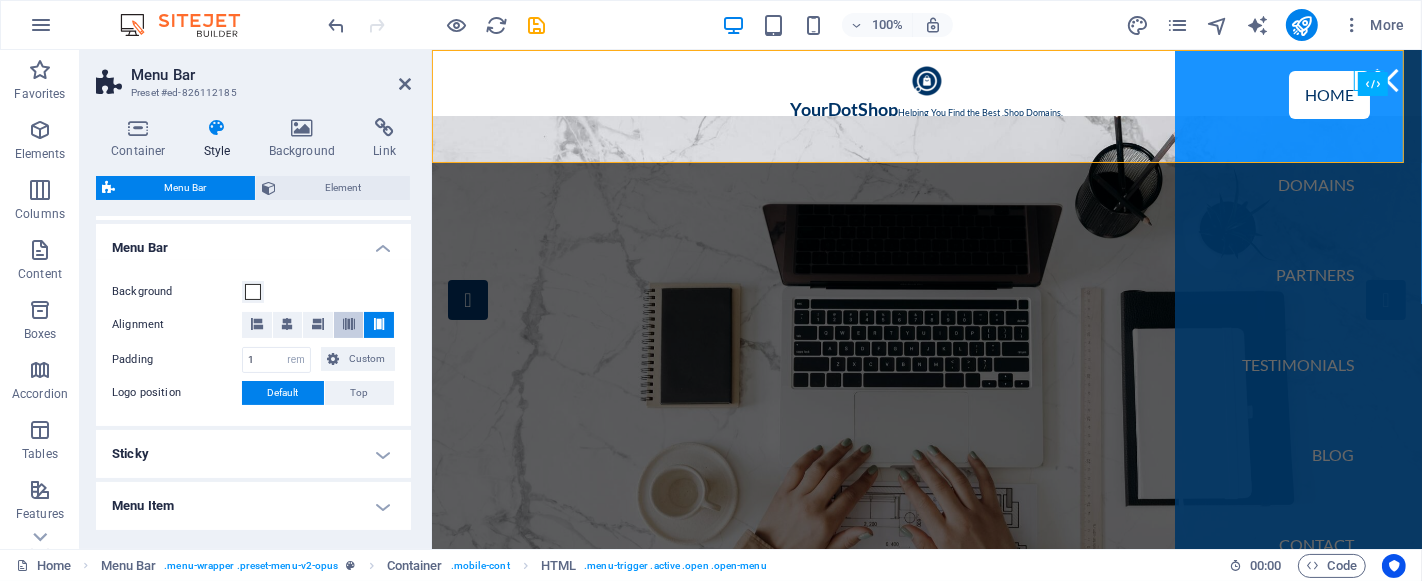 click at bounding box center (349, 325) 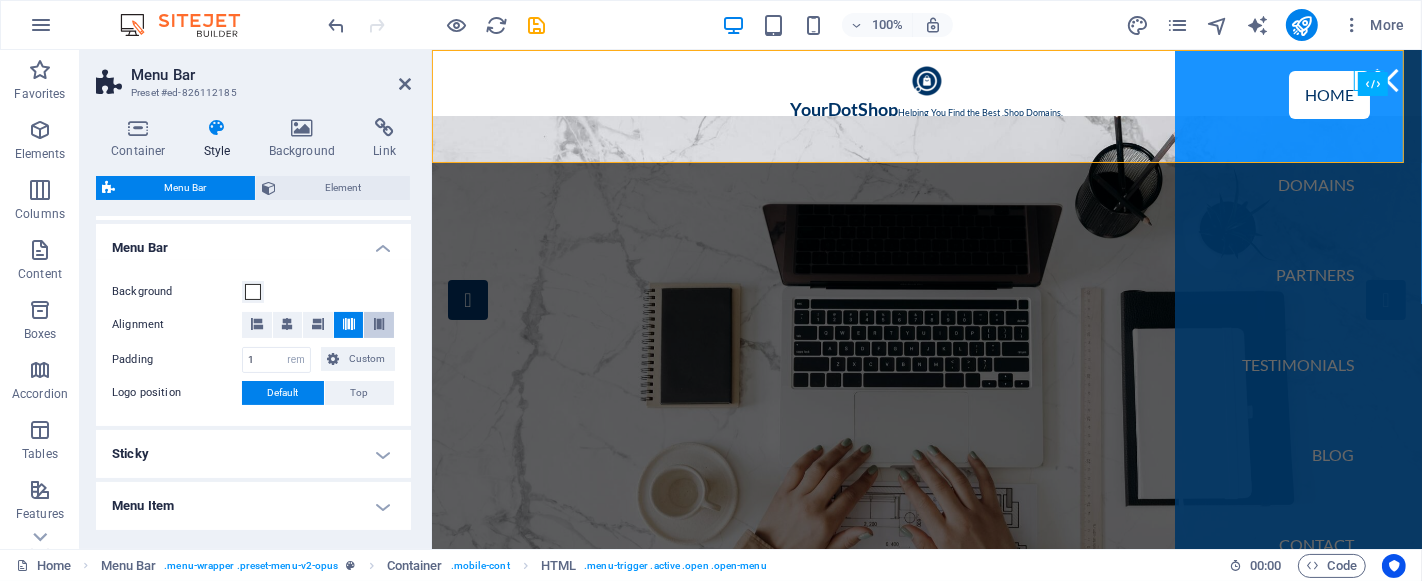 click at bounding box center (379, 324) 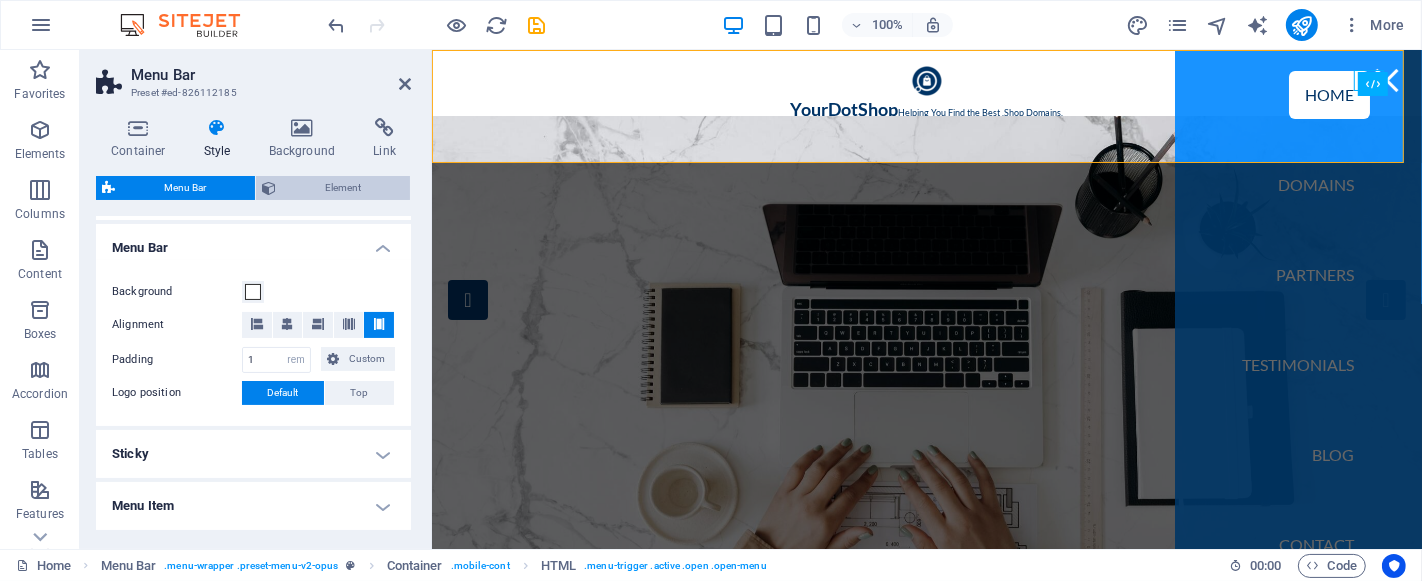 click on "Element" at bounding box center [343, 188] 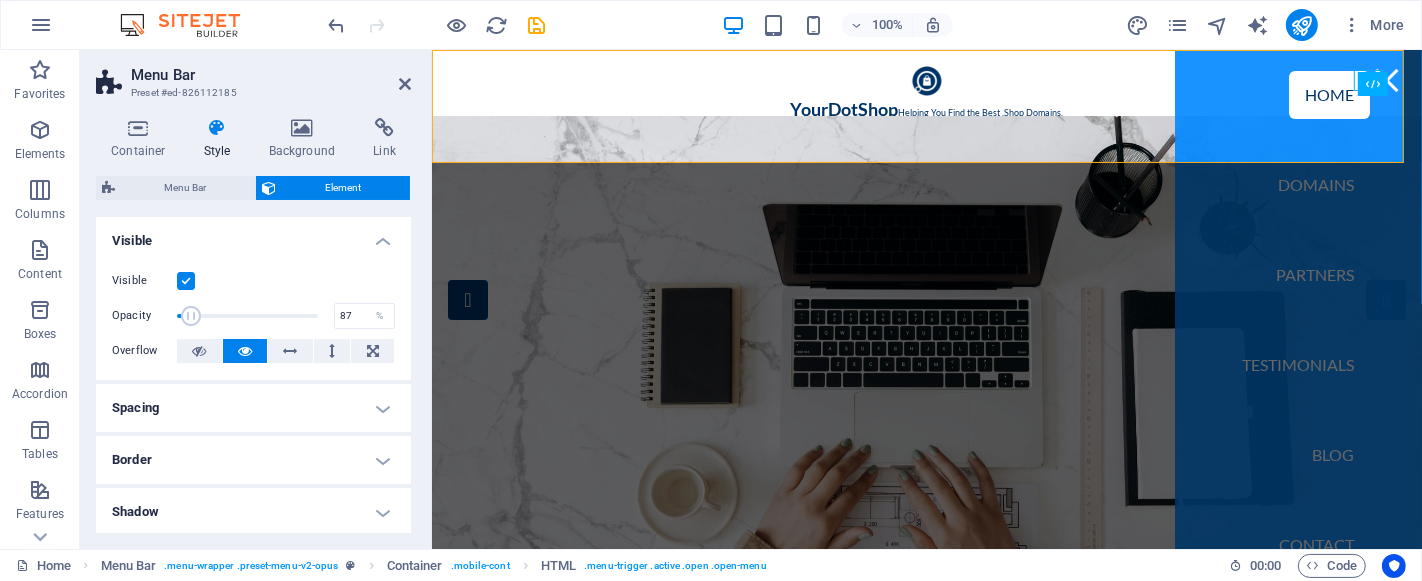 type on "100" 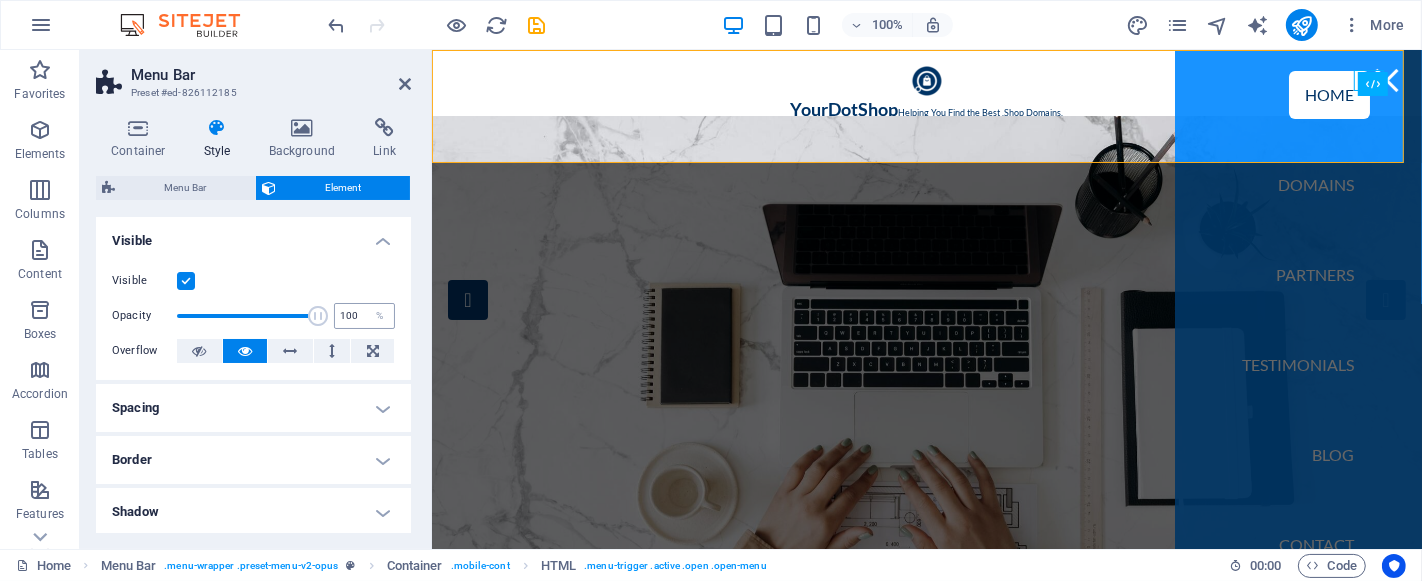 drag, startPoint x: 314, startPoint y: 314, endPoint x: 360, endPoint y: 321, distance: 46.52956 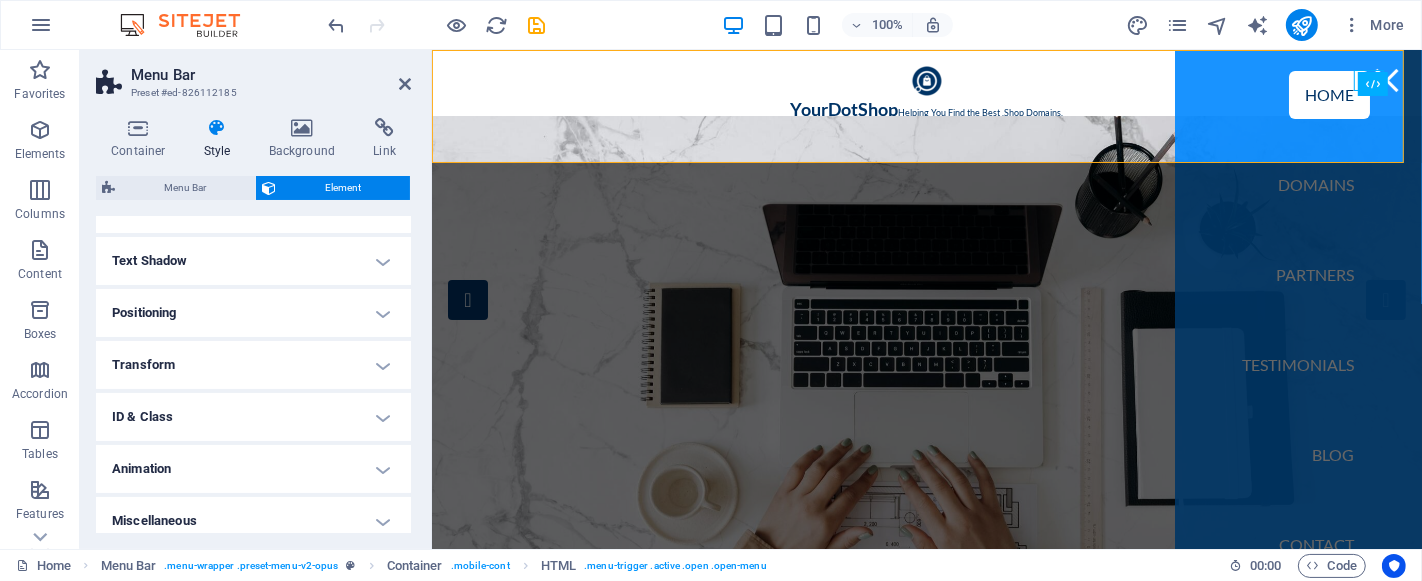 scroll, scrollTop: 314, scrollLeft: 0, axis: vertical 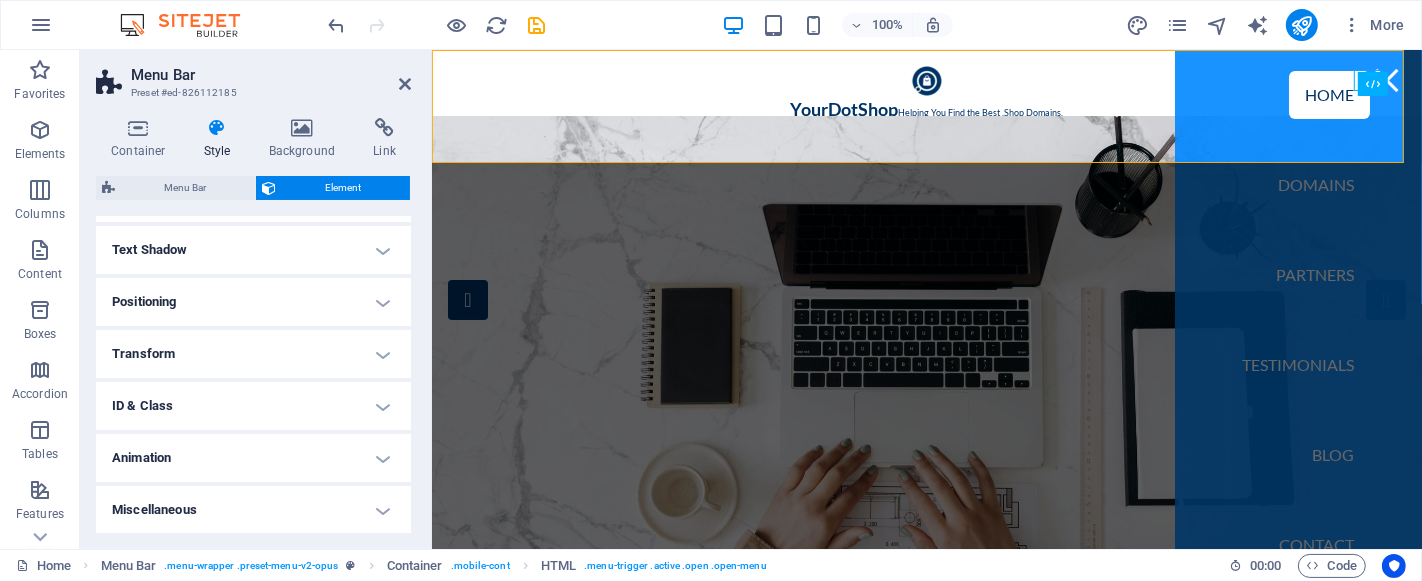 click on "Animation" at bounding box center [253, 458] 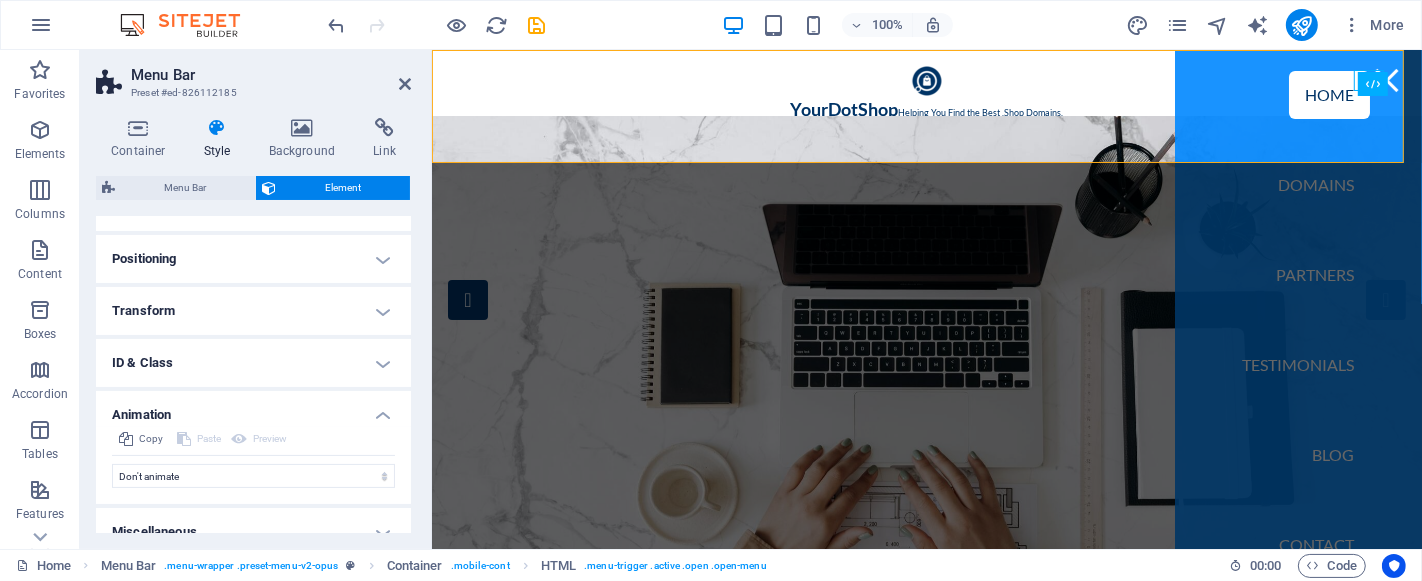 scroll, scrollTop: 378, scrollLeft: 0, axis: vertical 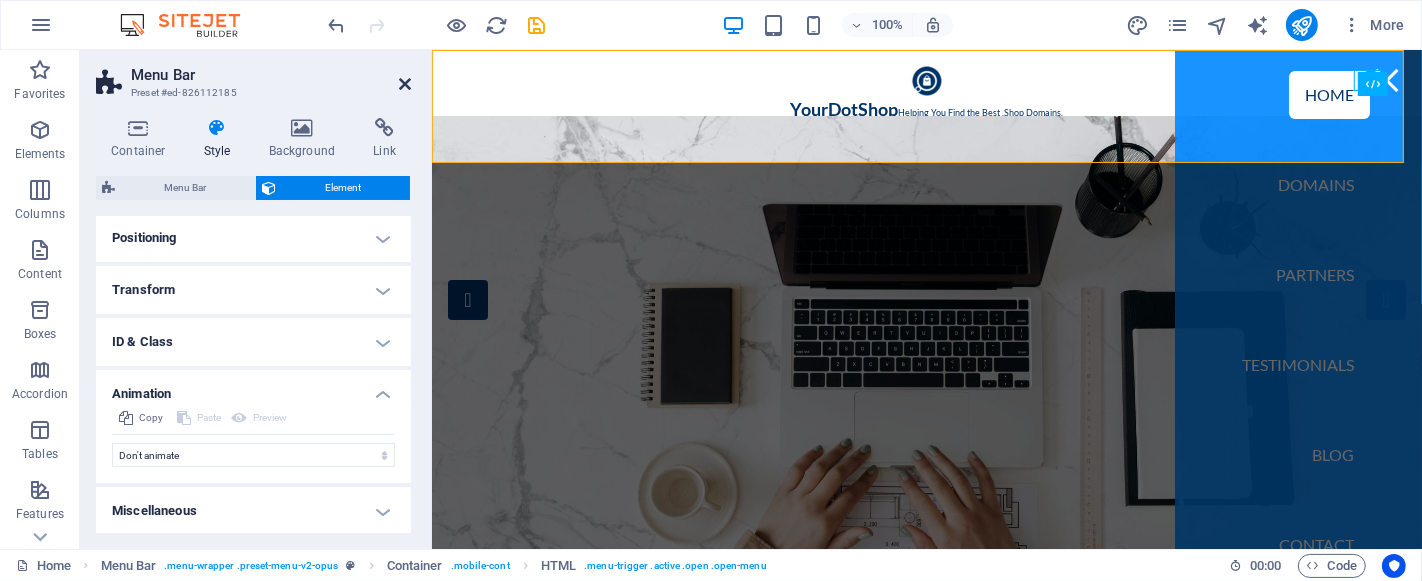 click at bounding box center [405, 84] 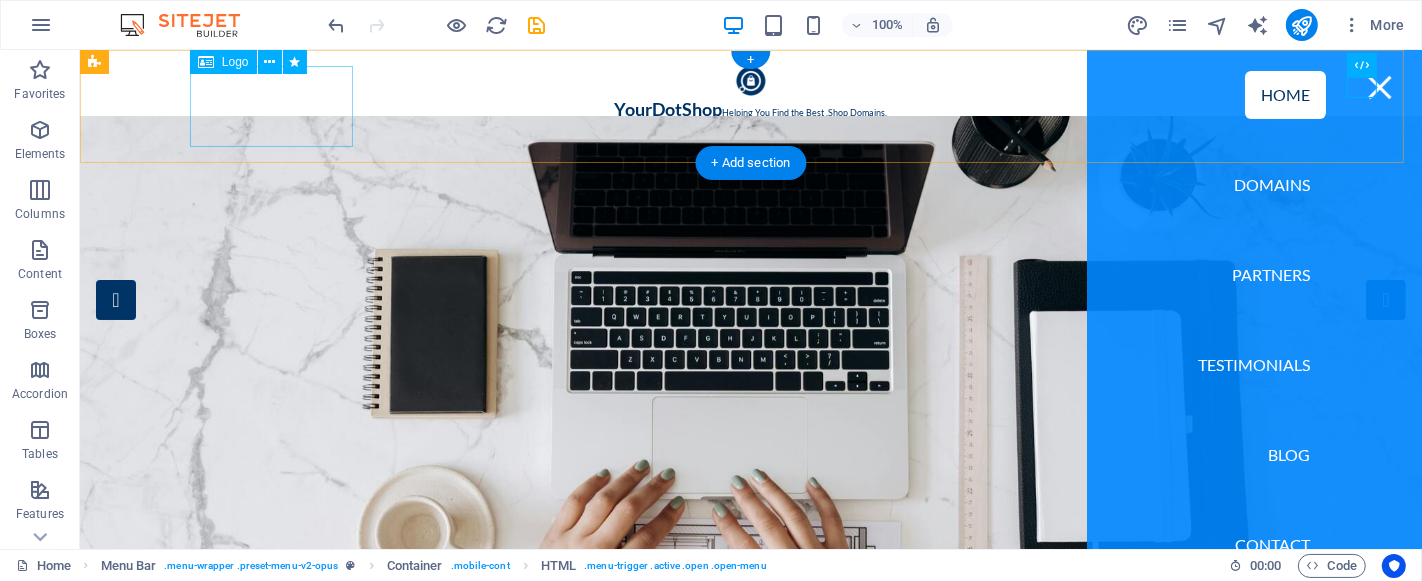 click on "YourDotShop Helping You Find the Best .Shop Domains." at bounding box center [750, 94] 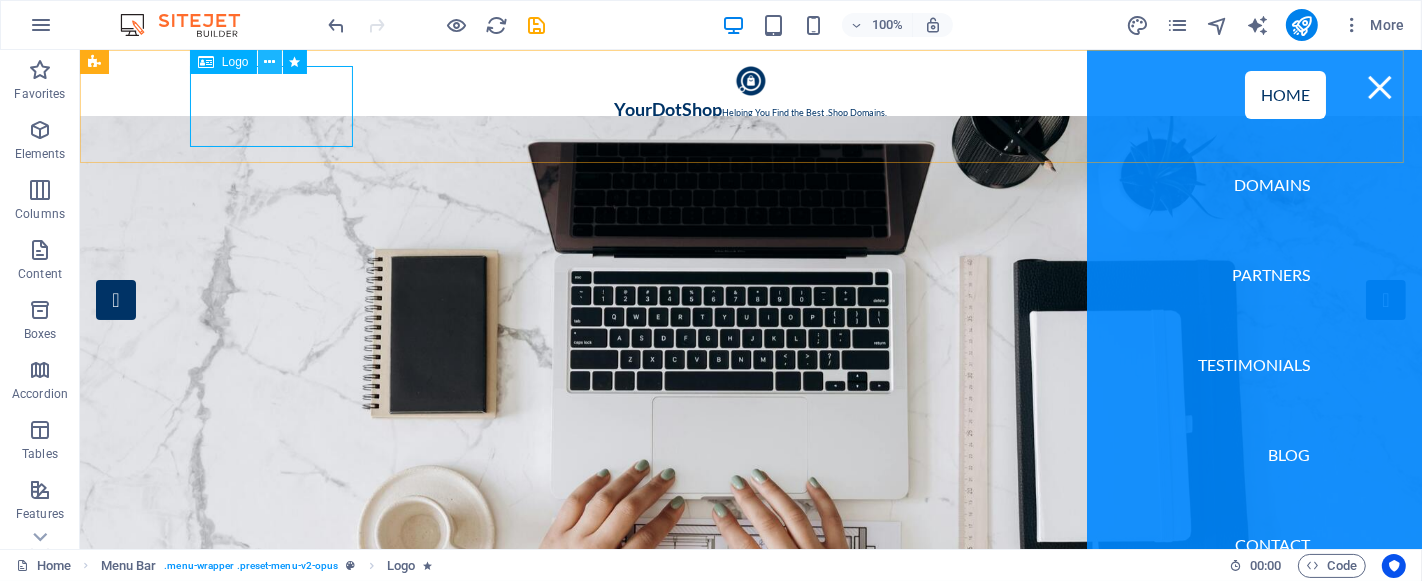 click at bounding box center (269, 62) 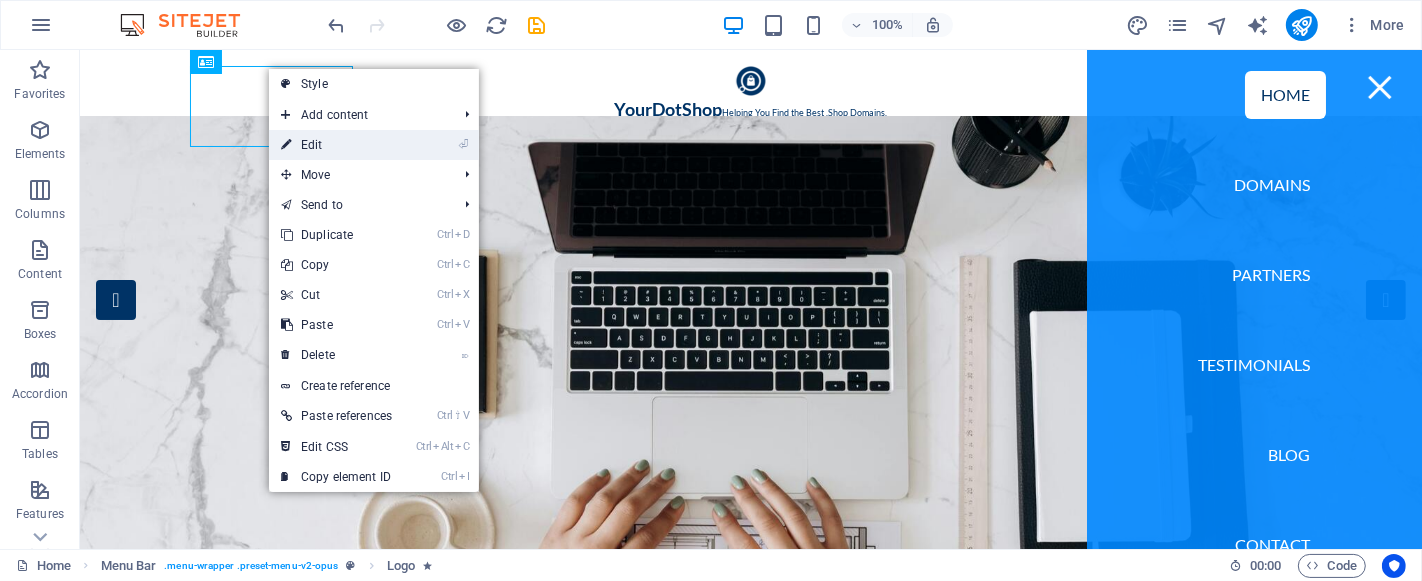 click on "⏎  Edit" at bounding box center [336, 145] 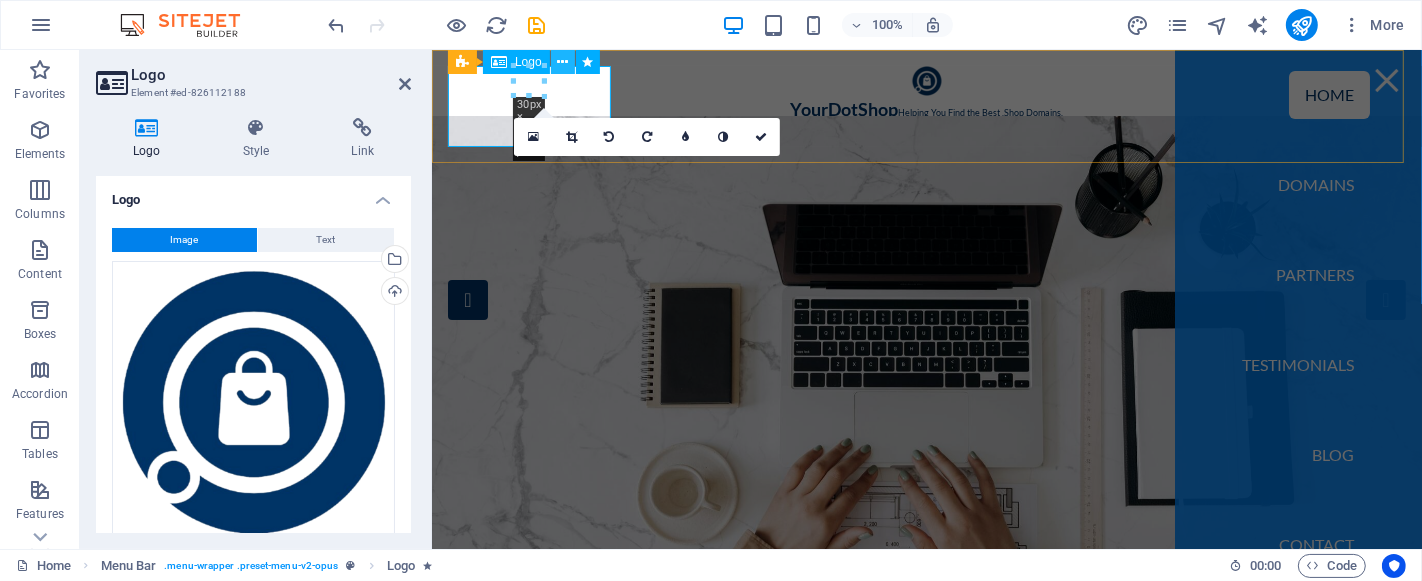 click at bounding box center (563, 62) 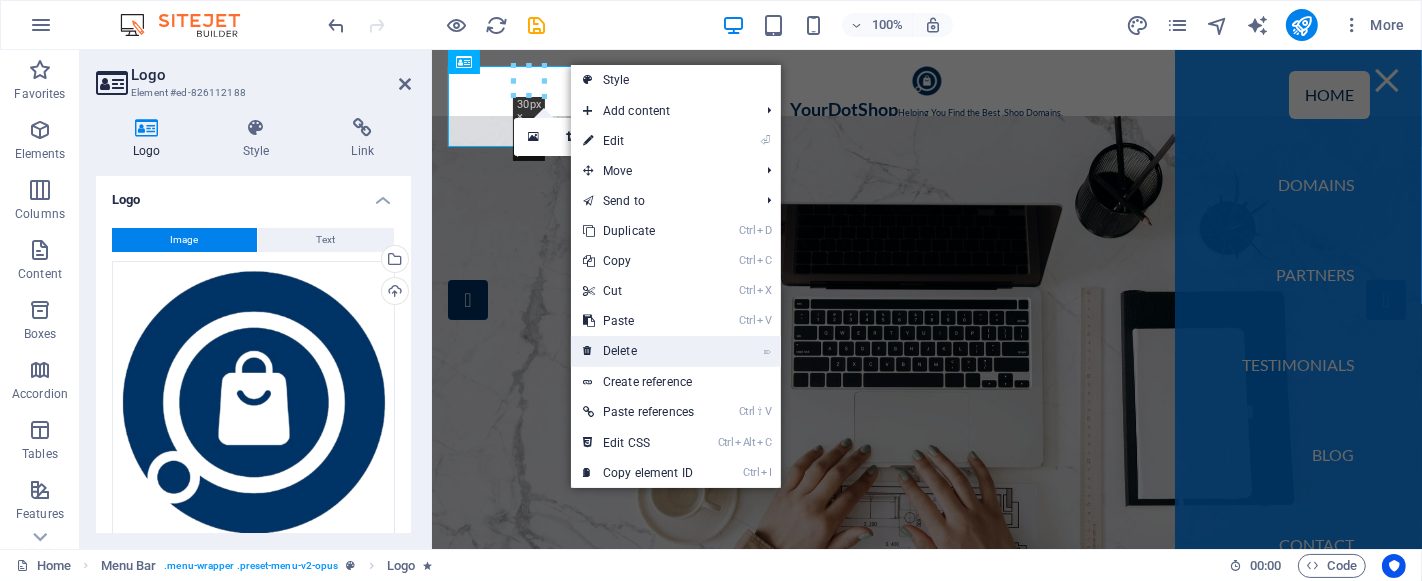 click on "⌦  Delete" at bounding box center (638, 351) 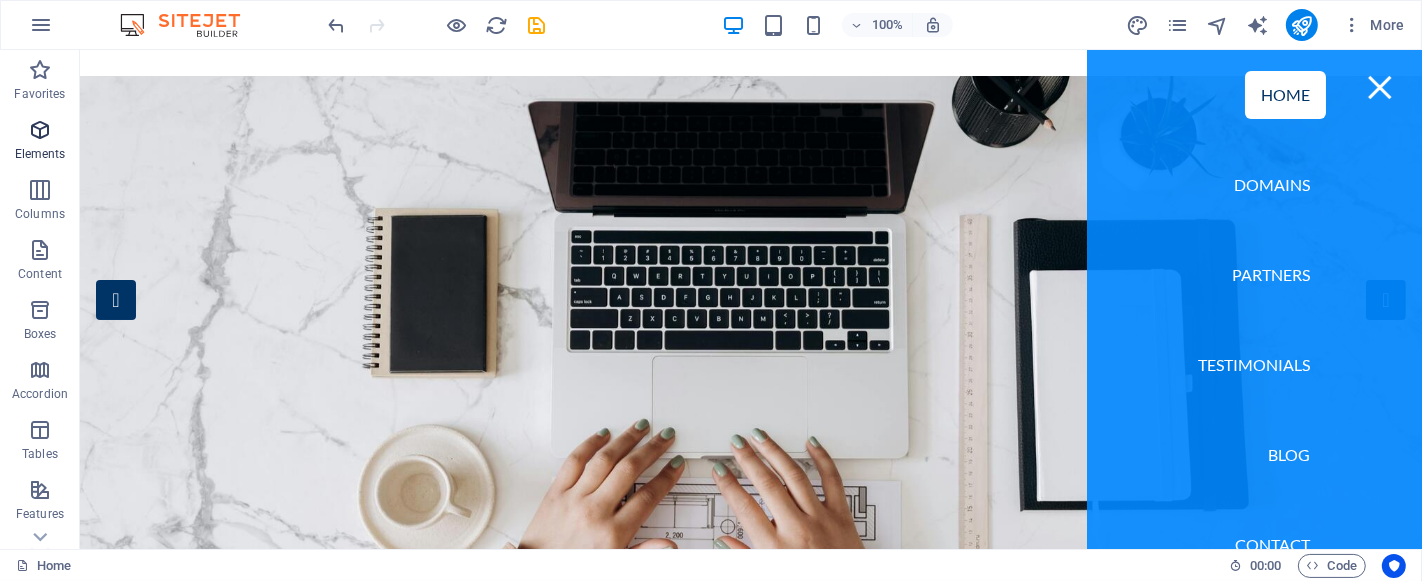 click at bounding box center [40, 130] 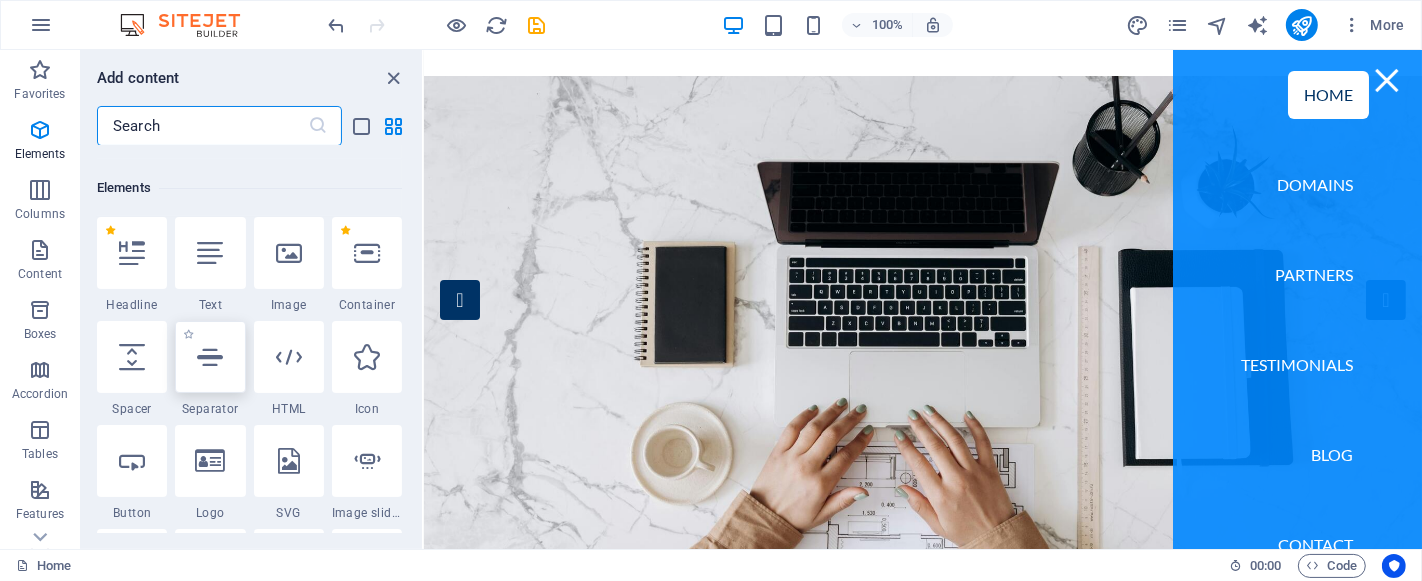 scroll, scrollTop: 212, scrollLeft: 0, axis: vertical 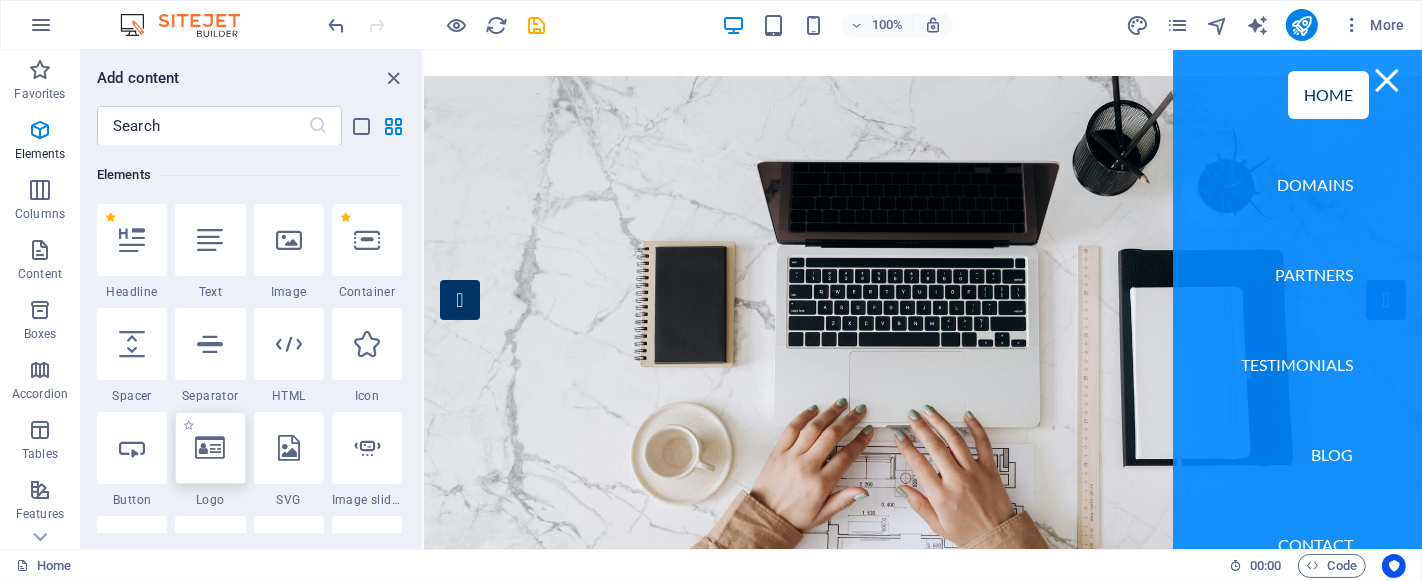 click at bounding box center [210, 448] 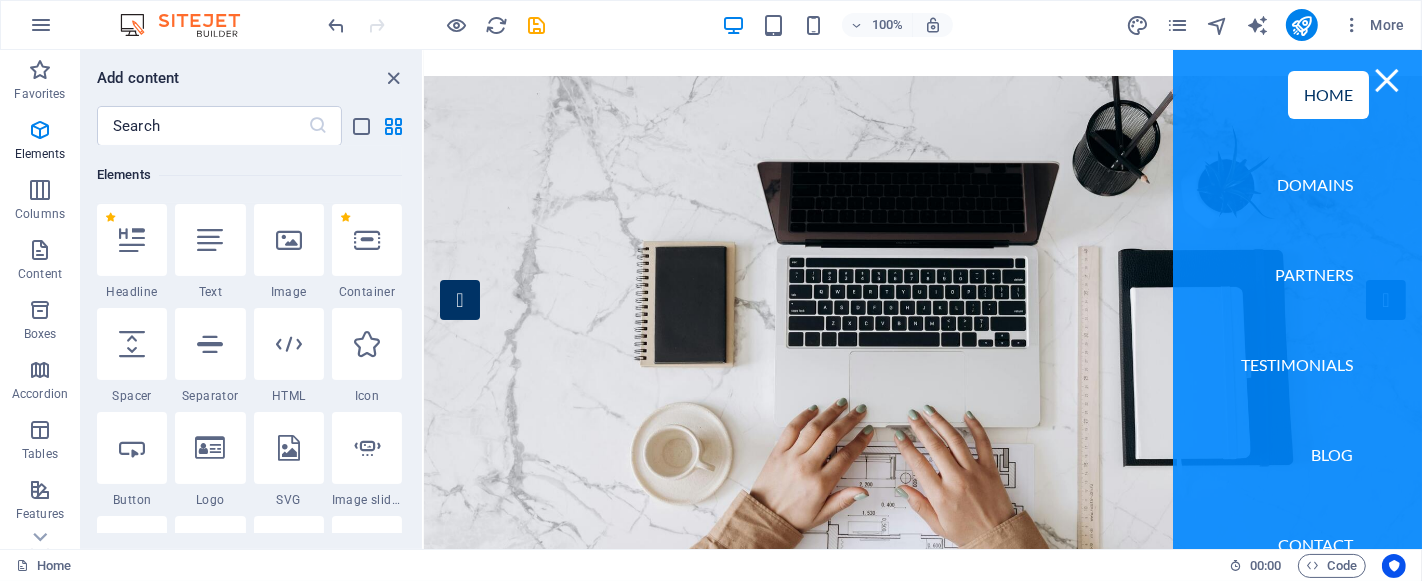 click on "H1   Banner   Banner   Container   Logo   Menu Bar   HTML   Container   Menu   Container   Container   Container   Preset   Container   H3   Container   Image   H4   Container   Icon   Container   Preset   Preset   Container   Container   Image   Preset   H2   Placeholder   Preset   Container   Preset" at bounding box center (923, 299) 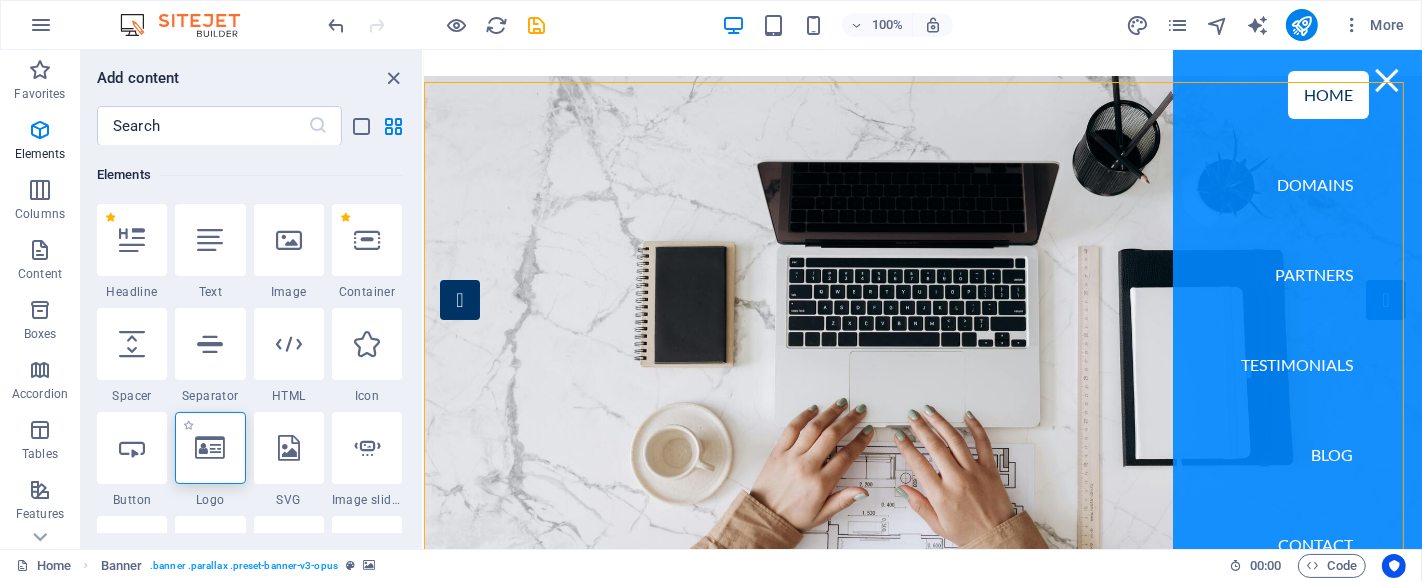drag, startPoint x: 214, startPoint y: 457, endPoint x: 87, endPoint y: 129, distance: 351.72858 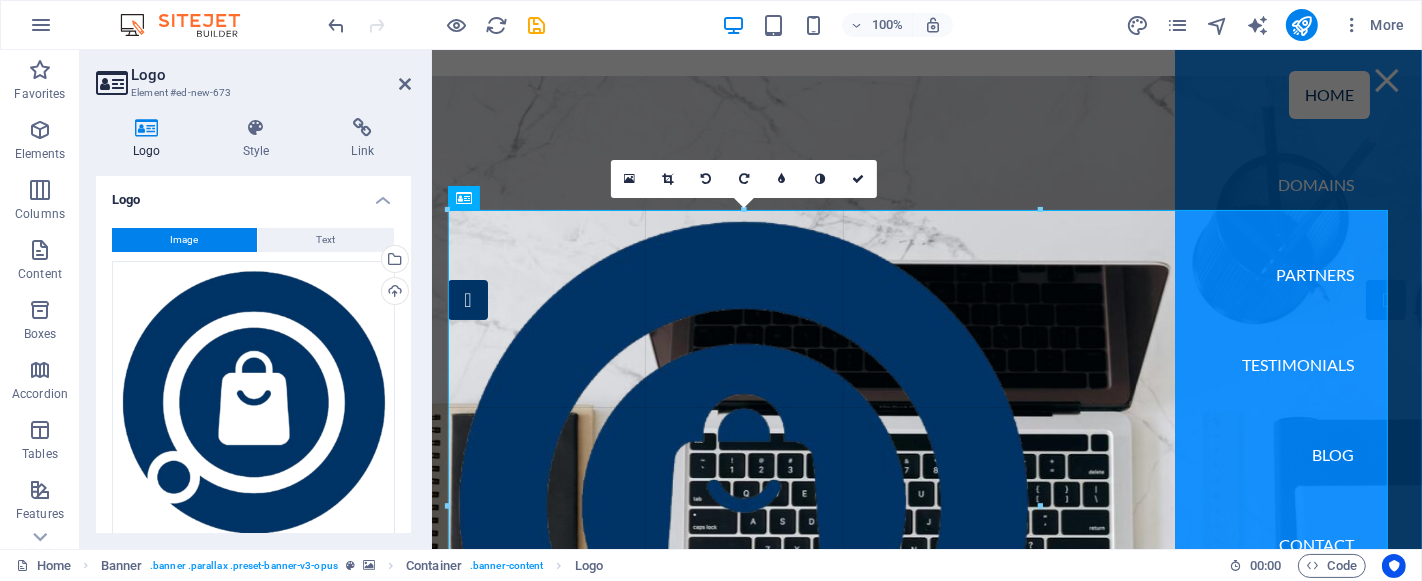 drag, startPoint x: 448, startPoint y: 211, endPoint x: 1000, endPoint y: 552, distance: 648.83356 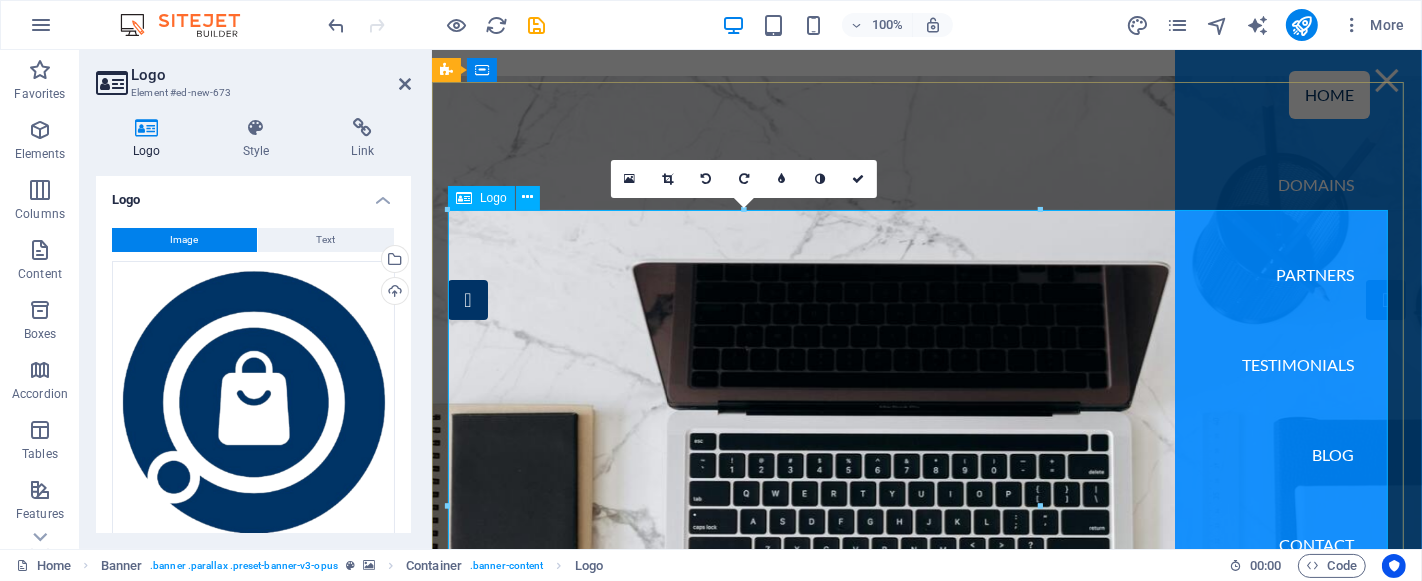 drag, startPoint x: 878, startPoint y: 262, endPoint x: 904, endPoint y: 507, distance: 246.37573 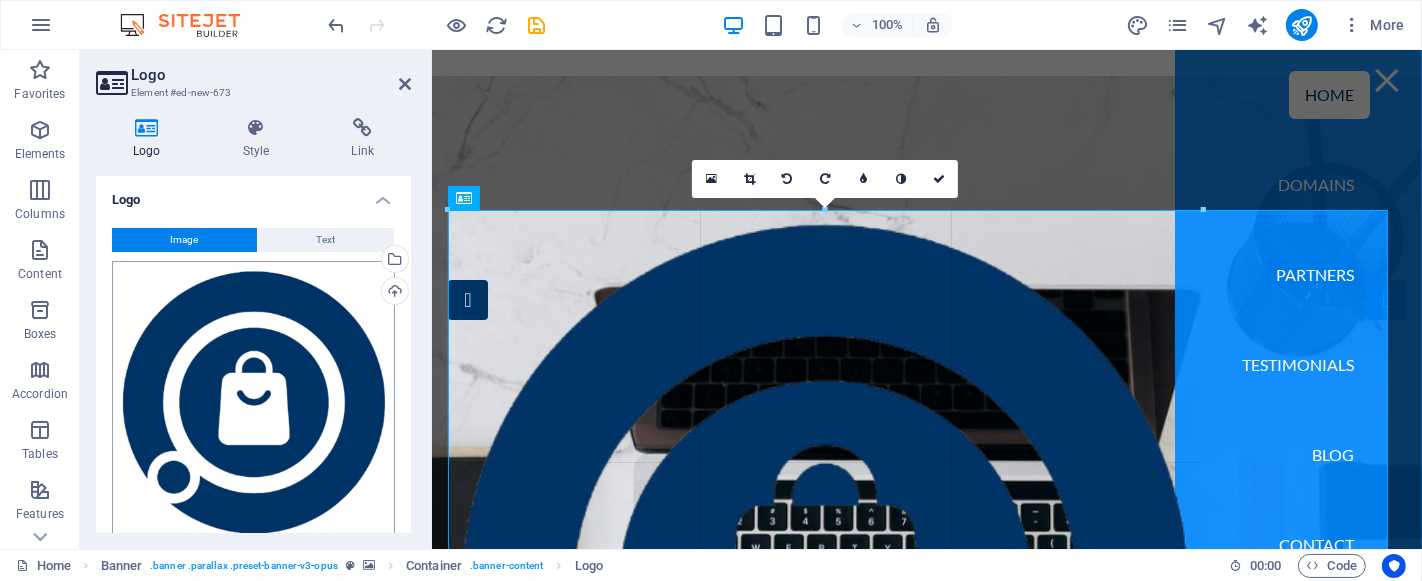 scroll, scrollTop: 265, scrollLeft: 0, axis: vertical 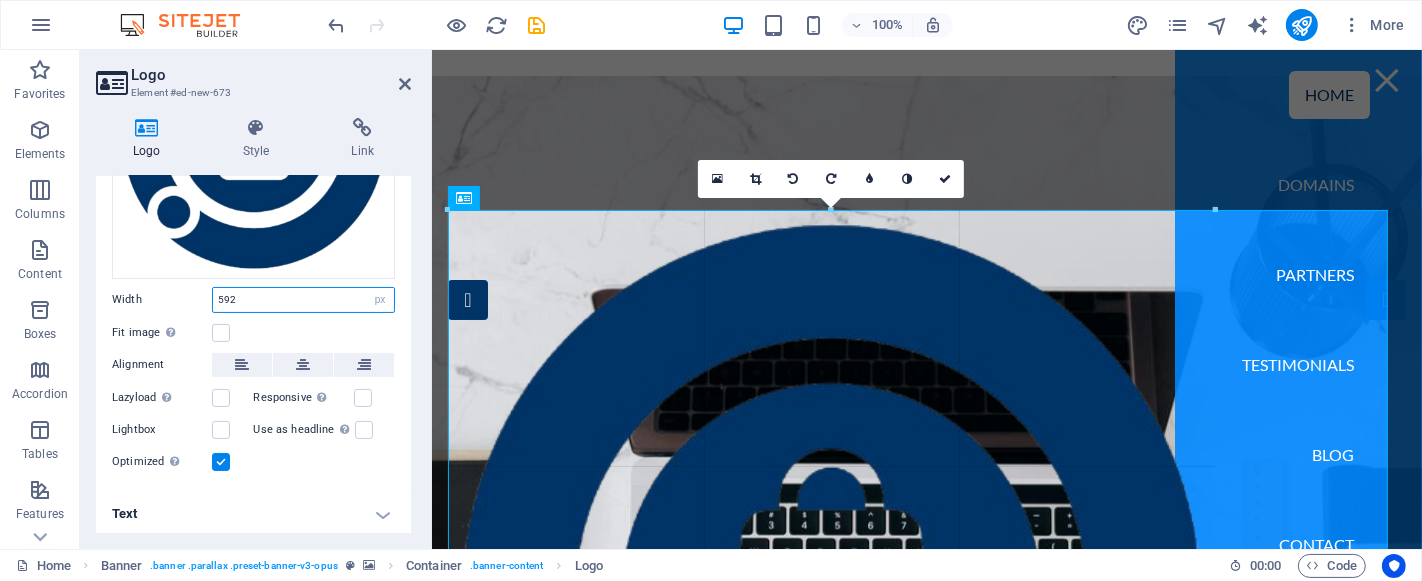 click on "592" at bounding box center [303, 300] 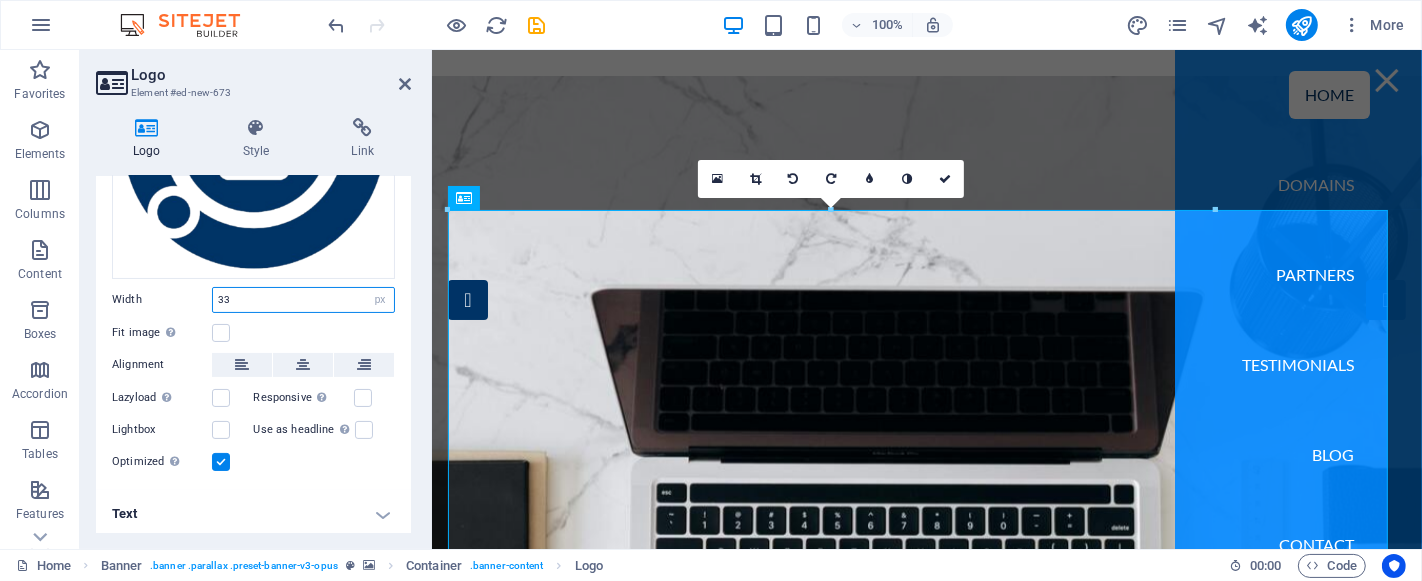 type on "33" 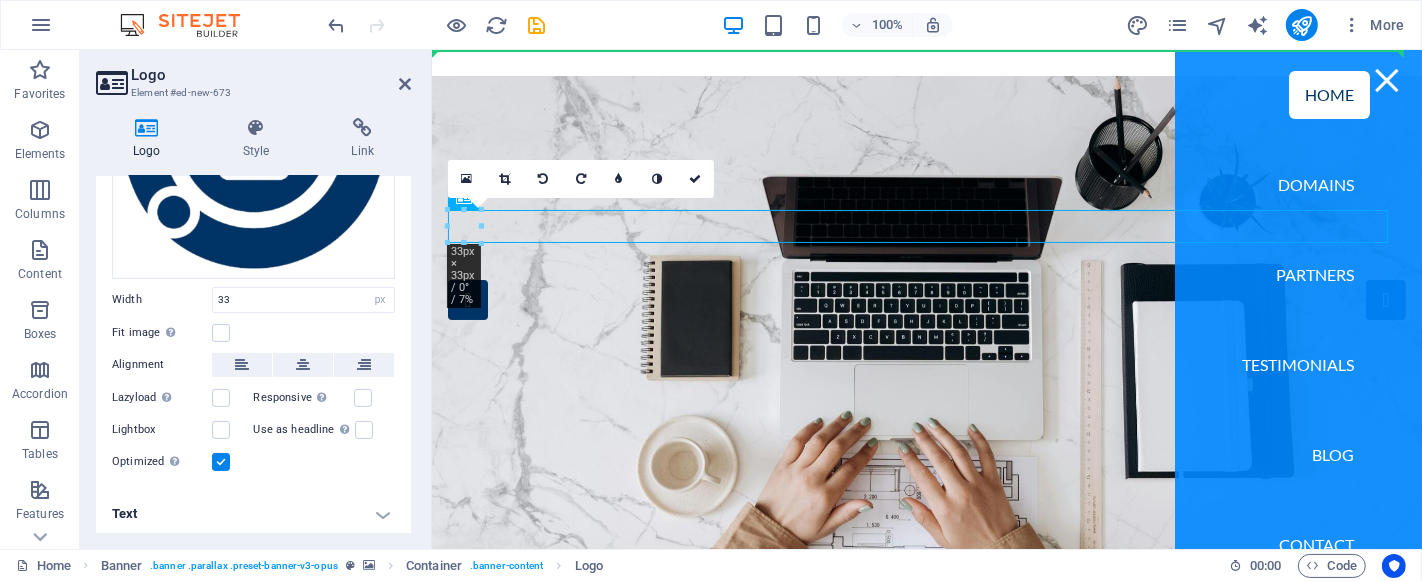 drag, startPoint x: 572, startPoint y: 227, endPoint x: 573, endPoint y: 62, distance: 165.00304 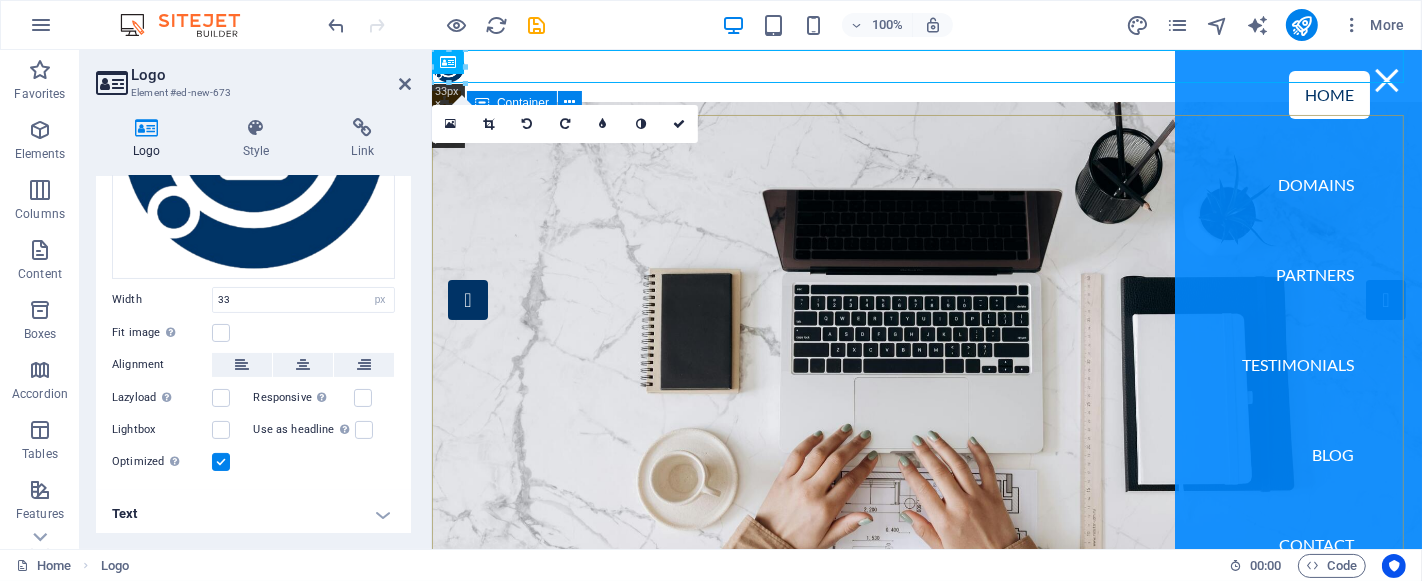 click on "YourDotShop Your curated marketplace for premium .shop domains, helping you find the perfect name to launch and grow your online store.  Discover" at bounding box center (926, 903) 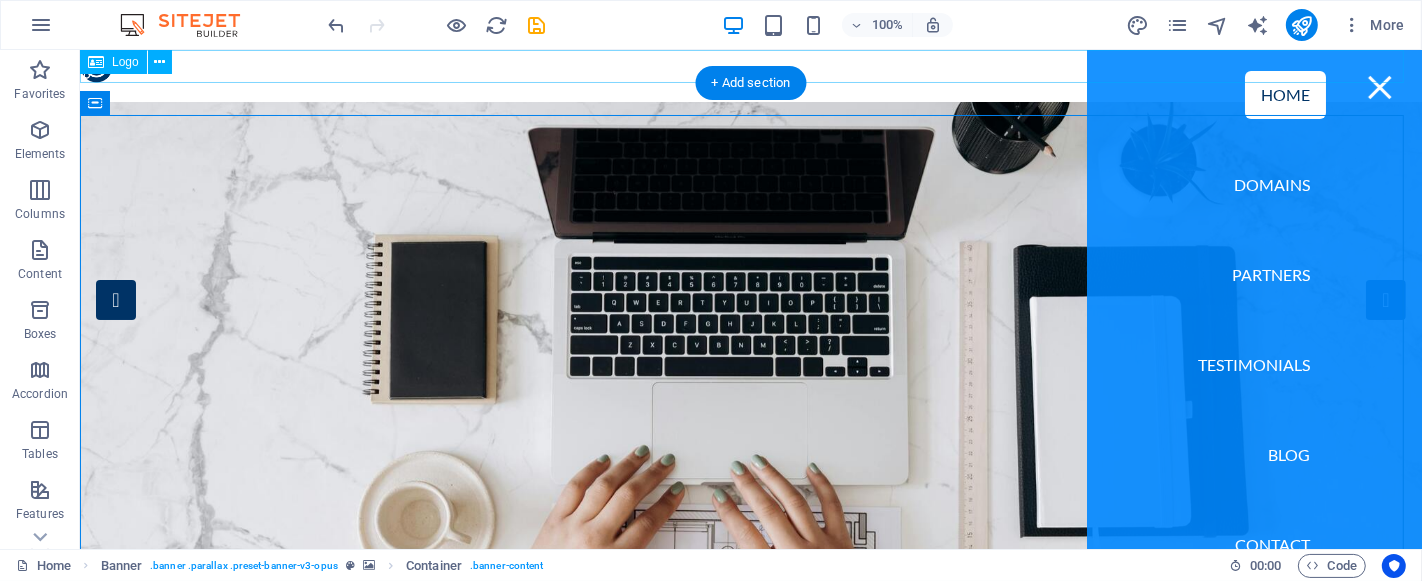 click at bounding box center [750, 66] 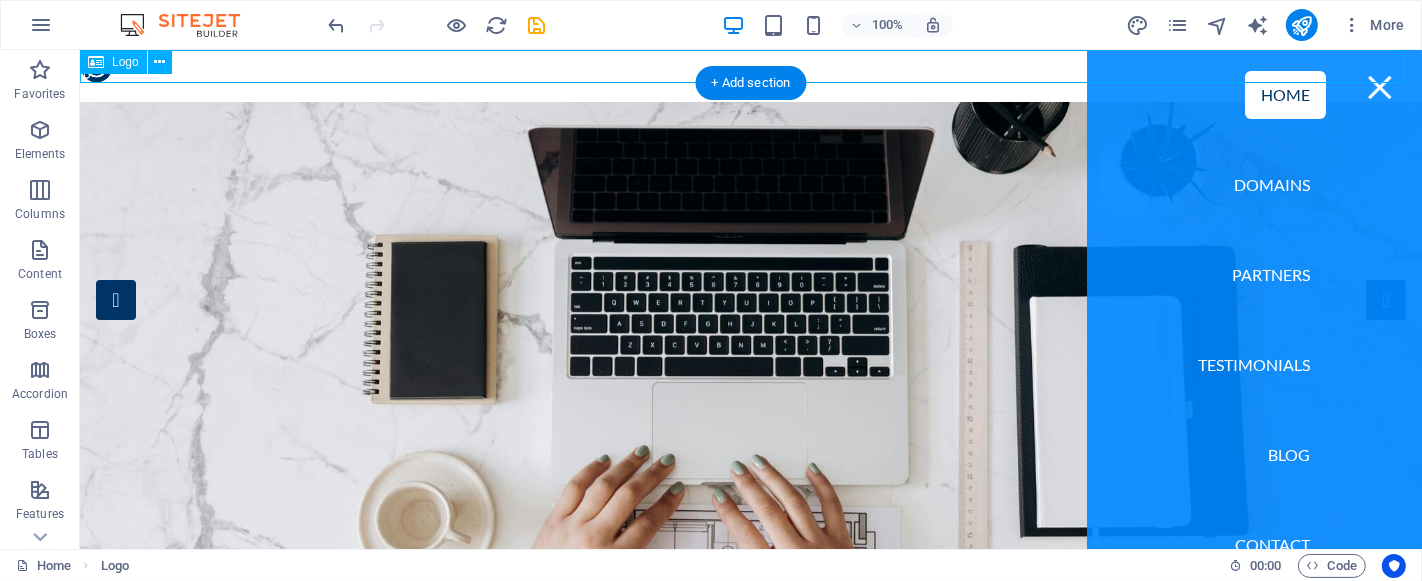 drag, startPoint x: 257, startPoint y: 64, endPoint x: 247, endPoint y: 92, distance: 29.732138 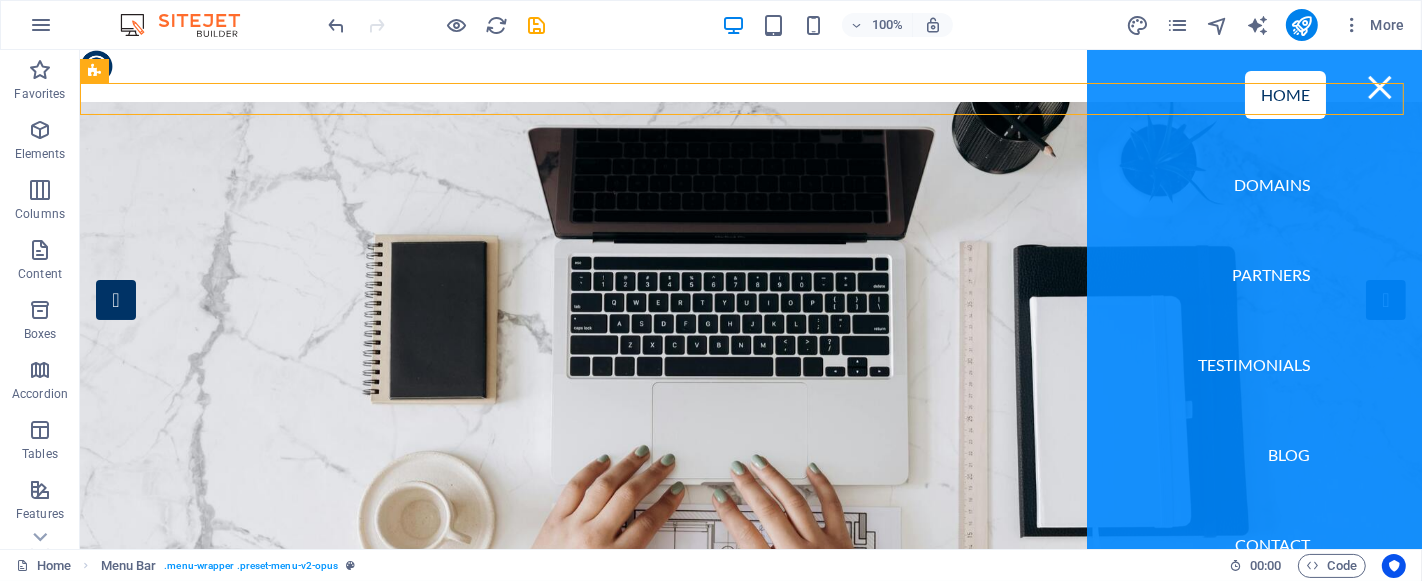 click on "Home Domains Partners Testimonials Blog Contact" at bounding box center [750, 99] 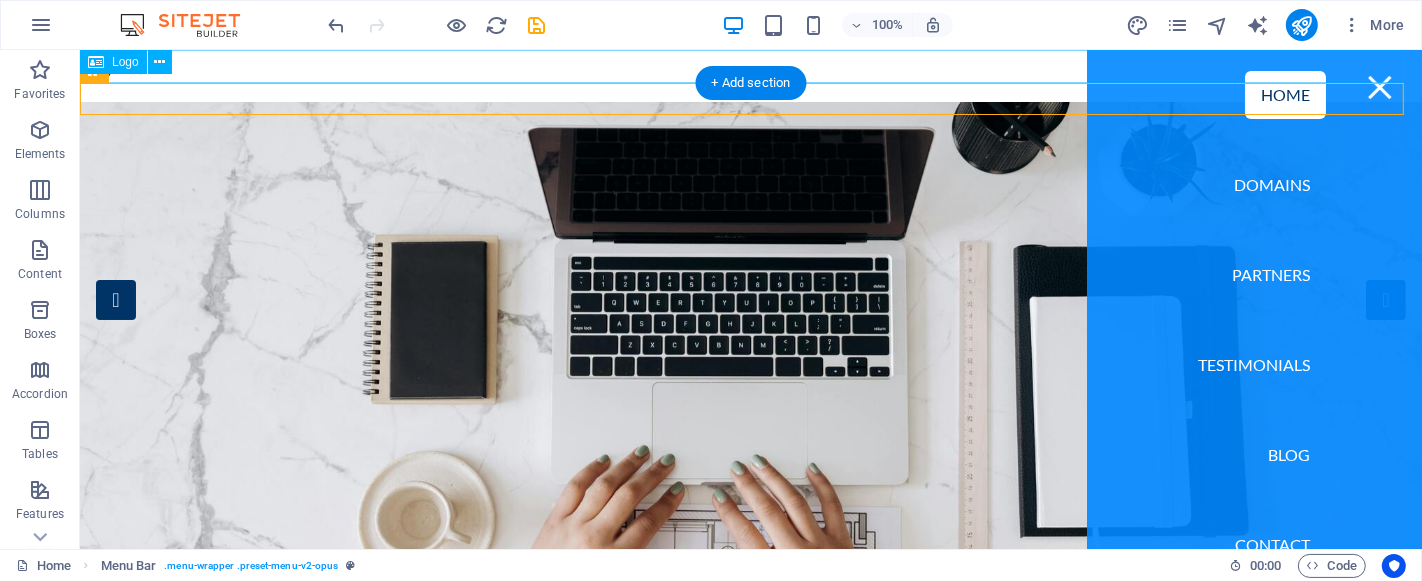 click at bounding box center [750, 66] 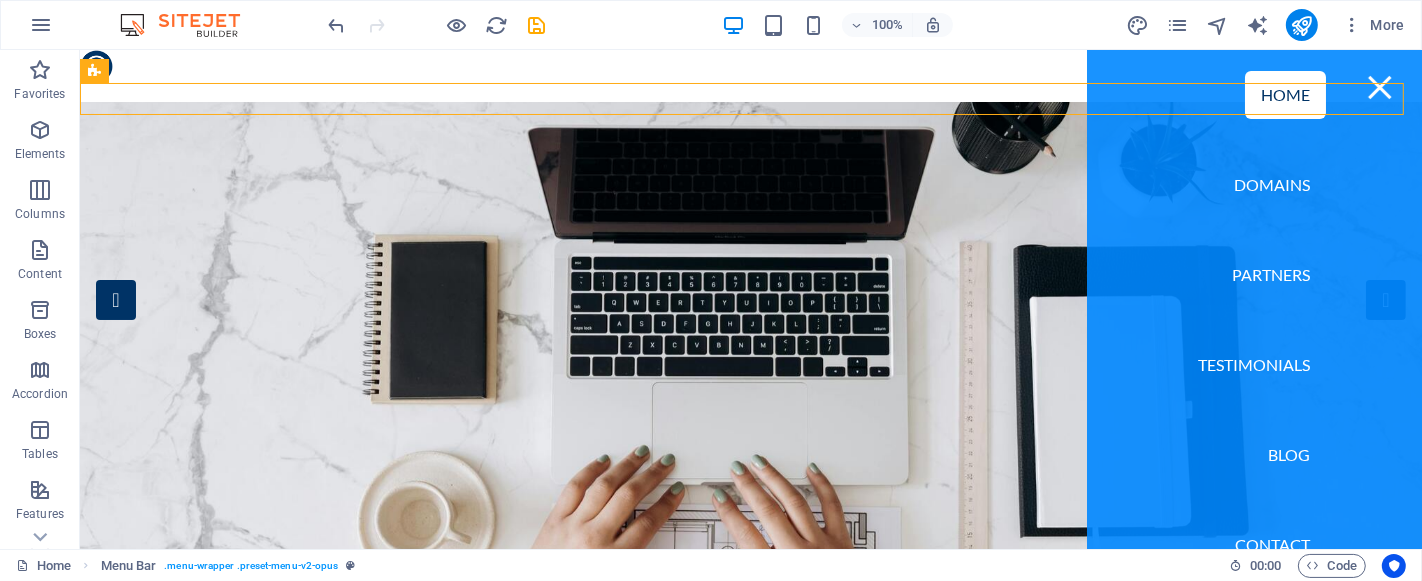 drag, startPoint x: 288, startPoint y: 144, endPoint x: 233, endPoint y: 101, distance: 69.81404 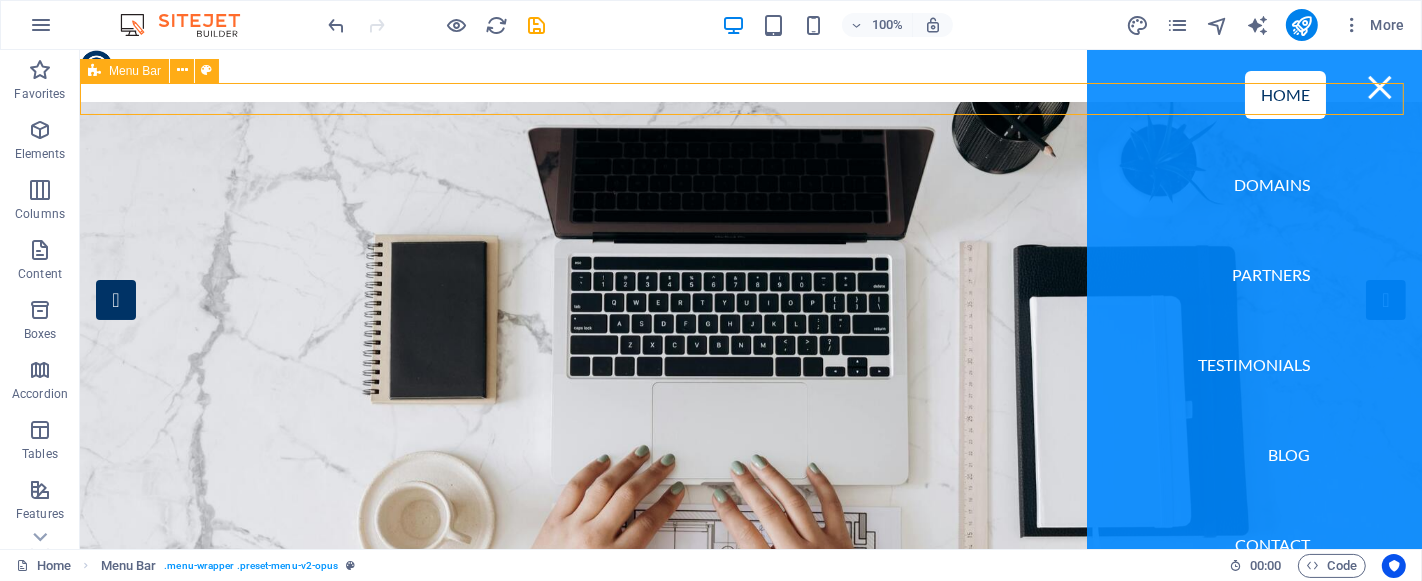 click on "Home Domains Partners Testimonials Blog Contact" at bounding box center (750, 99) 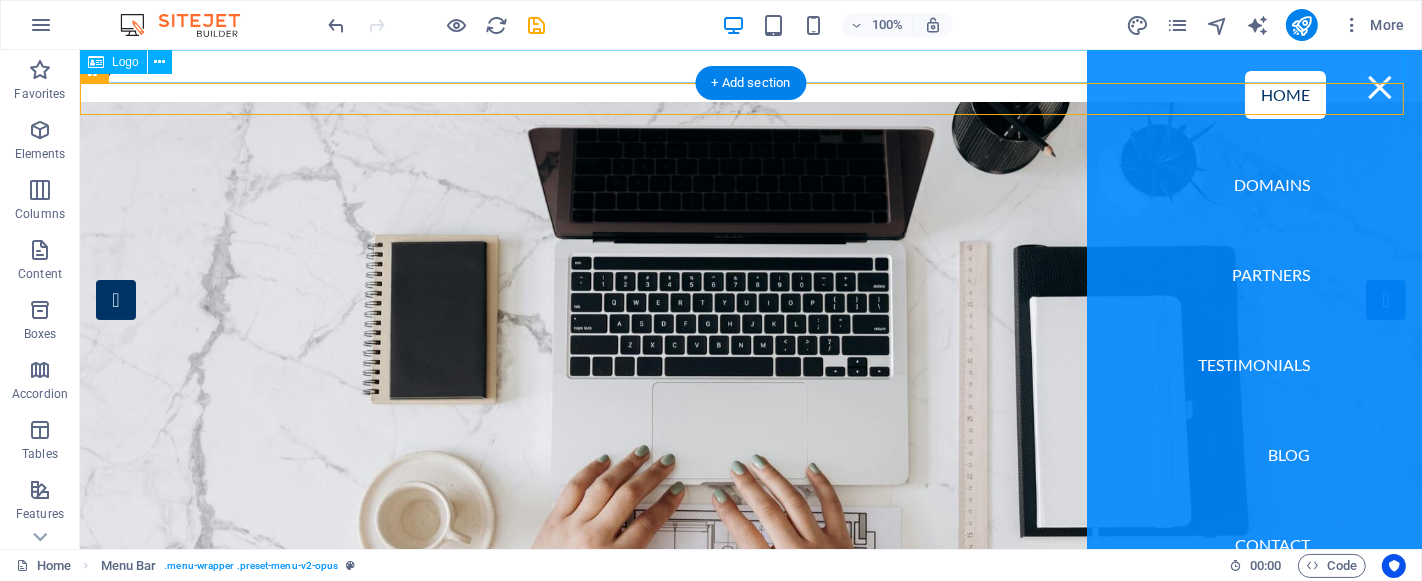 click at bounding box center [750, 66] 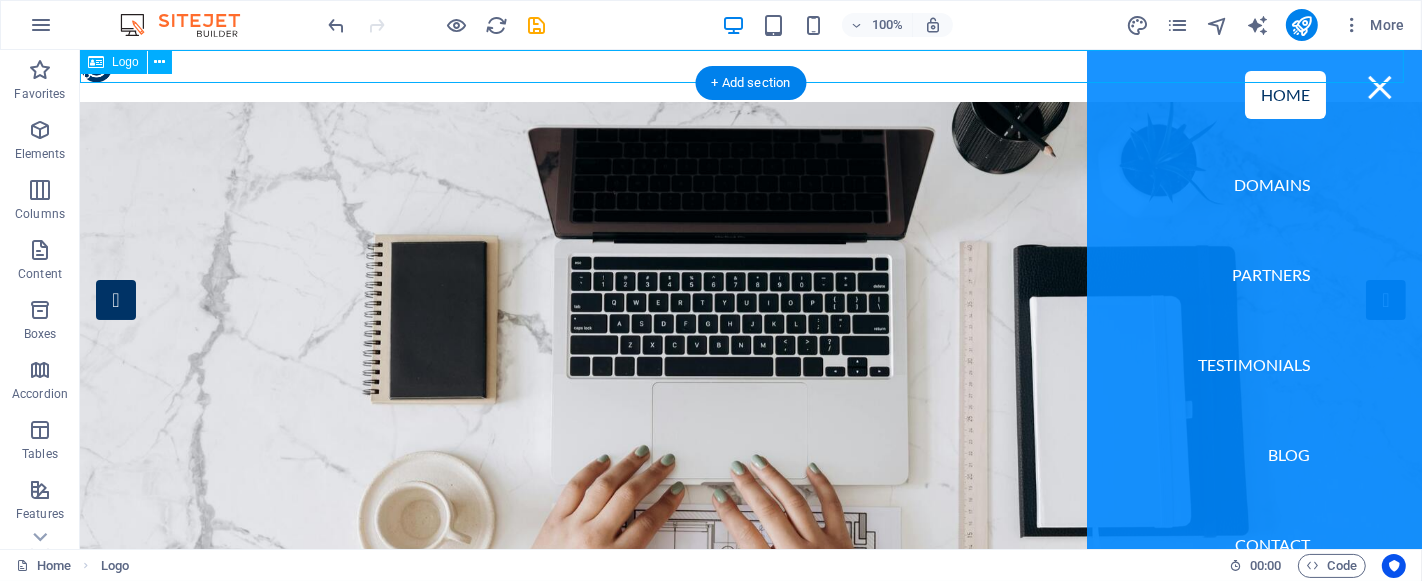 click at bounding box center [750, 66] 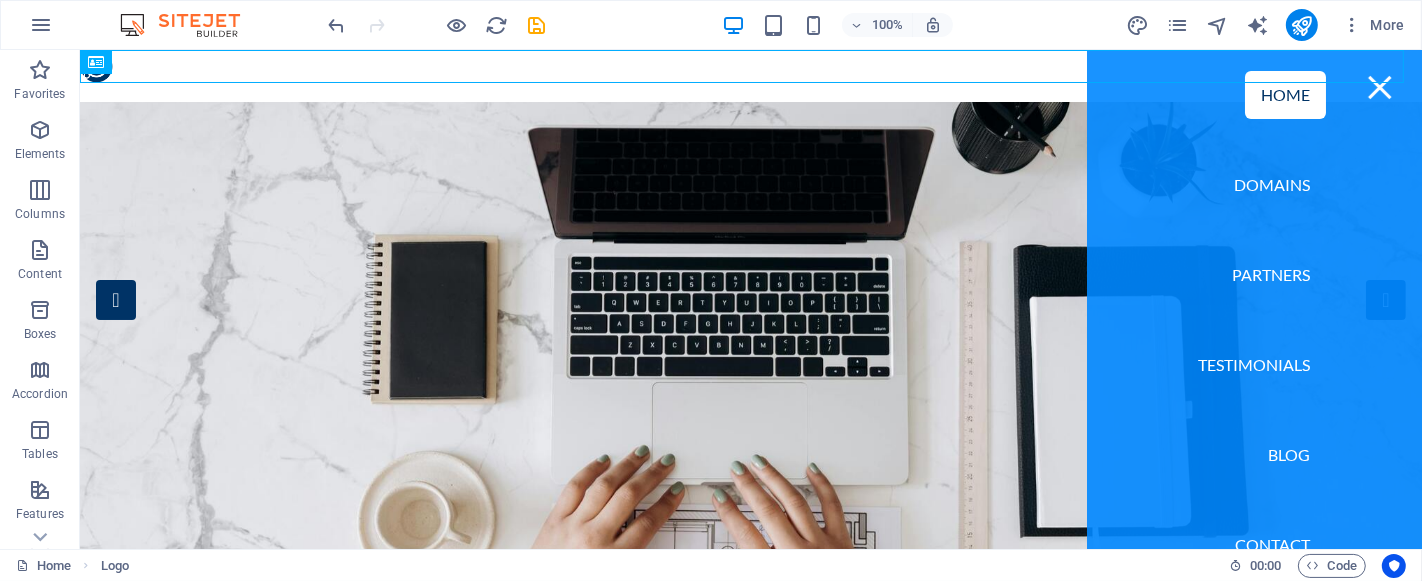 click on "Home Domains Partners Testimonials Blog Contact" at bounding box center (750, 99) 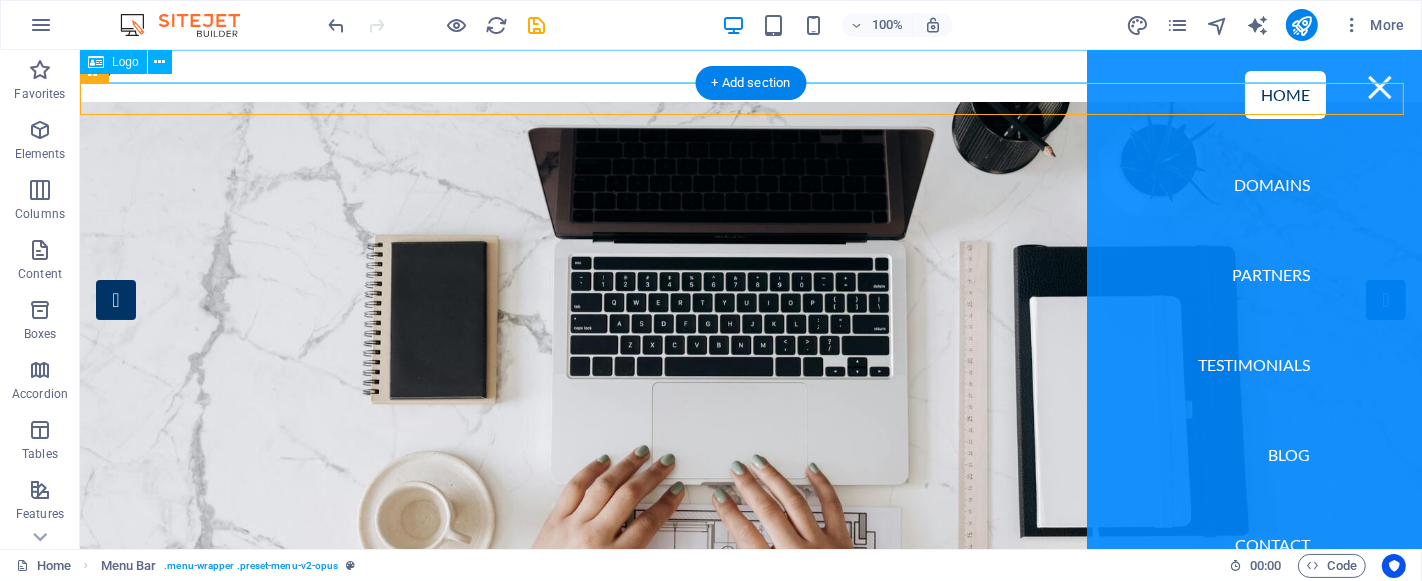 click at bounding box center (750, 66) 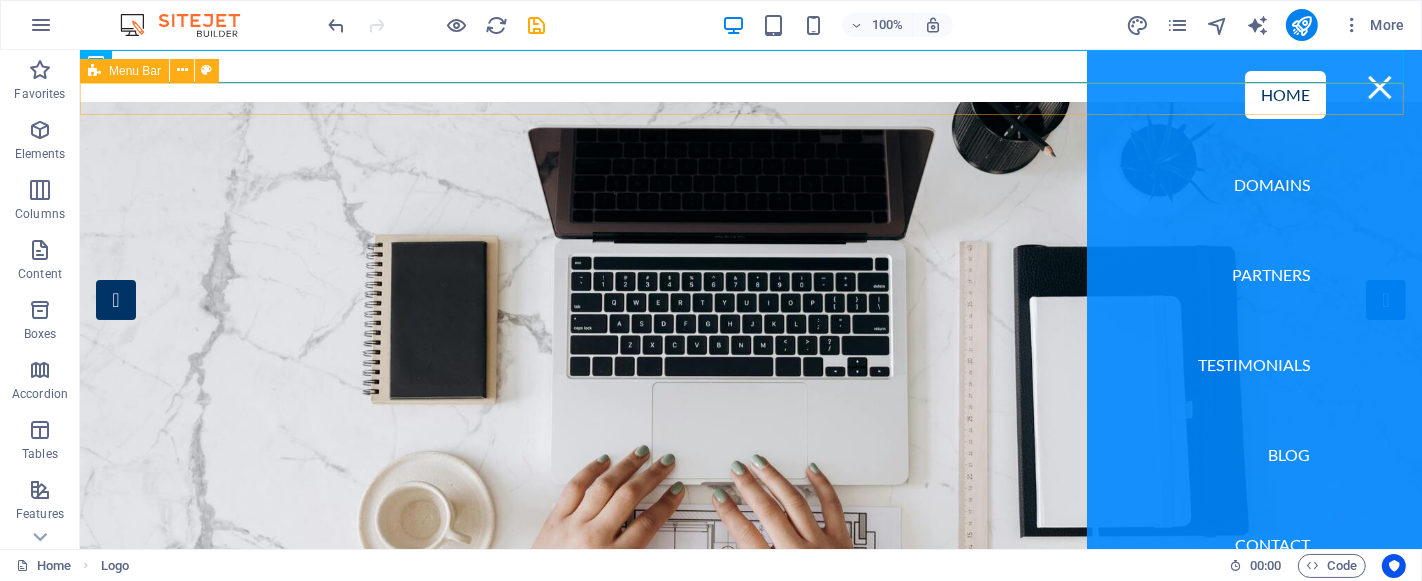 click on "Home Domains Partners Testimonials Blog Contact" at bounding box center [750, 99] 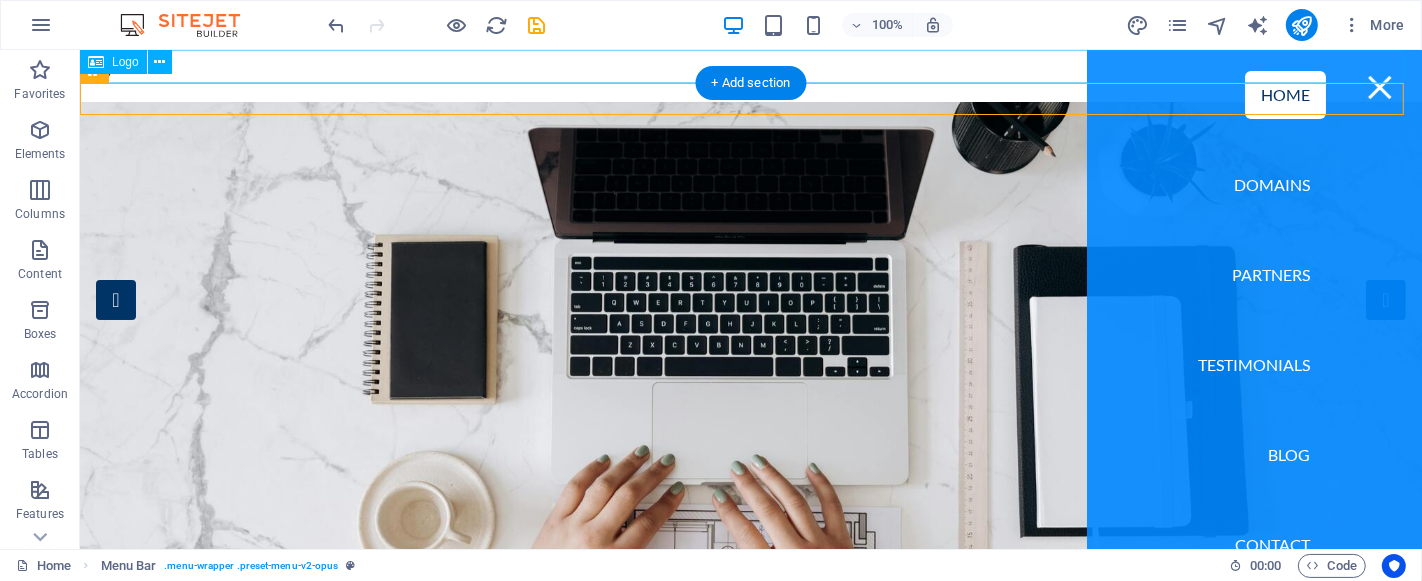 click at bounding box center [750, 66] 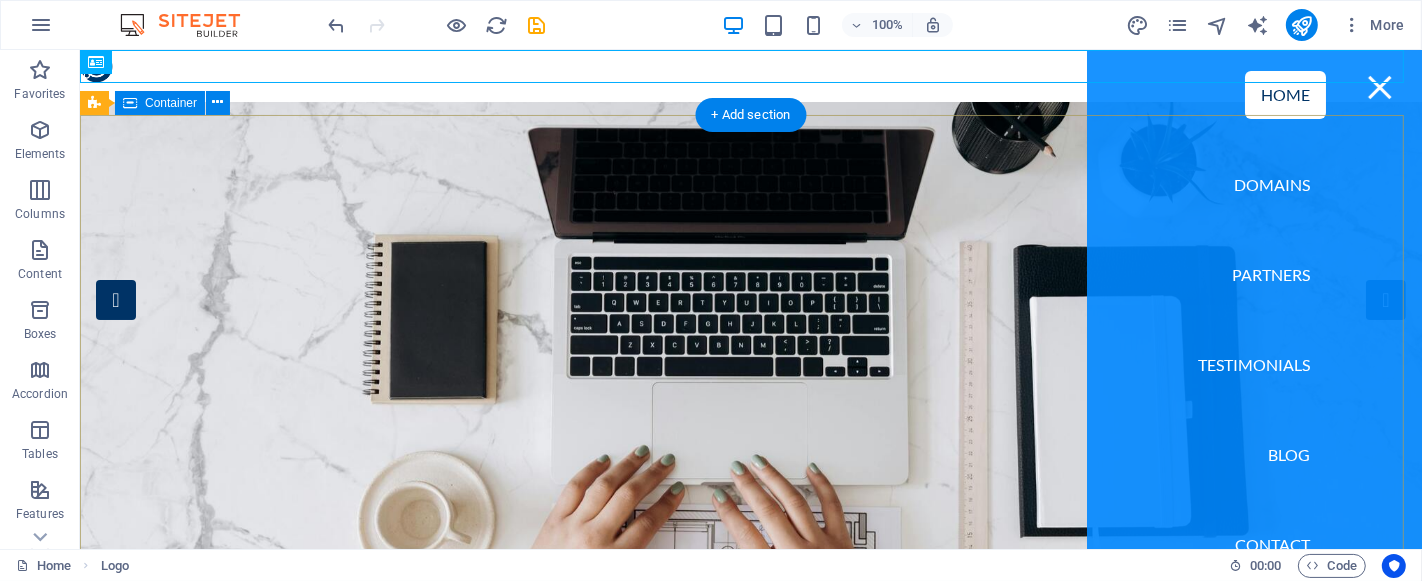 drag, startPoint x: 293, startPoint y: 160, endPoint x: 258, endPoint y: 84, distance: 83.67198 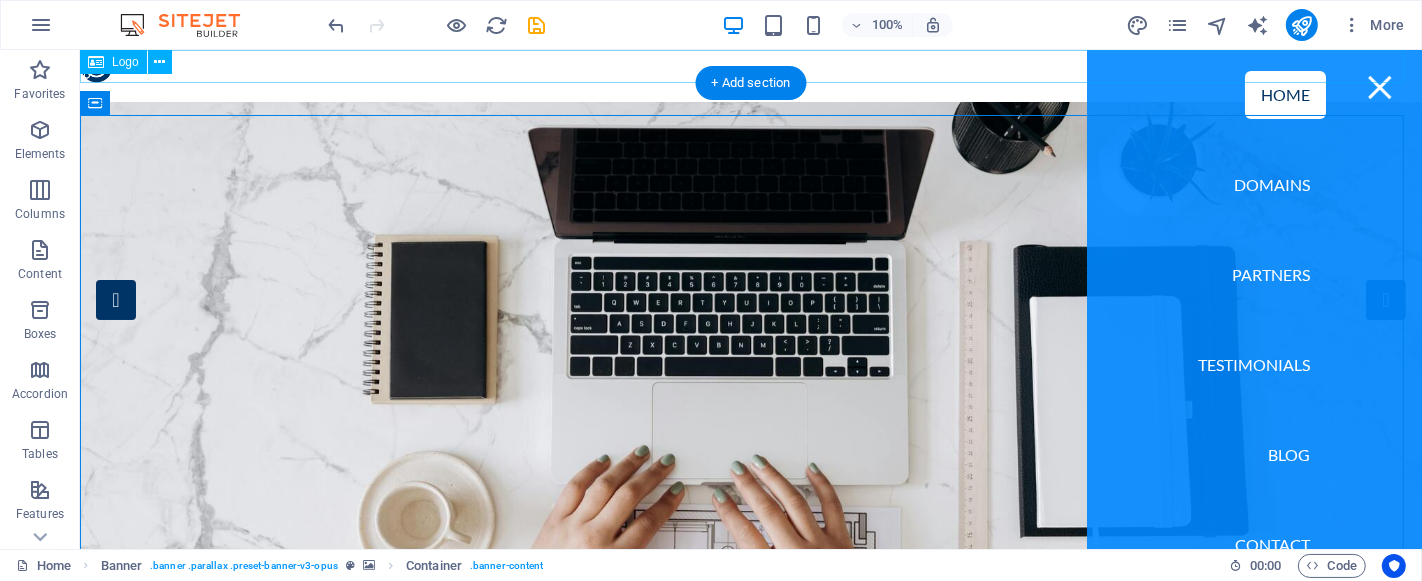 click at bounding box center (750, 66) 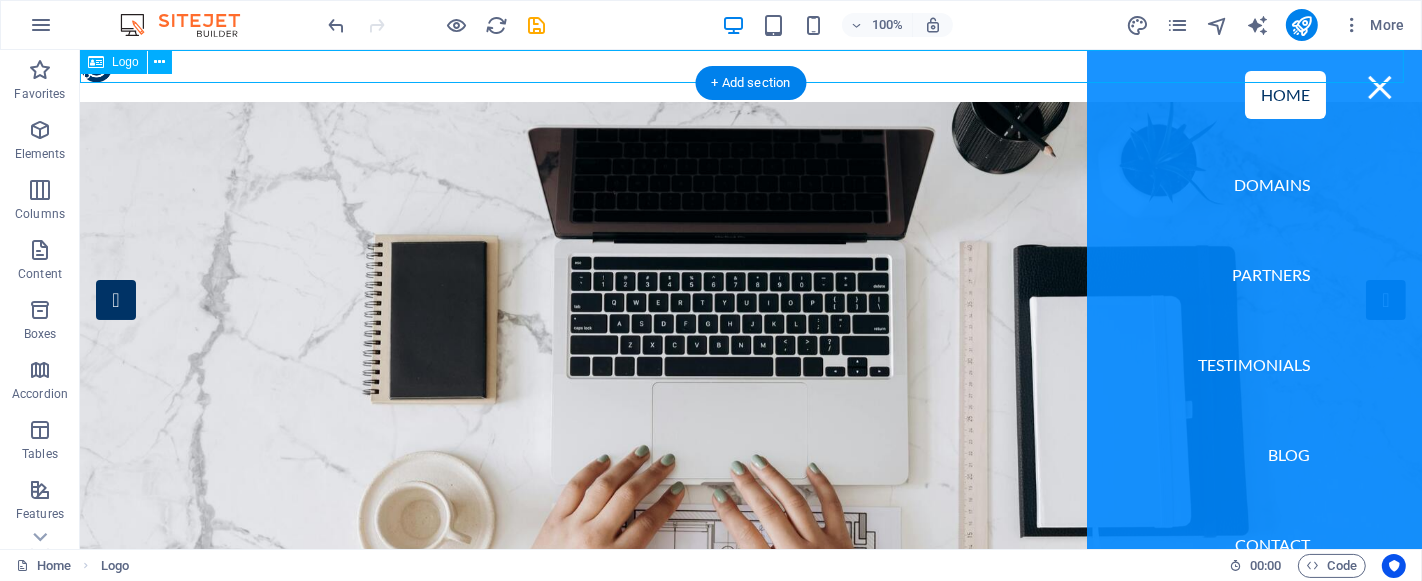 click at bounding box center [750, 66] 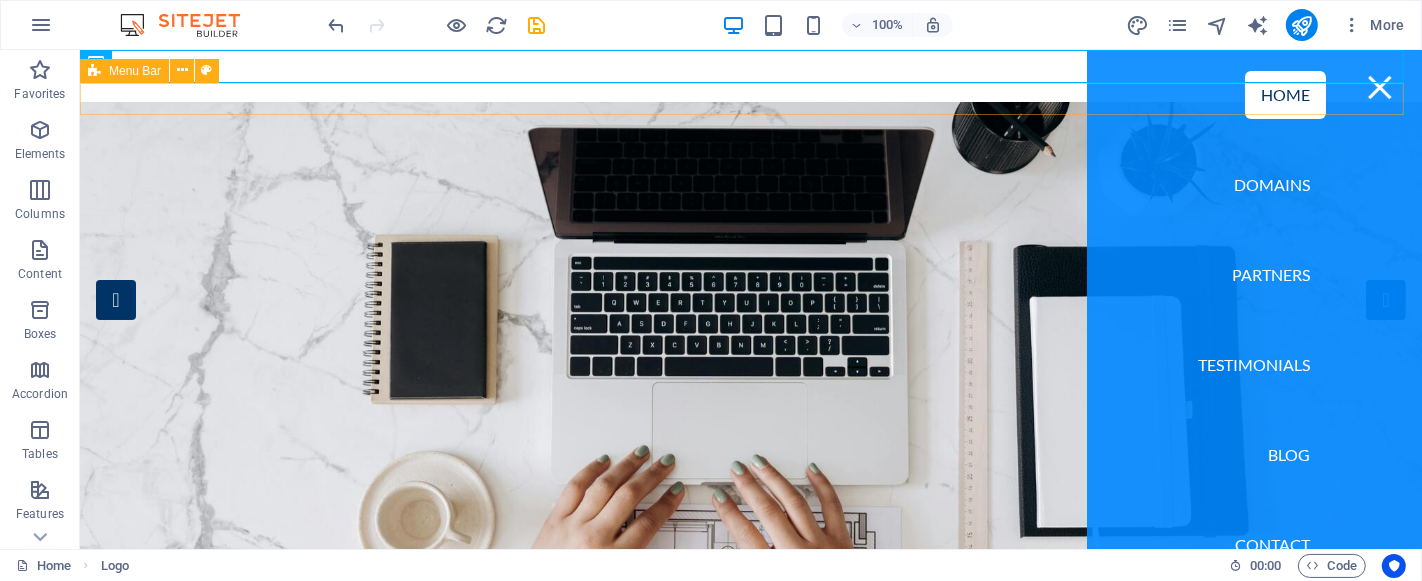 click on "Home Domains Partners Testimonials Blog Contact" at bounding box center (750, 99) 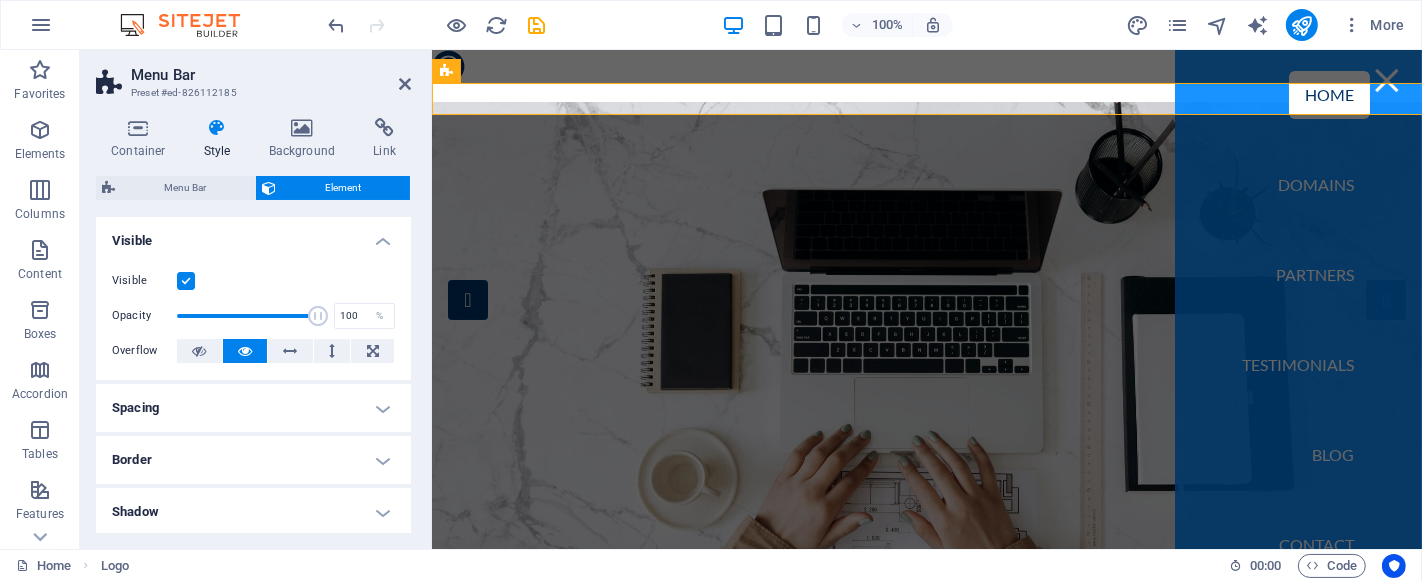 click on "Menu Bar" at bounding box center (271, 75) 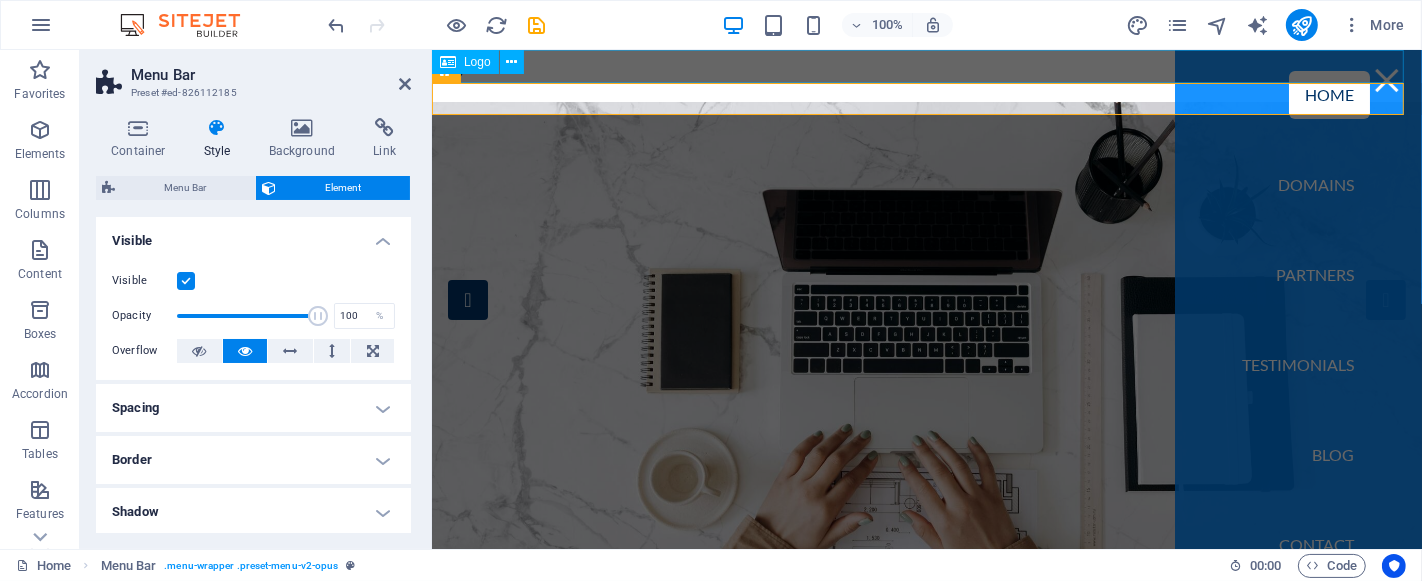 drag, startPoint x: 585, startPoint y: 65, endPoint x: 915, endPoint y: 77, distance: 330.2181 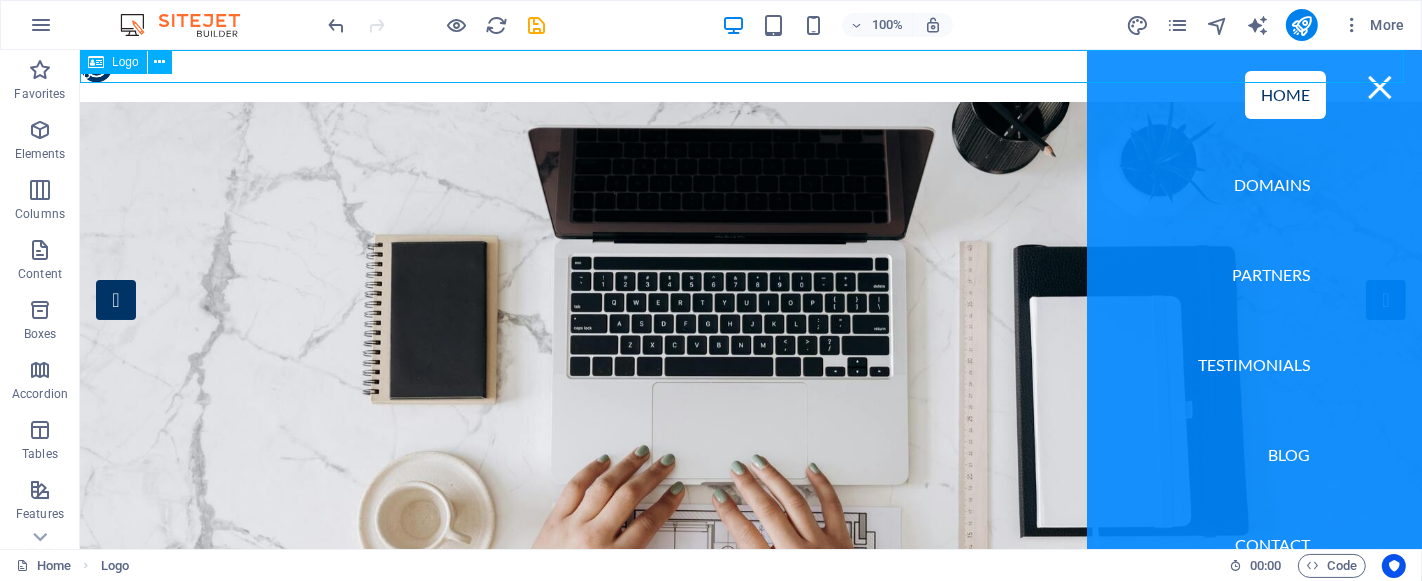 drag, startPoint x: 249, startPoint y: 70, endPoint x: 210, endPoint y: 91, distance: 44.294468 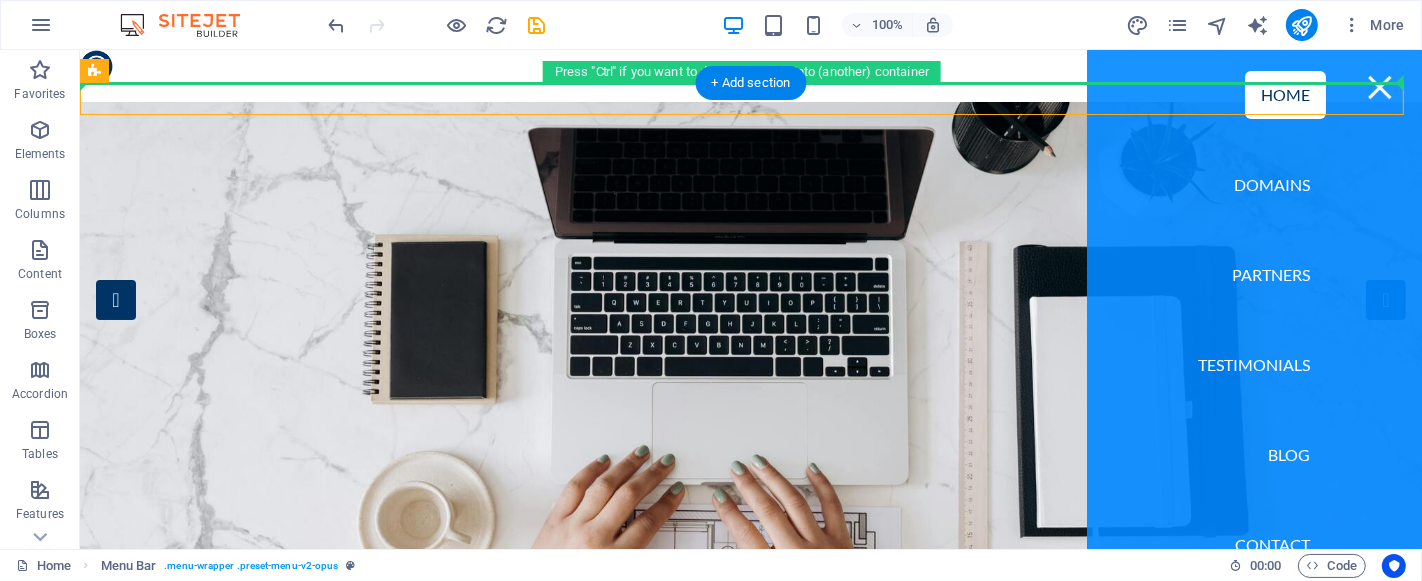 click on "Home Domains Partners Testimonials Blog Contact" at bounding box center (750, 99) 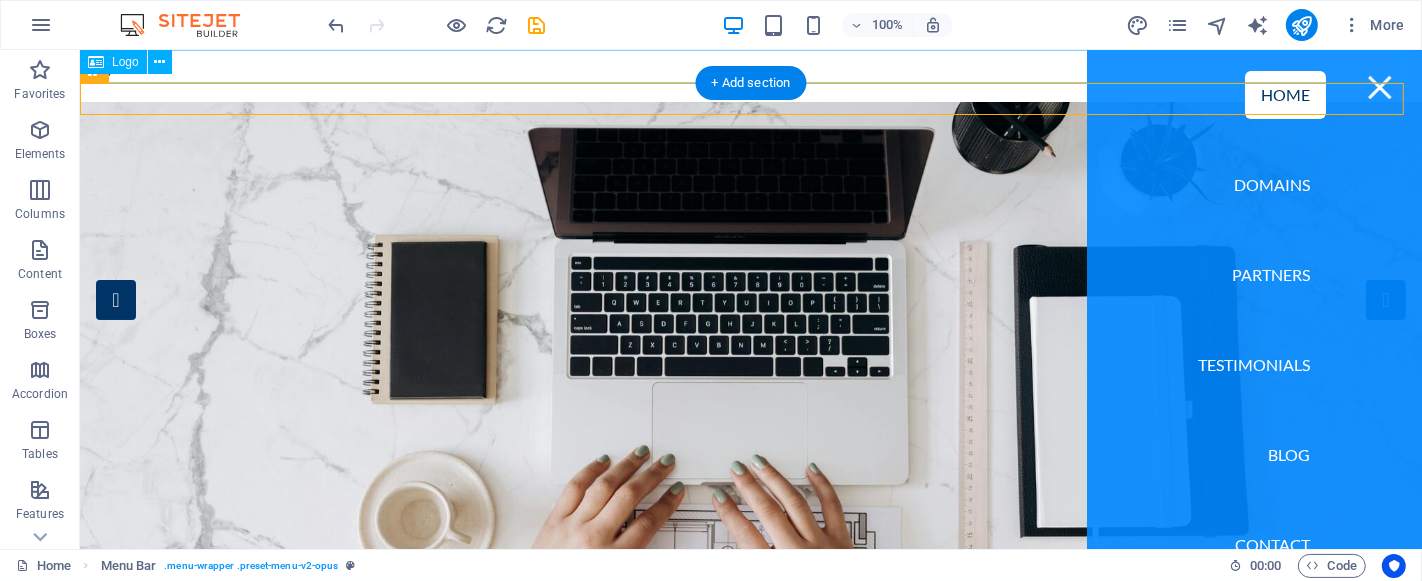 click at bounding box center (750, 66) 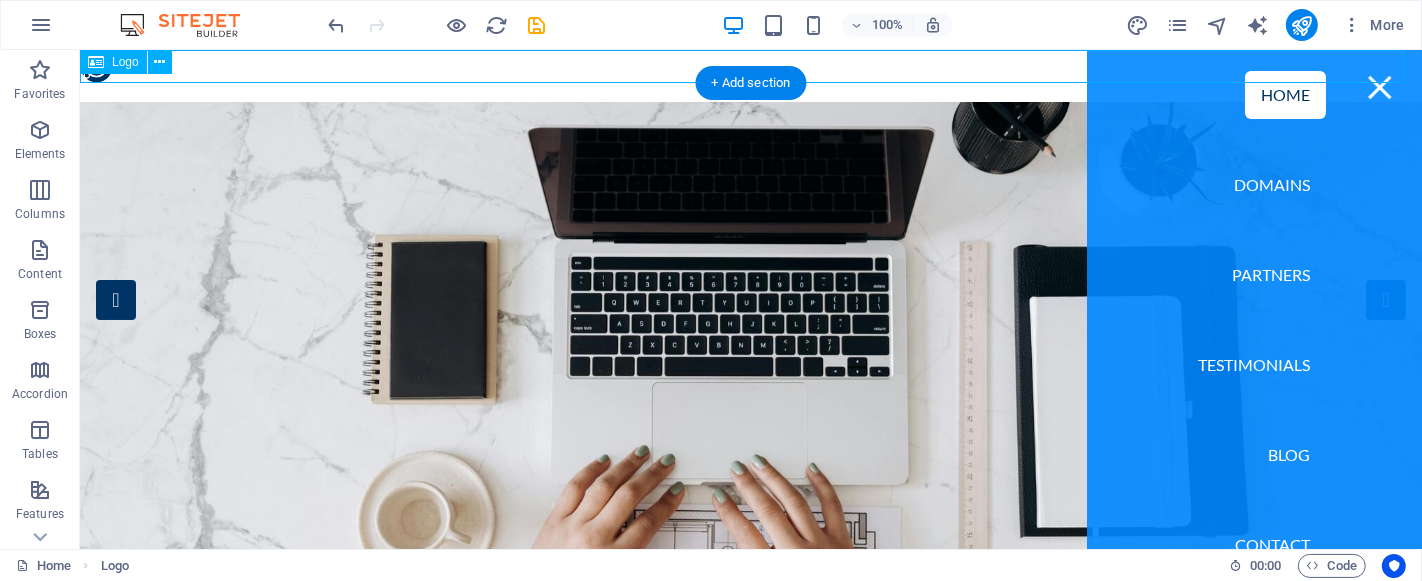 click at bounding box center [750, 66] 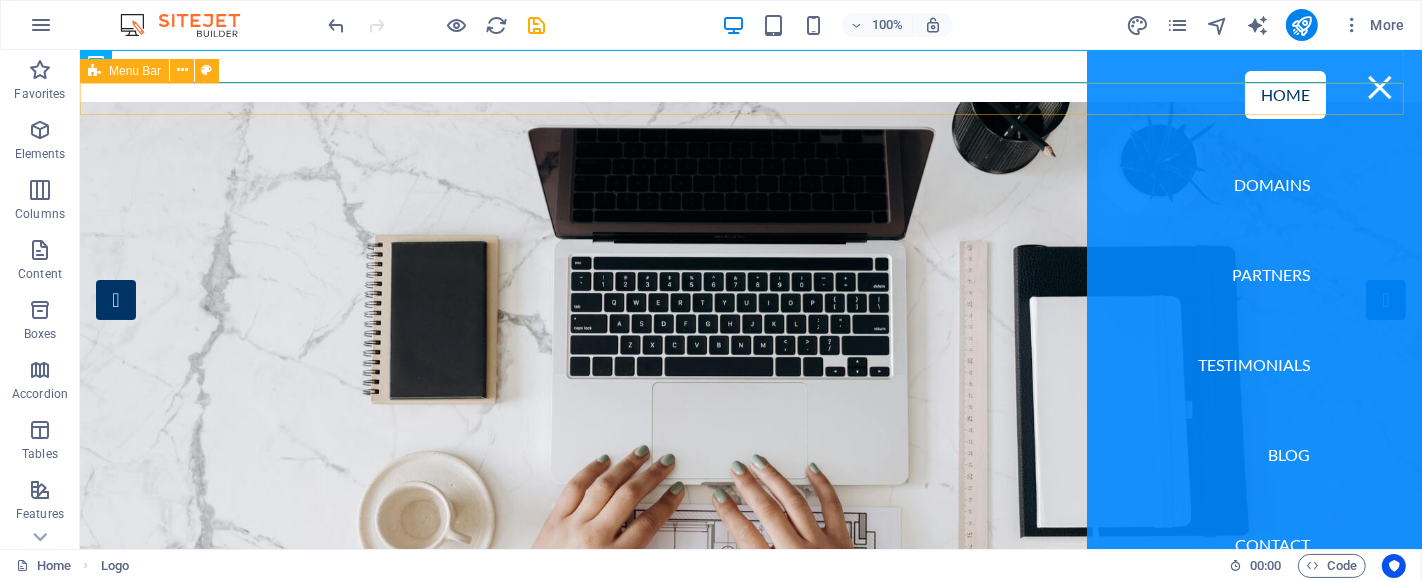 drag, startPoint x: 233, startPoint y: 95, endPoint x: 234, endPoint y: 81, distance: 14.035668 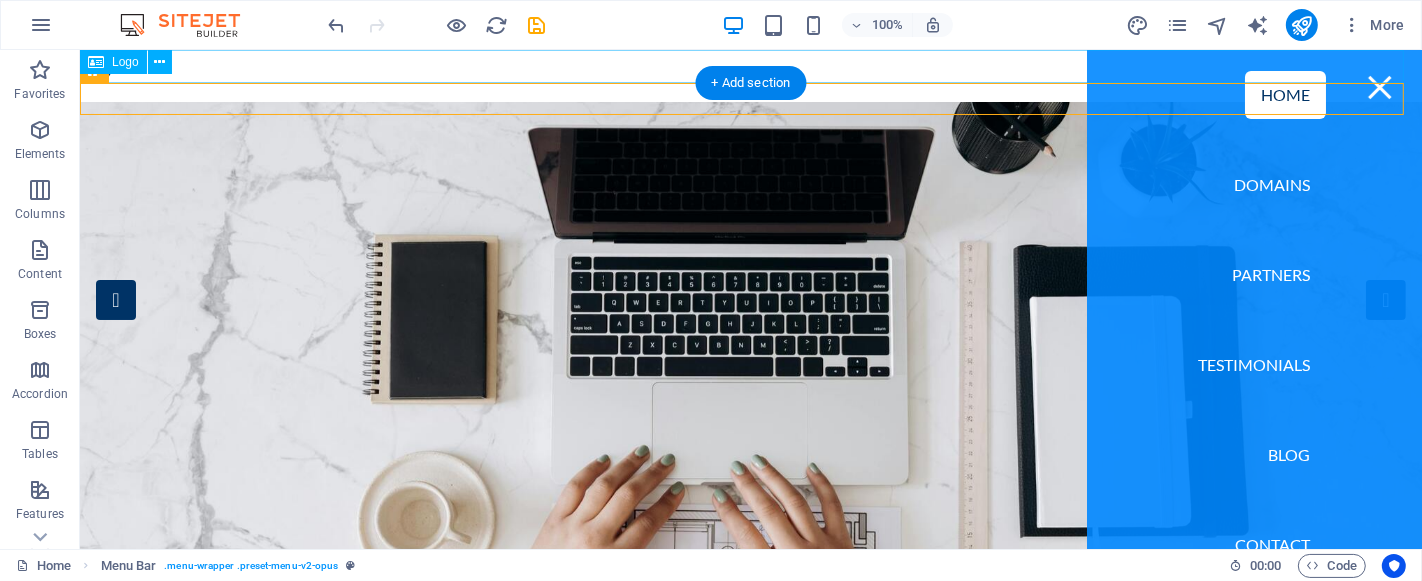 click at bounding box center [750, 66] 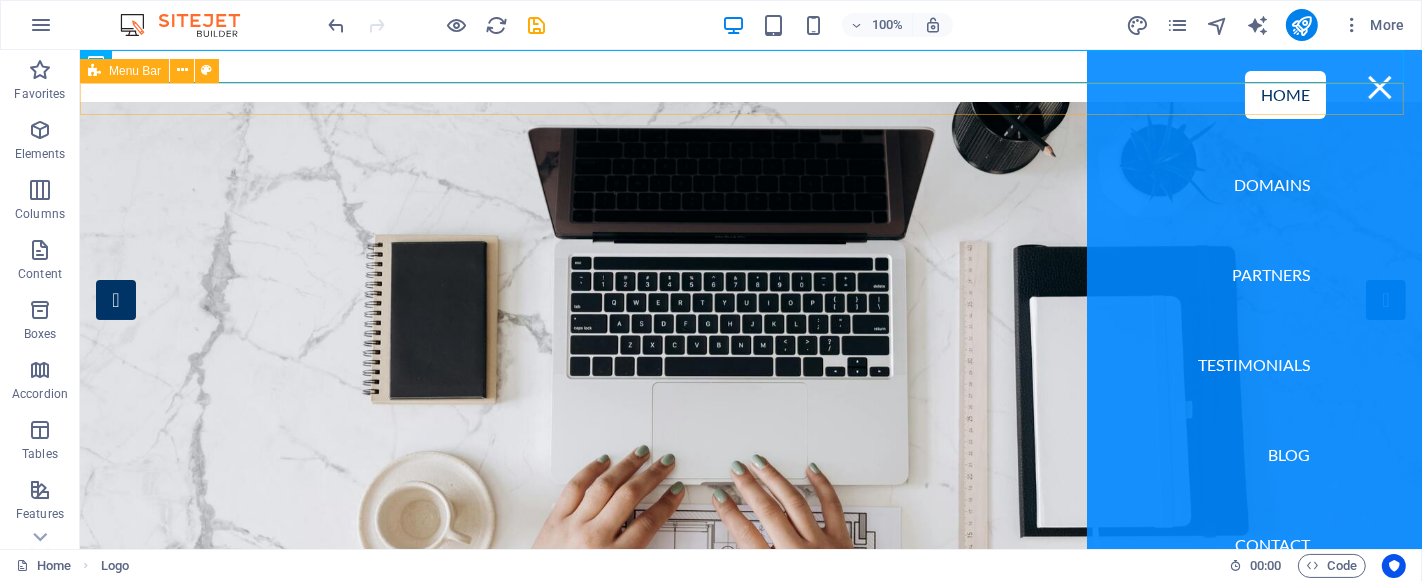 click on "Home Domains Partners Testimonials Blog Contact" at bounding box center (750, 99) 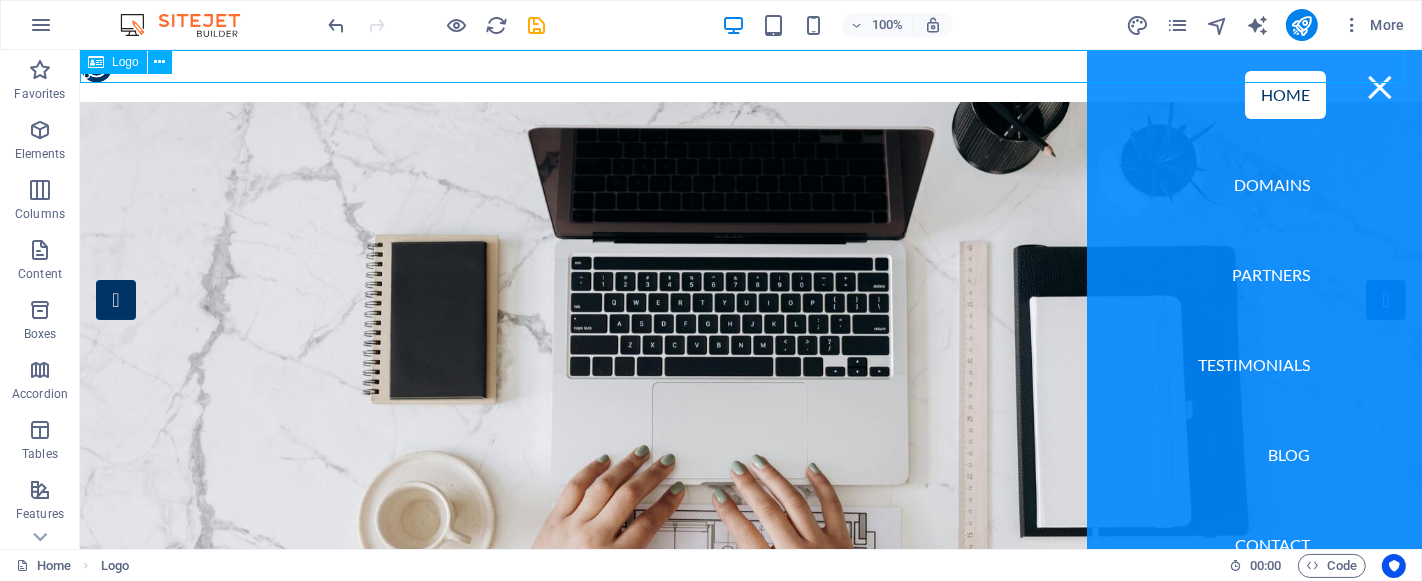 click on "Logo" at bounding box center (125, 62) 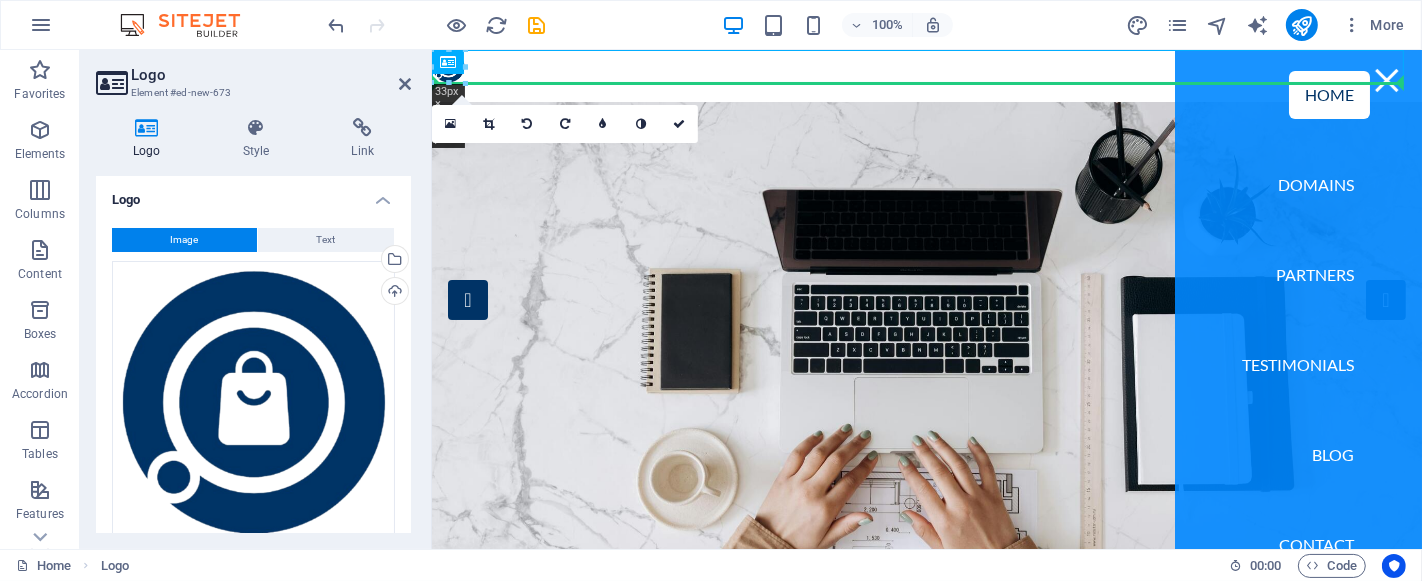 drag, startPoint x: 599, startPoint y: 64, endPoint x: 591, endPoint y: 90, distance: 27.202942 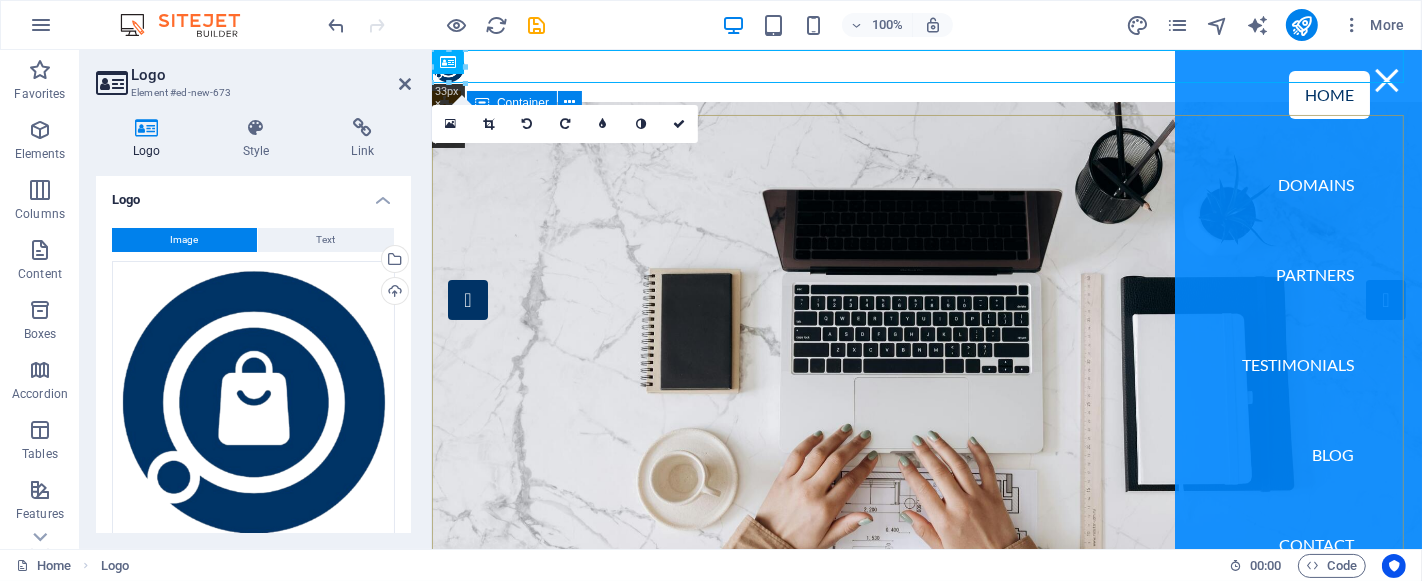 click on "YourDotShop Your curated marketplace for premium .shop domains, helping you find the perfect name to launch and grow your online store.  Discover" at bounding box center [926, 903] 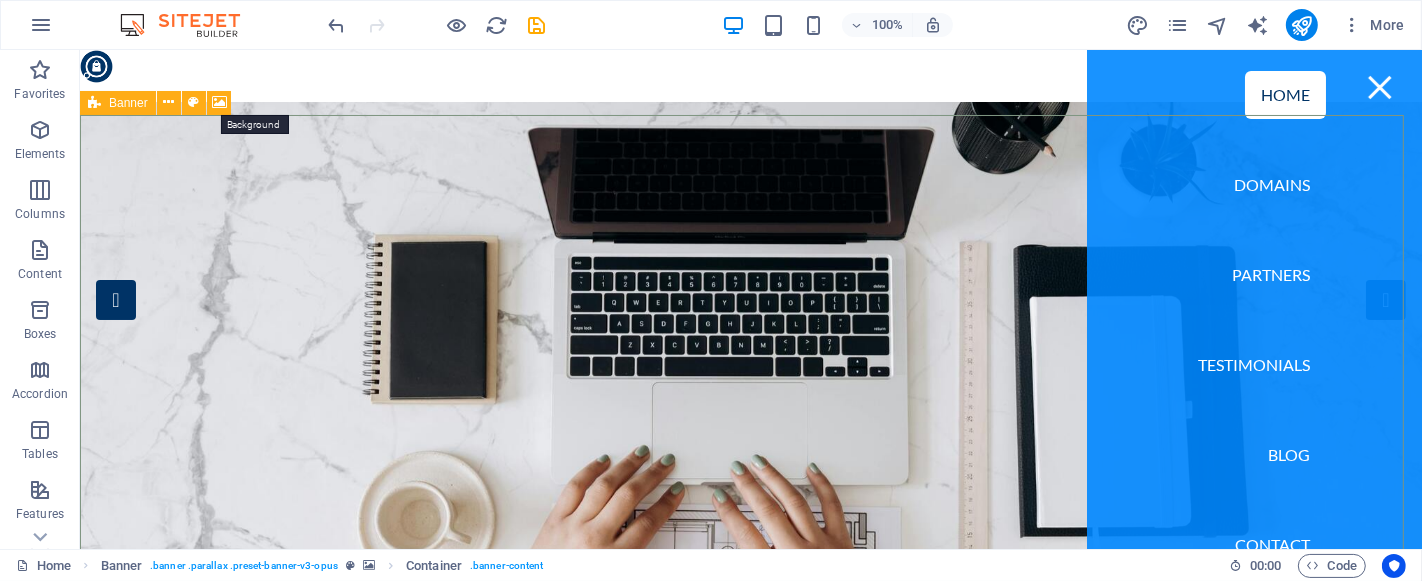 click at bounding box center [219, 102] 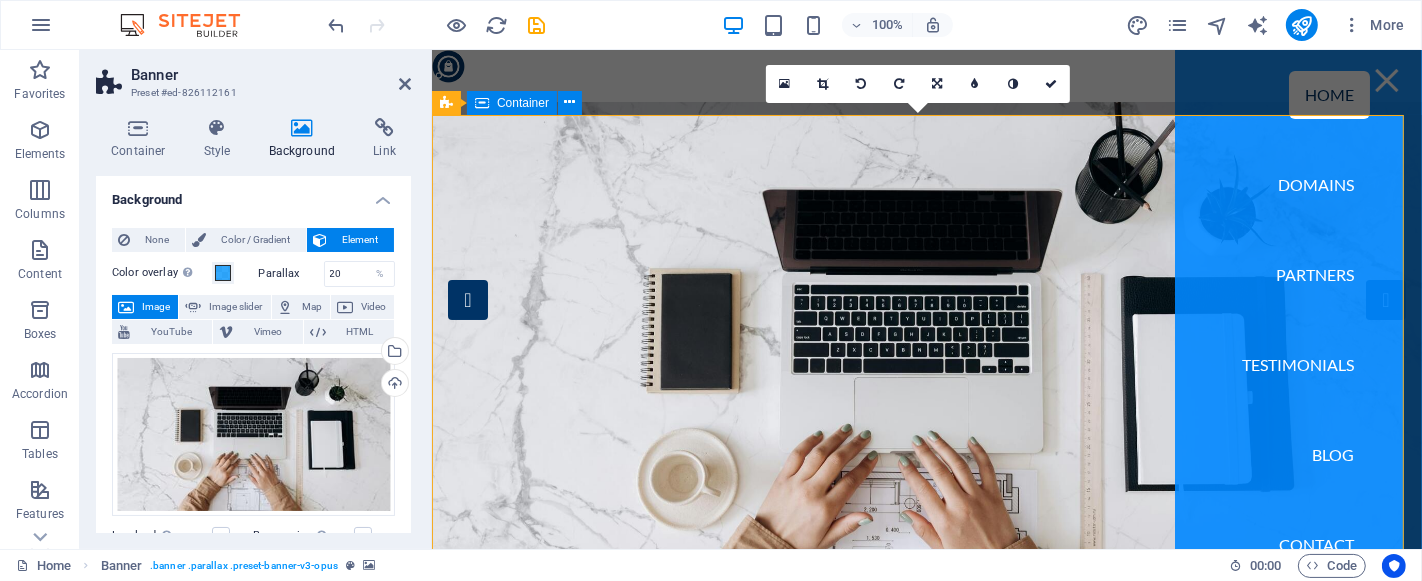 click on "YourDotShop Your curated marketplace for premium .shop domains, helping you find the perfect name to launch and grow your online store.  Discover" at bounding box center [926, 903] 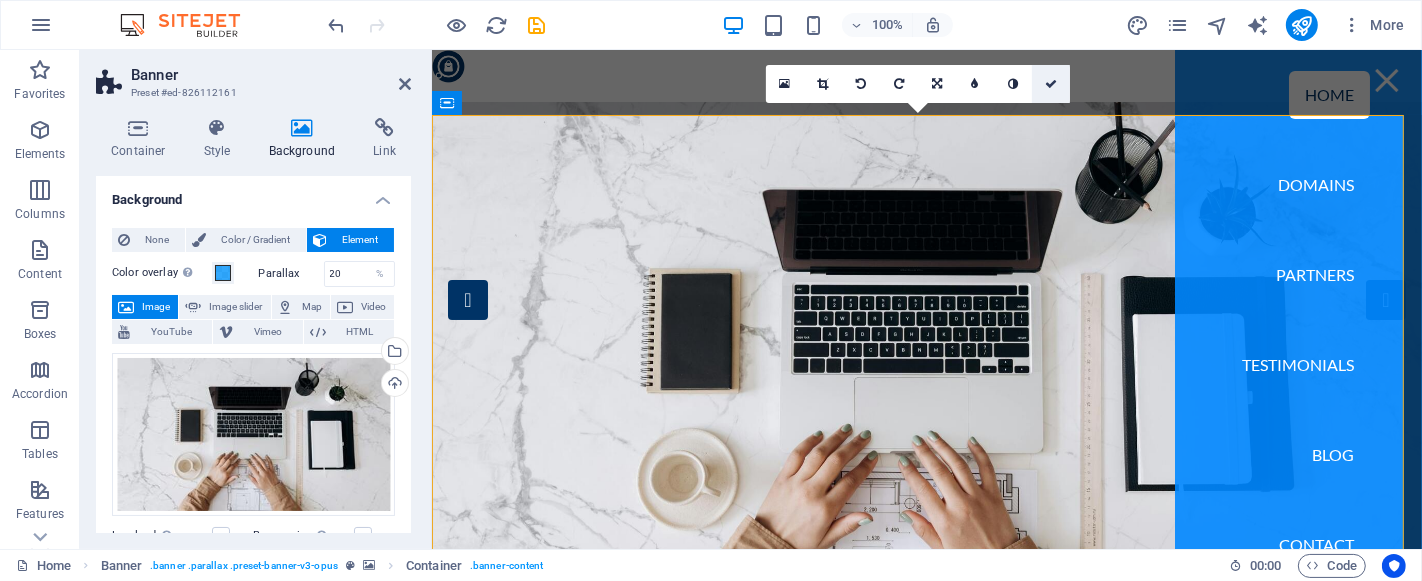 click at bounding box center (1051, 84) 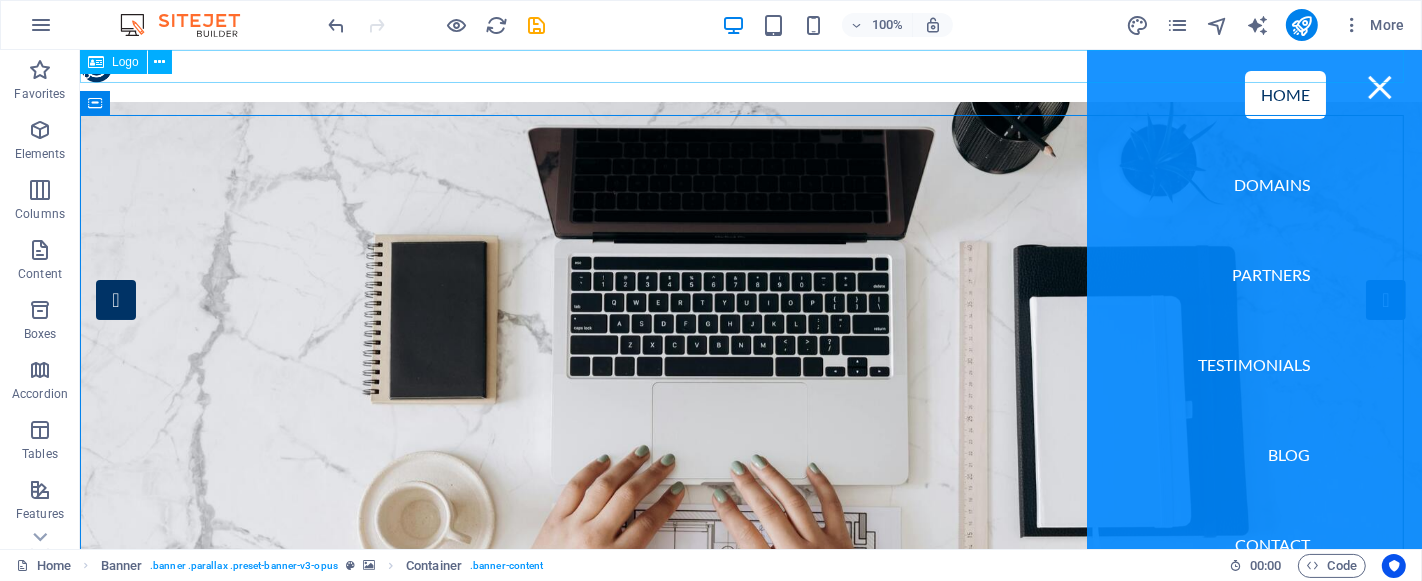 drag, startPoint x: 185, startPoint y: 124, endPoint x: 119, endPoint y: 77, distance: 81.02469 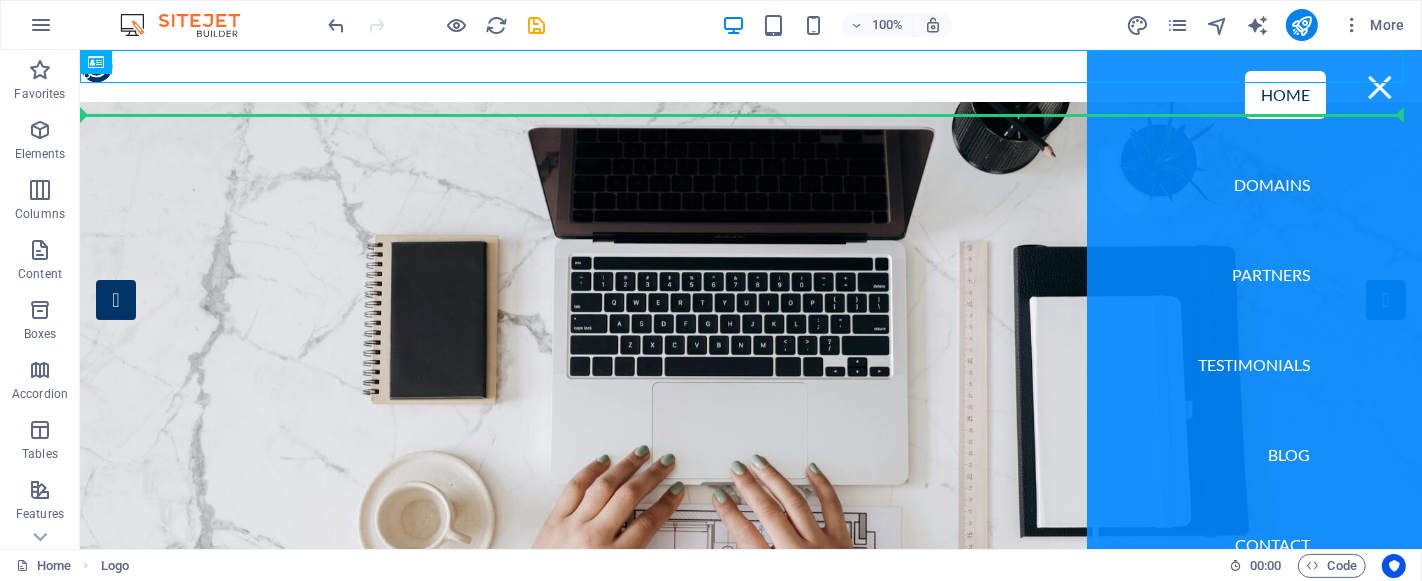 drag, startPoint x: 119, startPoint y: 77, endPoint x: 132, endPoint y: 101, distance: 27.294687 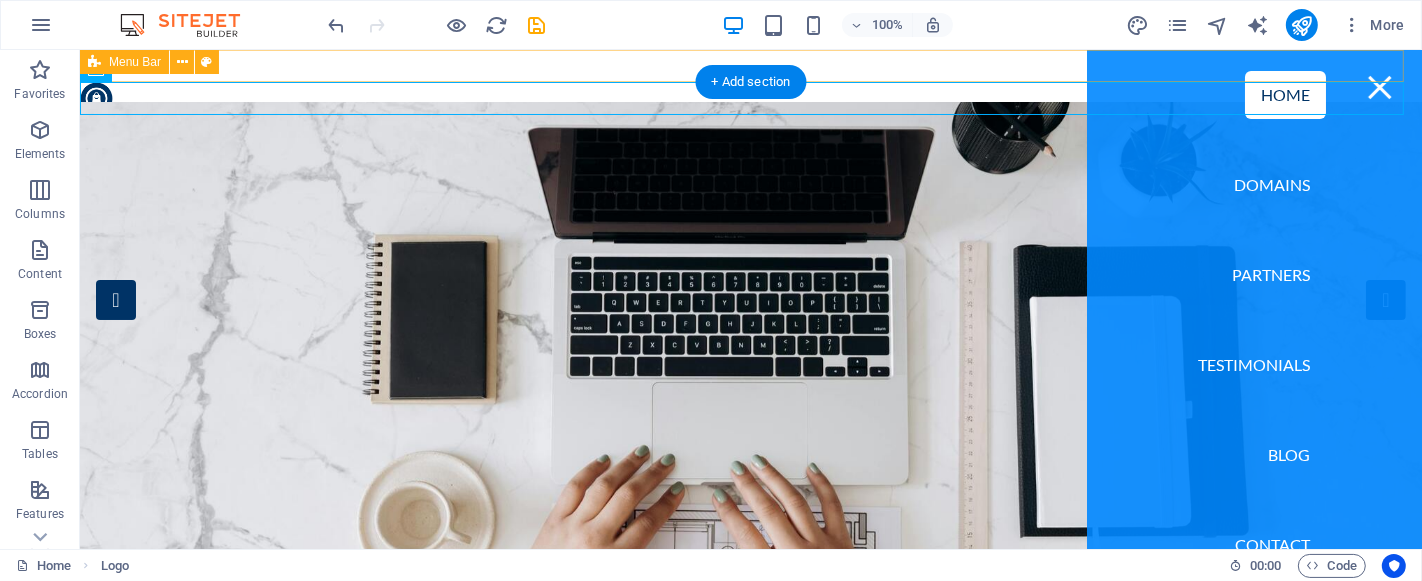 click on "Home Domains Partners Testimonials Blog Contact" at bounding box center [750, 66] 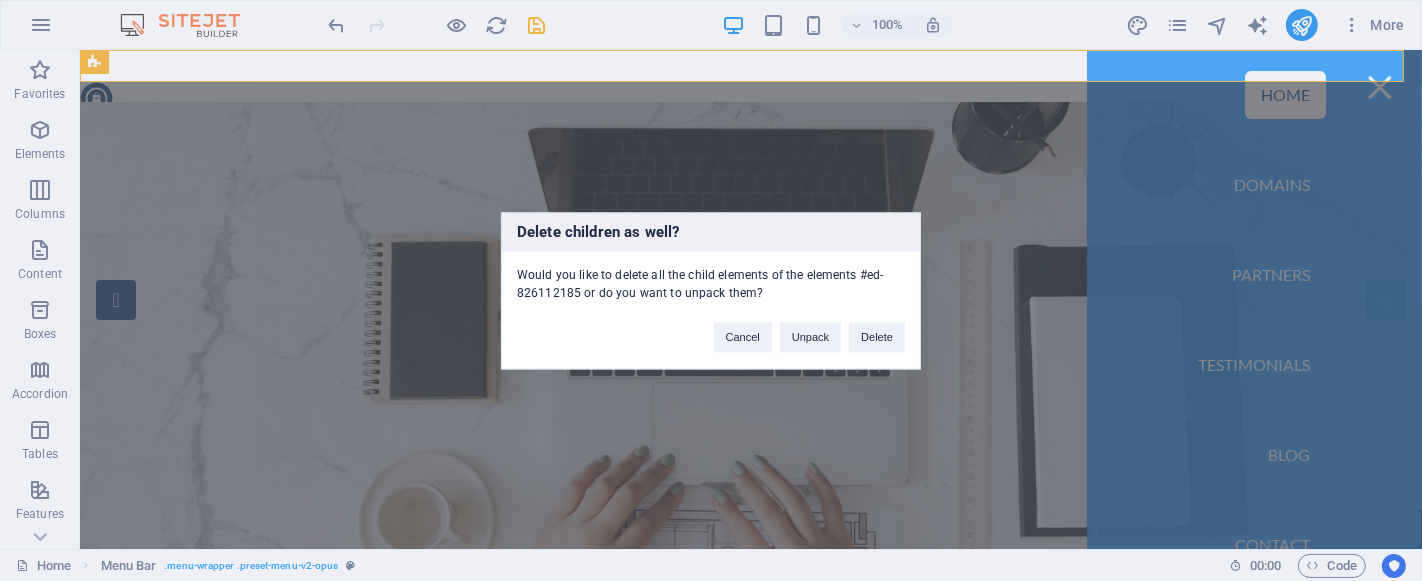 type 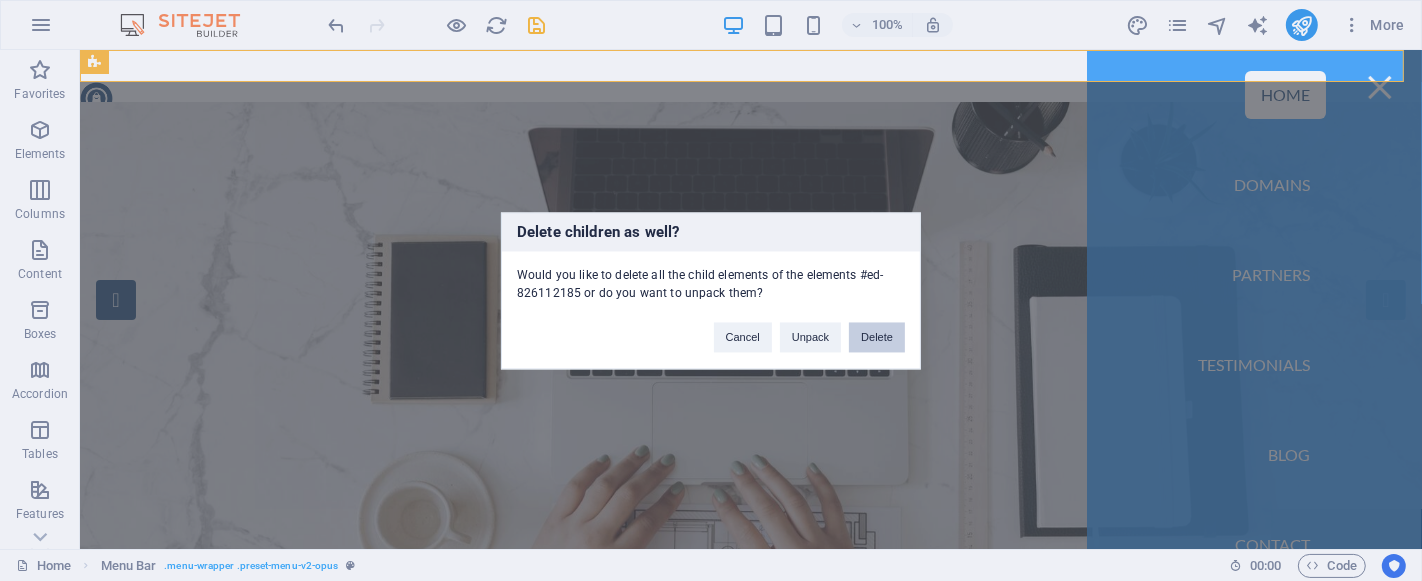 click on "Delete" at bounding box center [877, 337] 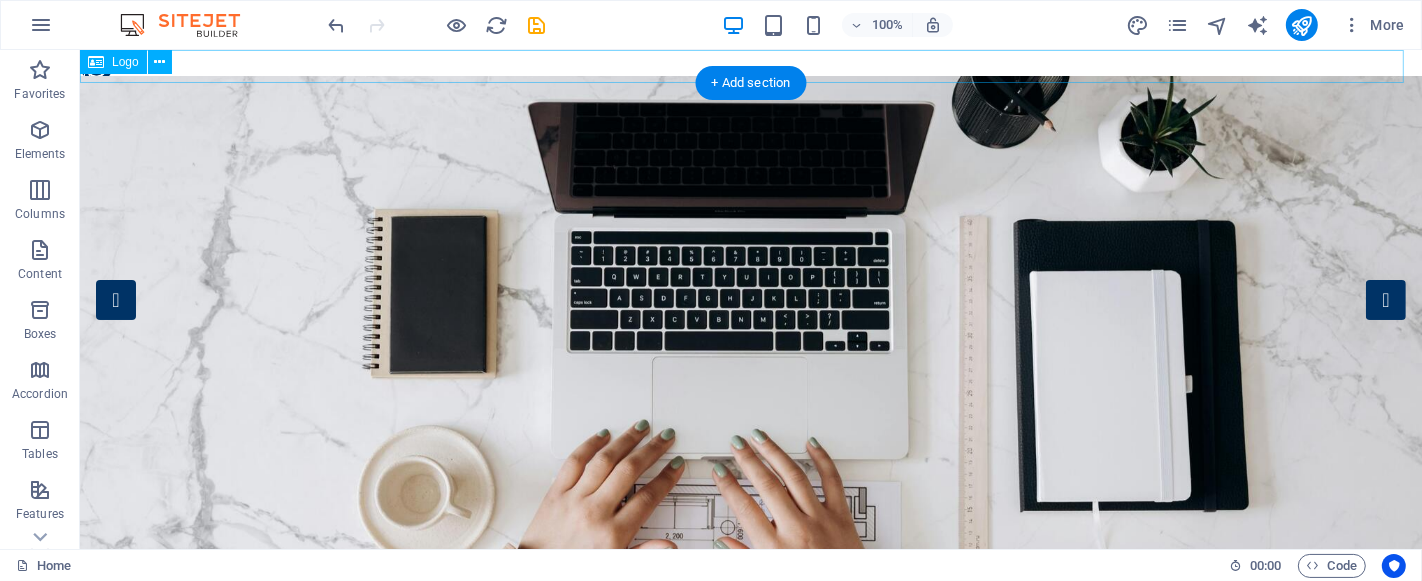 click at bounding box center [750, 66] 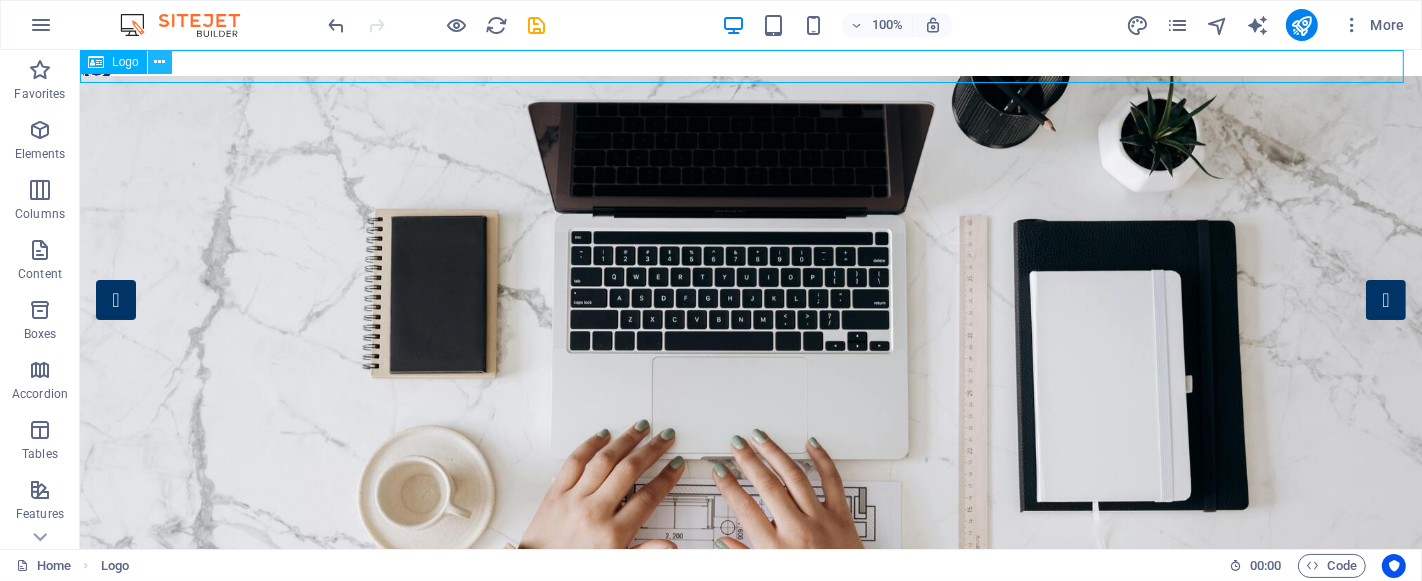 click at bounding box center [159, 62] 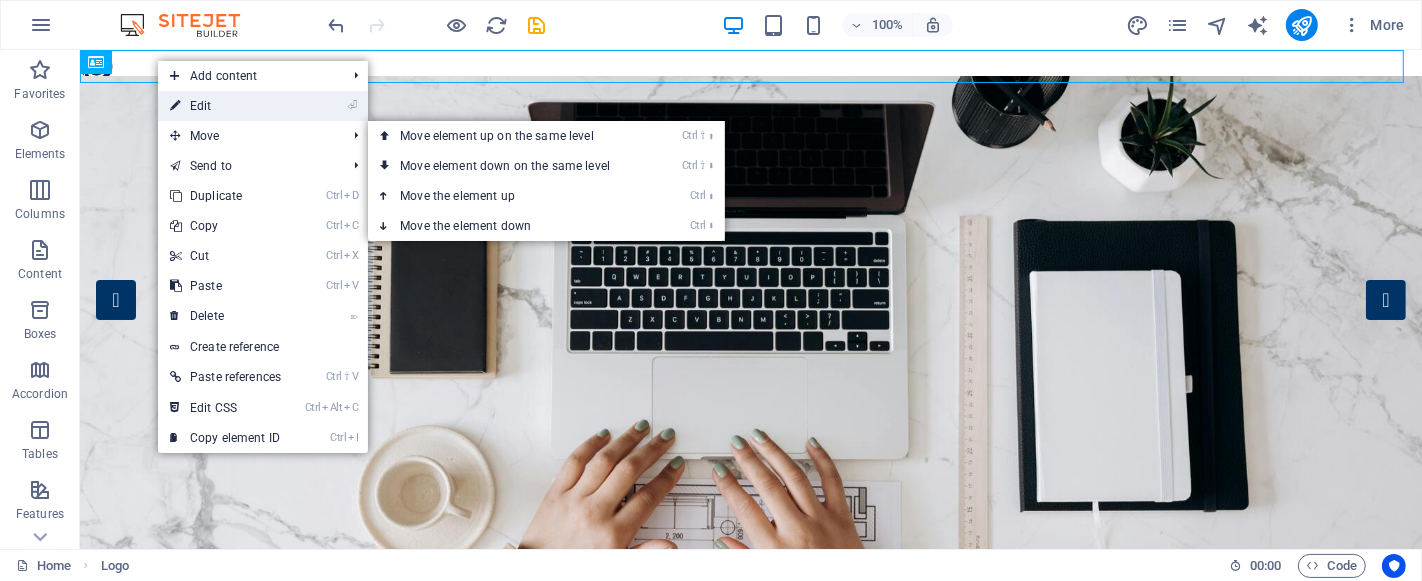 click on "⏎  Edit" at bounding box center (225, 106) 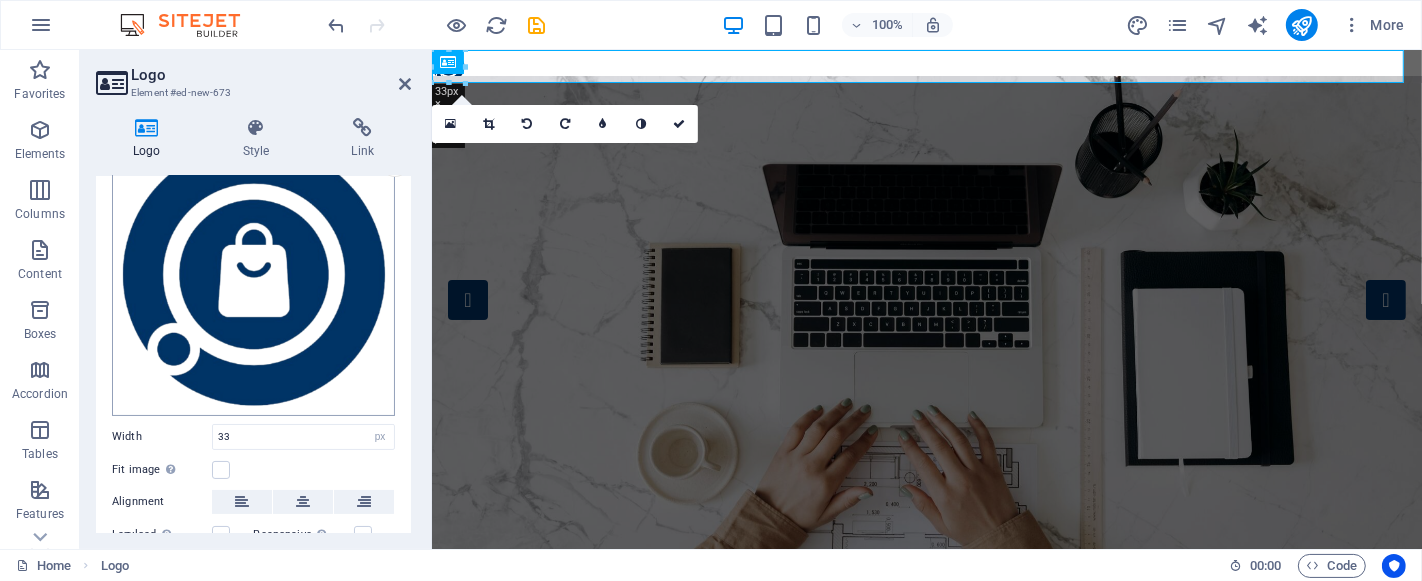 scroll, scrollTop: 321, scrollLeft: 0, axis: vertical 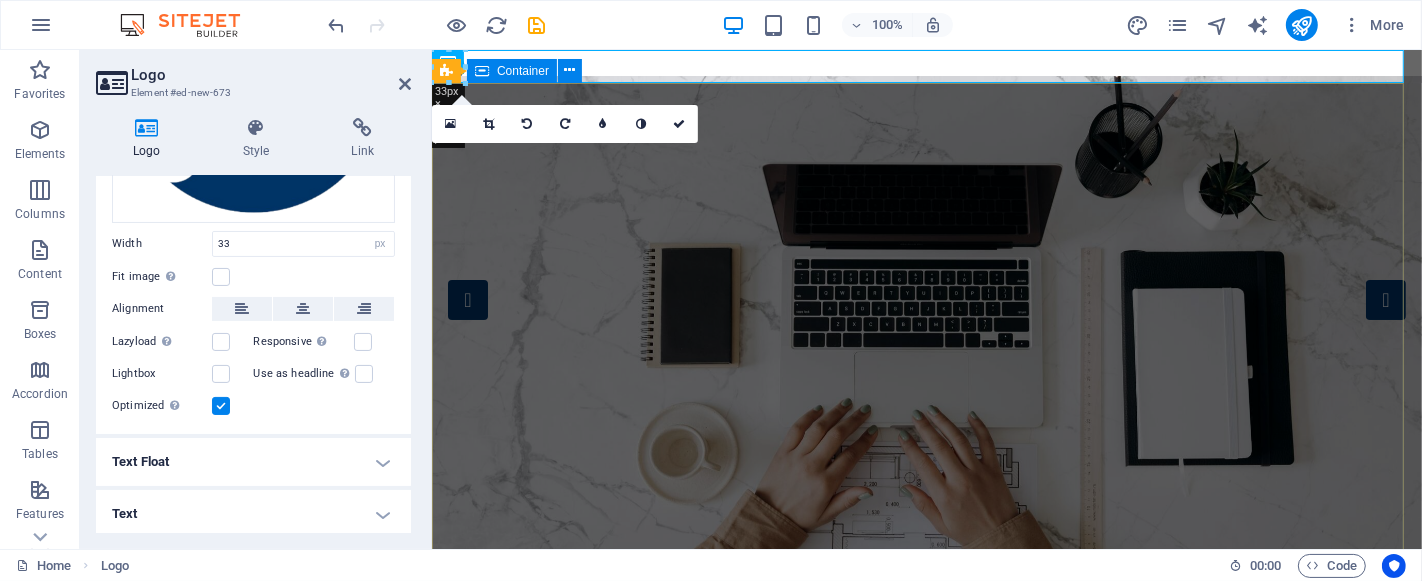 click on "YourDotShop Your curated marketplace for premium .shop domains, helping you find the perfect name to launch and grow your online store.  Discover" at bounding box center (926, 871) 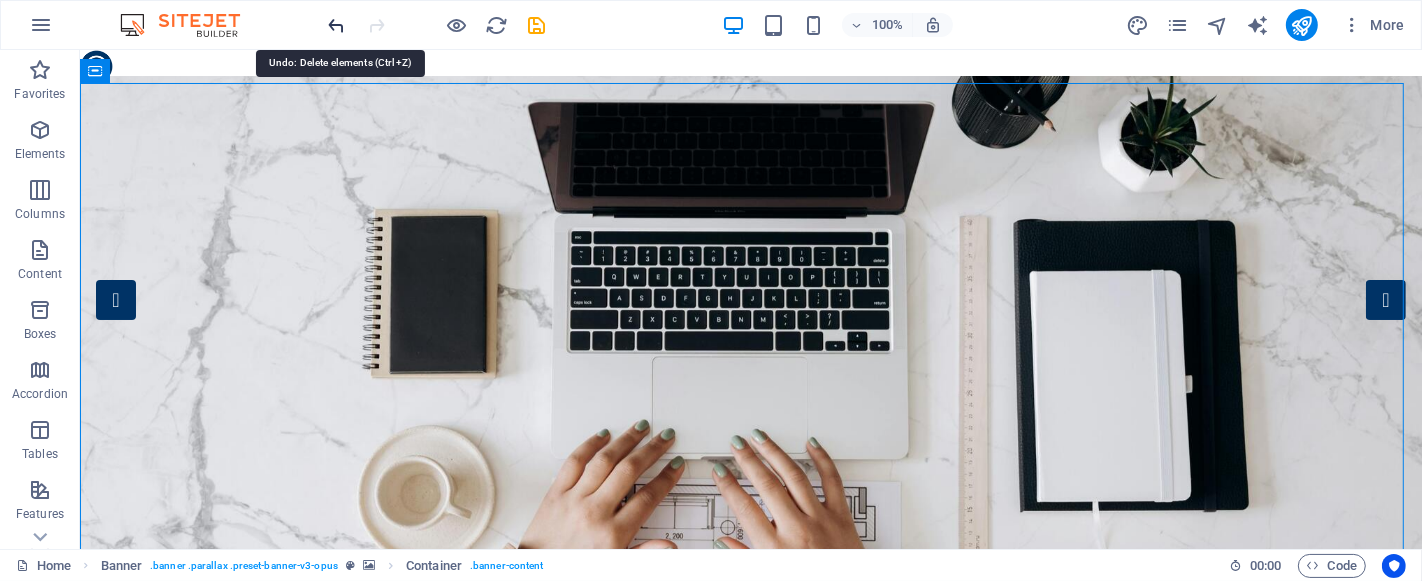 click at bounding box center [337, 25] 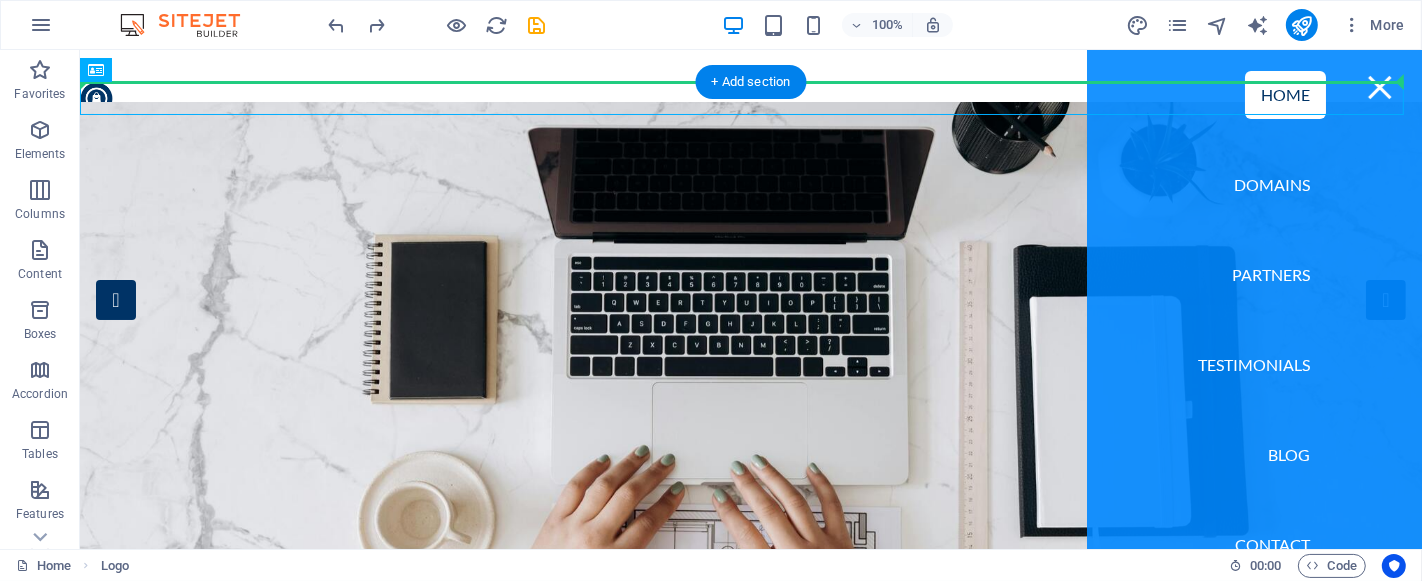 drag, startPoint x: 105, startPoint y: 89, endPoint x: 249, endPoint y: 67, distance: 145.67087 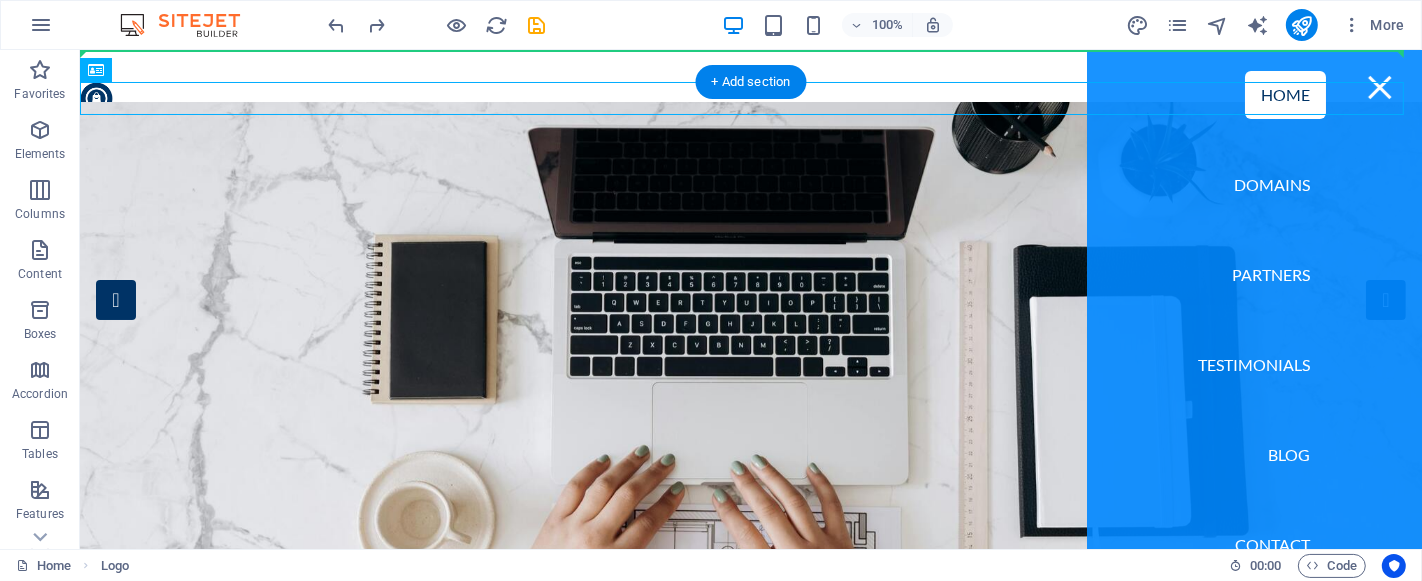 drag, startPoint x: 214, startPoint y: 96, endPoint x: 287, endPoint y: 57, distance: 82.764725 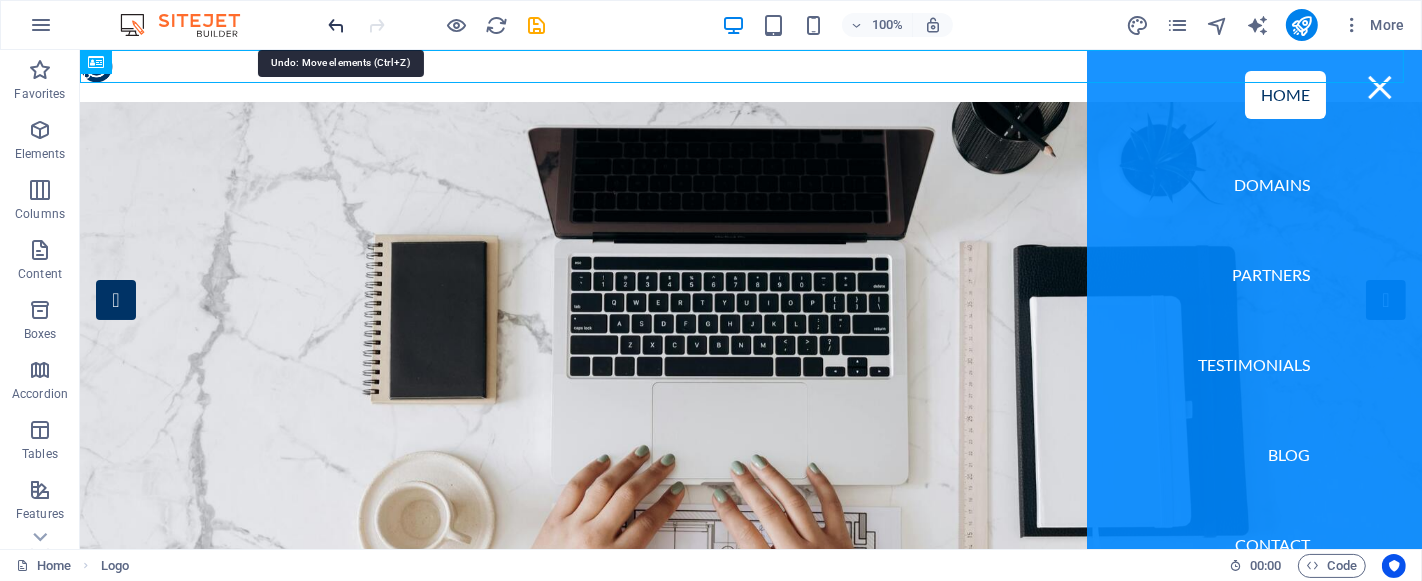 click at bounding box center [337, 25] 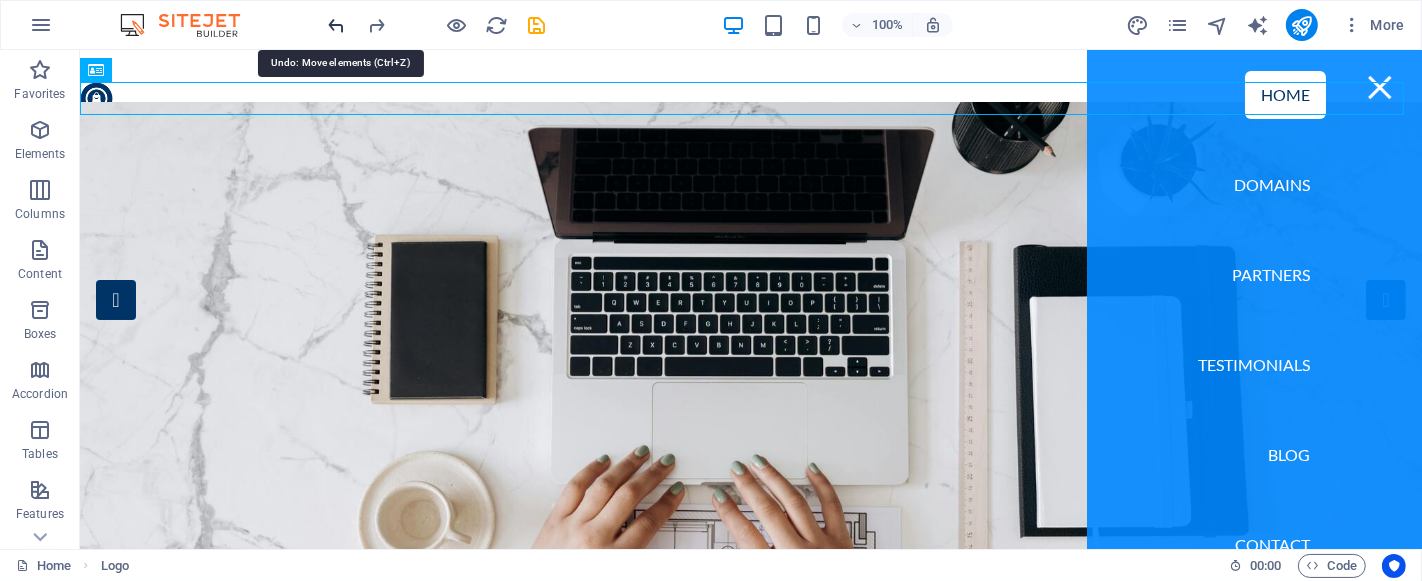 click at bounding box center (337, 25) 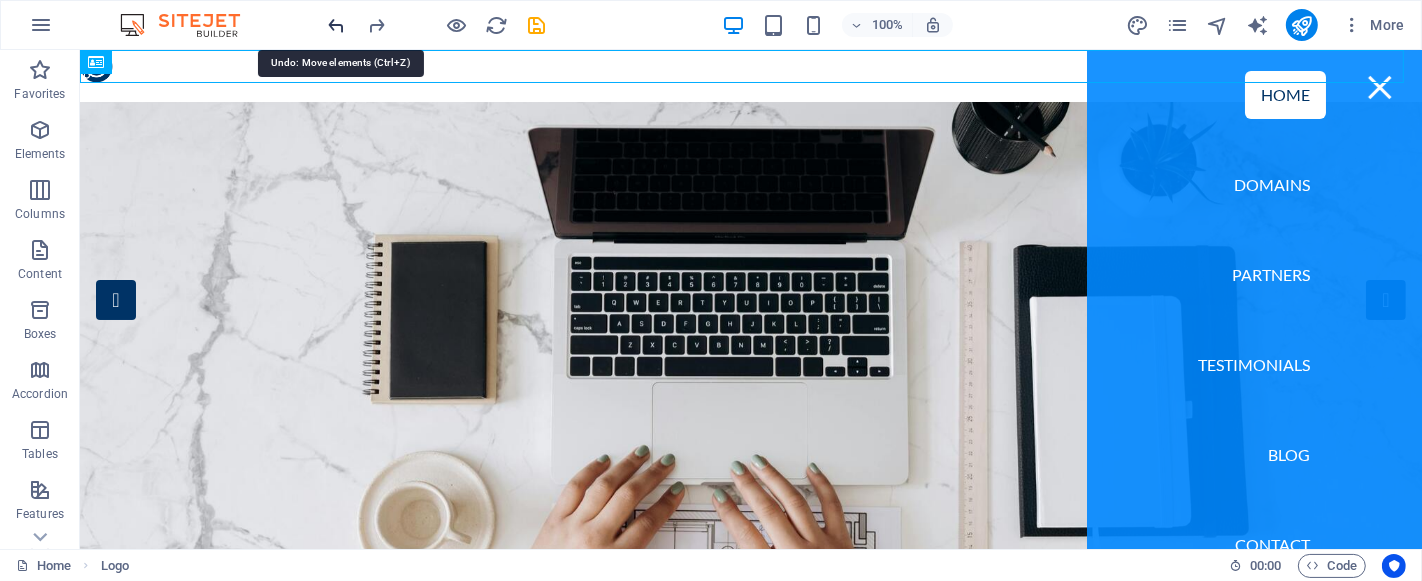 click at bounding box center (337, 25) 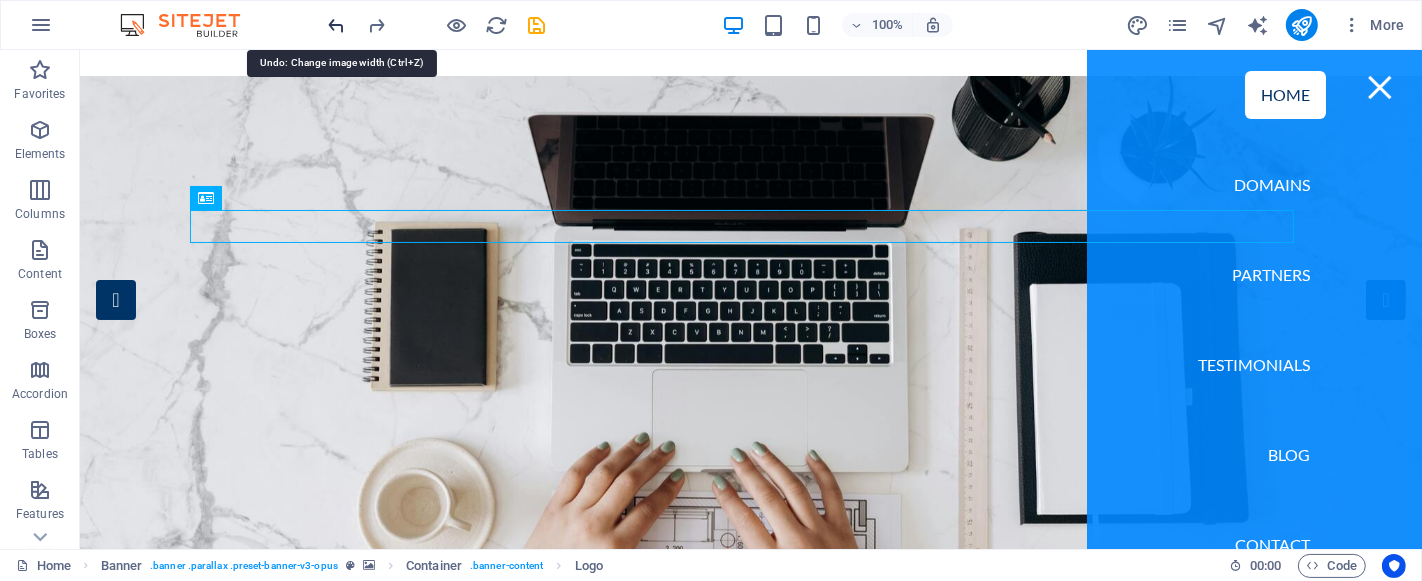 click at bounding box center (337, 25) 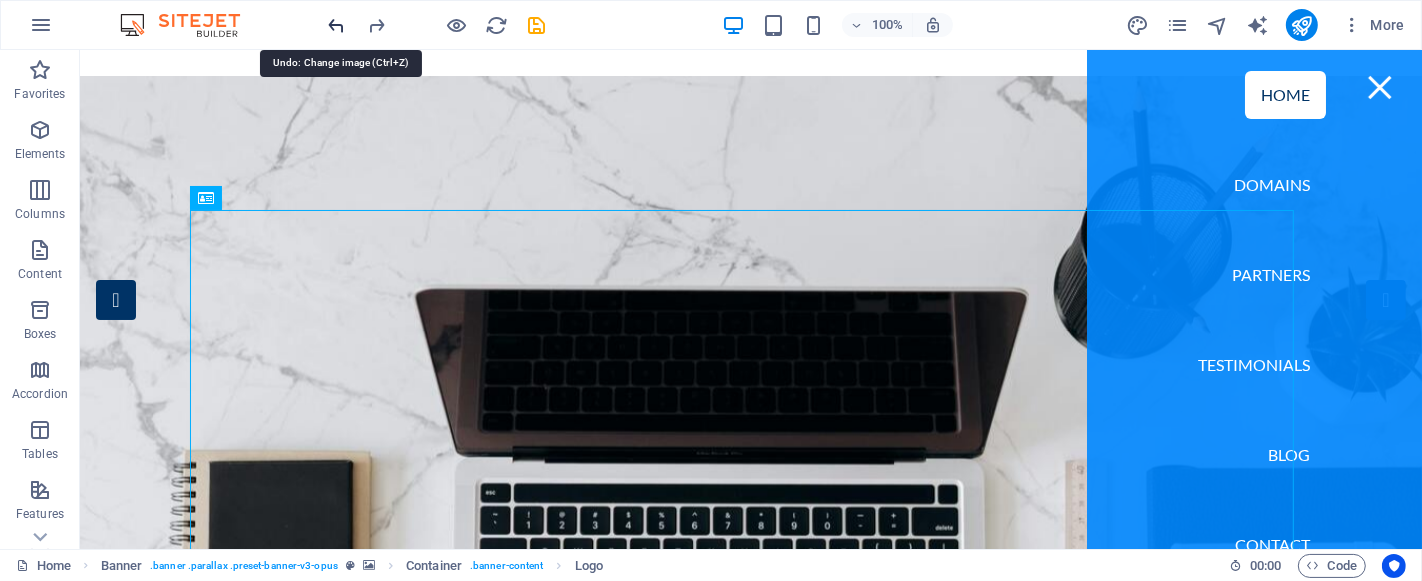 click at bounding box center (337, 25) 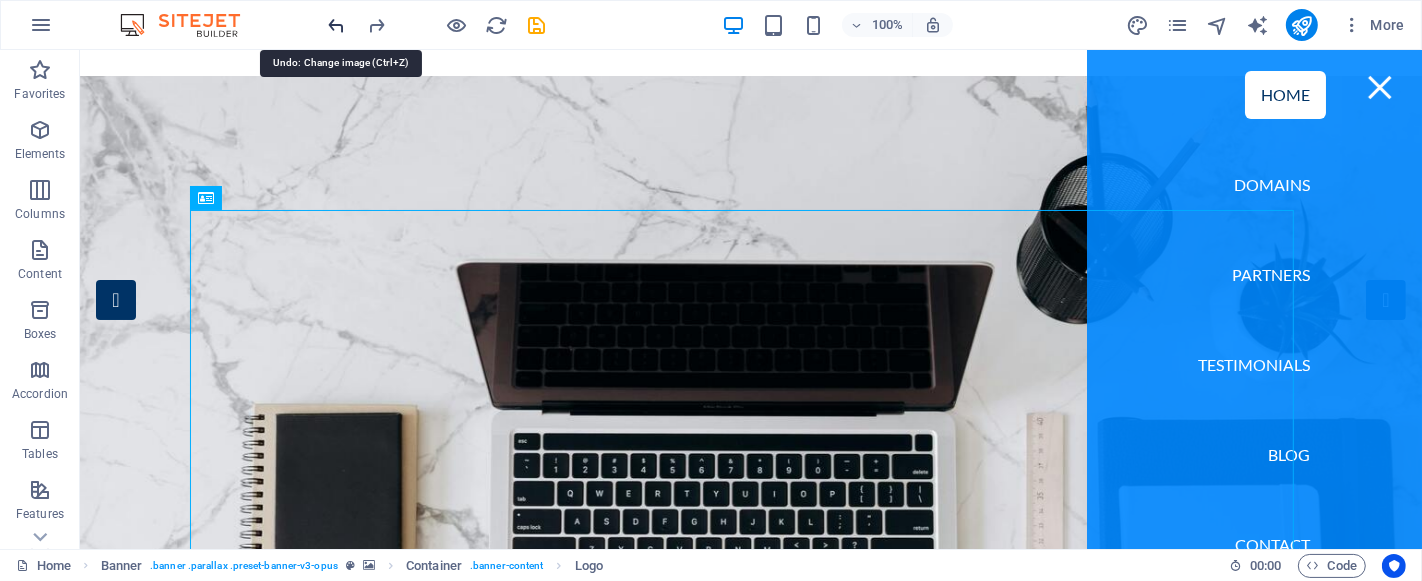 click at bounding box center (337, 25) 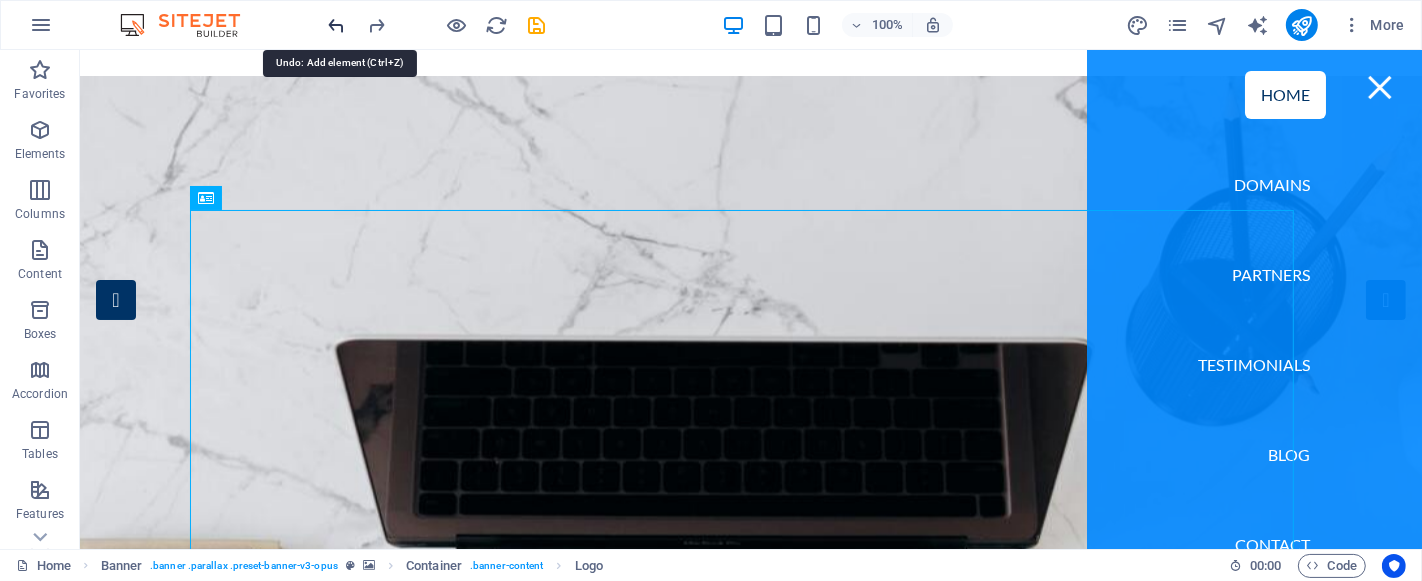 click at bounding box center (337, 25) 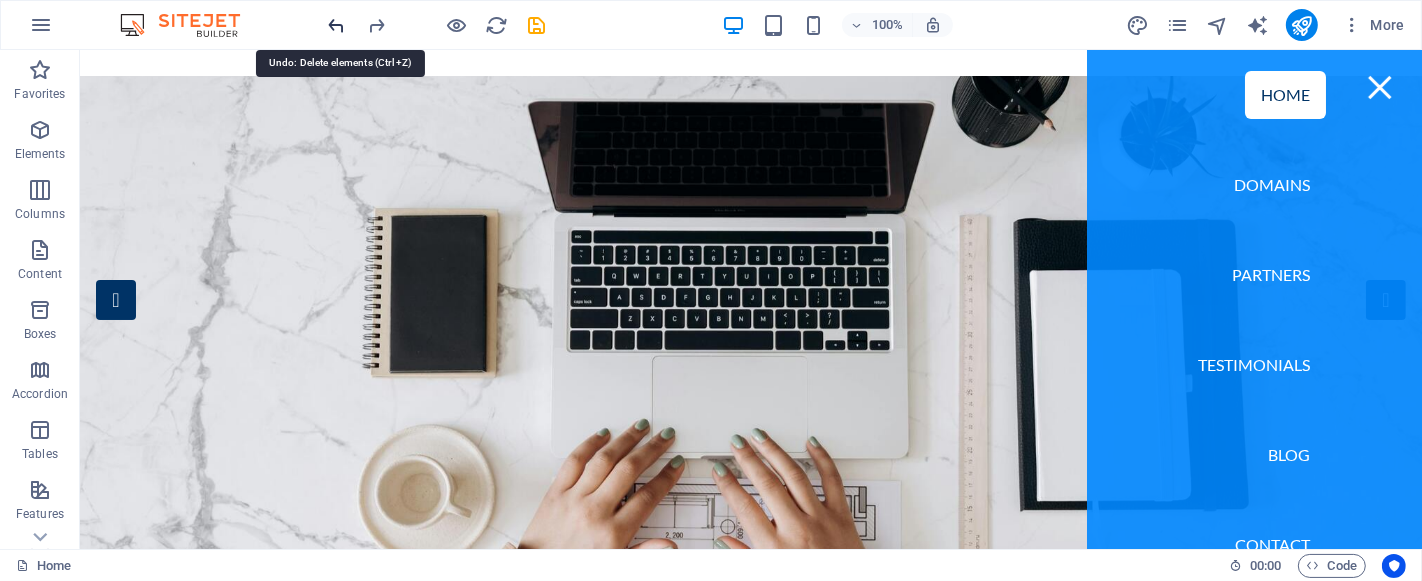 click at bounding box center (337, 25) 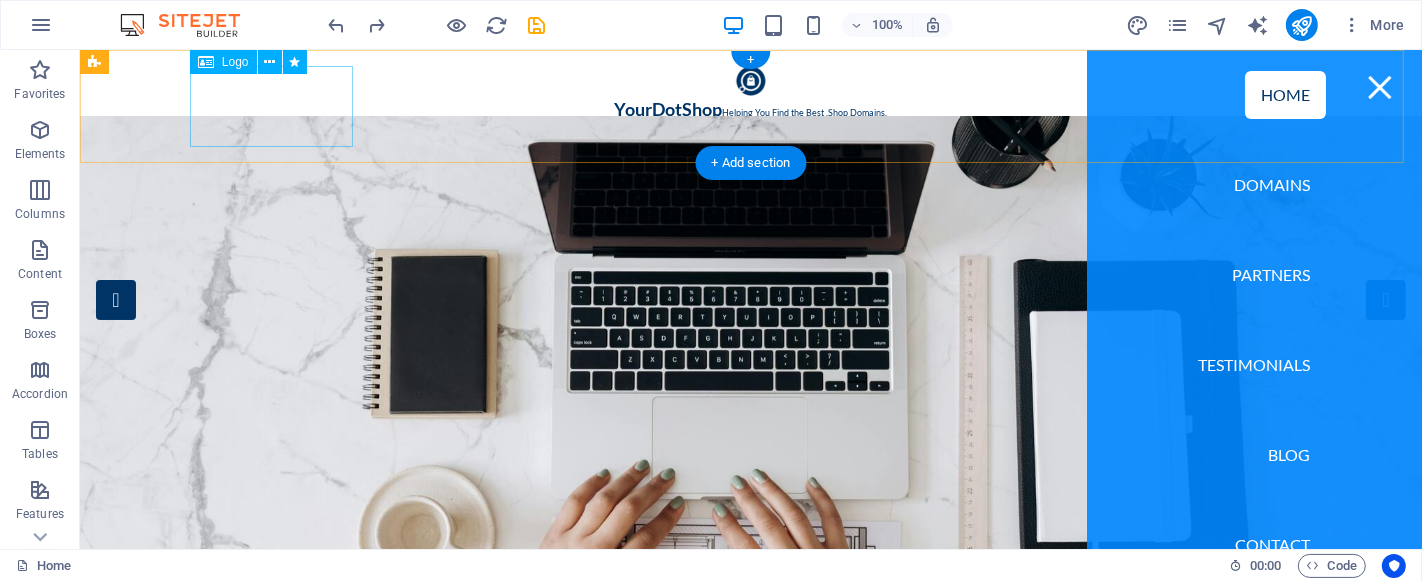 click on "YourDotShop Helping You Find the Best .Shop Domains." at bounding box center [750, 94] 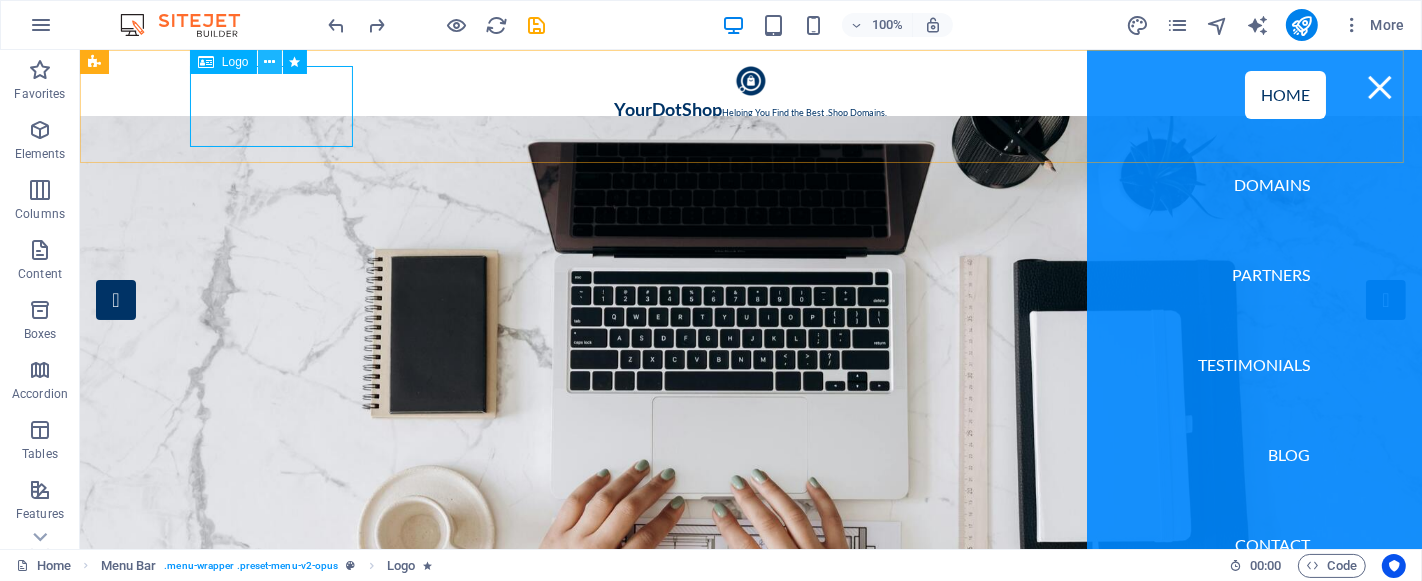 click at bounding box center [269, 62] 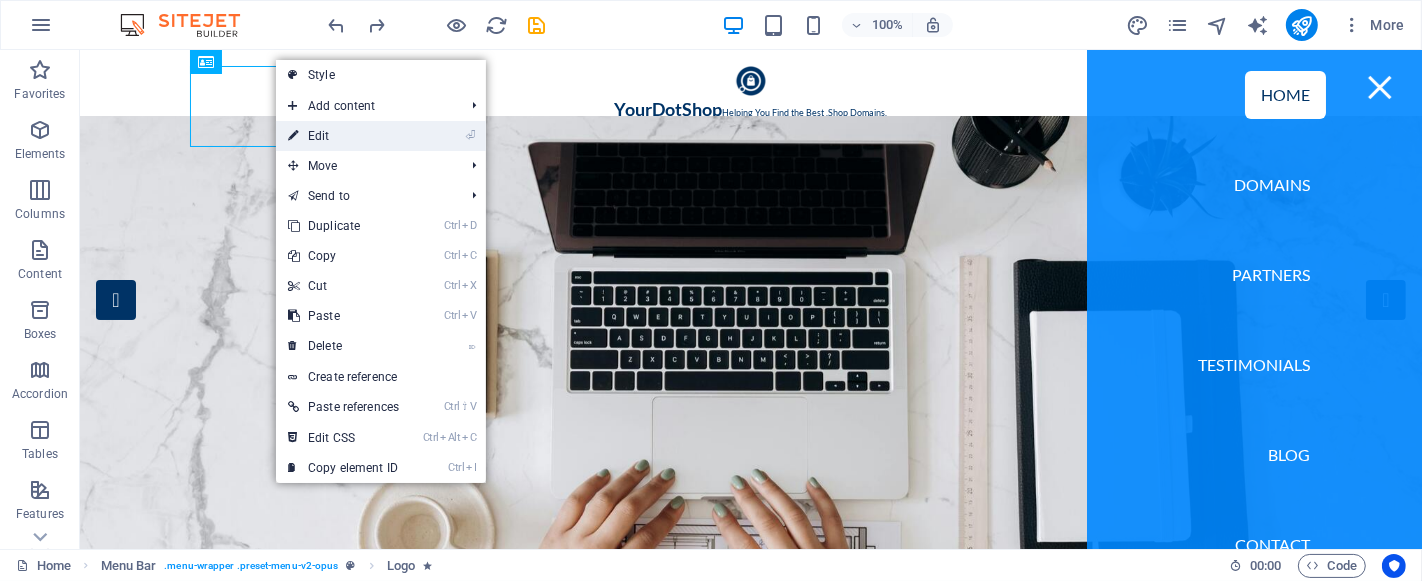 click on "⏎  Edit" at bounding box center (343, 136) 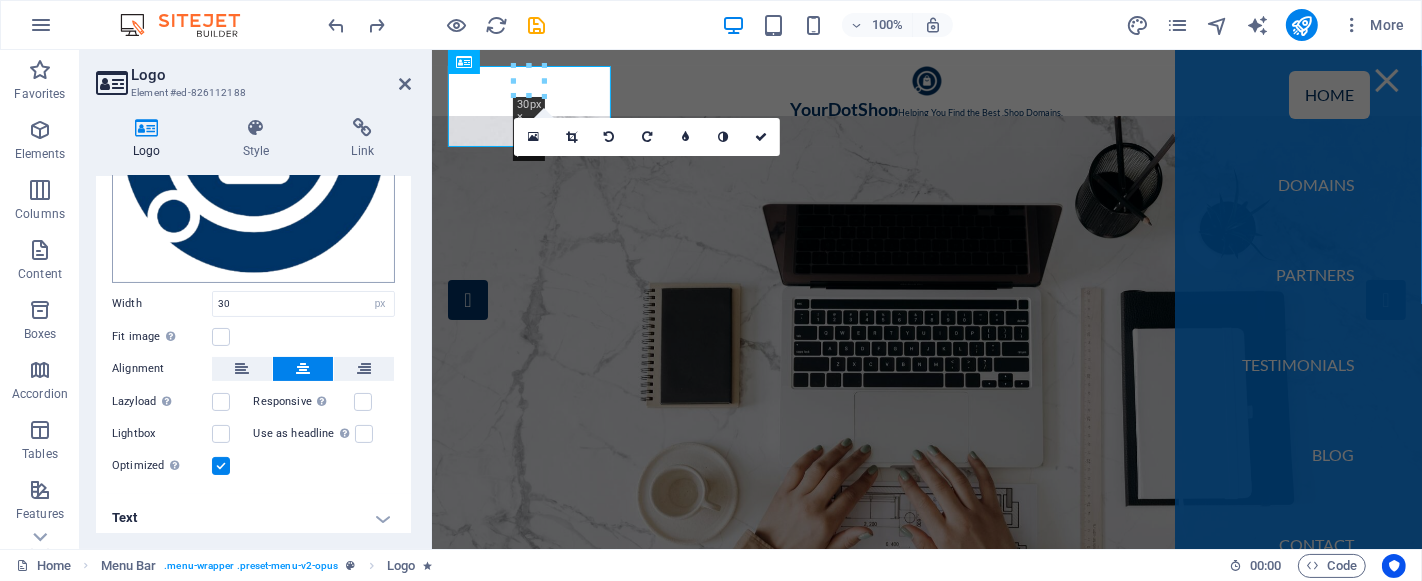 scroll, scrollTop: 265, scrollLeft: 0, axis: vertical 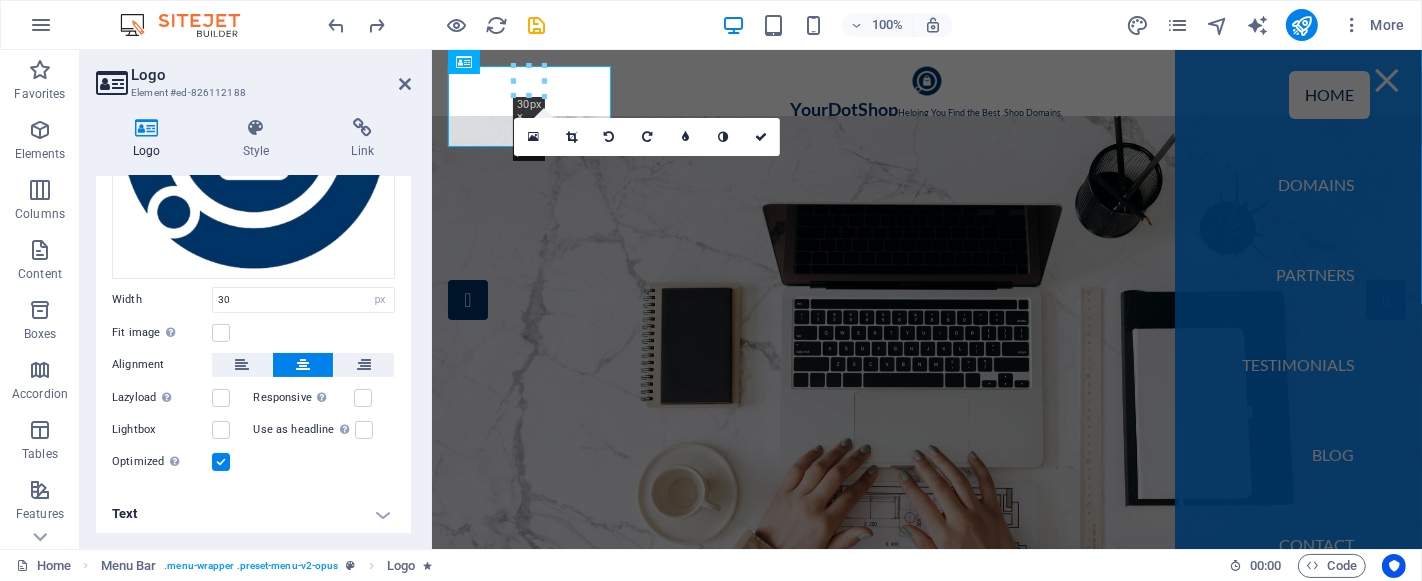 click on "Text" at bounding box center [253, 514] 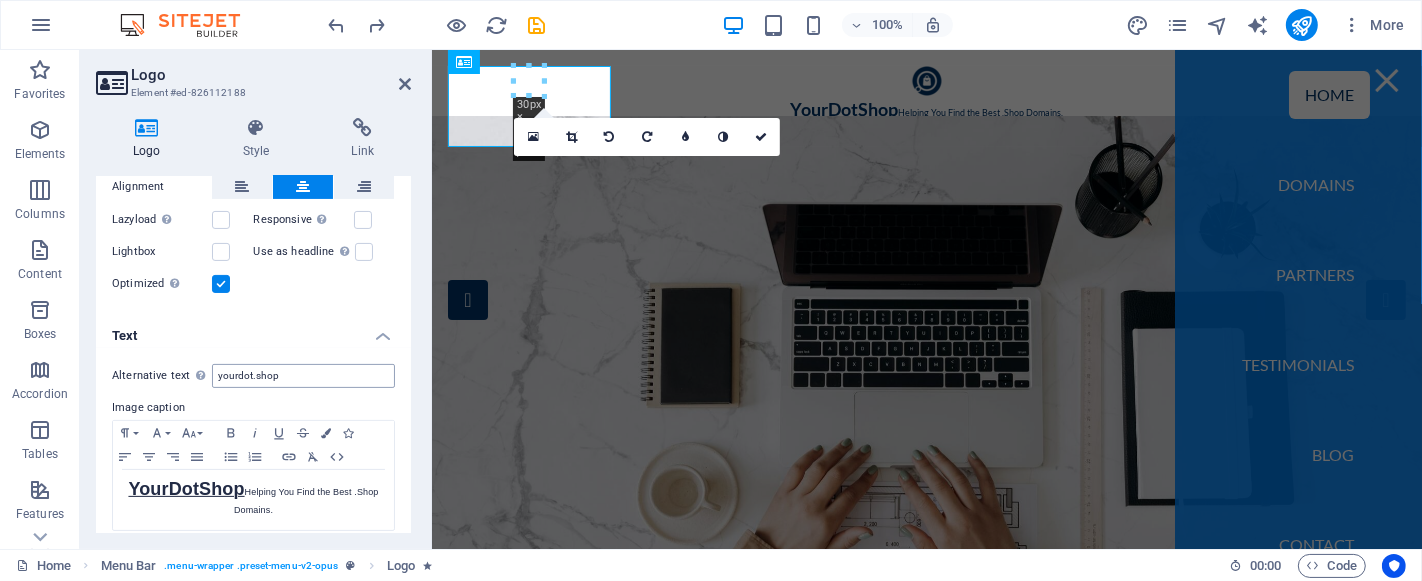 scroll, scrollTop: 452, scrollLeft: 0, axis: vertical 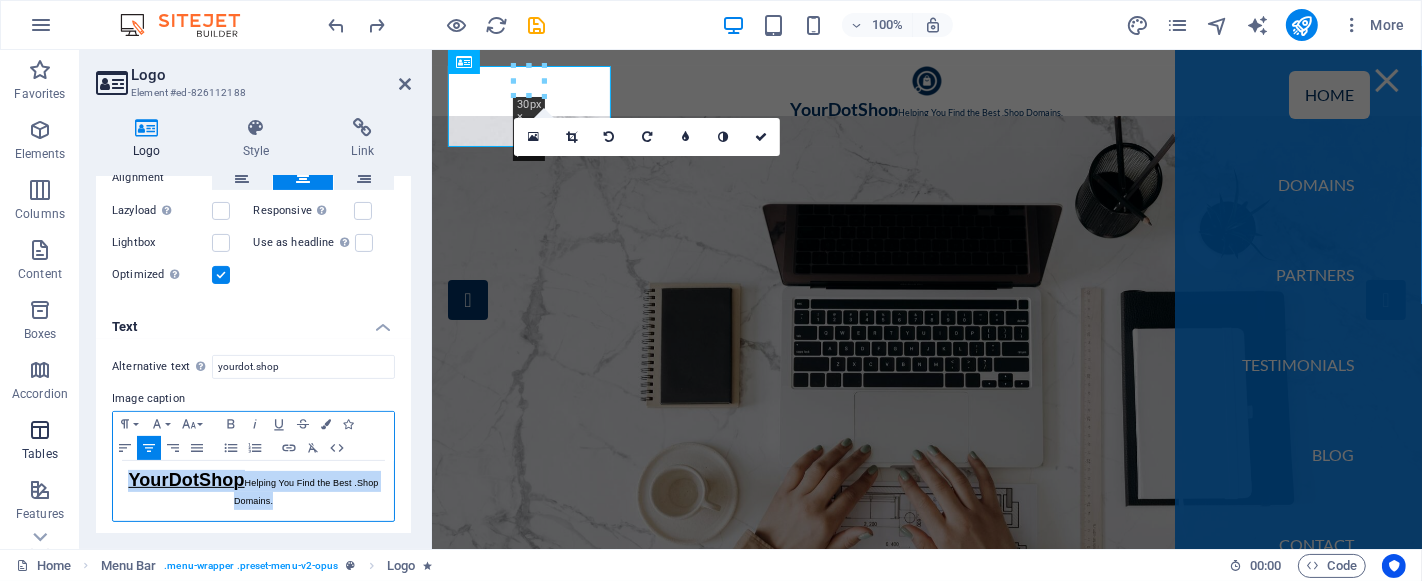 drag, startPoint x: 300, startPoint y: 507, endPoint x: 11, endPoint y: 441, distance: 296.44055 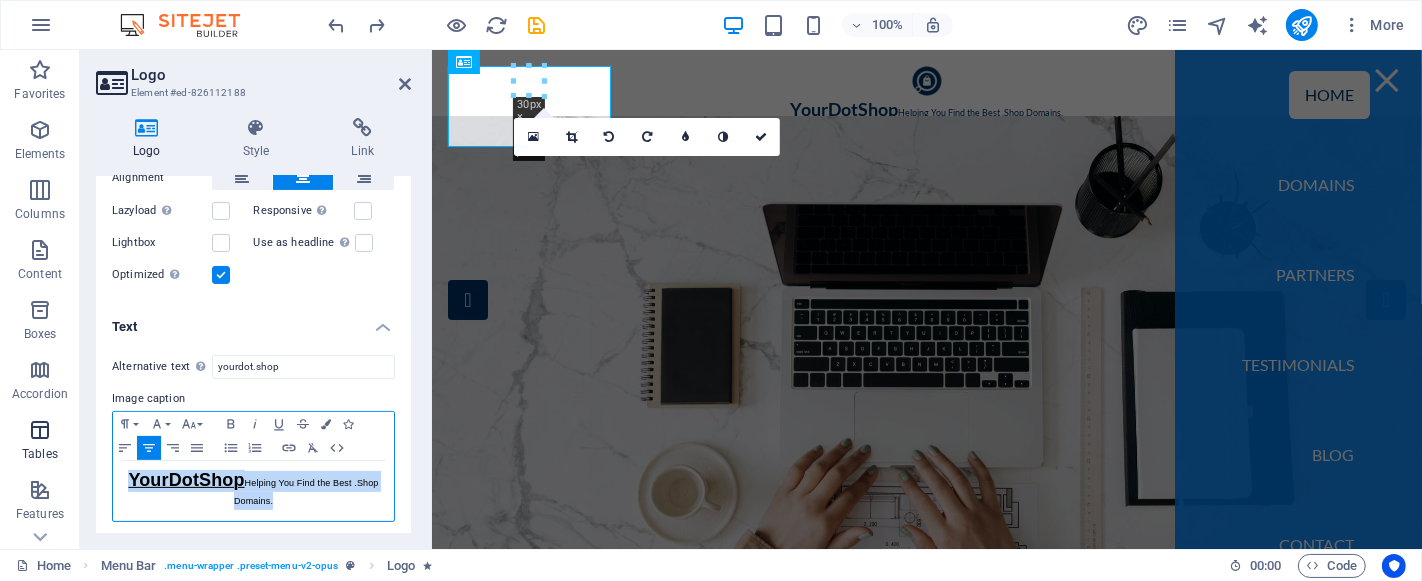 click on "Favorites Elements Columns Content Boxes Accordion Tables Features Images Slider Header Footer Forms Marketing Collections Logo Element #ed-826112188 Logo Style Link Logo Image Text Drag files here, click to choose files or select files from Files or our free stock photos & videos Select files from the file manager, stock photos, or upload file(s) Upload Width 30 Default auto px rem % em vh vw Fit image Automatically fit image to a fixed width and height Height Default auto px Alignment Lazyload Loading images after the page loads improves page speed. Responsive Automatically load retina image and smartphone optimized sizes. Lightbox Use as headline The image will be wrapped in an H1 headline tag. Useful for giving alternative text the weight of an H1 headline, e.g. for the logo. Leave unchecked if uncertain. Optimized Images are compressed to improve page speed. Position Direction Custom X offset 50 px rem % vh vw Y offset 50 px rem % vh vw Edit design Text Float No float Image left Image right Text Normal 8" at bounding box center [711, 299] 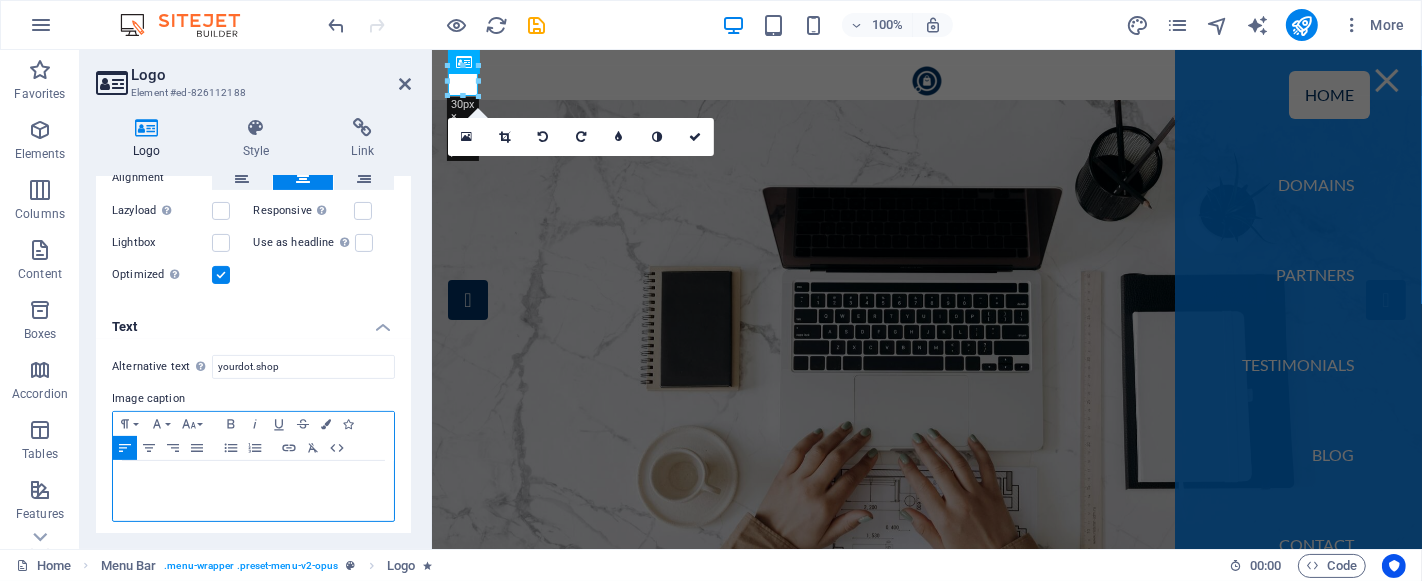 click at bounding box center [253, 491] 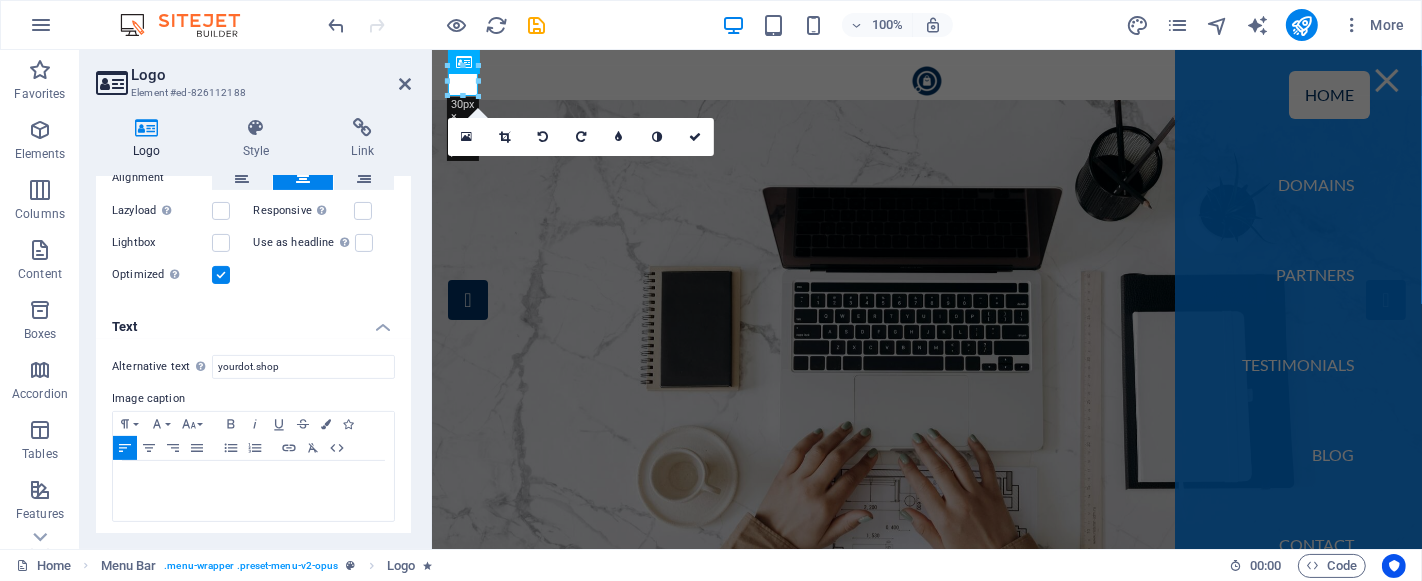 click on "Text" at bounding box center [253, 321] 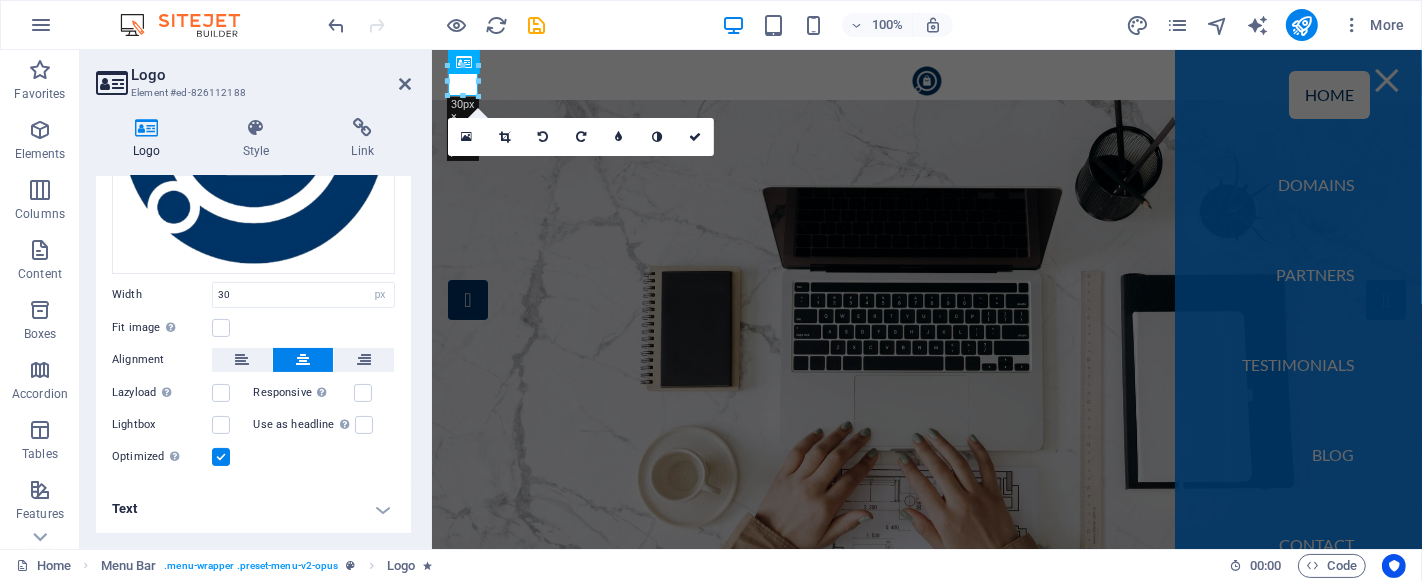 scroll, scrollTop: 265, scrollLeft: 0, axis: vertical 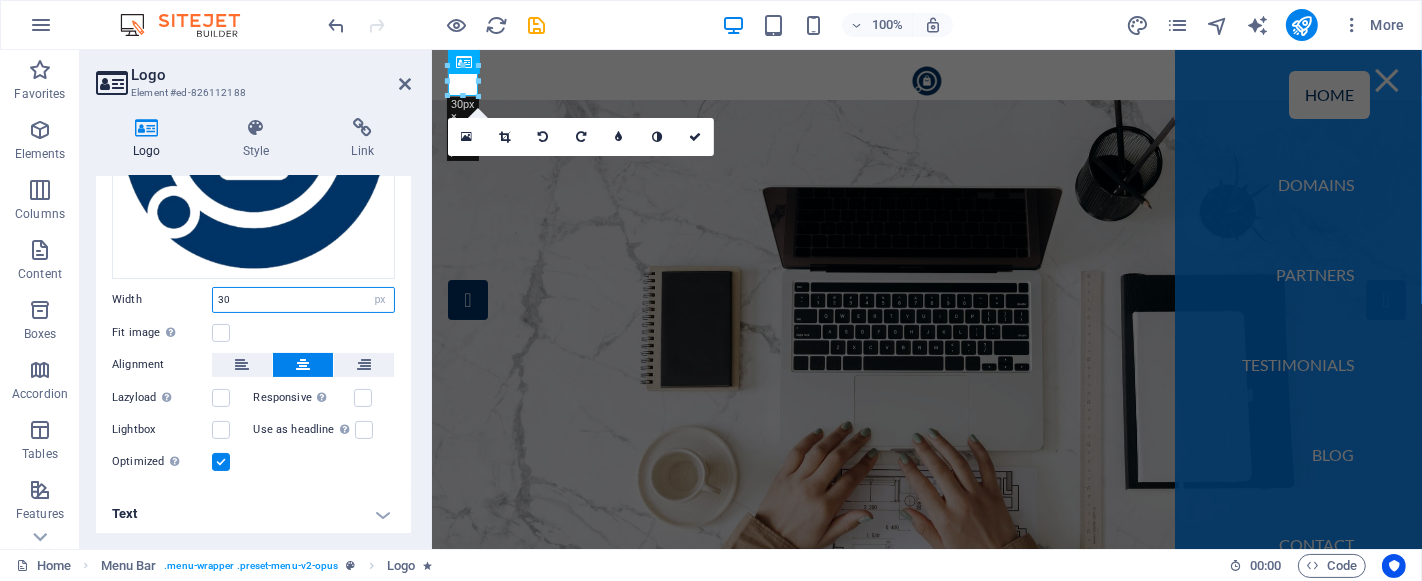 click on "30" at bounding box center (303, 300) 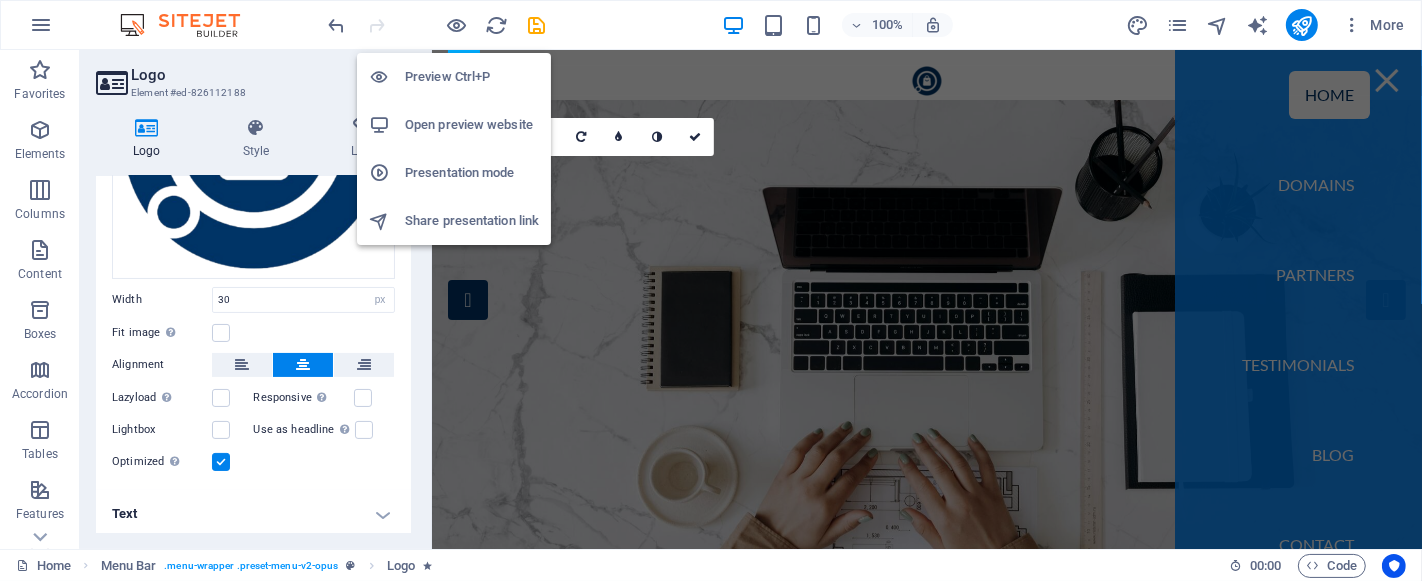 click on "Preview Ctrl+P" at bounding box center (472, 77) 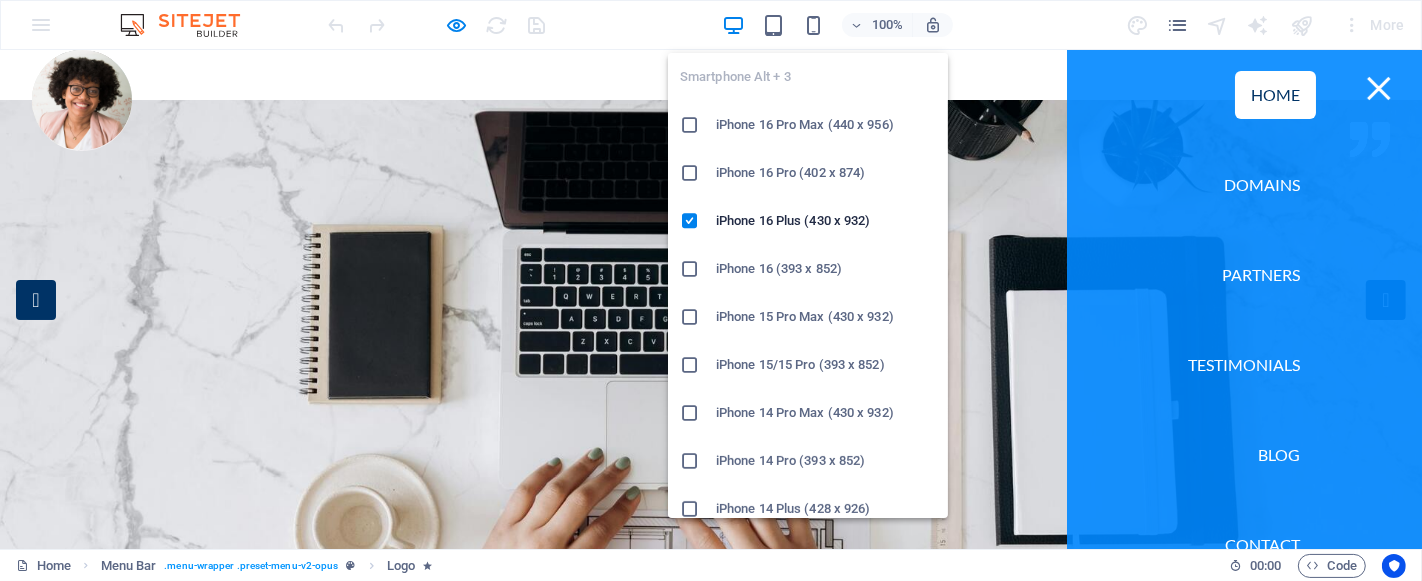 click on "Smartphone Alt + 3 iPhone 16 Pro Max (440 x 956) iPhone 16 Pro (402 x 874) iPhone 16 Plus (430 x 932) iPhone 16 (393 x 852) iPhone 15 Pro Max (430 x 932) iPhone 15/15 Pro (393 x 852) iPhone 14 Pro Max (430 x 932) iPhone 14 Pro (393 x 852) iPhone 14 Plus (428 x 926) iPhone 14 (390 x 844) iPhone 13 Pro Max (428 x 926) iPhone 13/13 Pro (390 x 844) iPhone 13 Mini (375 x 812) iPhone SE (2nd gen) (375 x 667) Galaxy S22/S23/S24 Ultra (384 x 824) Galaxy S22/S23/S24 Plus (384 x 832) Galaxy S22/S23/S24 (360 x 780) Galaxy S21 Ultra/Plus (384 x 854) Galaxy S21 (360 x 800) Galaxy S20 FE (412 x 914) Galaxy A32 (412 x 915) Pixel 9 Pro XL (428 x 926) Pixel 9/9 Pro (412 x 915) Pixel 8/8 Pro (412 x 732) Pixel 7/7 Pro (412 x 915) Pixel 6/6 Pro (412 x 915) Huawei P60 Pro (412 x 915) Huawei Mate 50 Pro (412 x 932) Huawei P50 Pro (412 x 915) Xiaomi 13 Pro (412 x 915) Xiaomi 12 Pro (412 x 915) Xiaomi Redmi Note 12 Pro (412 x 915)" at bounding box center [808, 277] 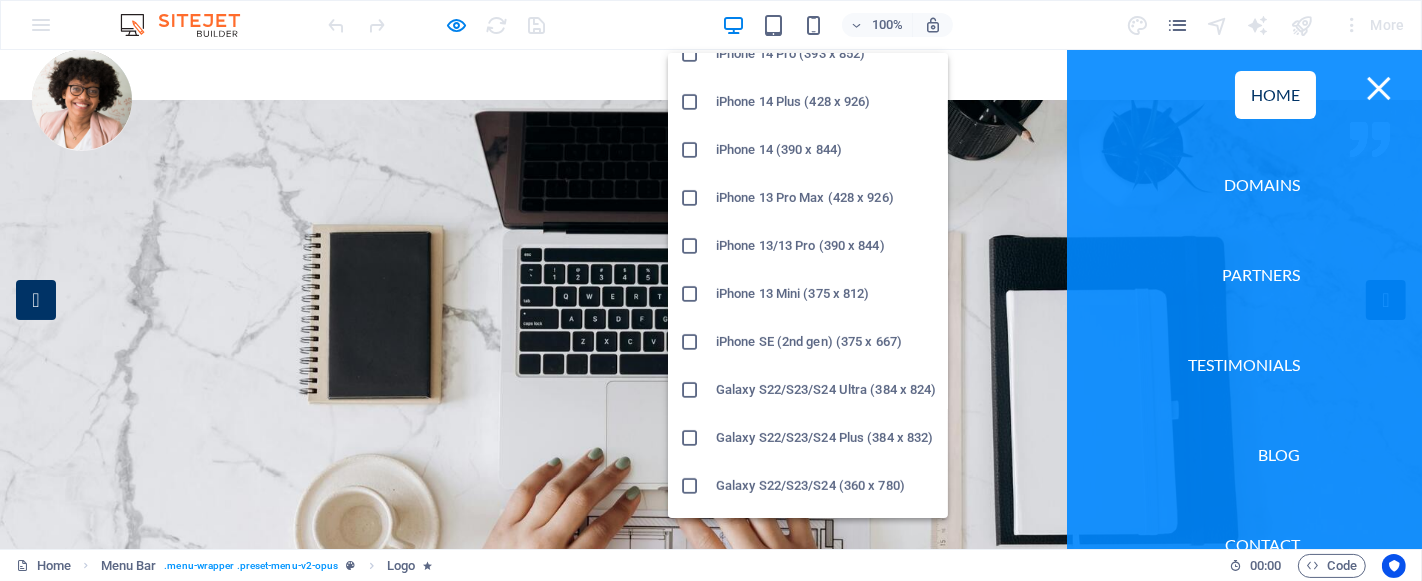 scroll, scrollTop: 555, scrollLeft: 0, axis: vertical 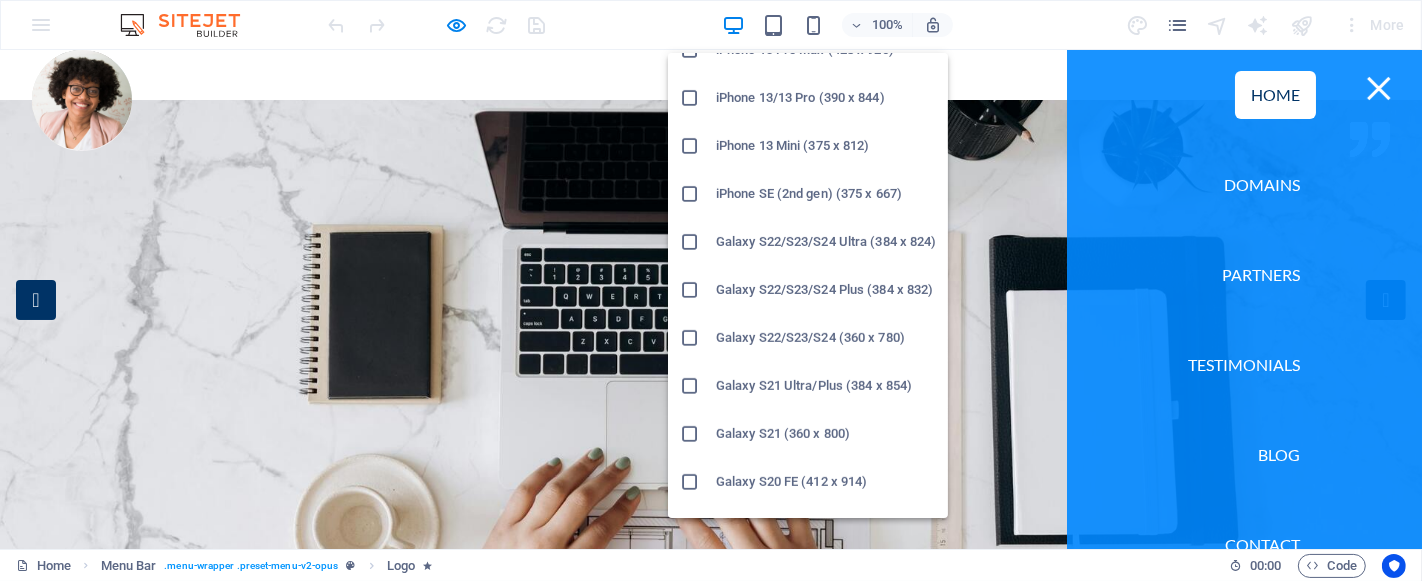 click on "Galaxy S22/S23/S24 Plus (384 x 832)" at bounding box center [826, 290] 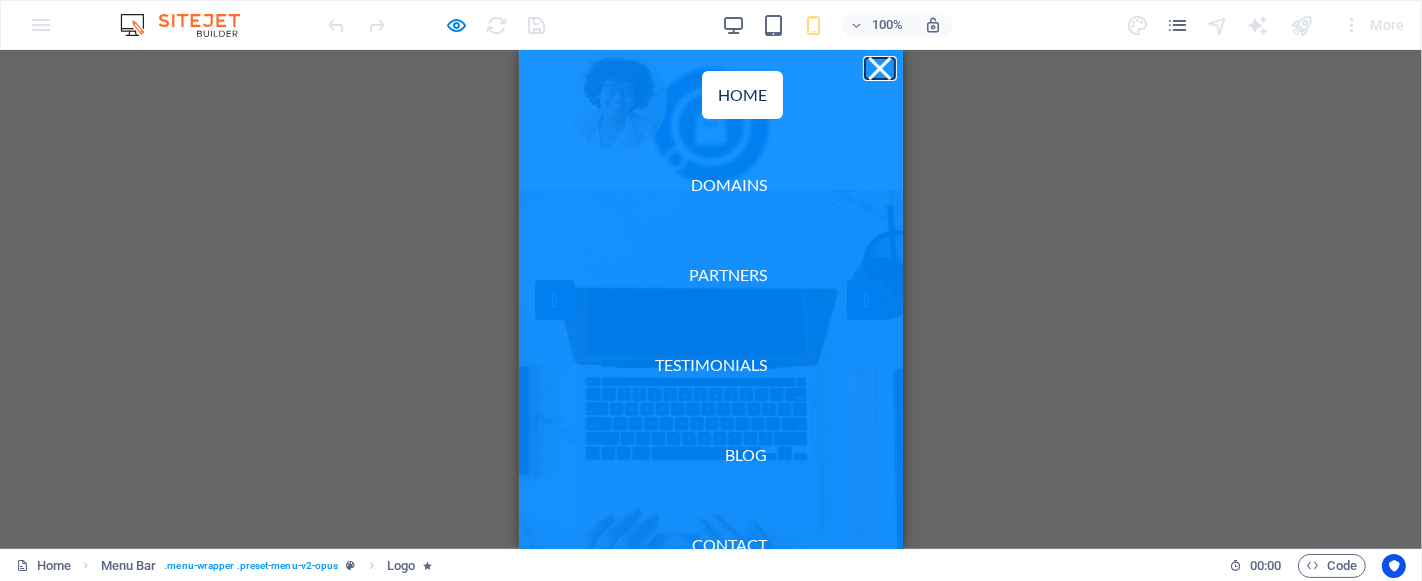 click at bounding box center [879, 68] 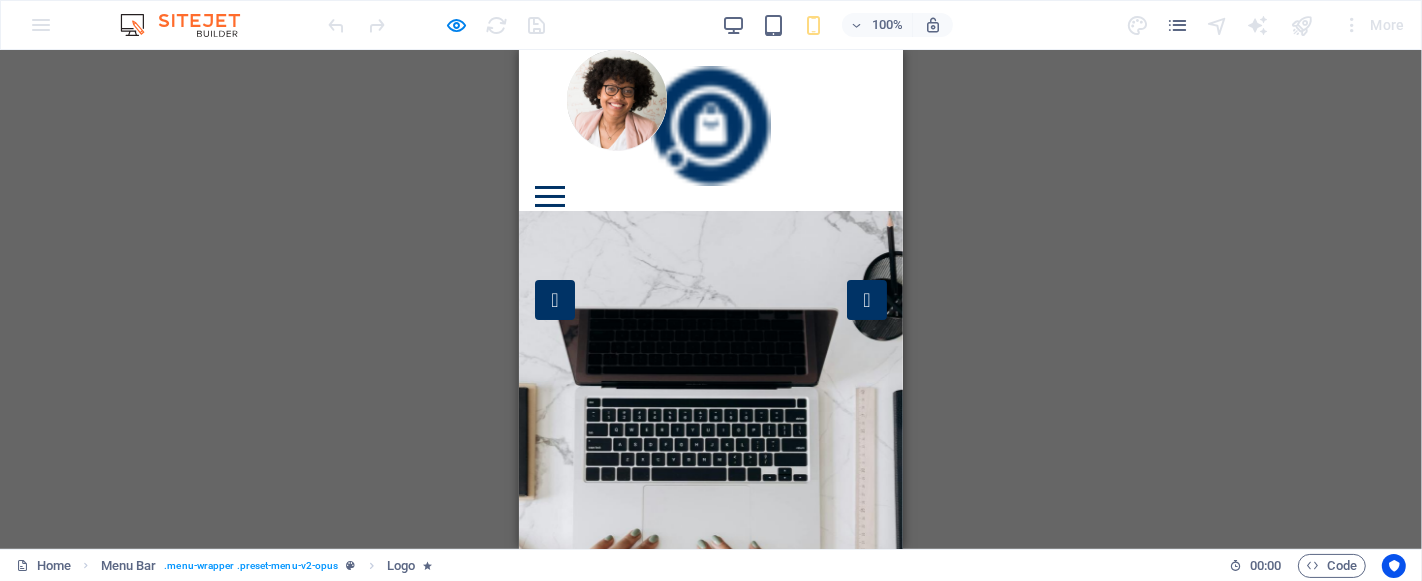 click on "H1   Banner   Banner   Container   Logo   Menu Bar   HTML   Container   Menu   Container   Container   Container   Preset   Container   H3   Container   Image   H4   Container   Icon   Container   Preset   Preset   Container   Container   Image   Preset   H2   Placeholder   Preset   Container   Preset   Logo" at bounding box center (711, 299) 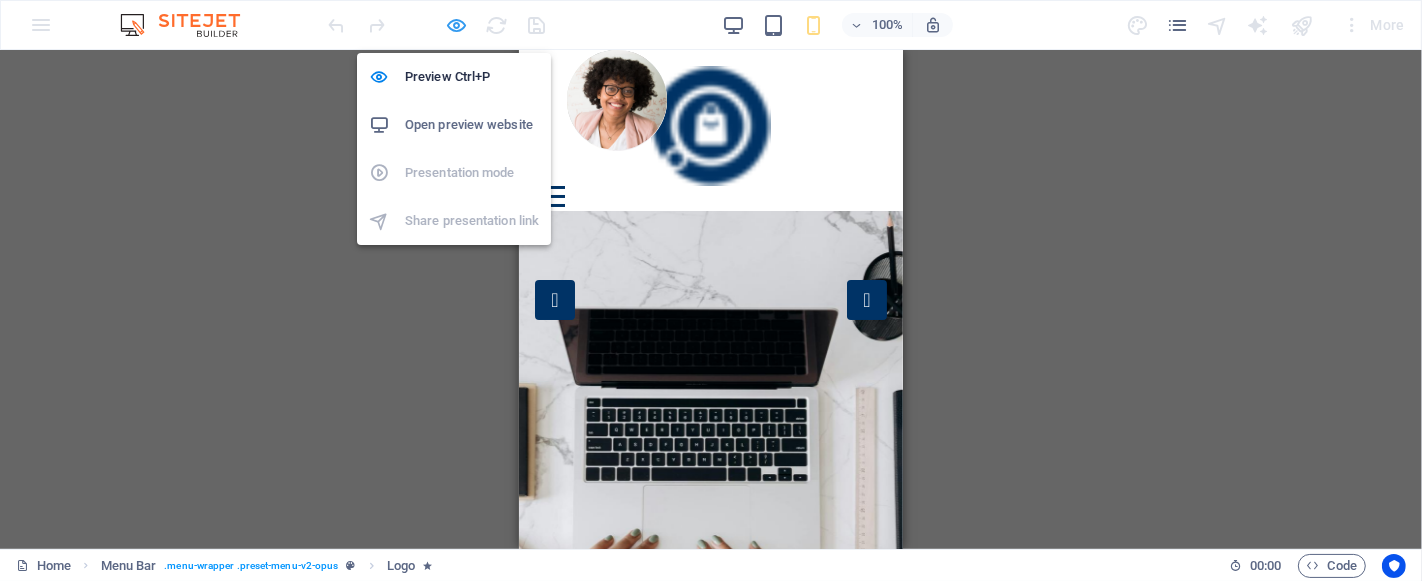 click at bounding box center [457, 25] 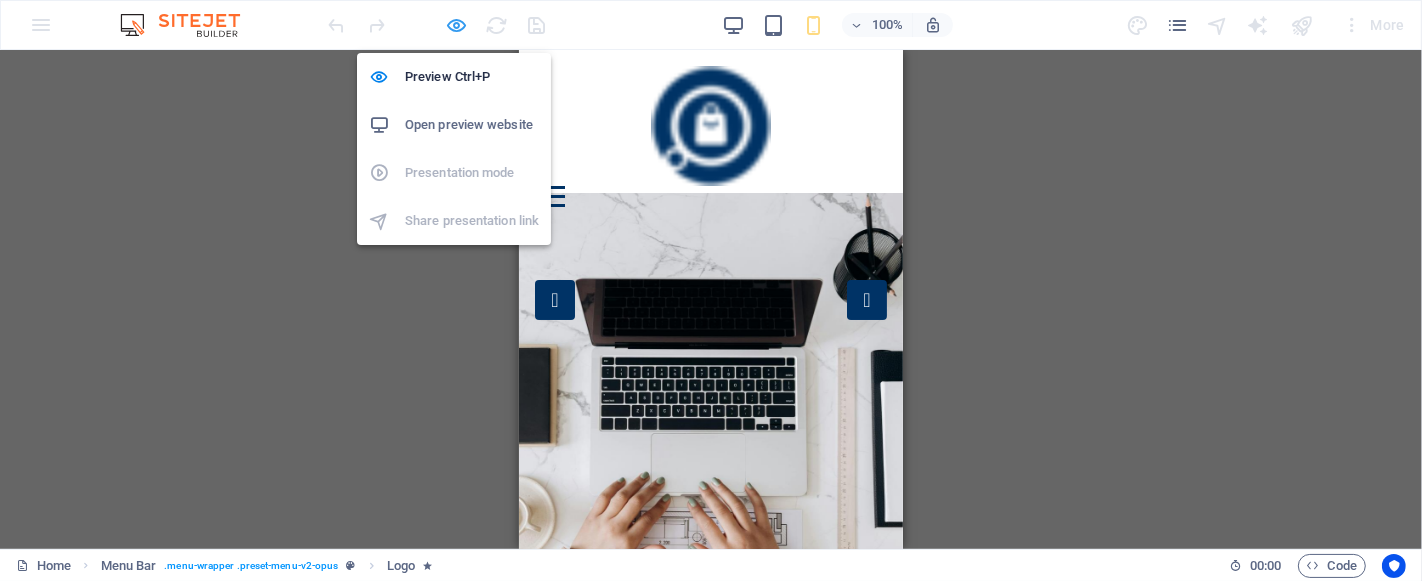select on "px" 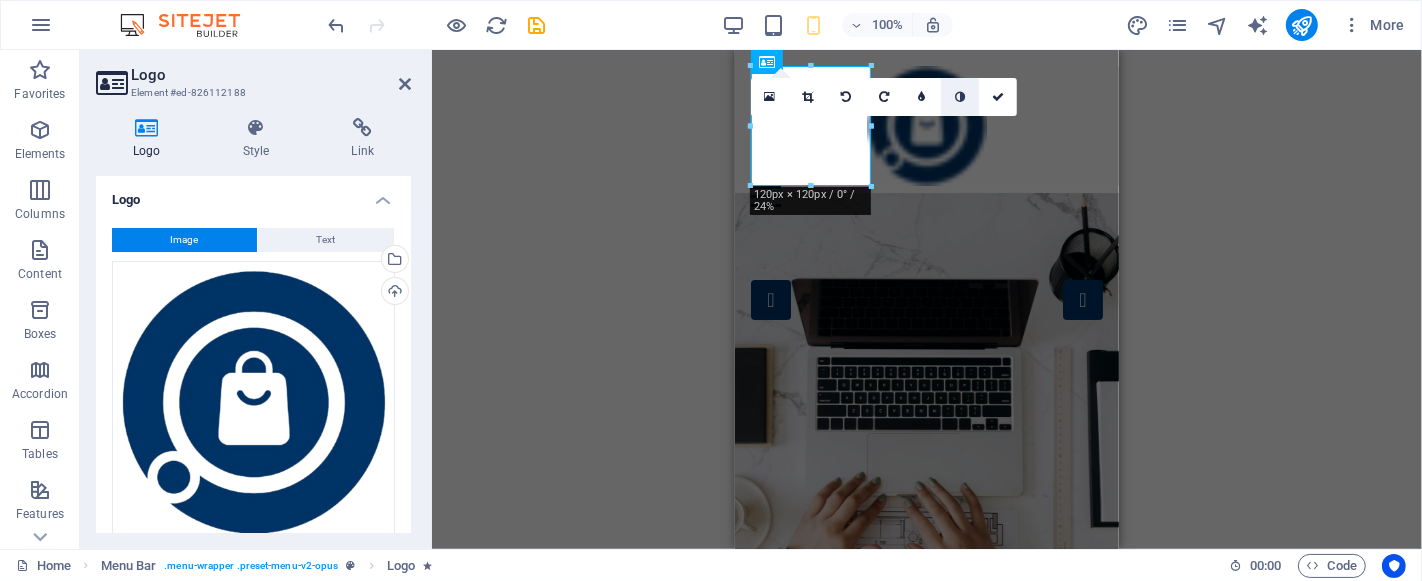 click at bounding box center [960, 97] 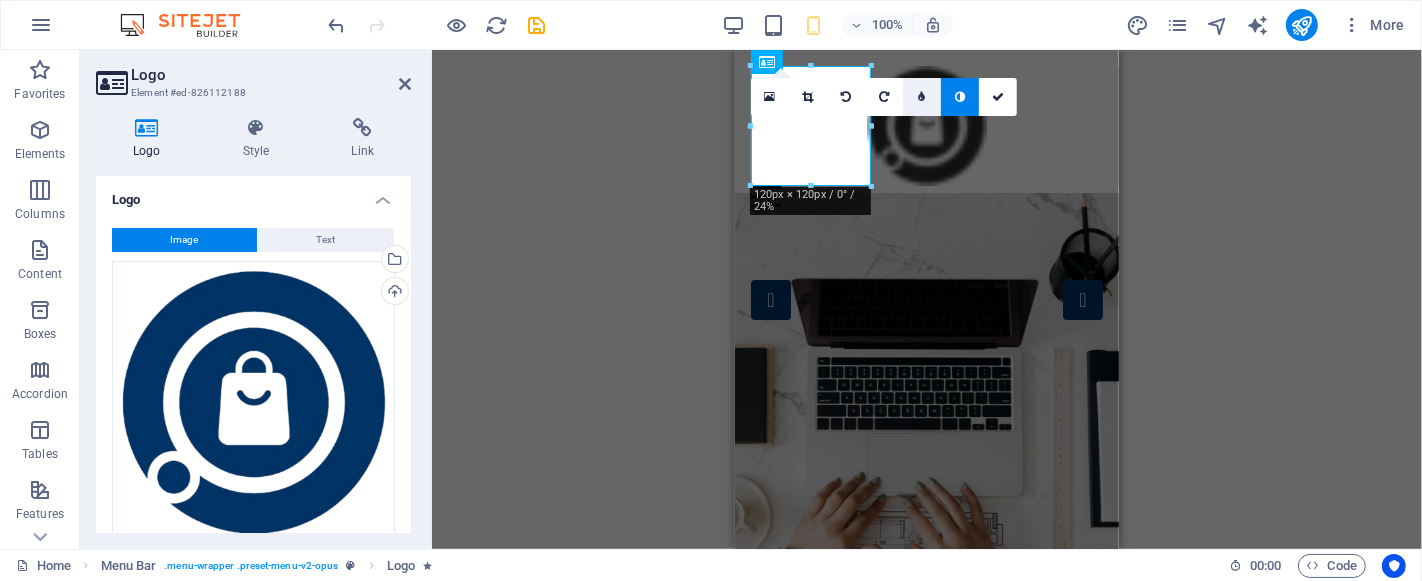 click at bounding box center (921, 97) 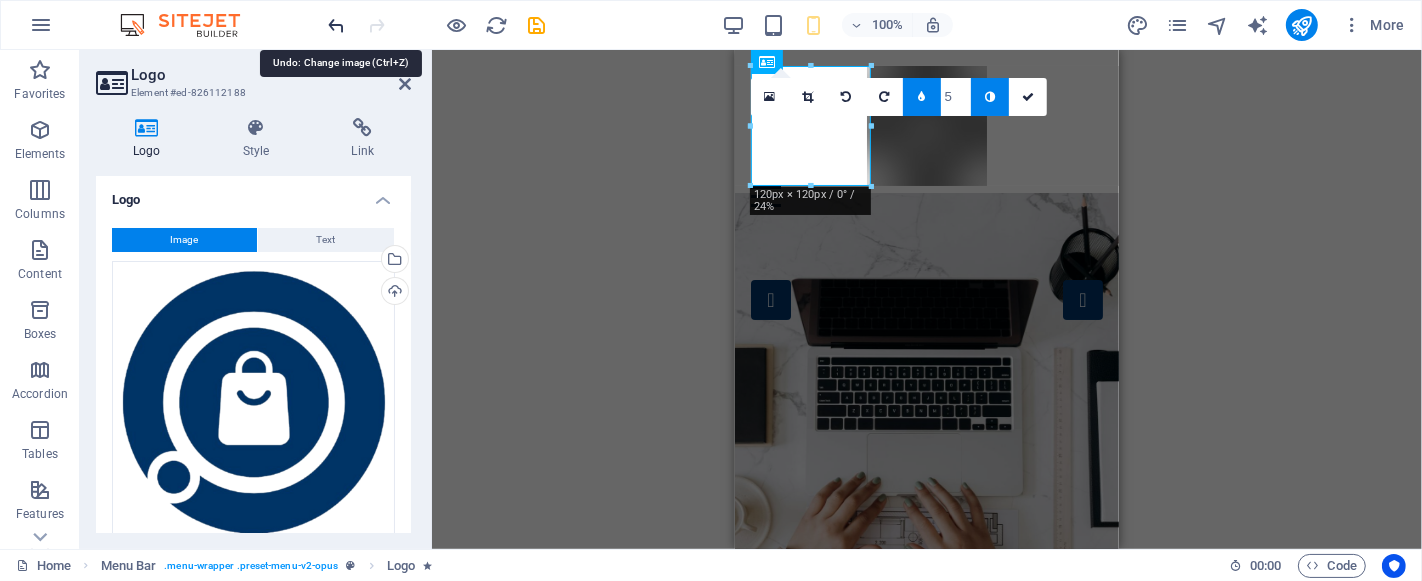 click at bounding box center [337, 25] 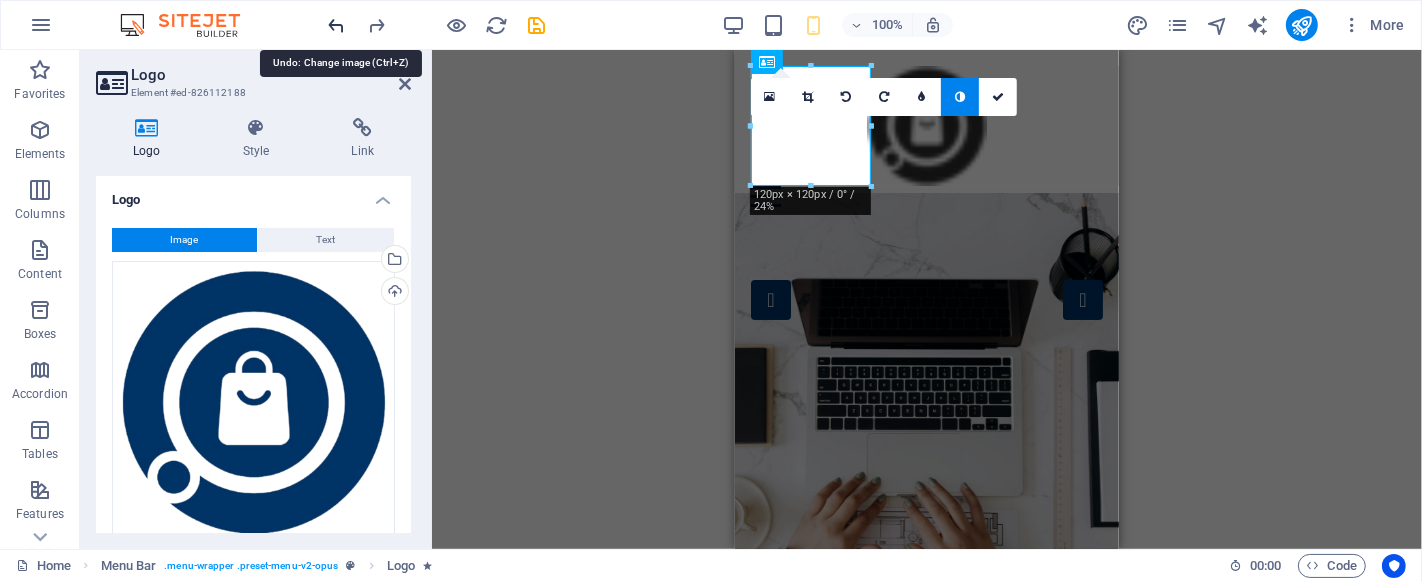 click at bounding box center (337, 25) 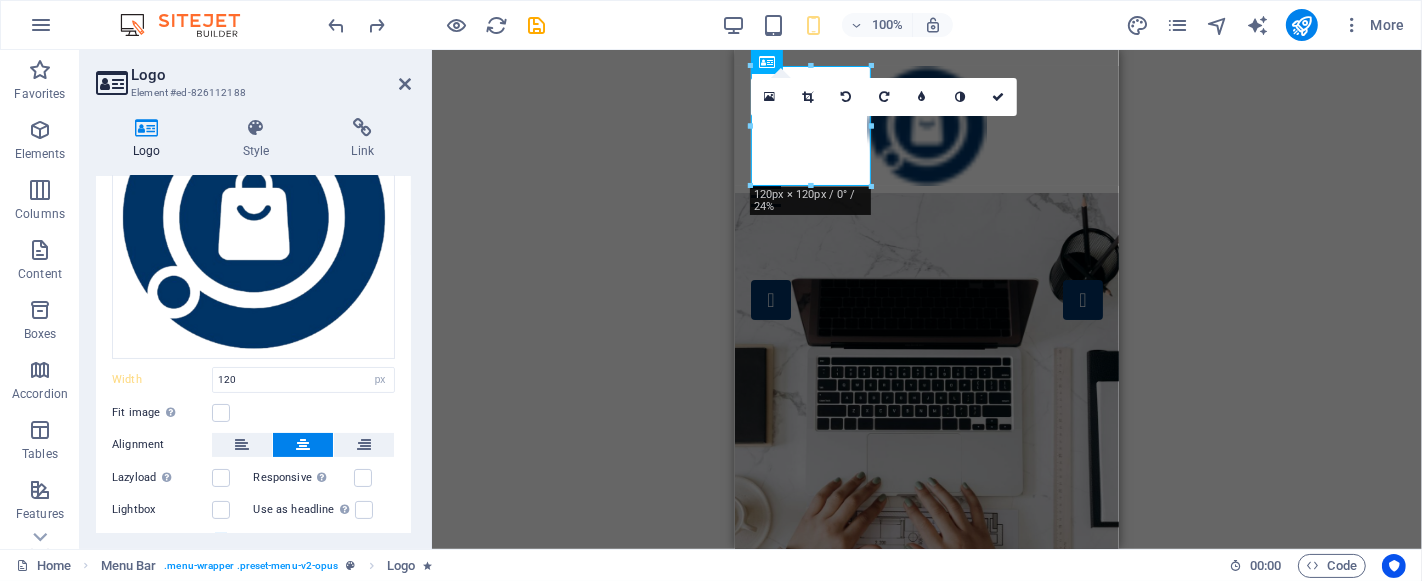 scroll, scrollTop: 222, scrollLeft: 0, axis: vertical 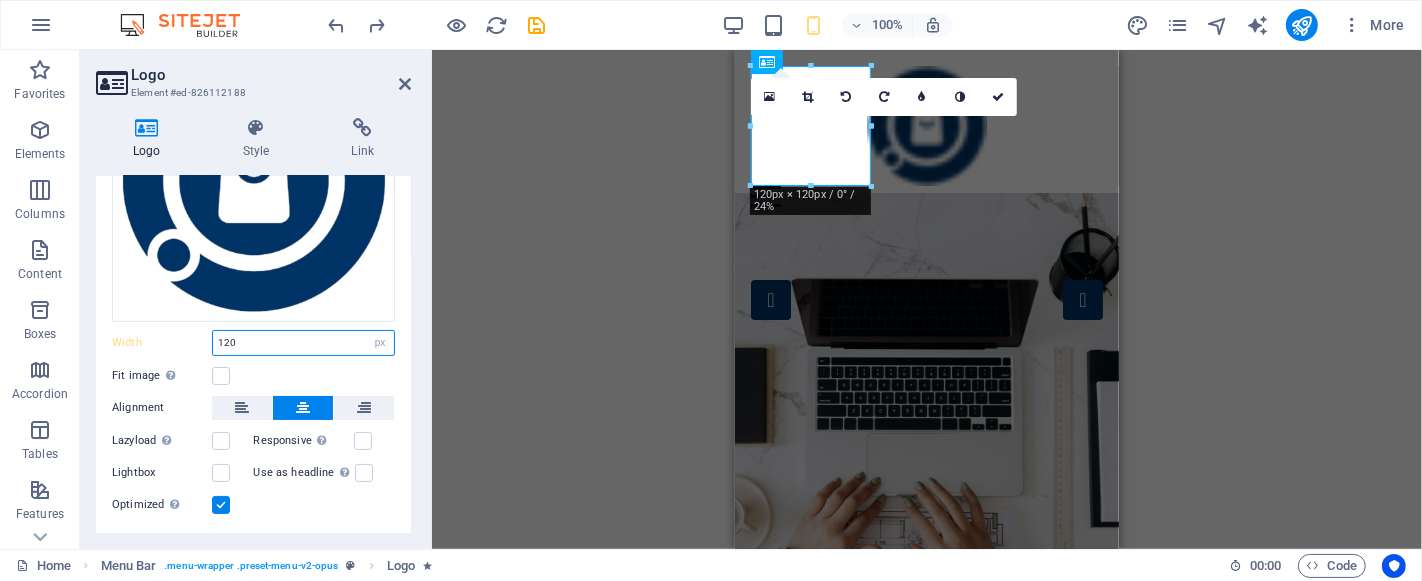 drag, startPoint x: 254, startPoint y: 334, endPoint x: 191, endPoint y: 343, distance: 63.63961 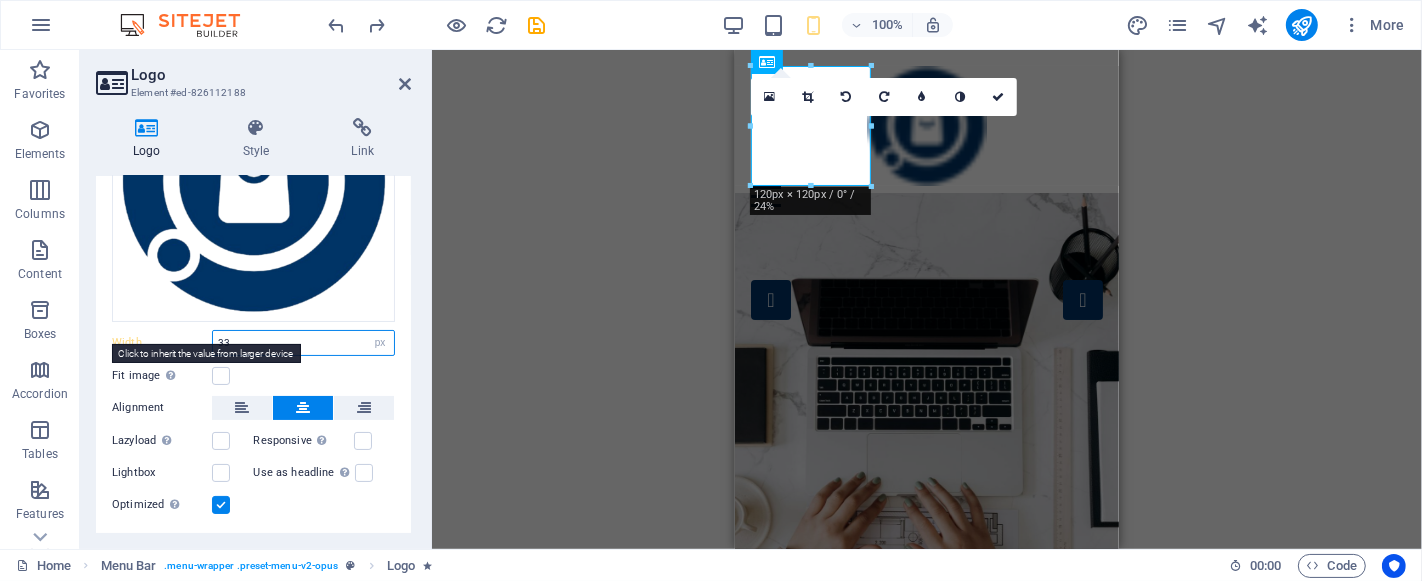 type on "33" 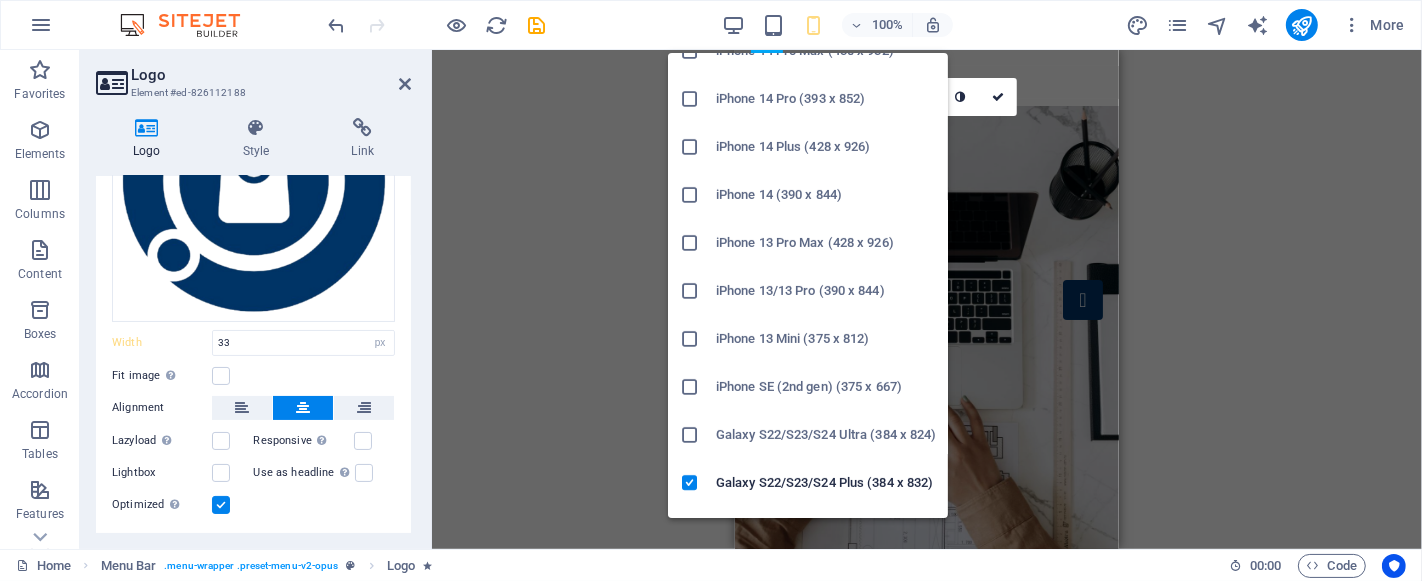 scroll, scrollTop: 555, scrollLeft: 0, axis: vertical 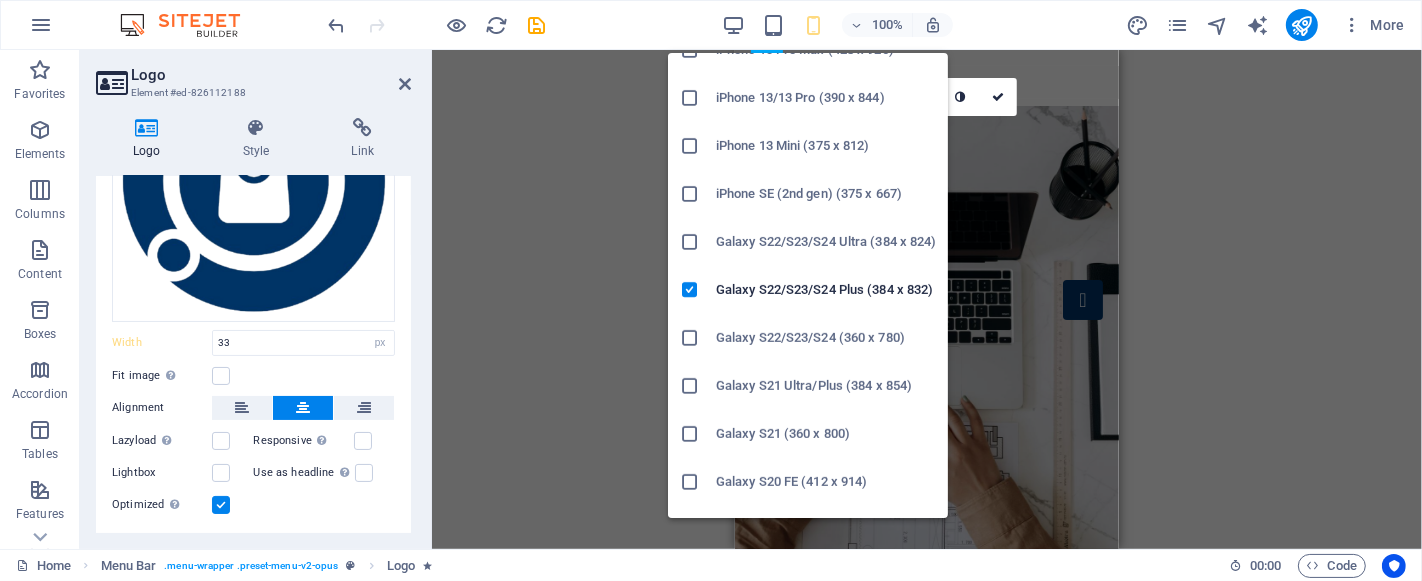 click on "Galaxy S22/S23/S24 (360 x 780)" at bounding box center [808, 338] 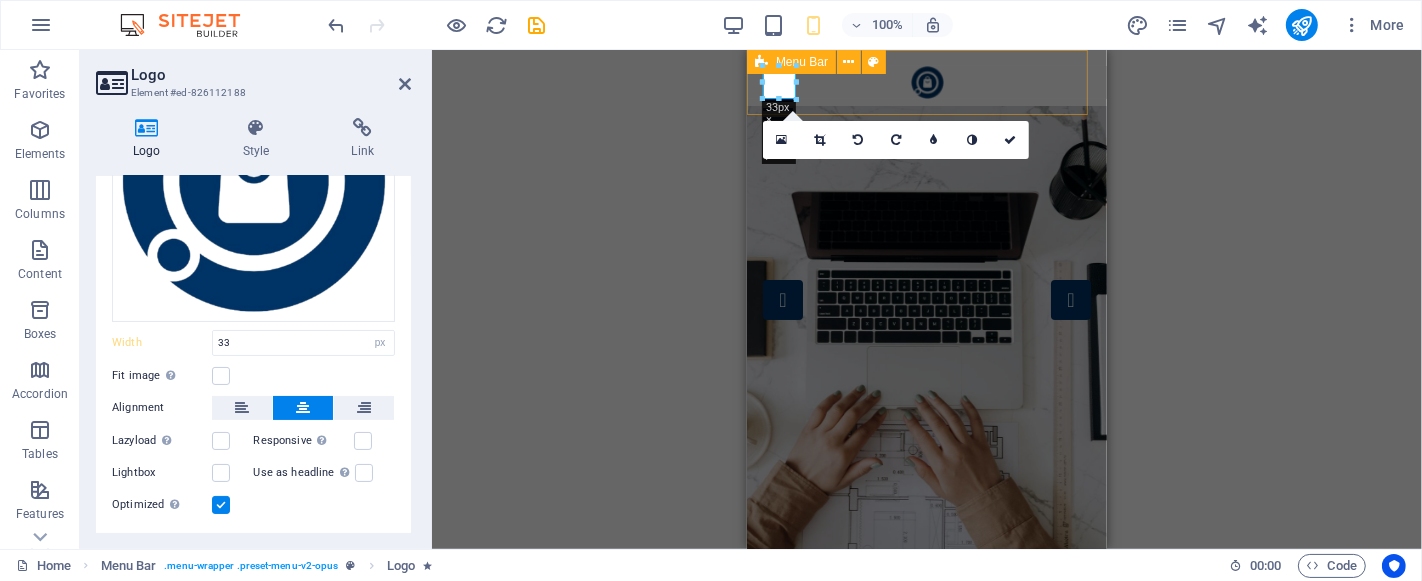 click on "Home Domains Partners Testimonials Blog Contact" at bounding box center (926, 93) 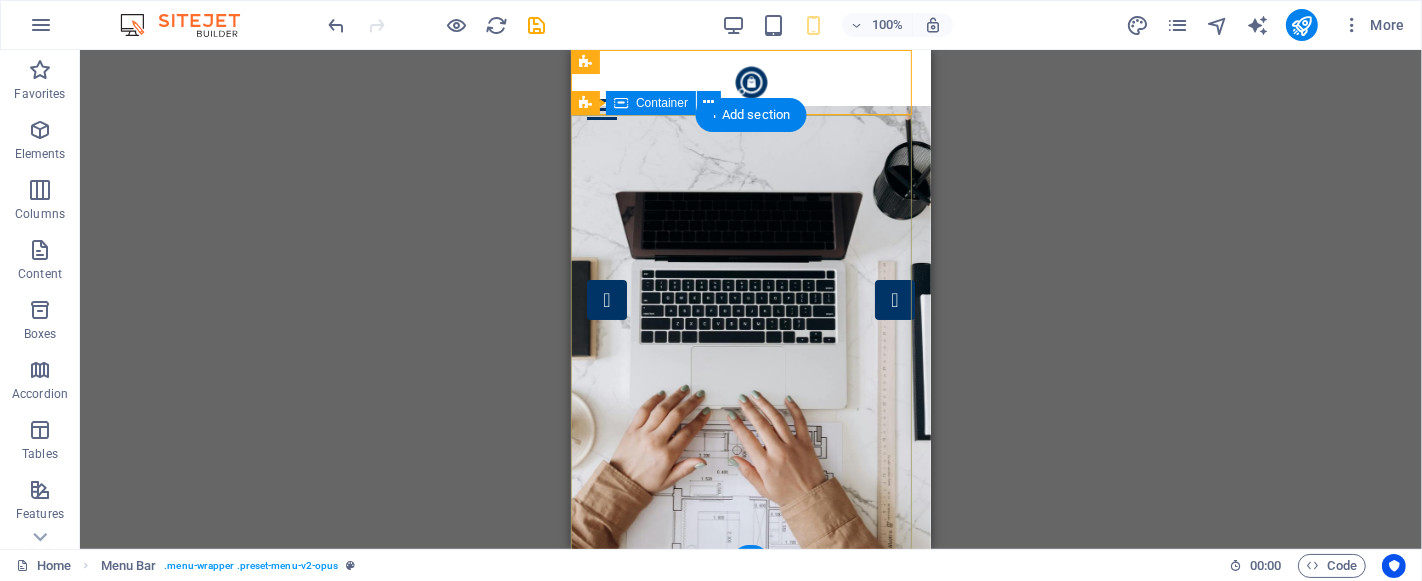 click on "YourDotShop Your curated marketplace for premium .shop domains, helping you find the perfect name to launch and grow your online store.  Discover" at bounding box center (750, 789) 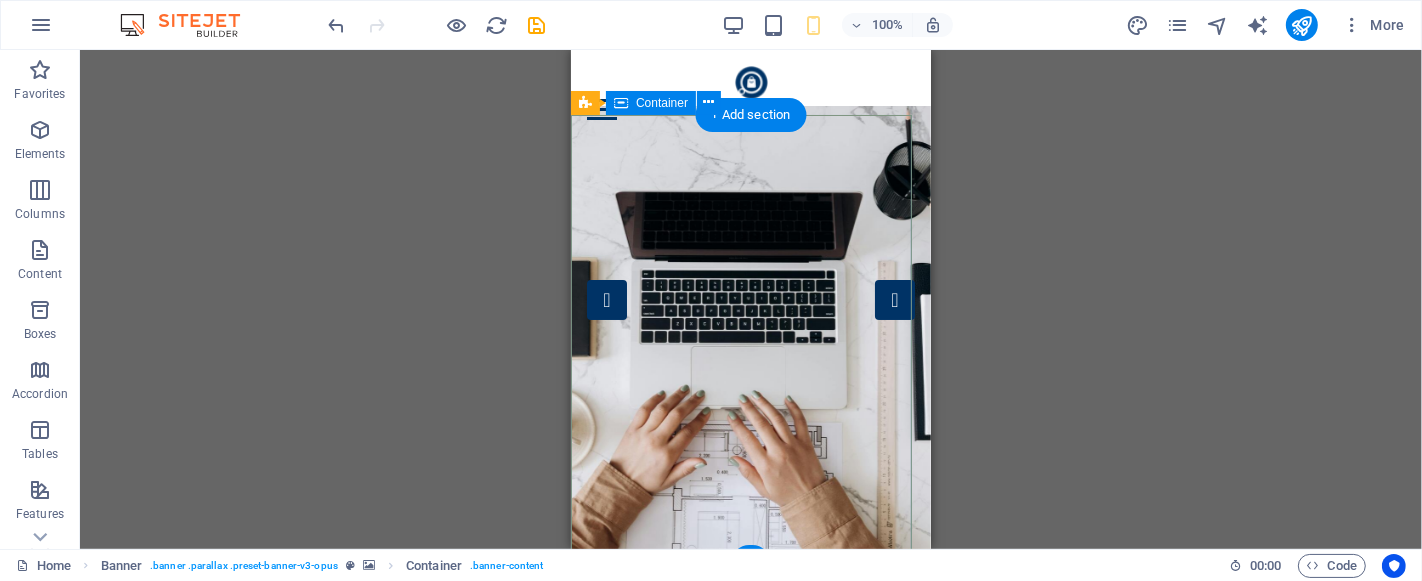 click on "YourDotShop Your curated marketplace for premium .shop domains, helping you find the perfect name to launch and grow your online store.  Discover" at bounding box center [750, 789] 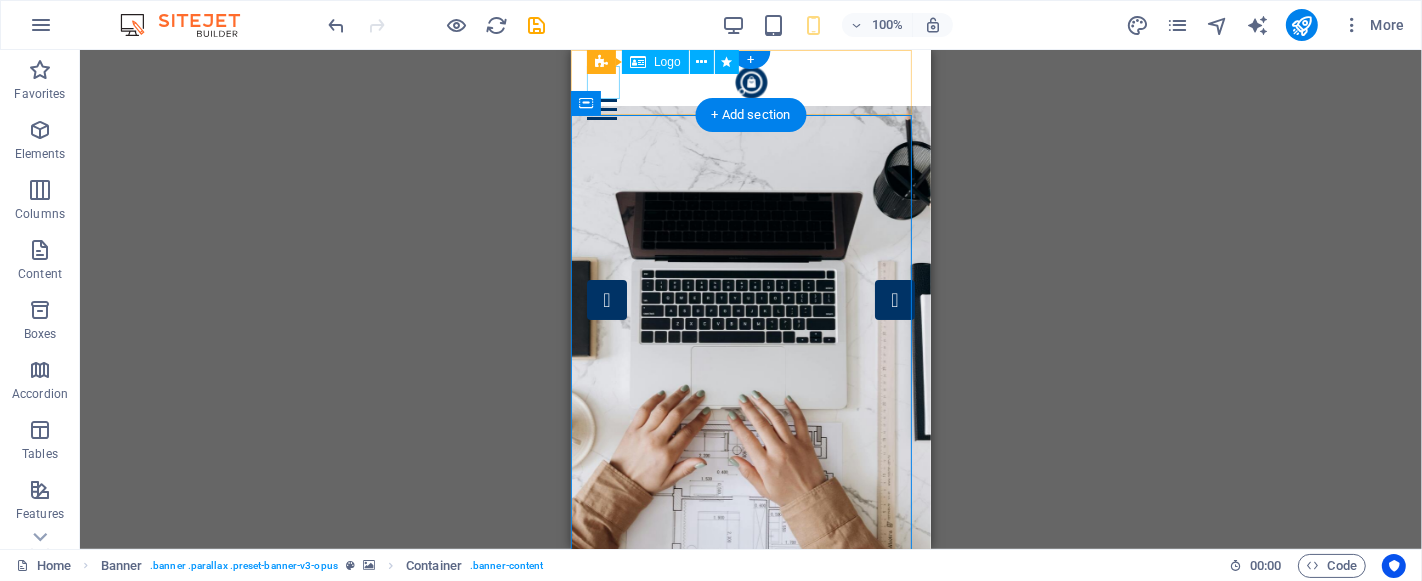 click at bounding box center (750, 82) 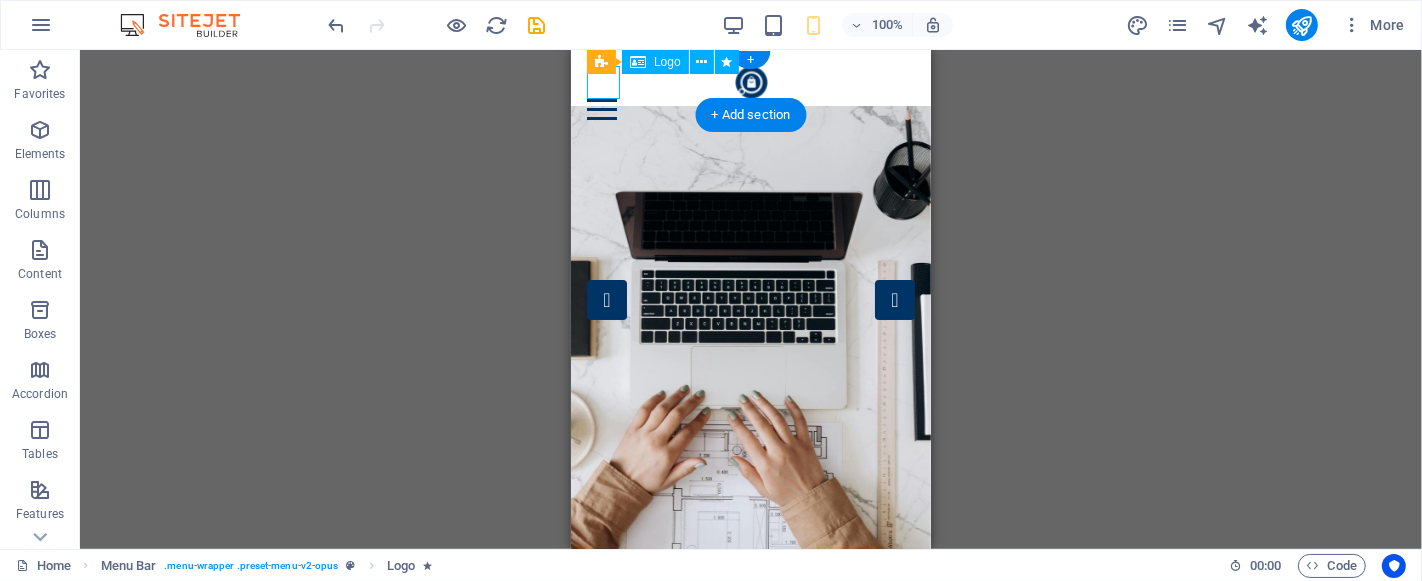click at bounding box center [750, 82] 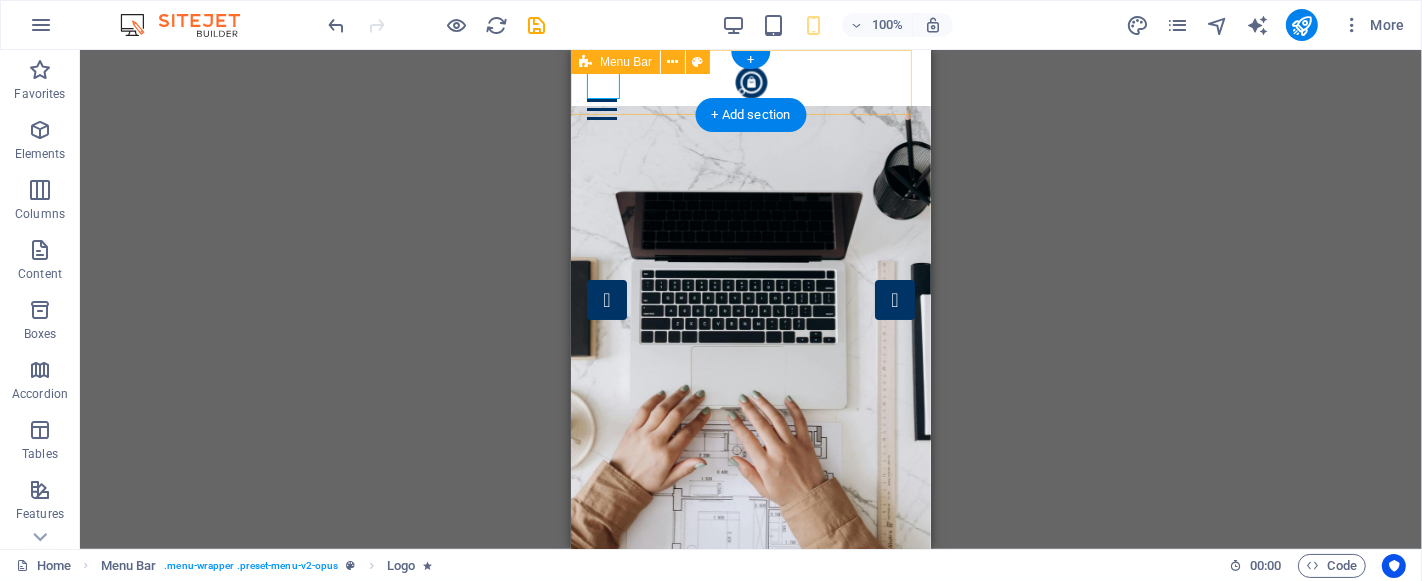 click on "Home Domains Partners Testimonials Blog Contact" at bounding box center [750, 93] 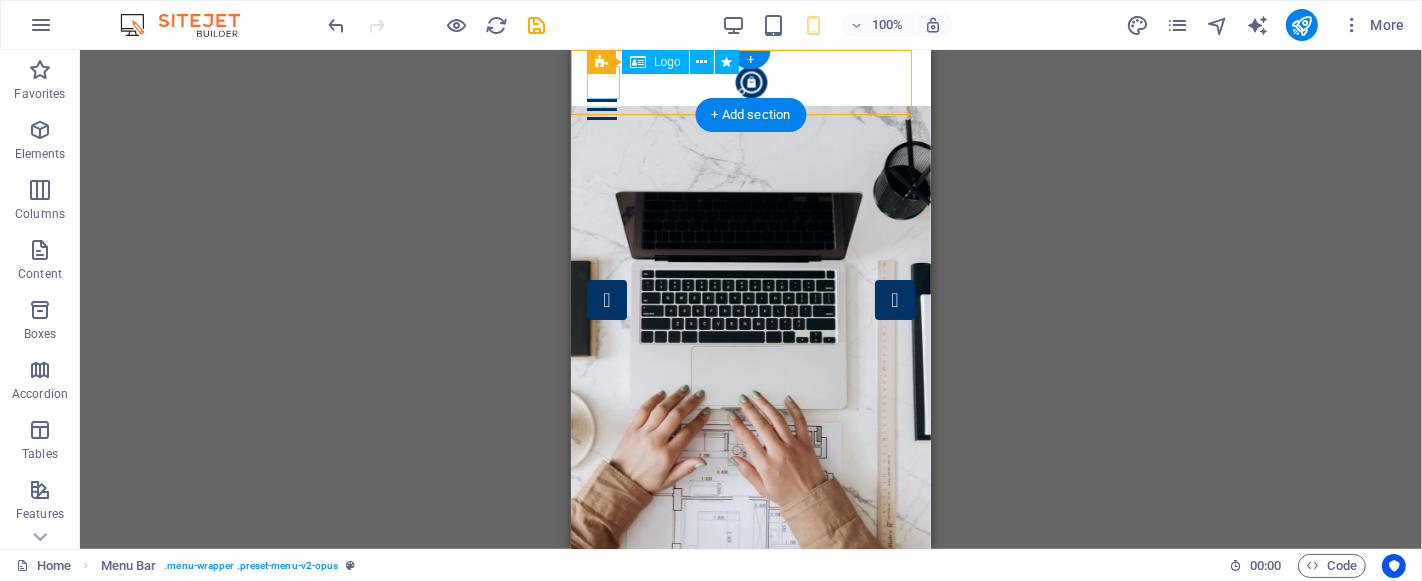 click at bounding box center [750, 82] 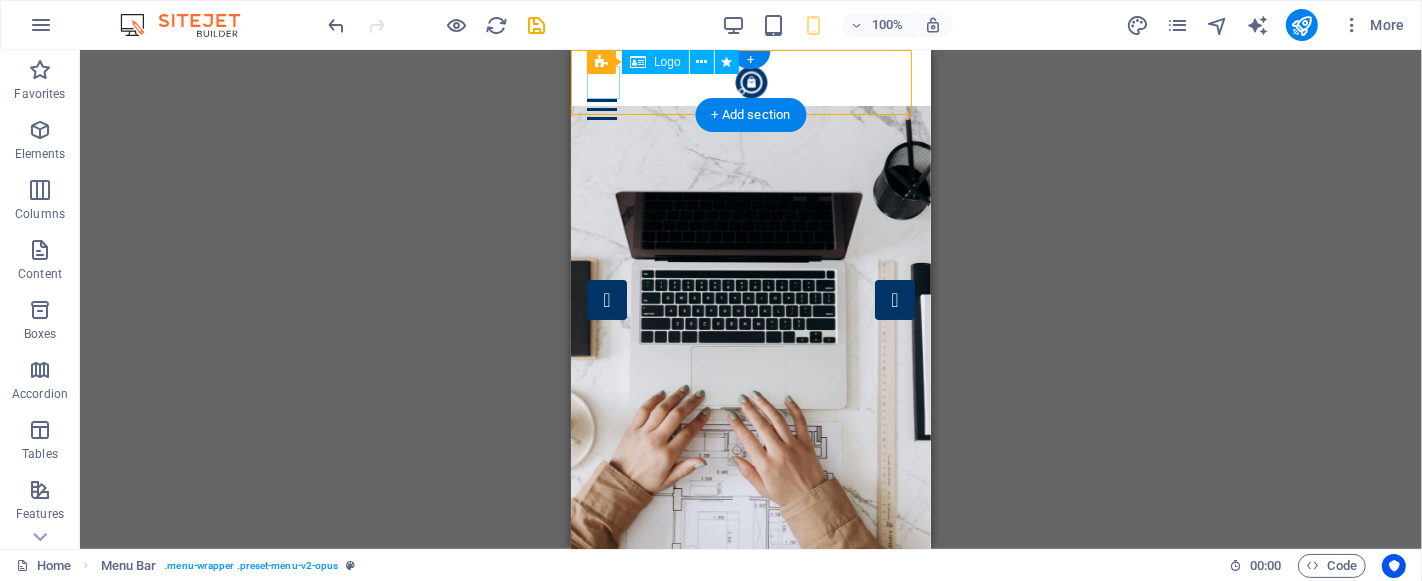 click at bounding box center (750, 82) 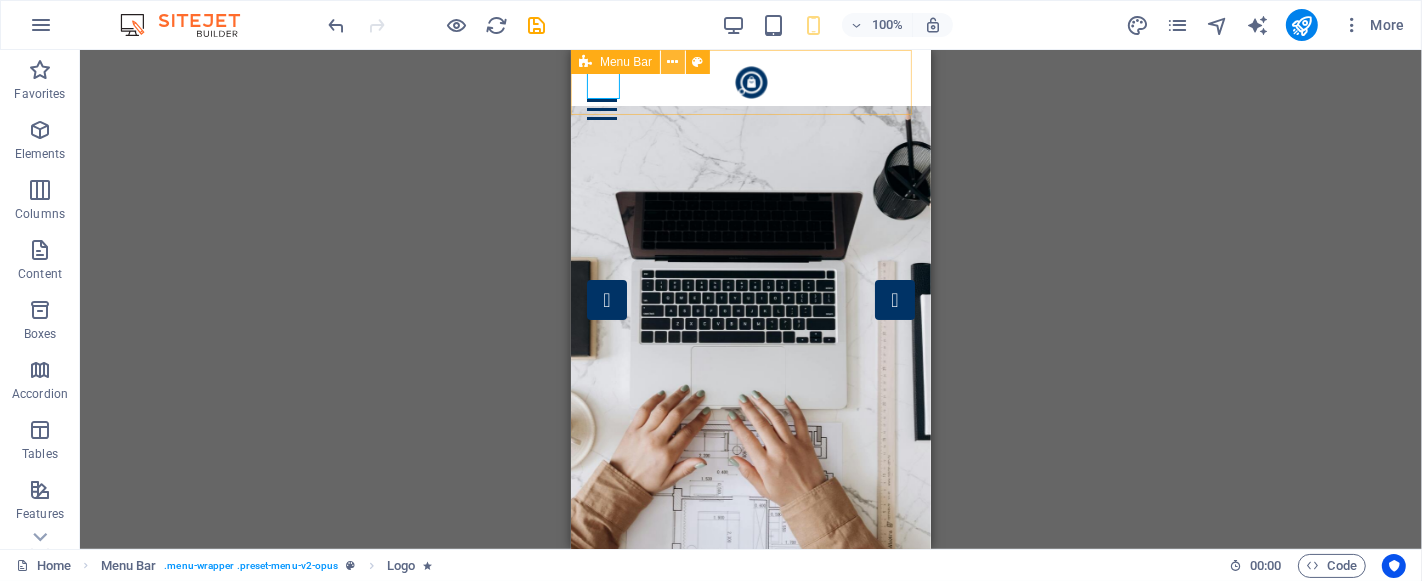click at bounding box center (673, 62) 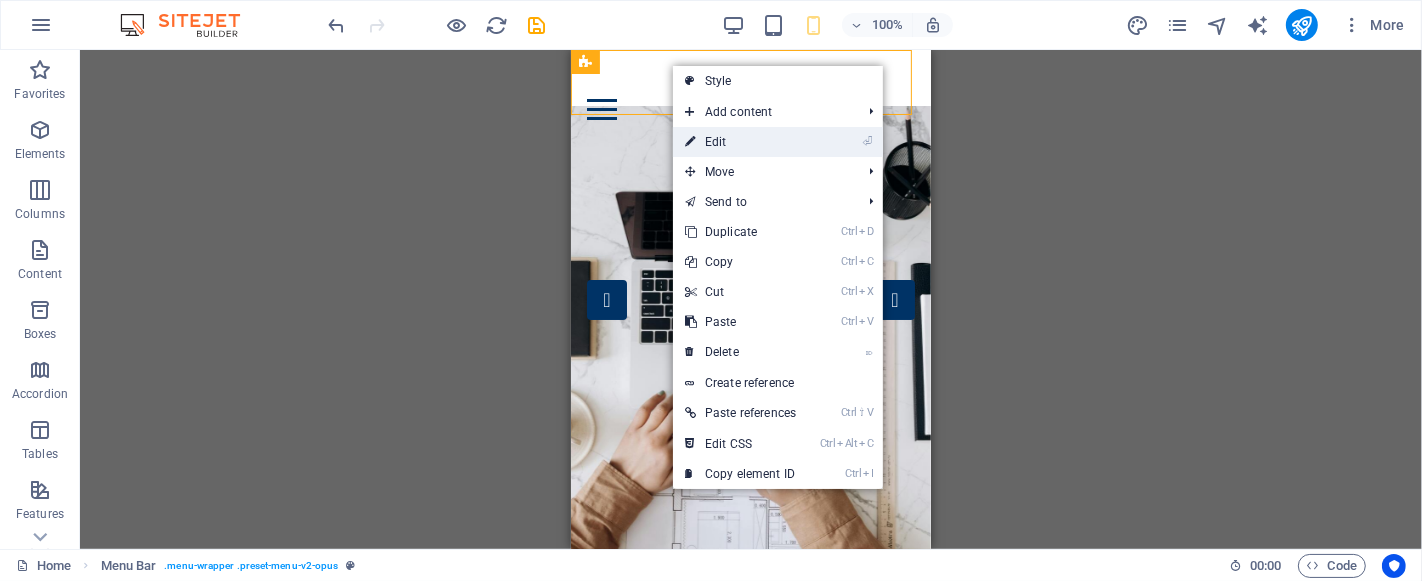 click on "⏎  Edit" at bounding box center (740, 142) 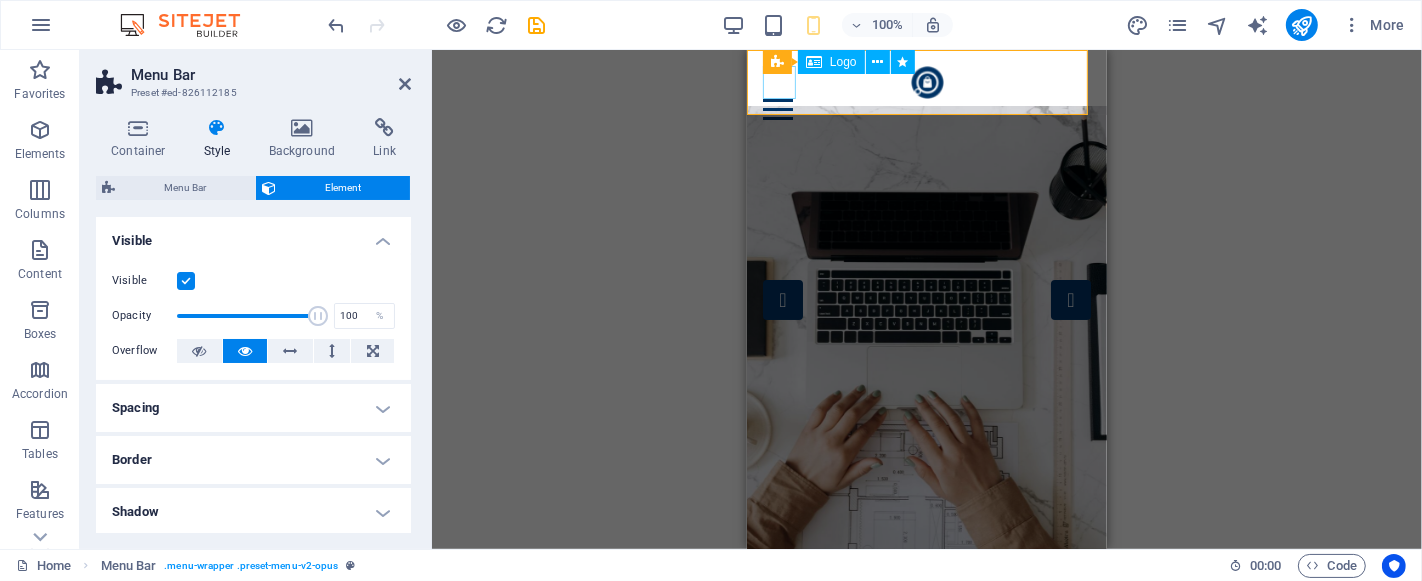 click at bounding box center (926, 82) 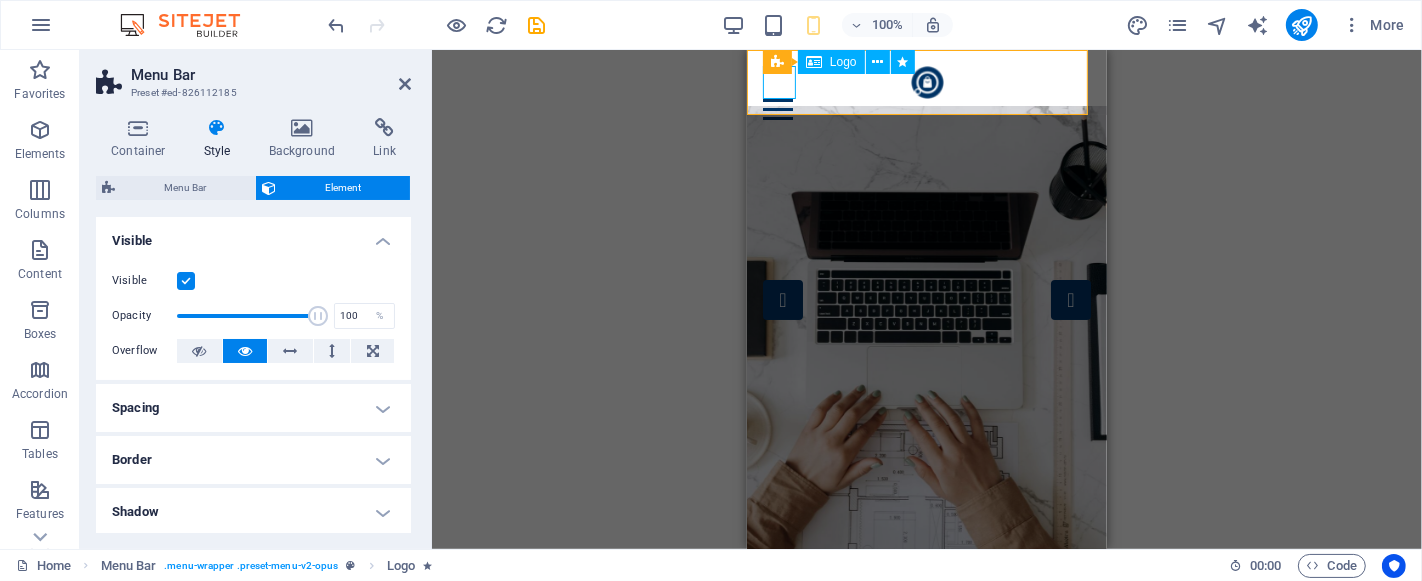 click at bounding box center [926, 82] 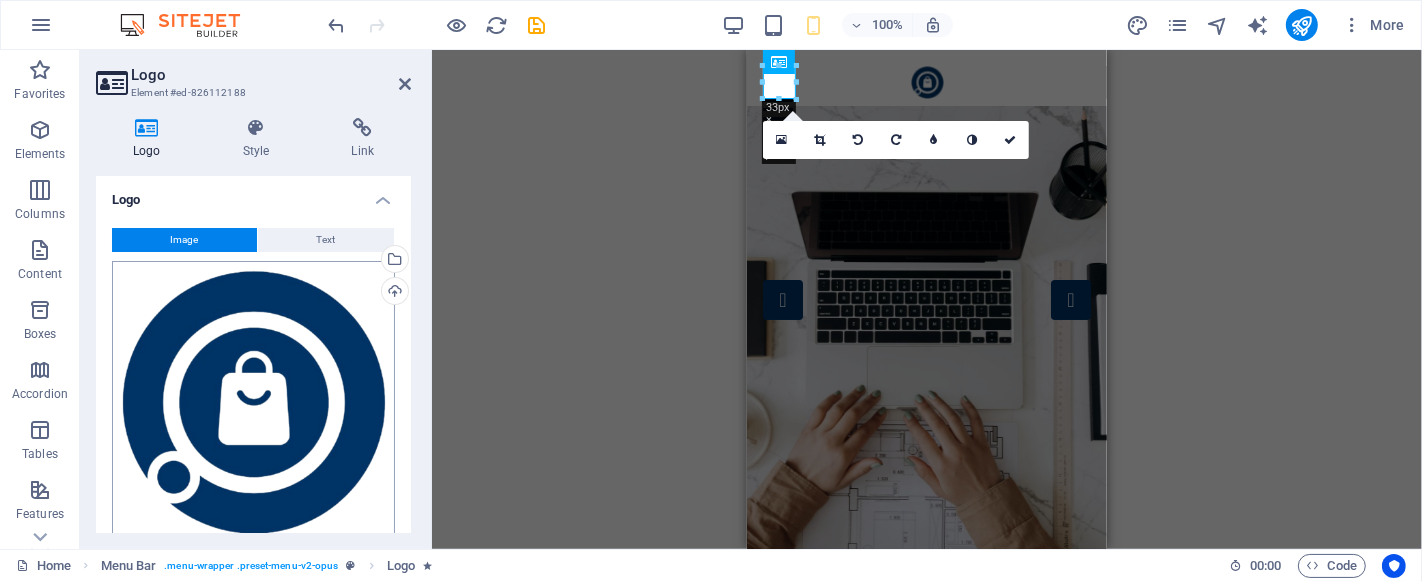scroll, scrollTop: 222, scrollLeft: 0, axis: vertical 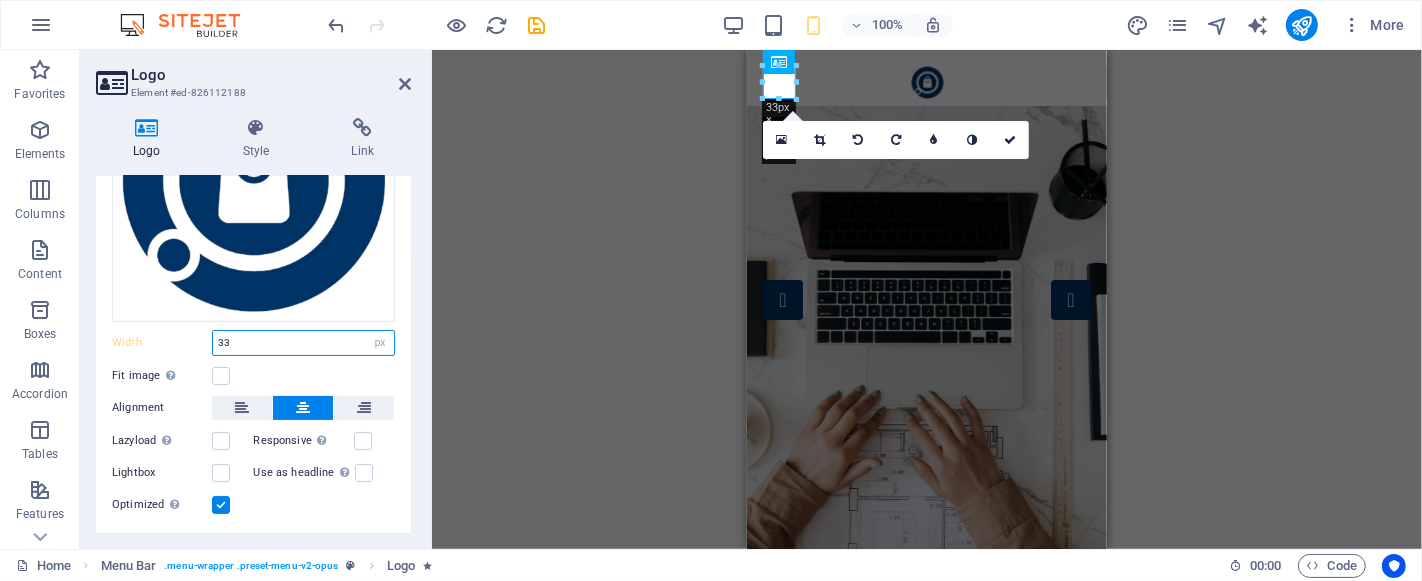 drag, startPoint x: 303, startPoint y: 343, endPoint x: 145, endPoint y: 347, distance: 158.05063 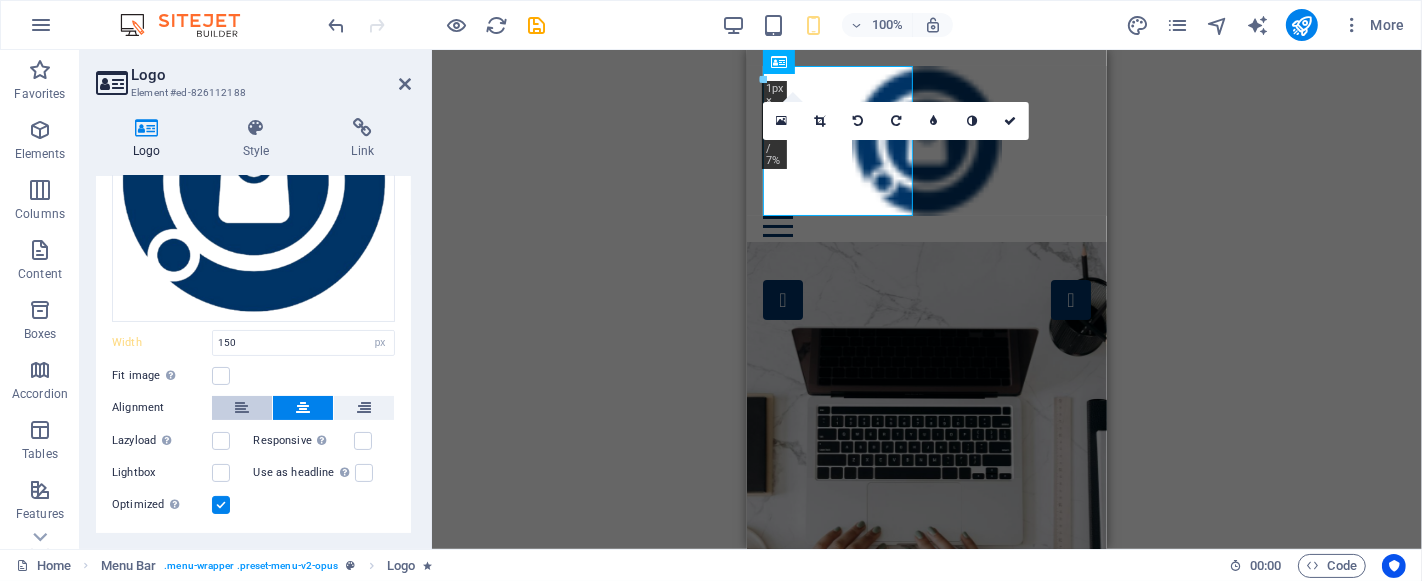 click at bounding box center (242, 408) 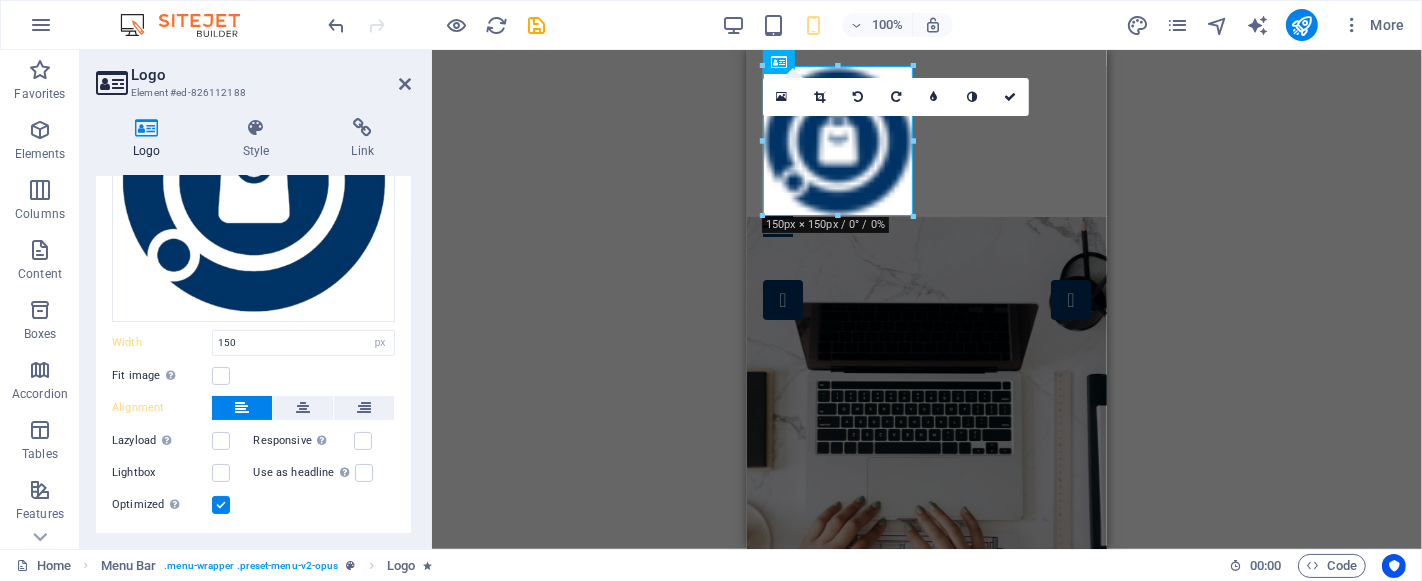 click at bounding box center (221, 505) 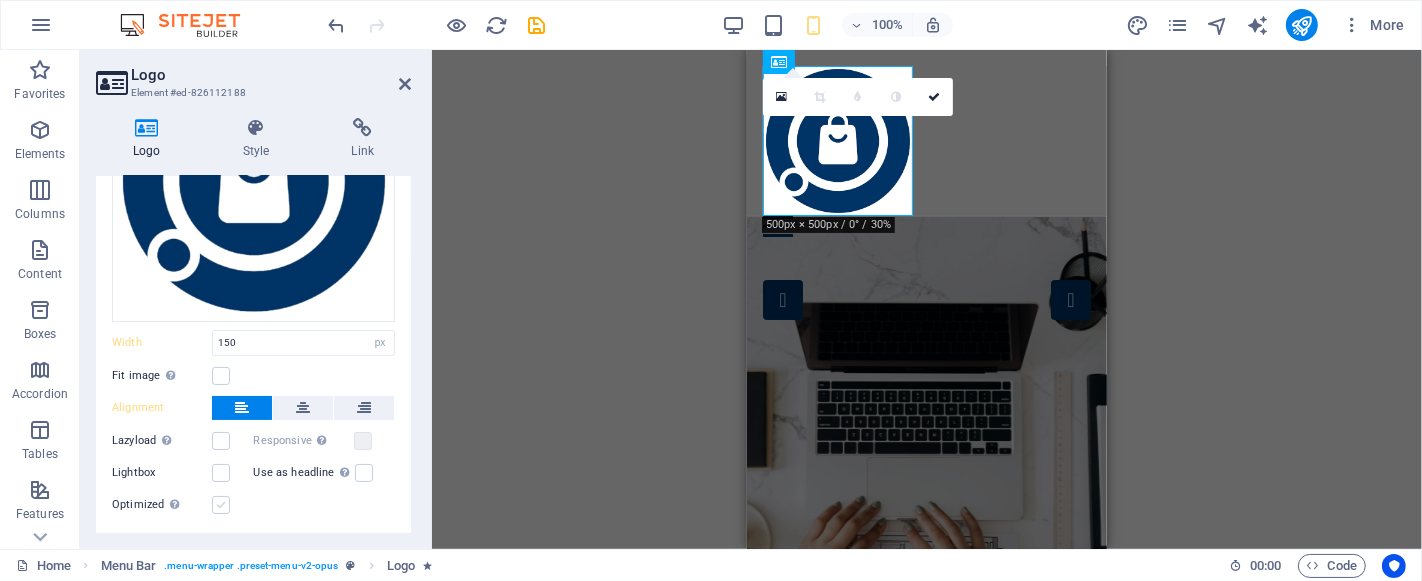 click at bounding box center (221, 505) 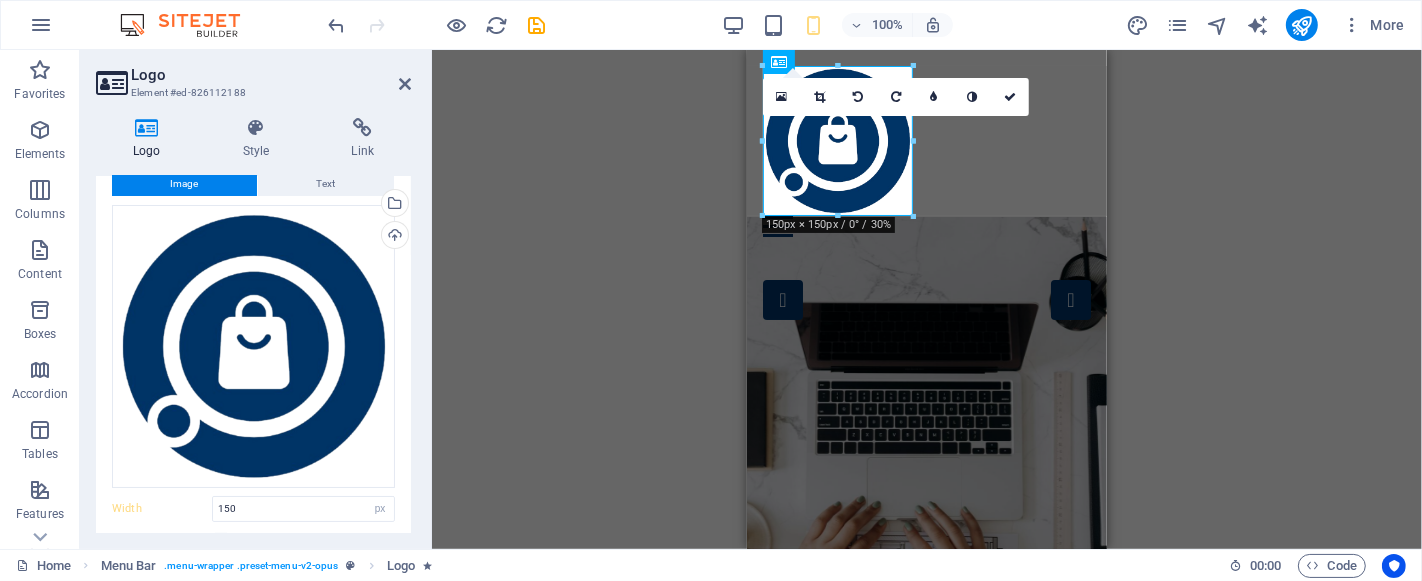 scroll, scrollTop: 42, scrollLeft: 0, axis: vertical 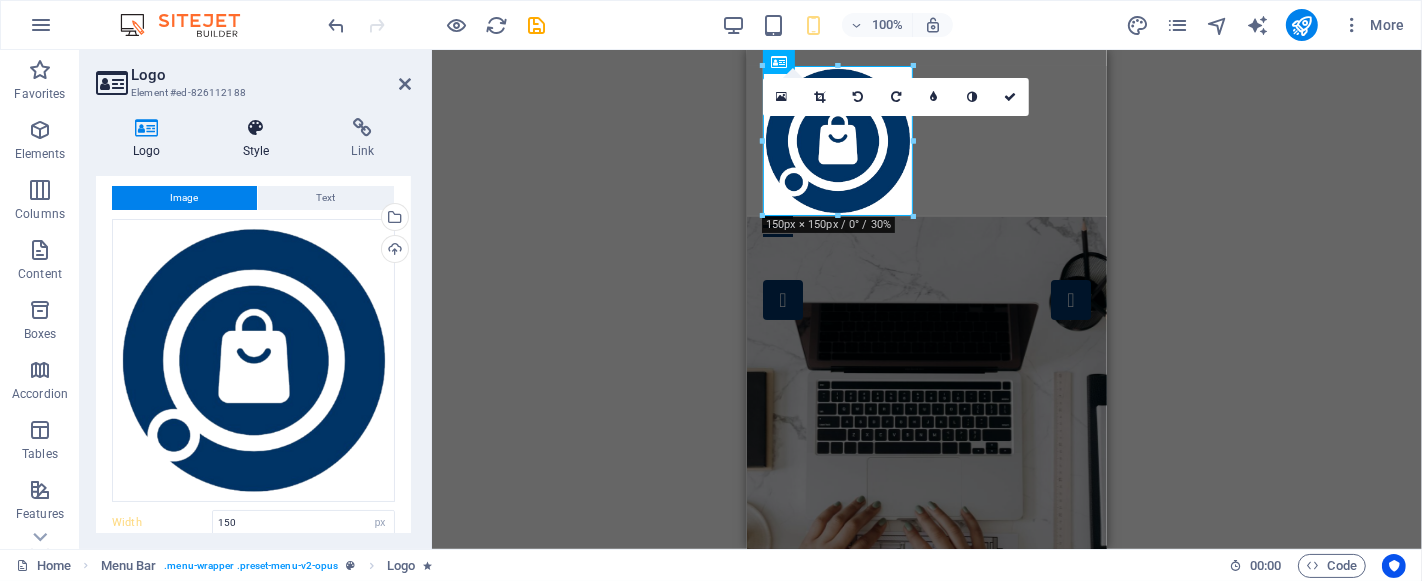click on "Style" at bounding box center [260, 139] 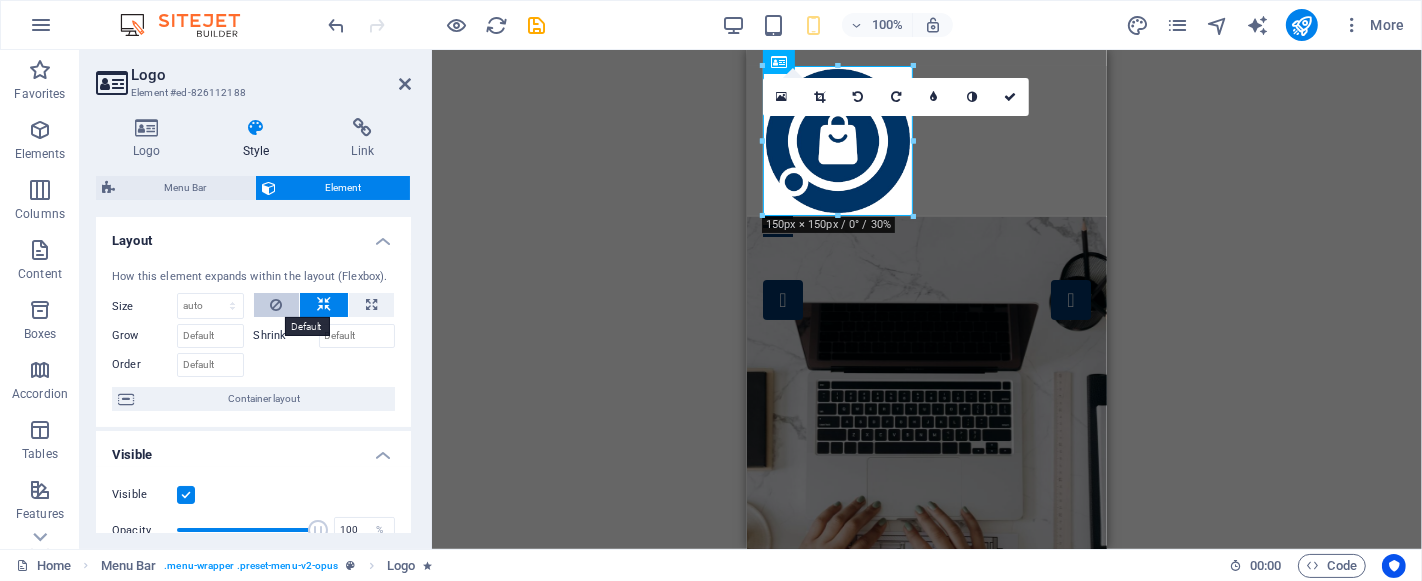 click at bounding box center [277, 305] 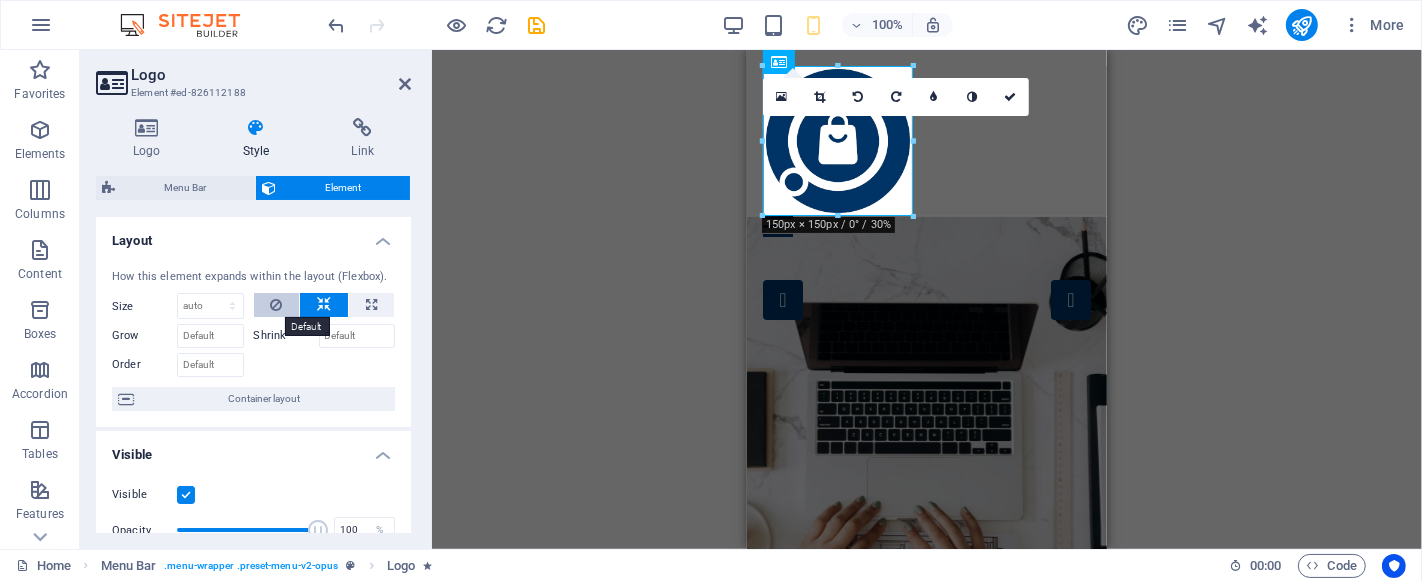 click at bounding box center [277, 305] 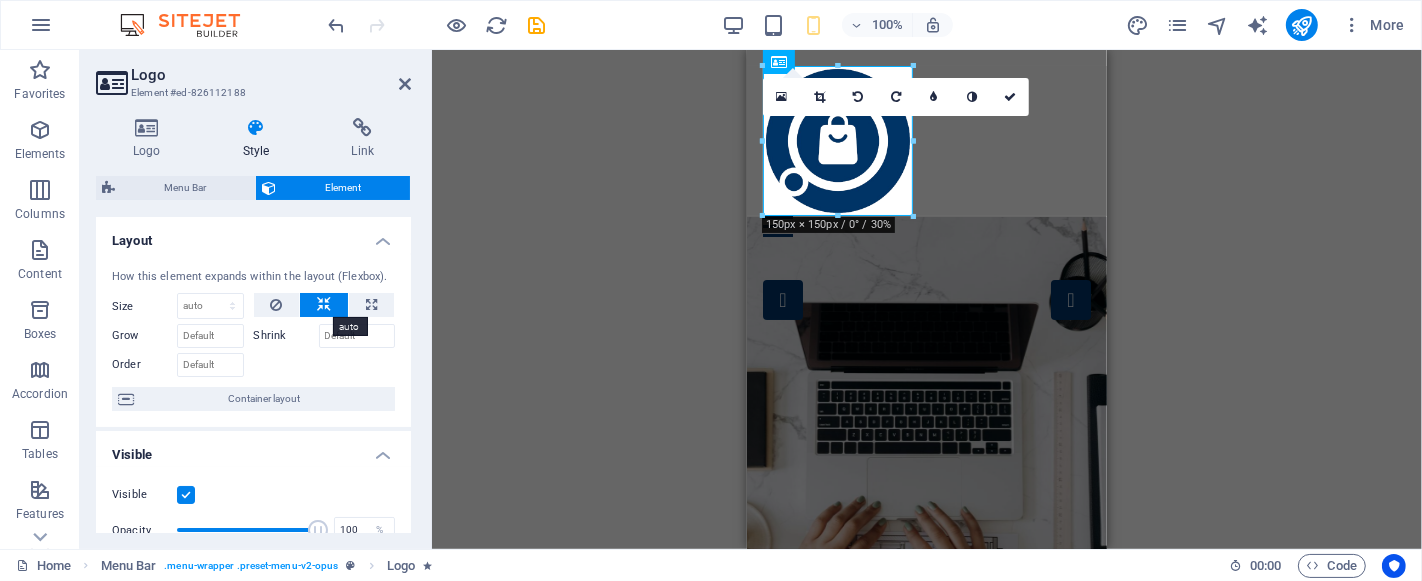 click at bounding box center (324, 305) 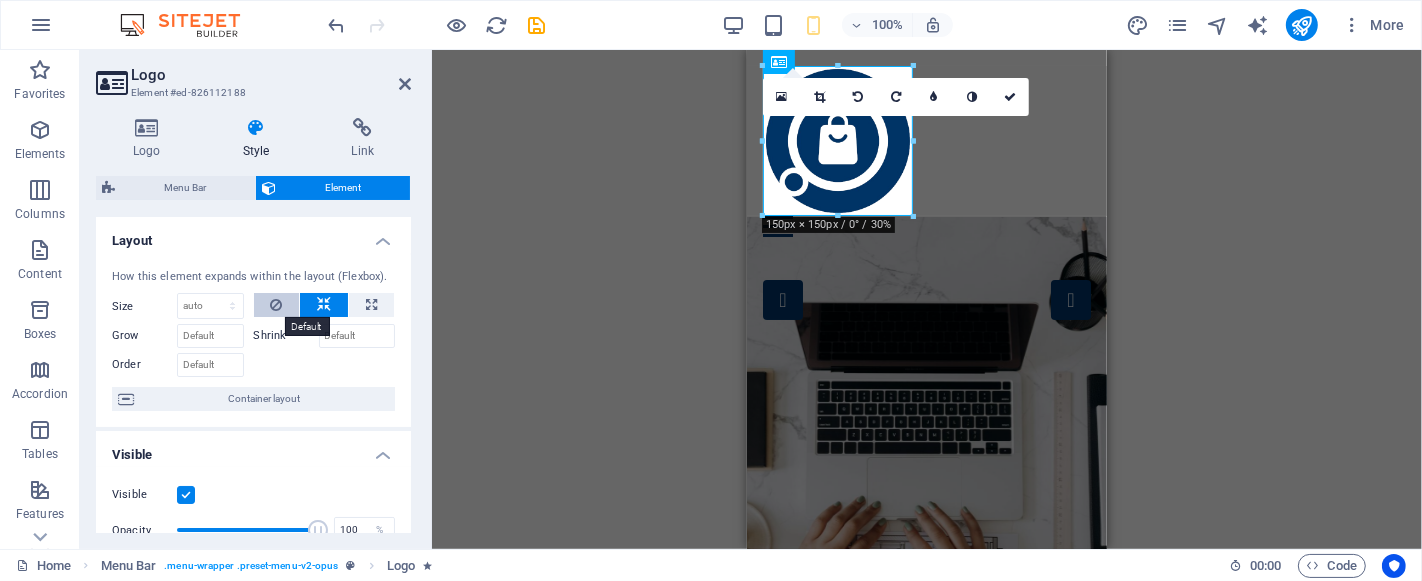 click at bounding box center (277, 305) 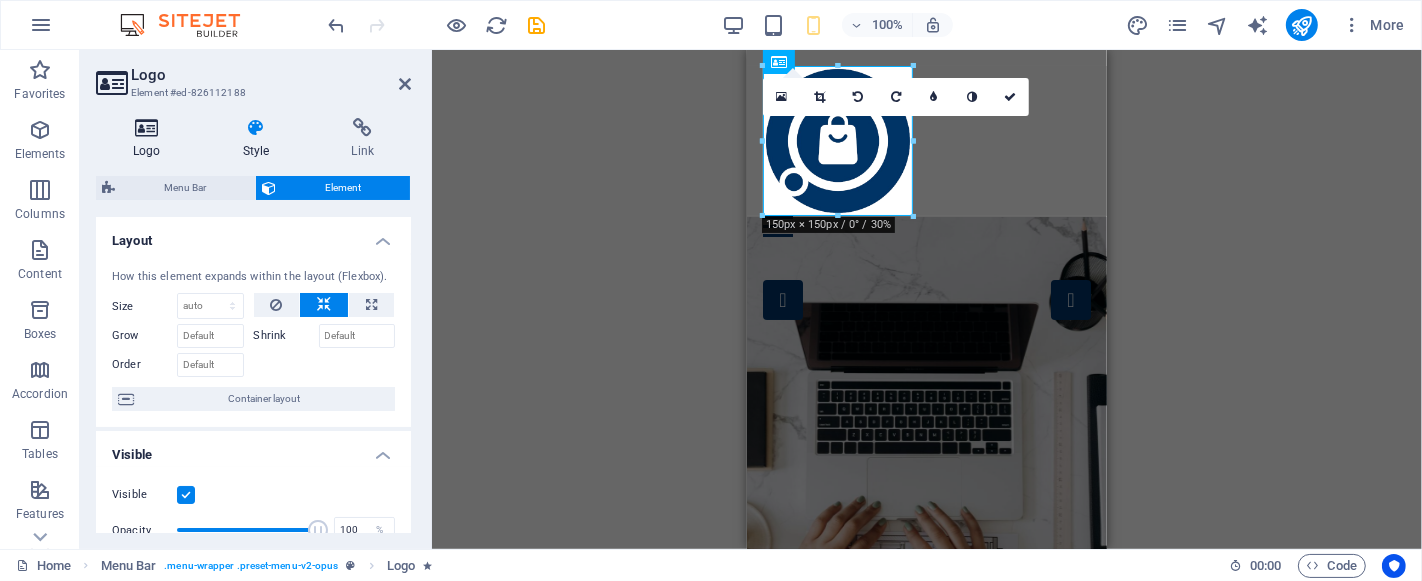 click at bounding box center [147, 128] 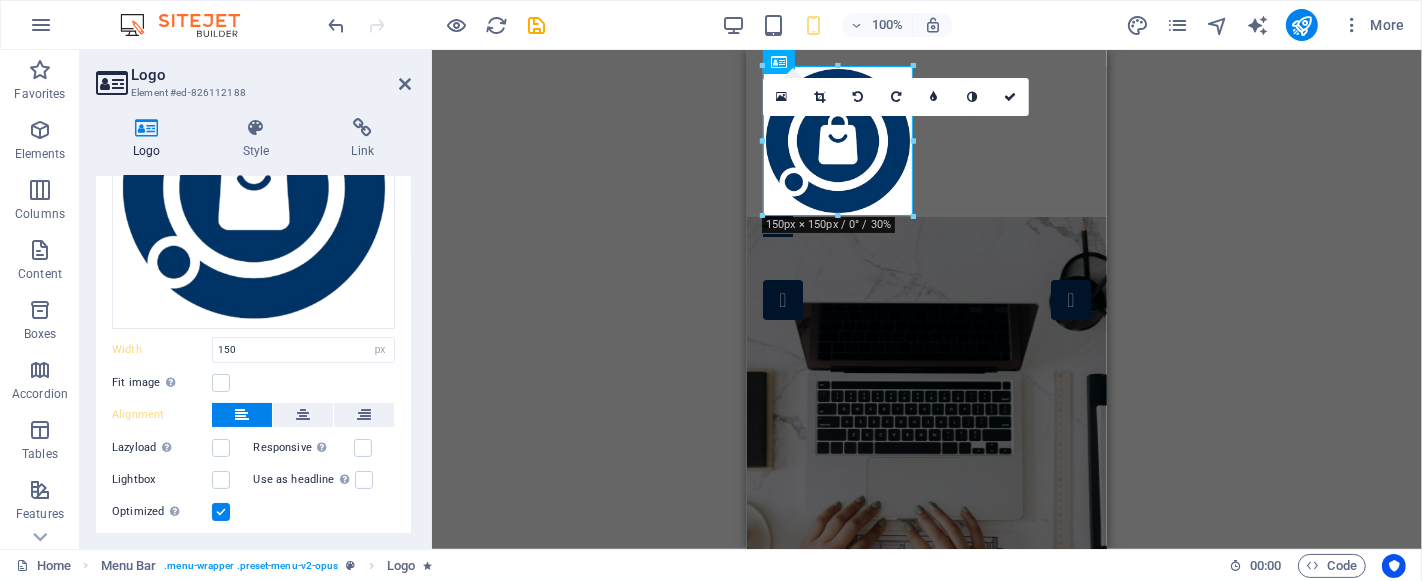 scroll, scrollTop: 265, scrollLeft: 0, axis: vertical 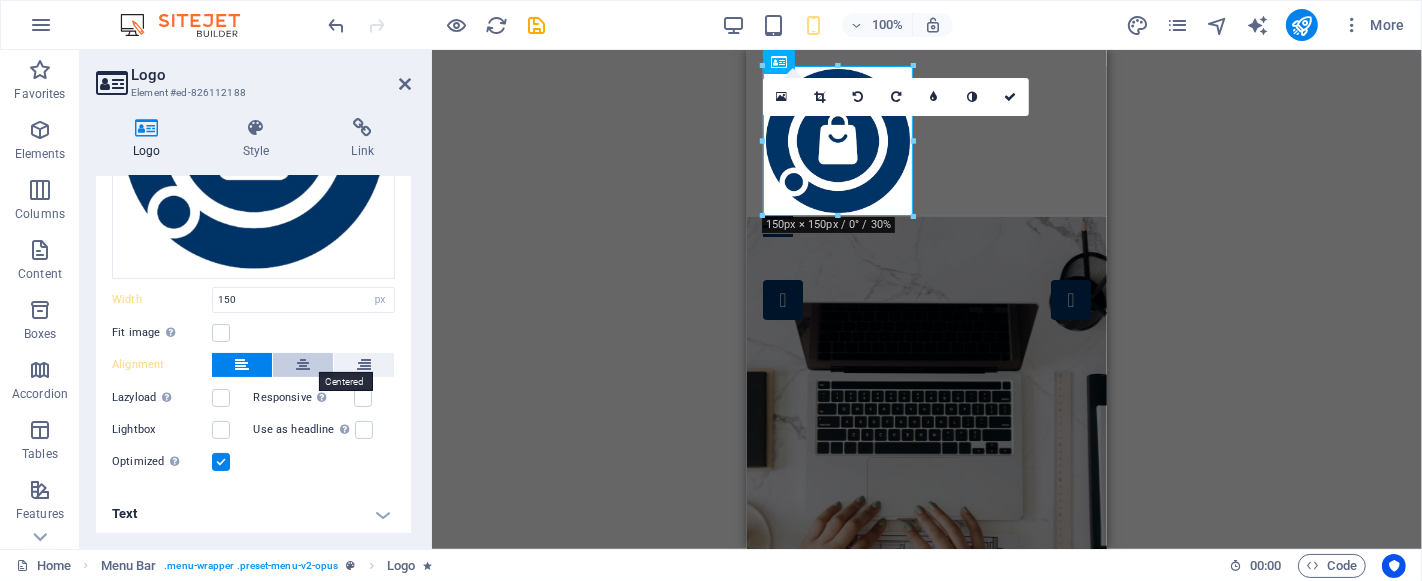 click at bounding box center [303, 365] 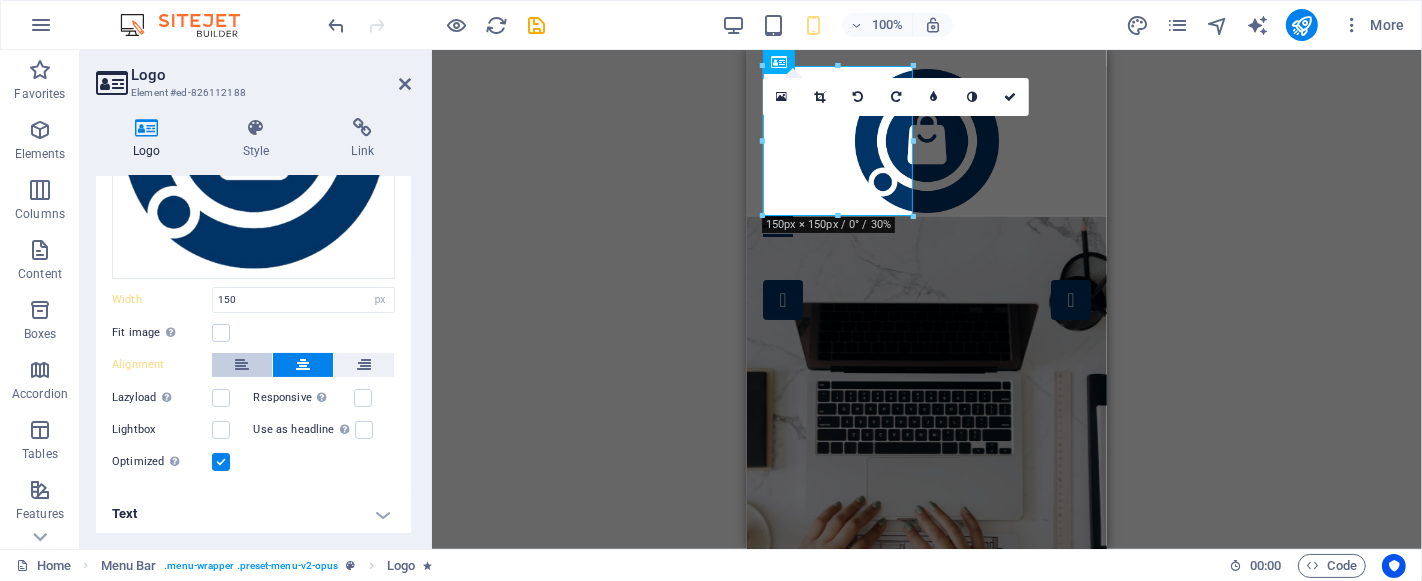 click at bounding box center [242, 365] 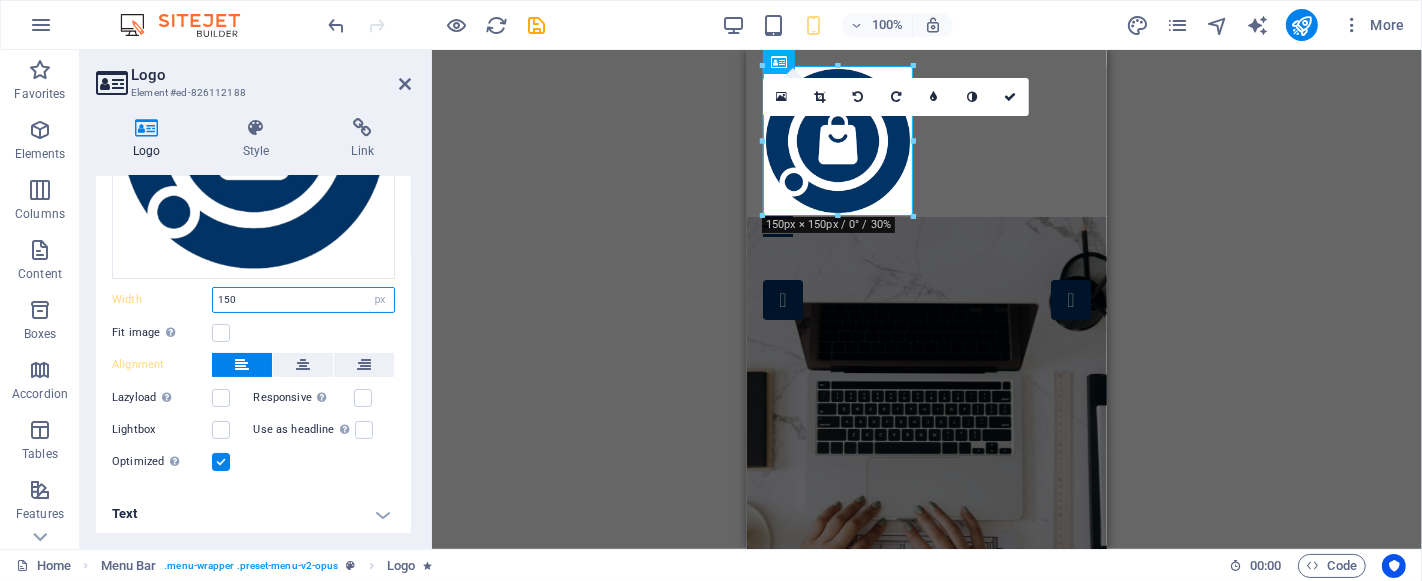 drag, startPoint x: 209, startPoint y: 296, endPoint x: 155, endPoint y: 290, distance: 54.33231 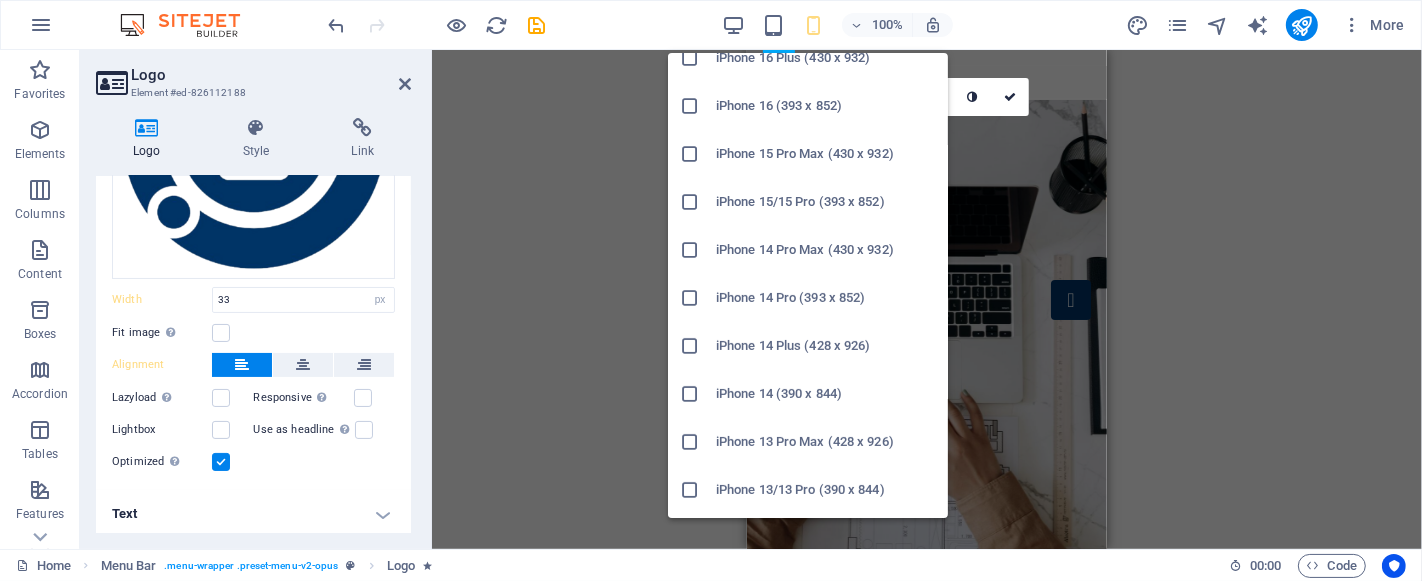 scroll, scrollTop: 222, scrollLeft: 0, axis: vertical 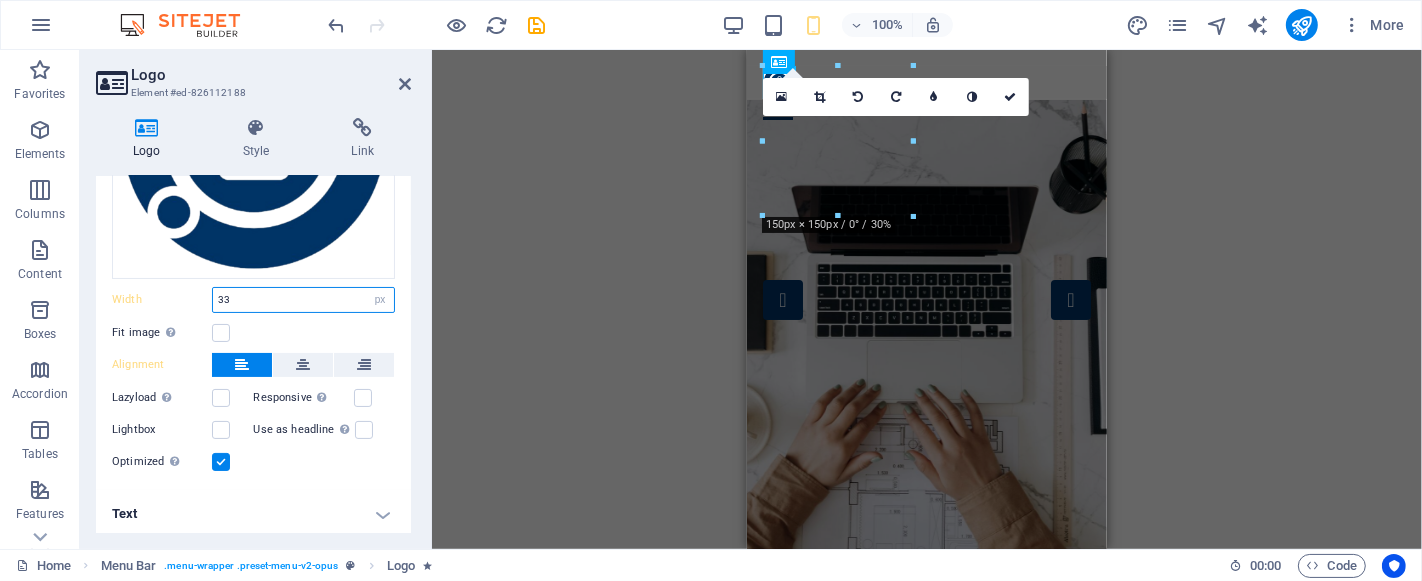 drag, startPoint x: 243, startPoint y: 299, endPoint x: 167, endPoint y: 289, distance: 76.655075 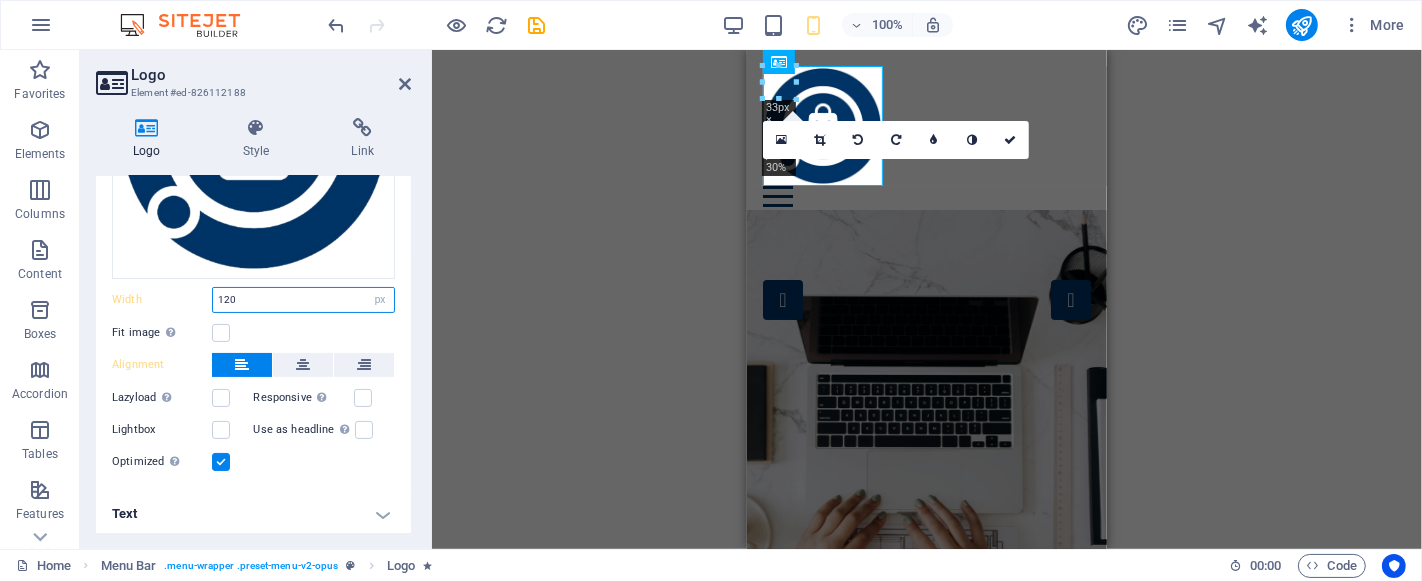 drag, startPoint x: 253, startPoint y: 301, endPoint x: 177, endPoint y: 291, distance: 76.655075 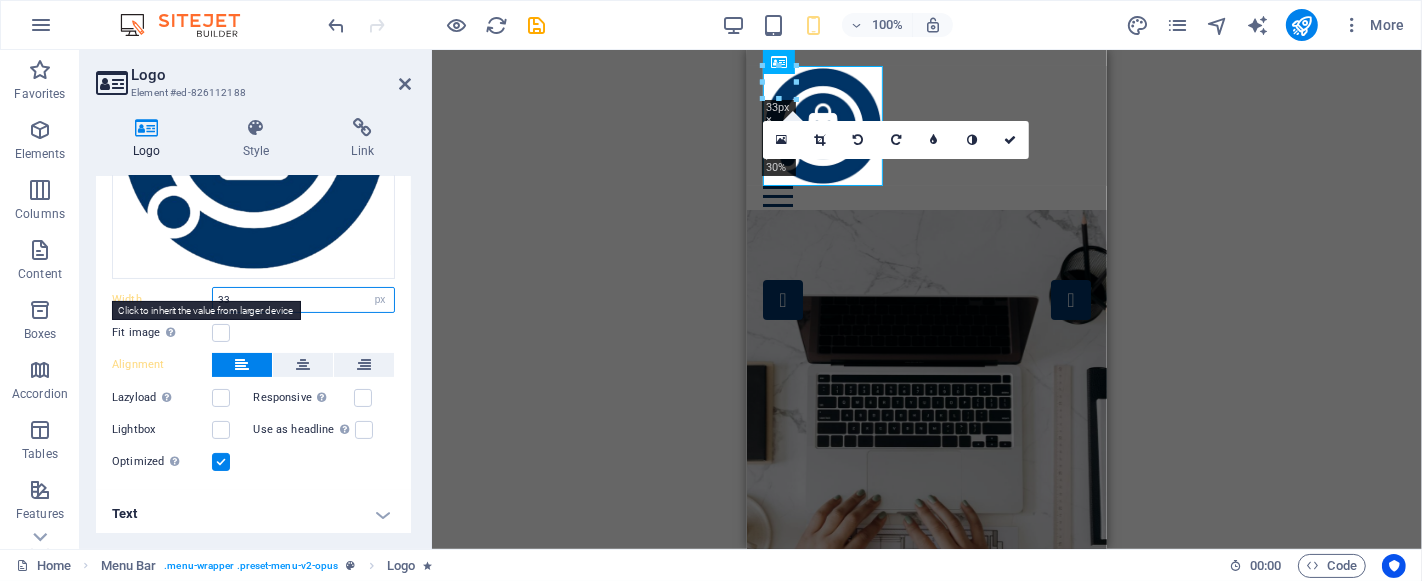 type on "33" 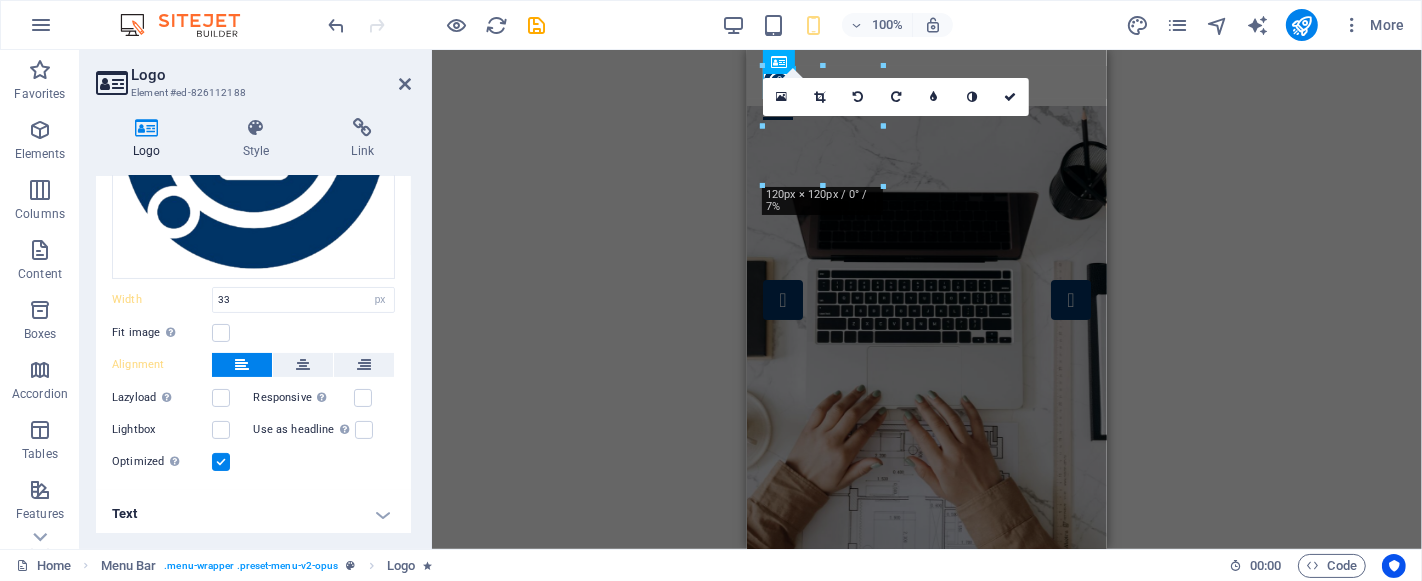 click on "Text" at bounding box center [253, 514] 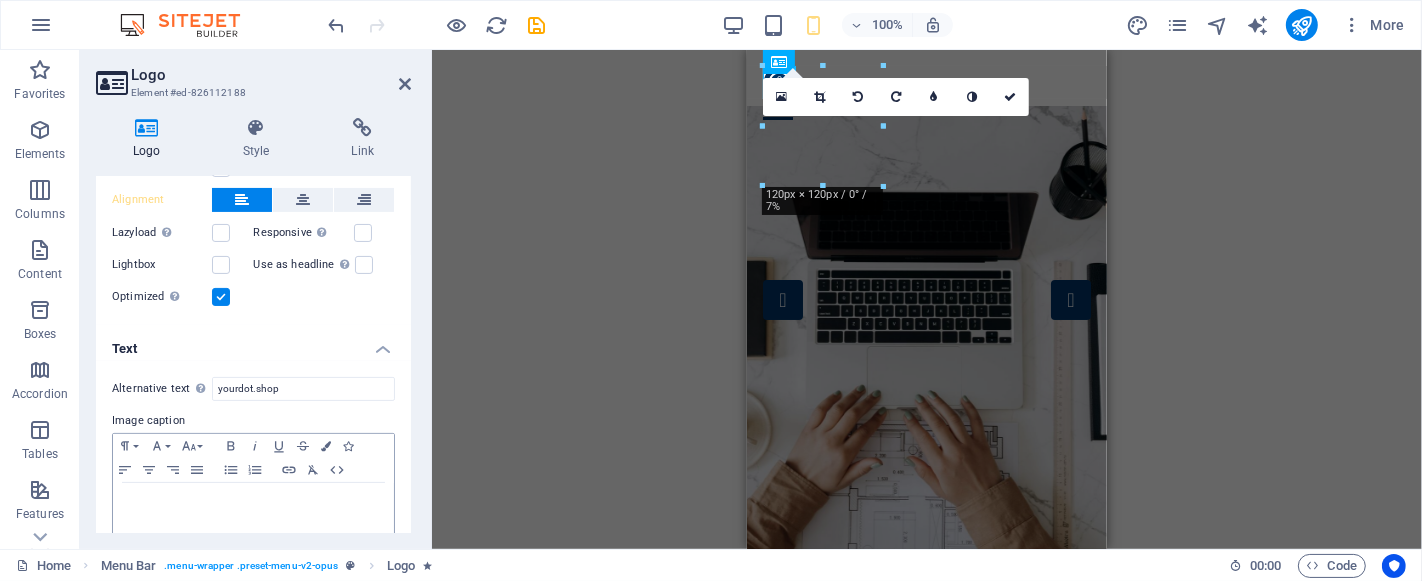 scroll, scrollTop: 452, scrollLeft: 0, axis: vertical 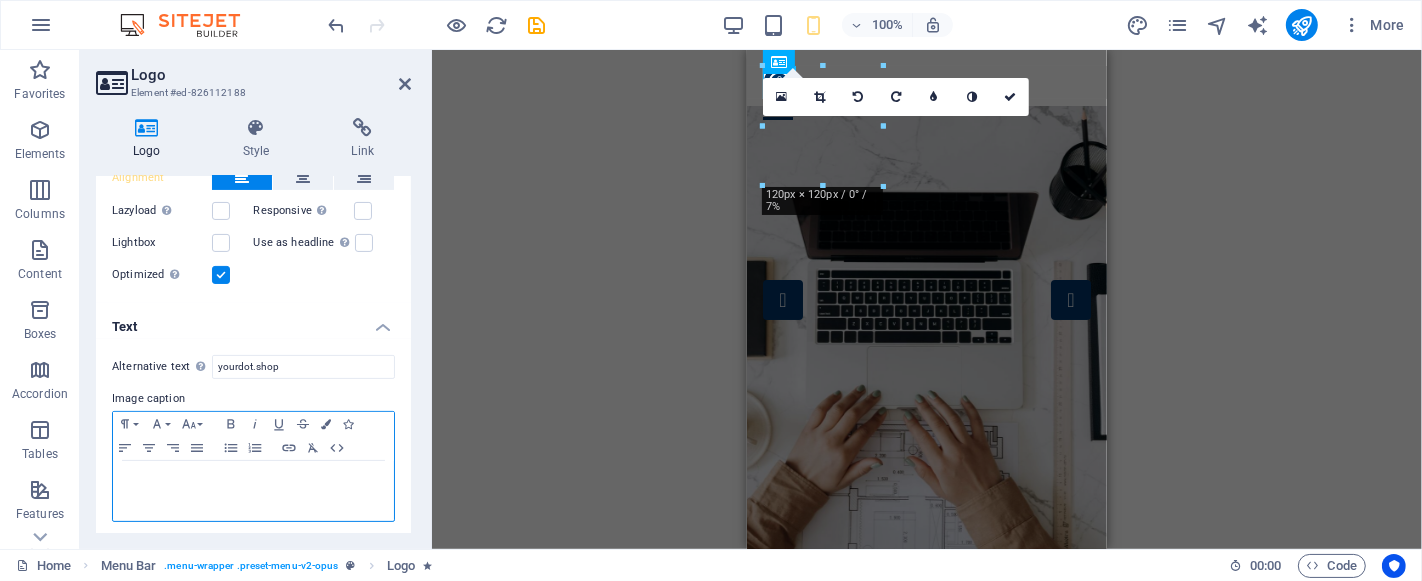click at bounding box center (253, 491) 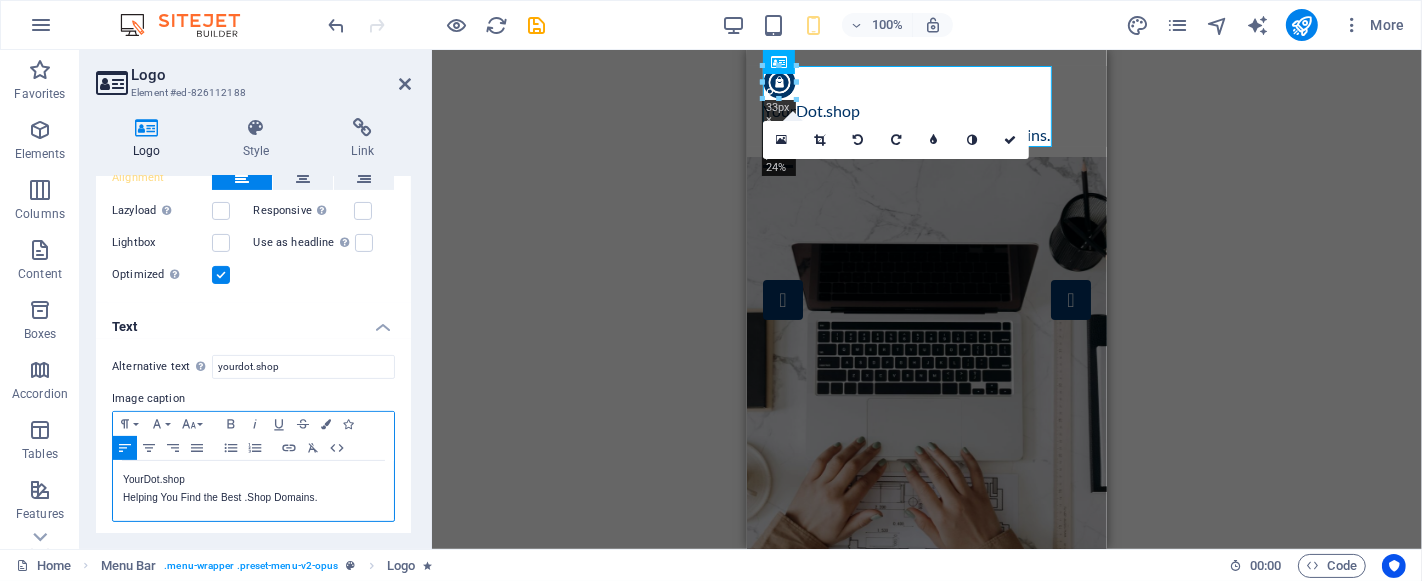 scroll, scrollTop: 61, scrollLeft: 0, axis: vertical 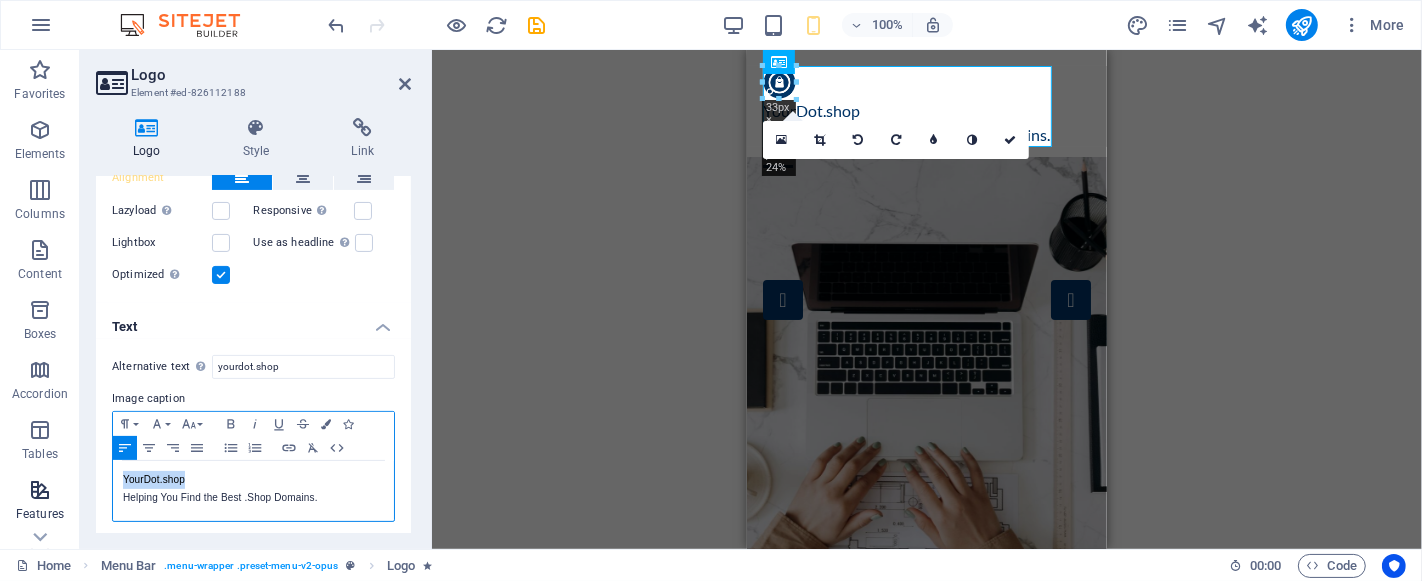 drag, startPoint x: 216, startPoint y: 472, endPoint x: 45, endPoint y: 472, distance: 171 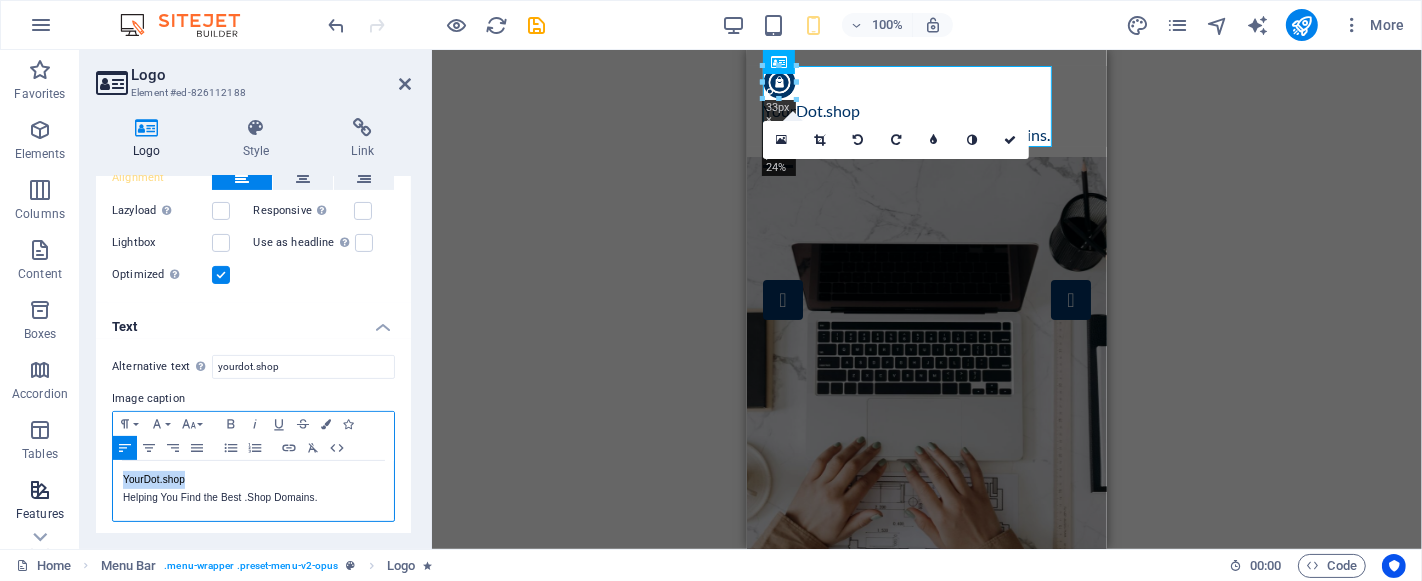 click on "Favorites Elements Columns Content Boxes Accordion Tables Features Images Slider Header Footer Forms Marketing Collections Logo Element #ed-826112188 Logo Style Link Logo Image Text Drag files here, click to choose files or select files from Files or our free stock photos & videos Select files from the file manager, stock photos, or upload file(s) Upload Width 33 Default auto px rem % em vh vw Fit image Automatically fit image to a fixed width and height Height Default auto px Alignment Lazyload Loading images after the page loads improves page speed. Responsive Automatically load retina image and smartphone optimized sizes. Lightbox Use as headline The image will be wrapped in an H1 headline tag. Useful for giving alternative text the weight of an H1 headline, e.g. for the logo. Leave unchecked if uncertain. Optimized Images are compressed to improve page speed. Position Direction Custom X offset 50 px rem % vh vw Y offset 50 px rem % vh vw Edit design Text Float No float Image left Image right Text Normal 8" at bounding box center (711, 299) 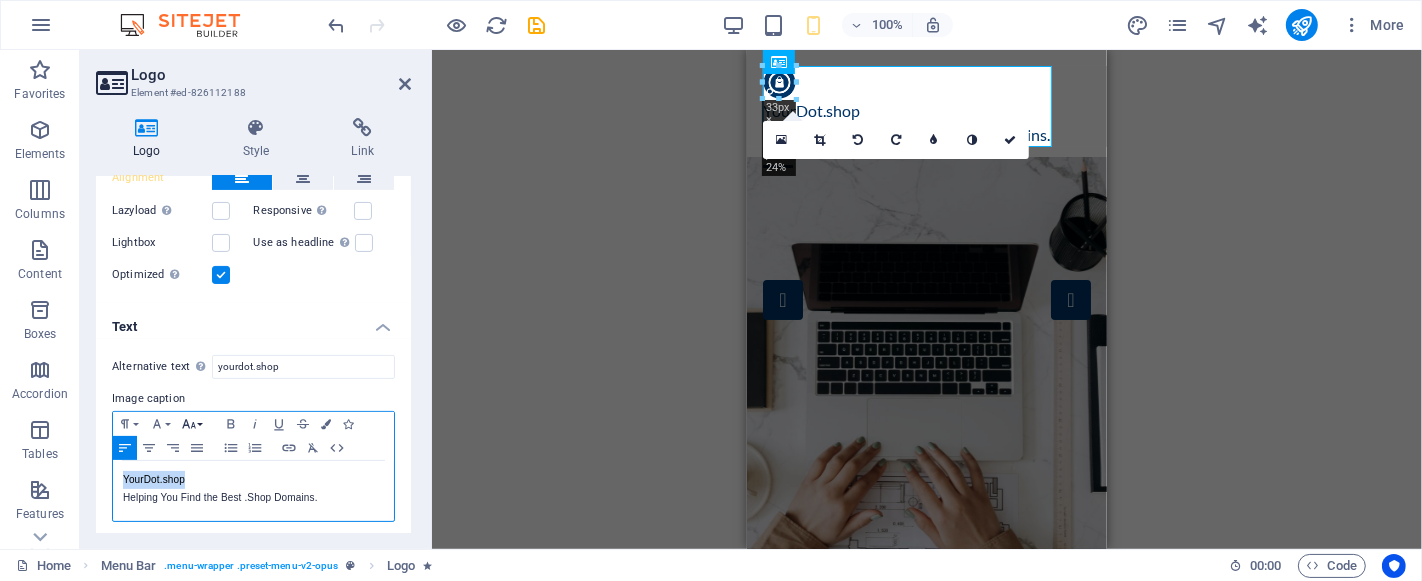 click 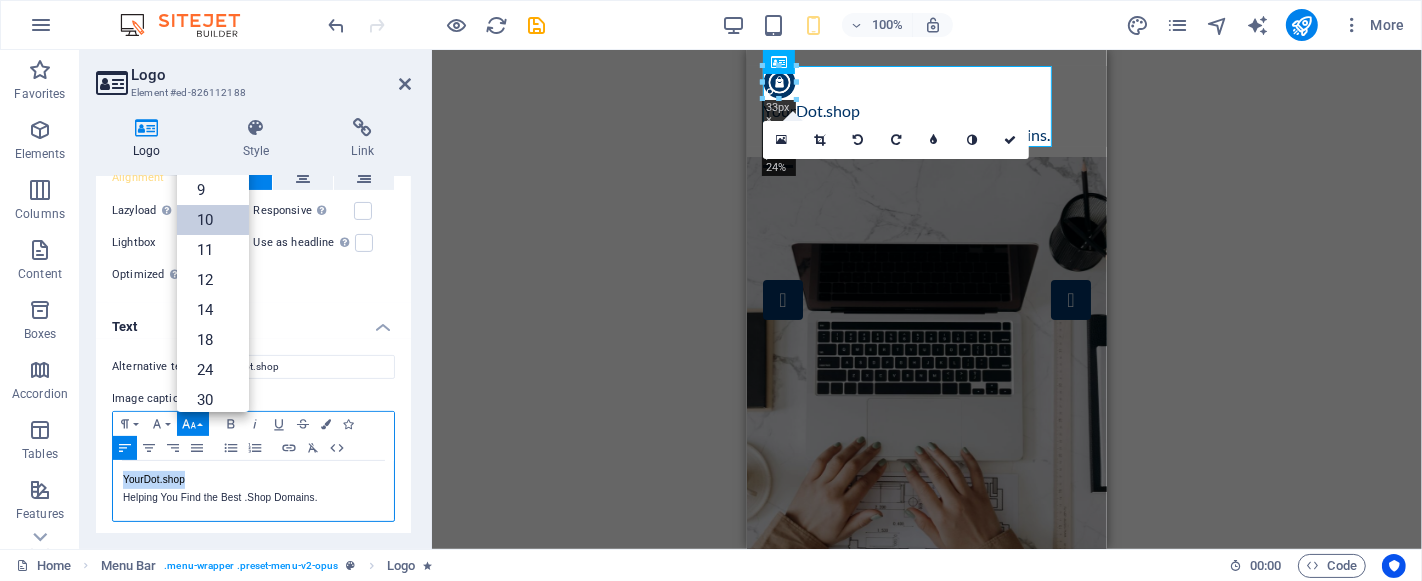scroll, scrollTop: 82, scrollLeft: 0, axis: vertical 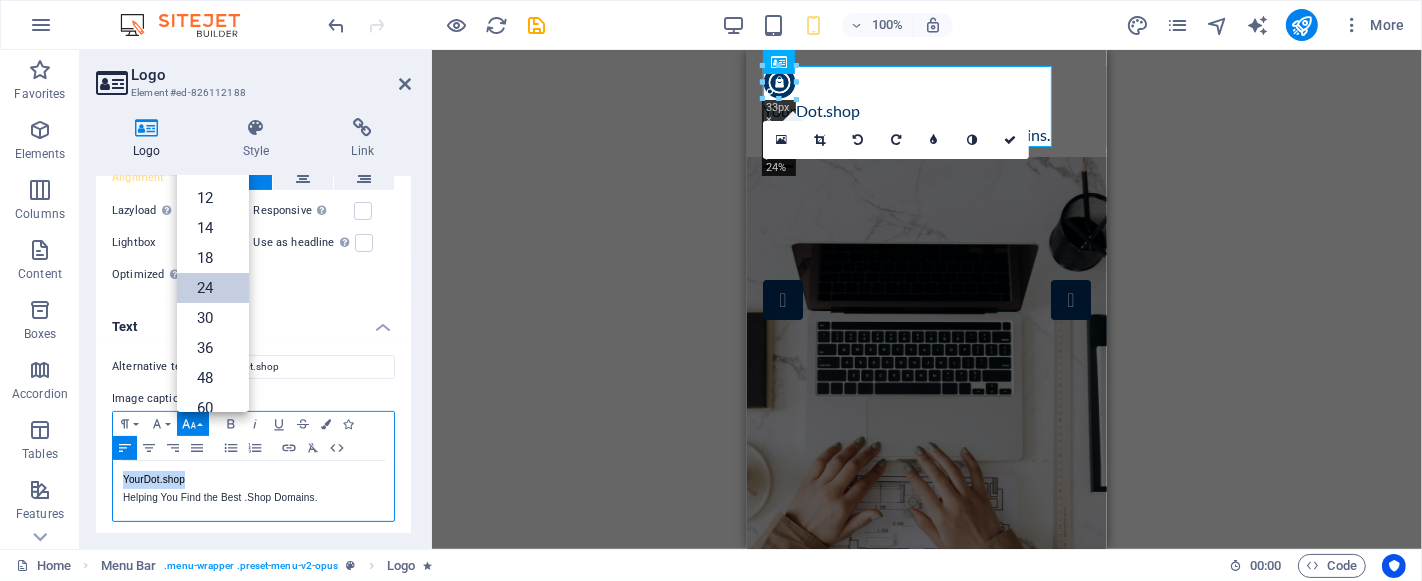 click on "24" at bounding box center [213, 288] 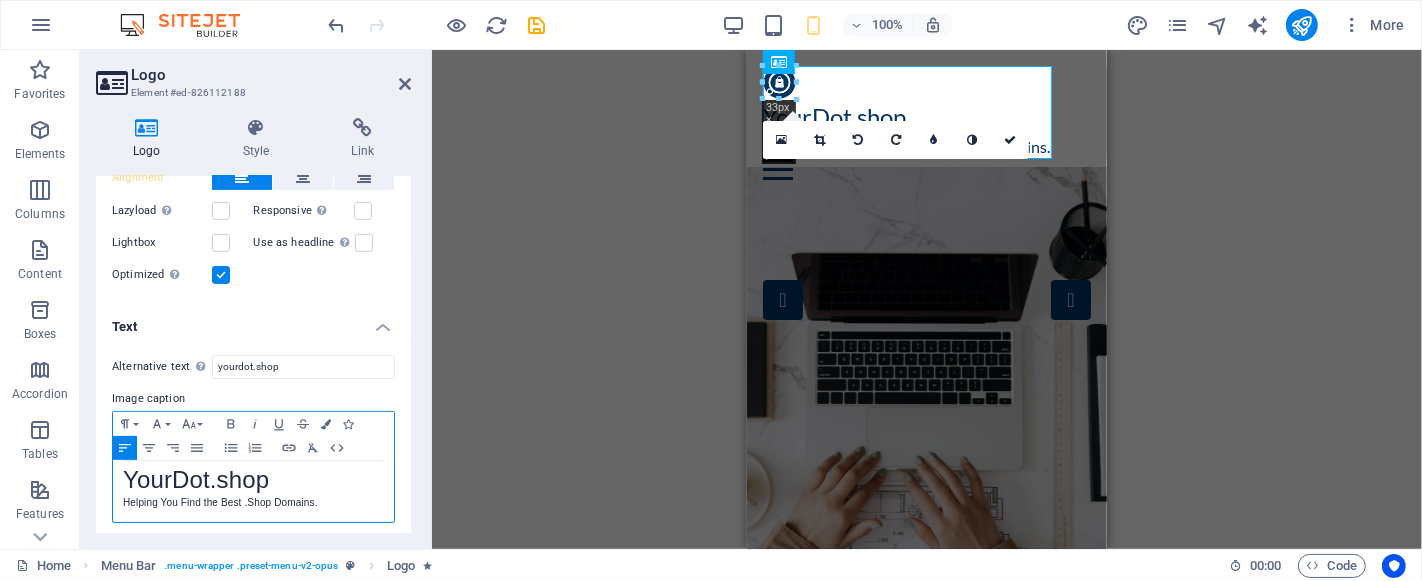 click on "Helping You Find the Best .Shop Domains." at bounding box center (253, 503) 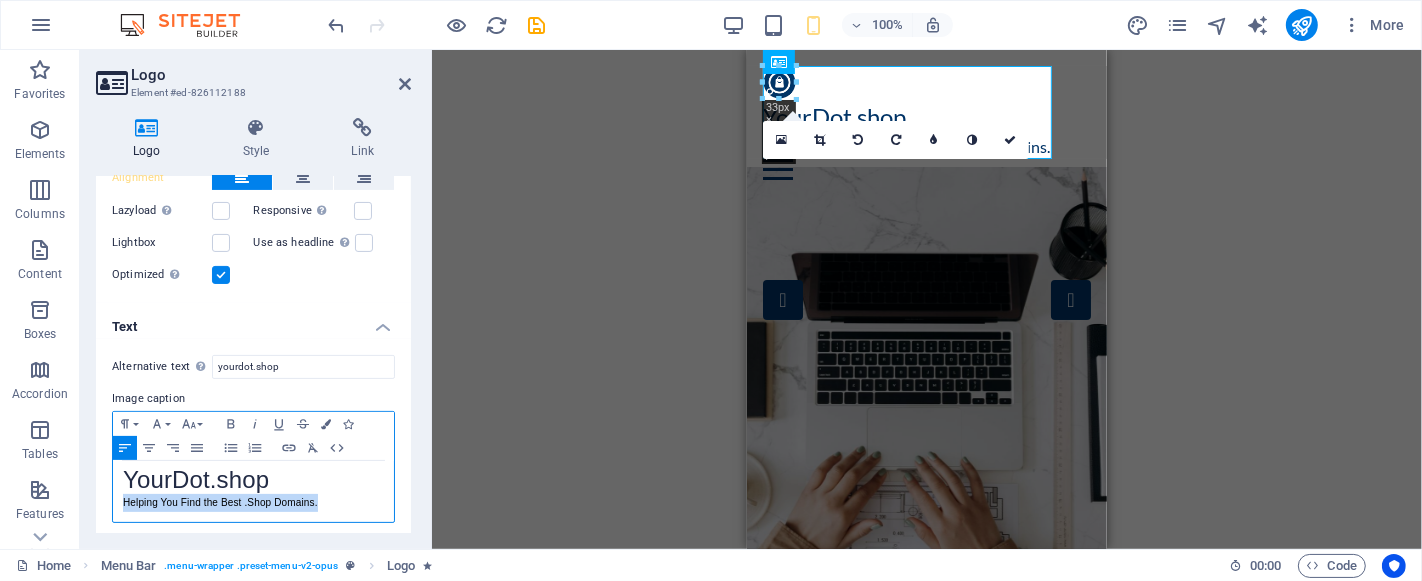 drag, startPoint x: 337, startPoint y: 498, endPoint x: 117, endPoint y: 501, distance: 220.02045 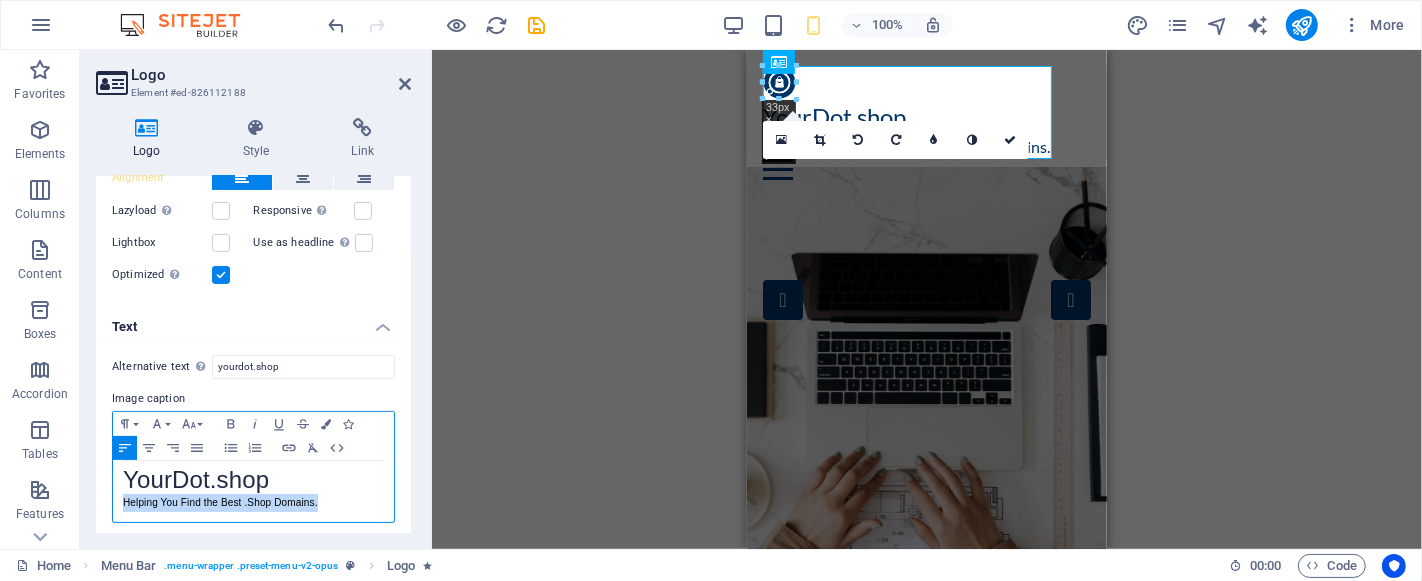 click on "YourDot.shop Helping You Find the Best .Shop Domains." at bounding box center (253, 491) 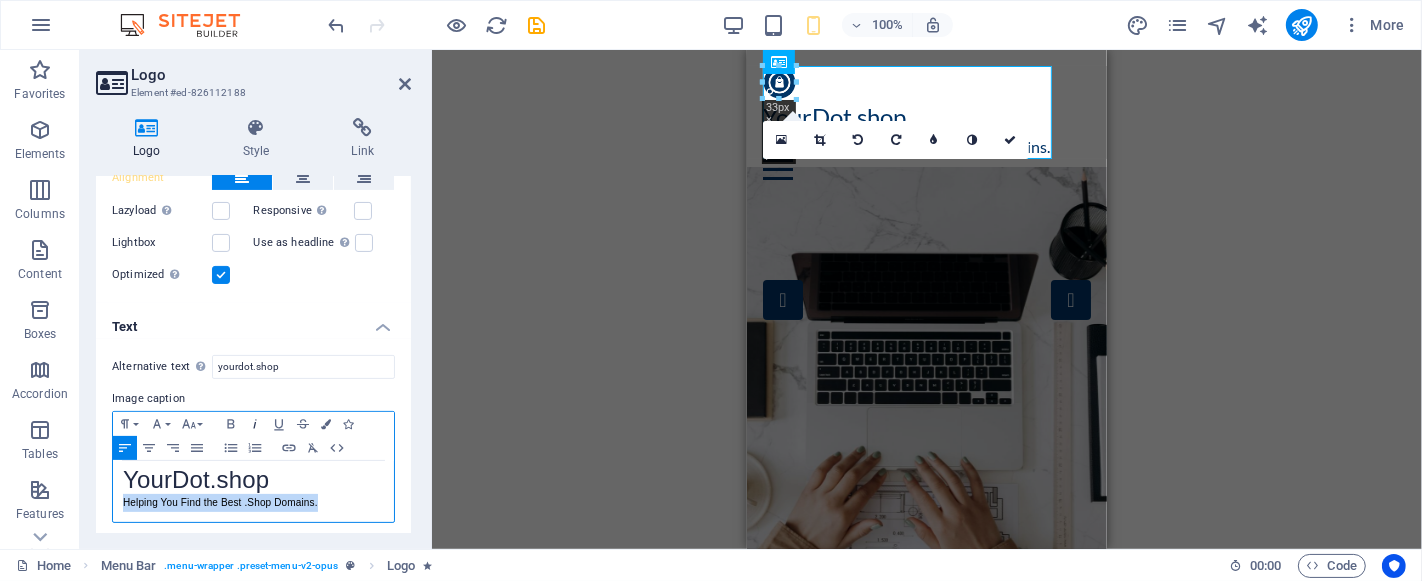 click 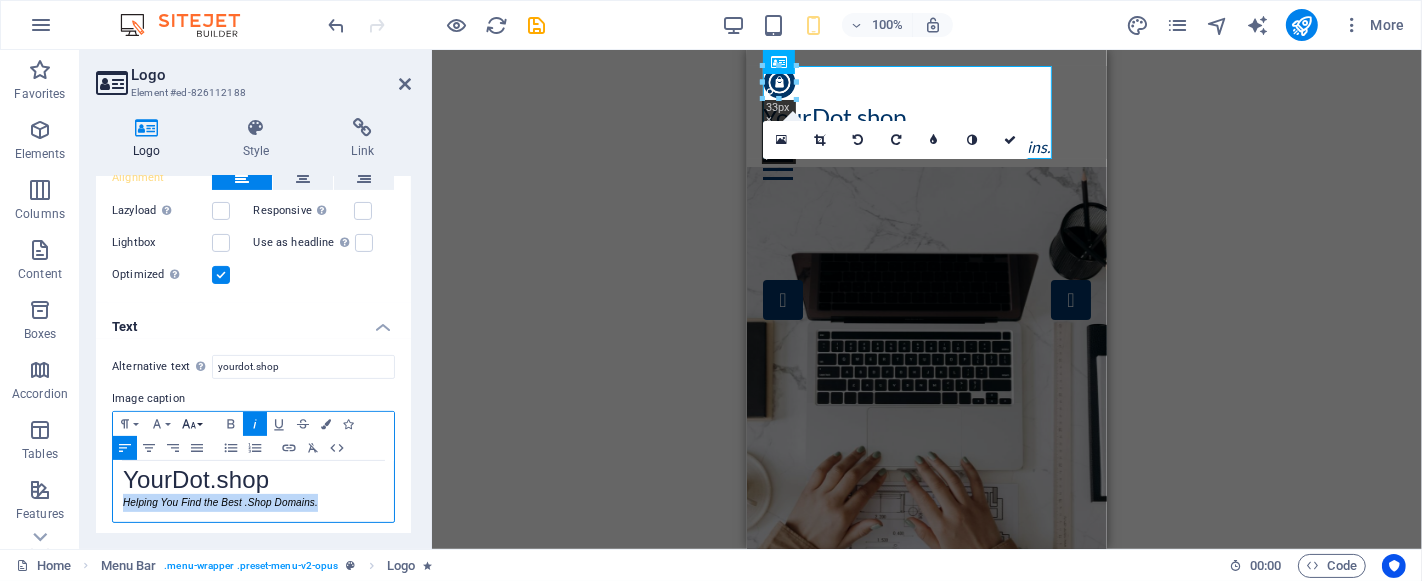 click on "Font Size" at bounding box center [193, 424] 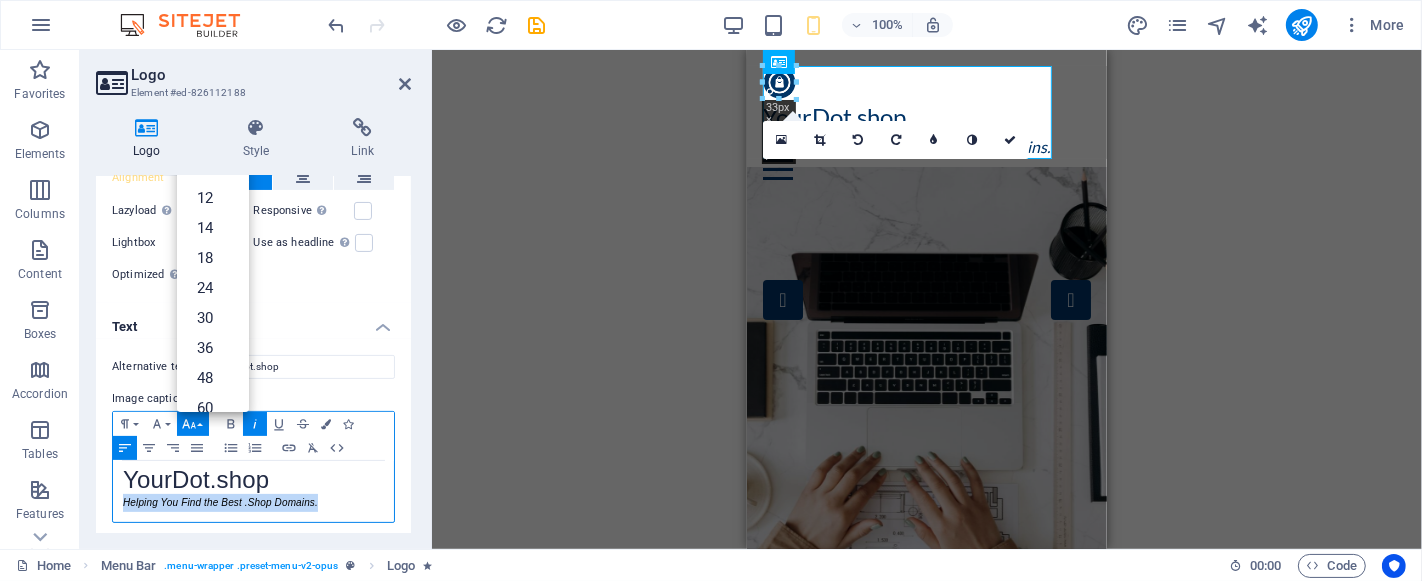 scroll, scrollTop: 0, scrollLeft: 0, axis: both 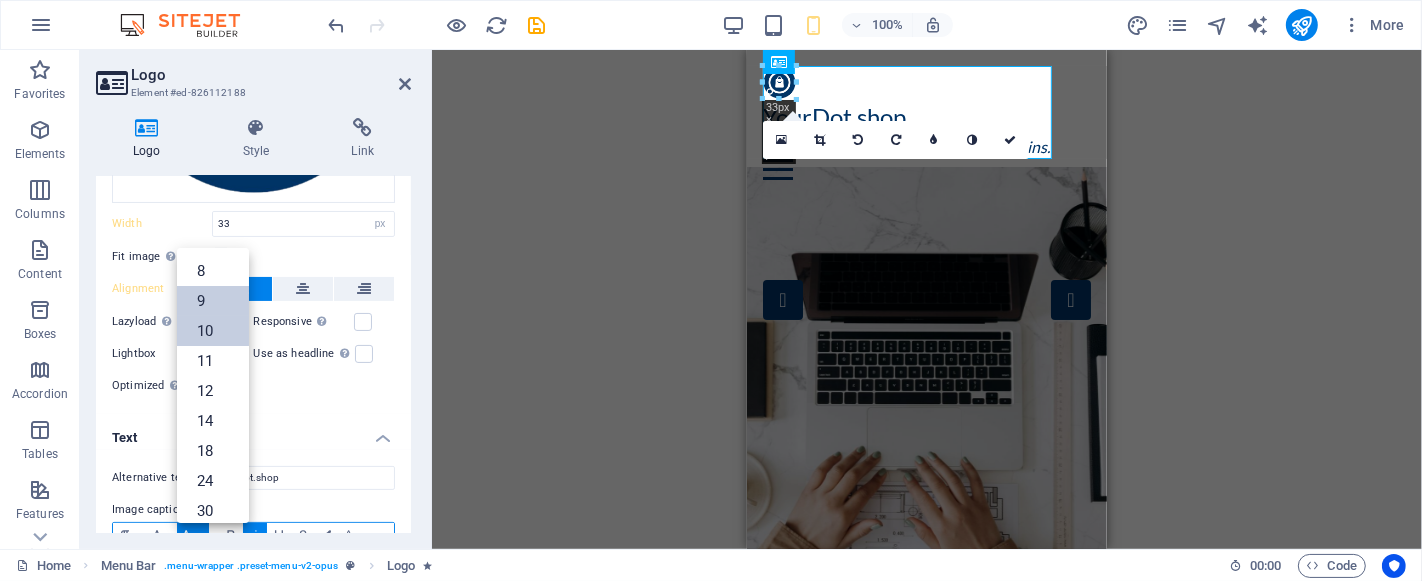 click on "9" at bounding box center (213, 301) 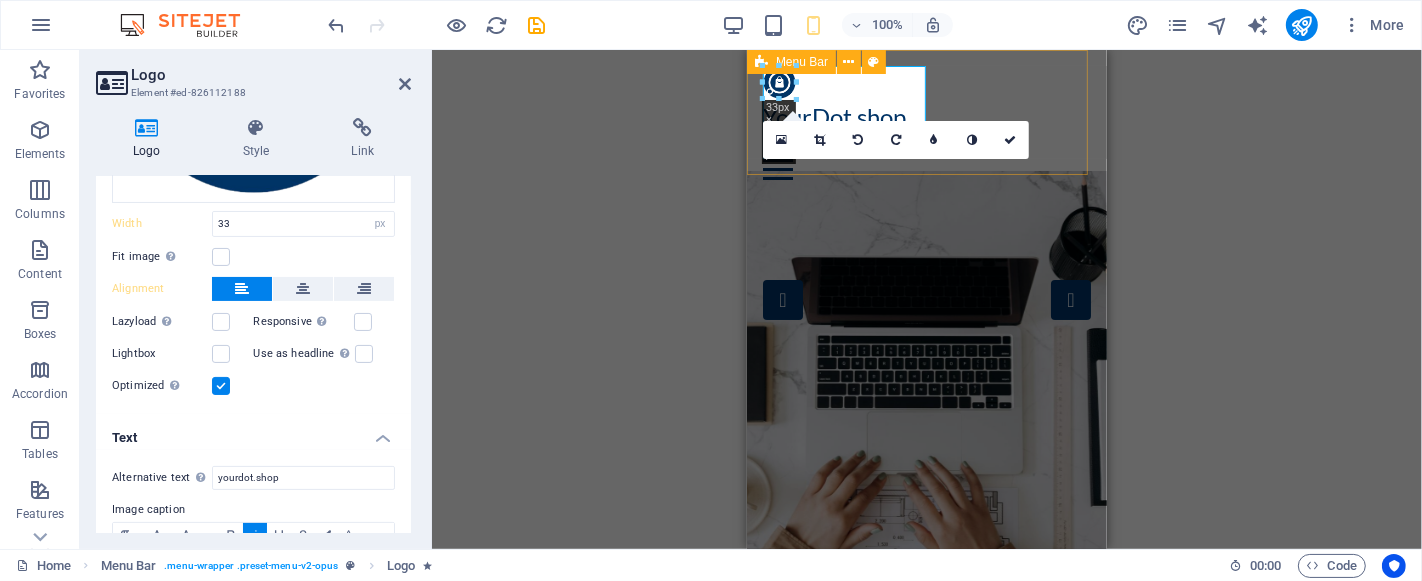 click on "YourDot.shop Helping You Find the Best .Shop Domains. Home Domains Partners Testimonials Blog Contact" at bounding box center [926, 123] 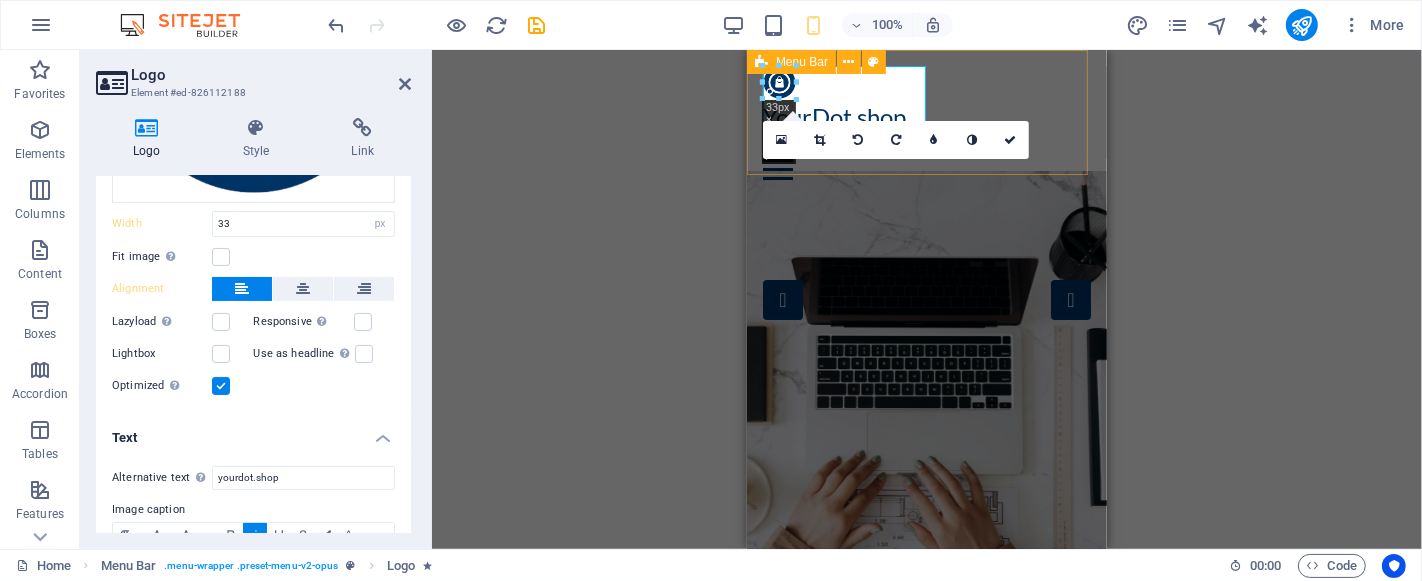click on "YourDot.shop Helping You Find the Best .Shop Domains. Home Domains Partners Testimonials Blog Contact" at bounding box center (926, 123) 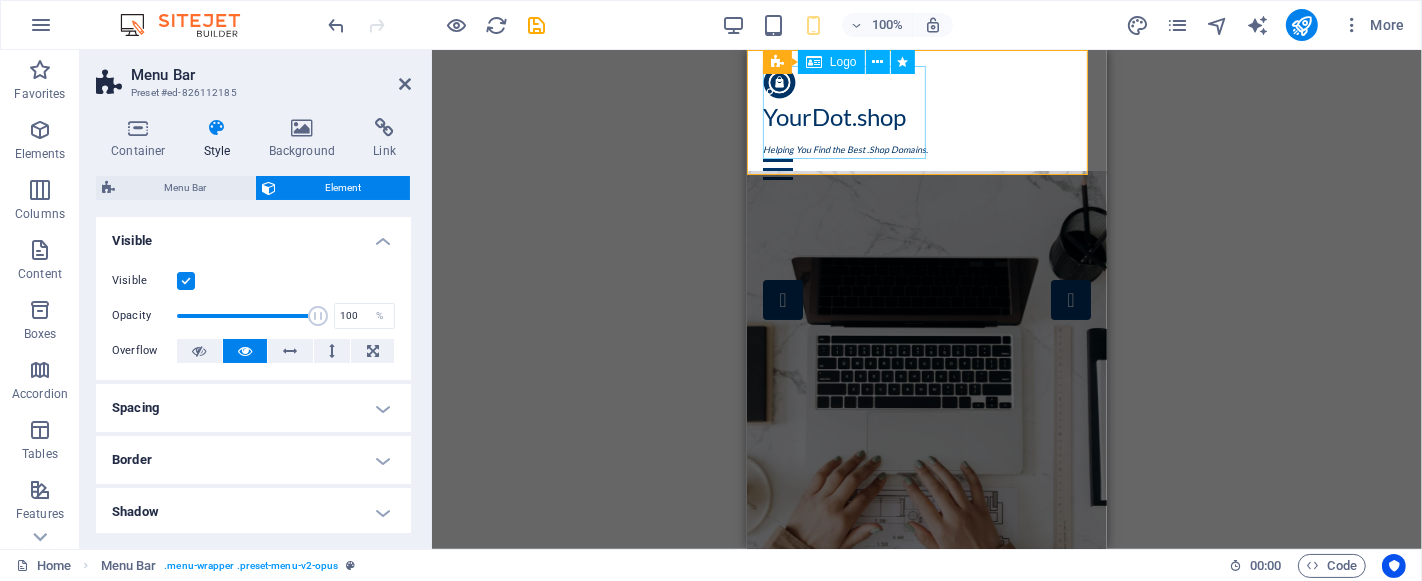 click on "YourDot.shop Helping You Find the Best .Shop Domains." at bounding box center (926, 112) 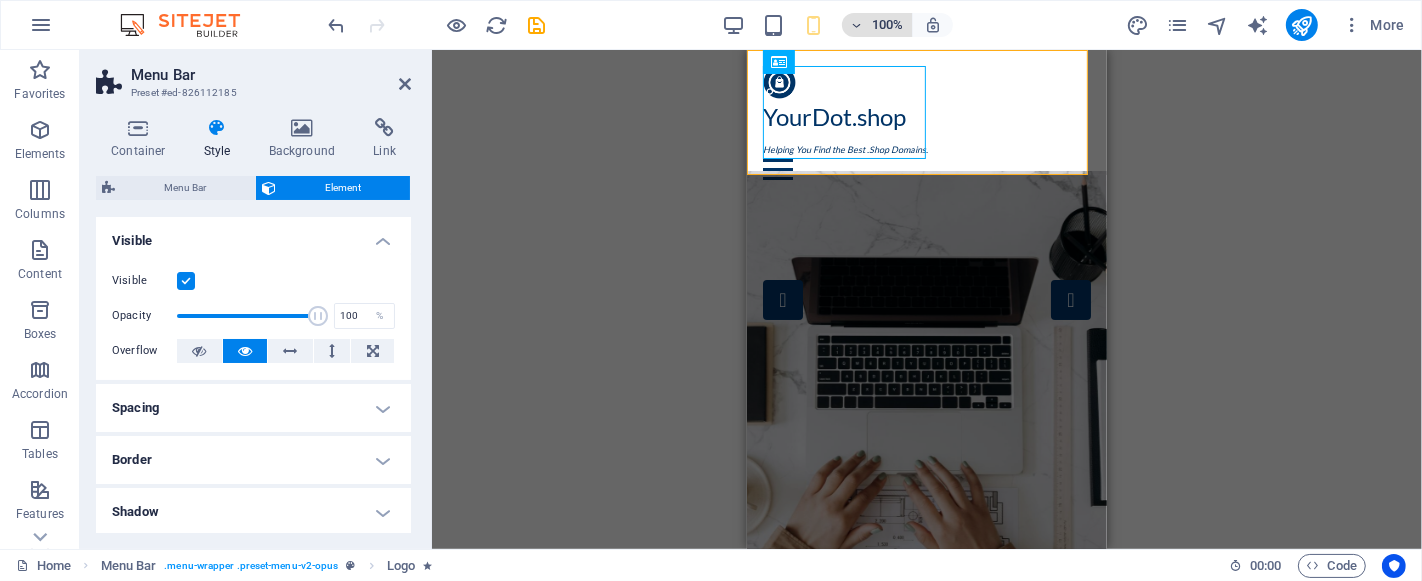 click on "100%" at bounding box center (877, 25) 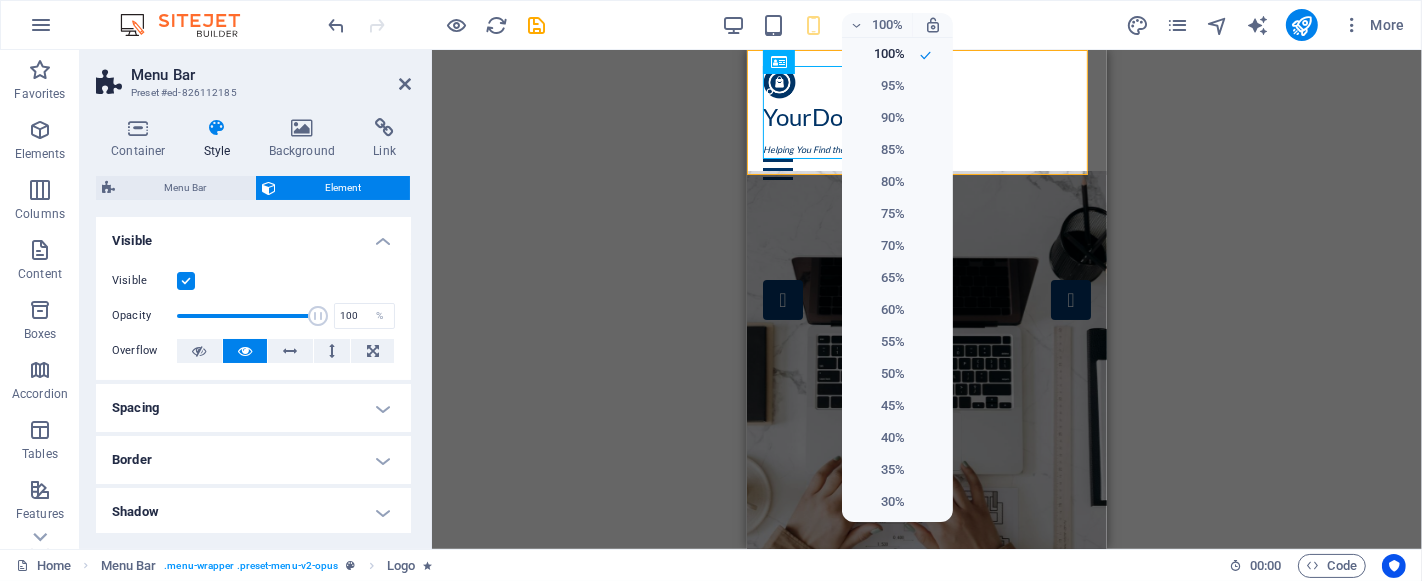 click at bounding box center (711, 290) 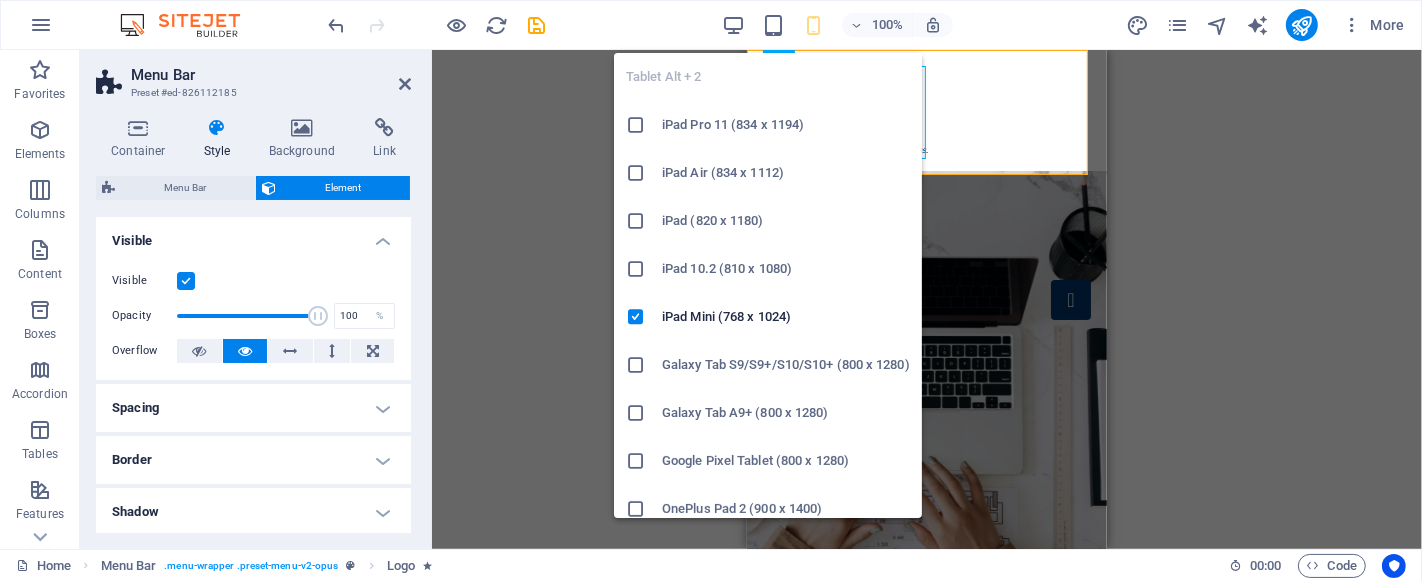 click at bounding box center [773, 25] 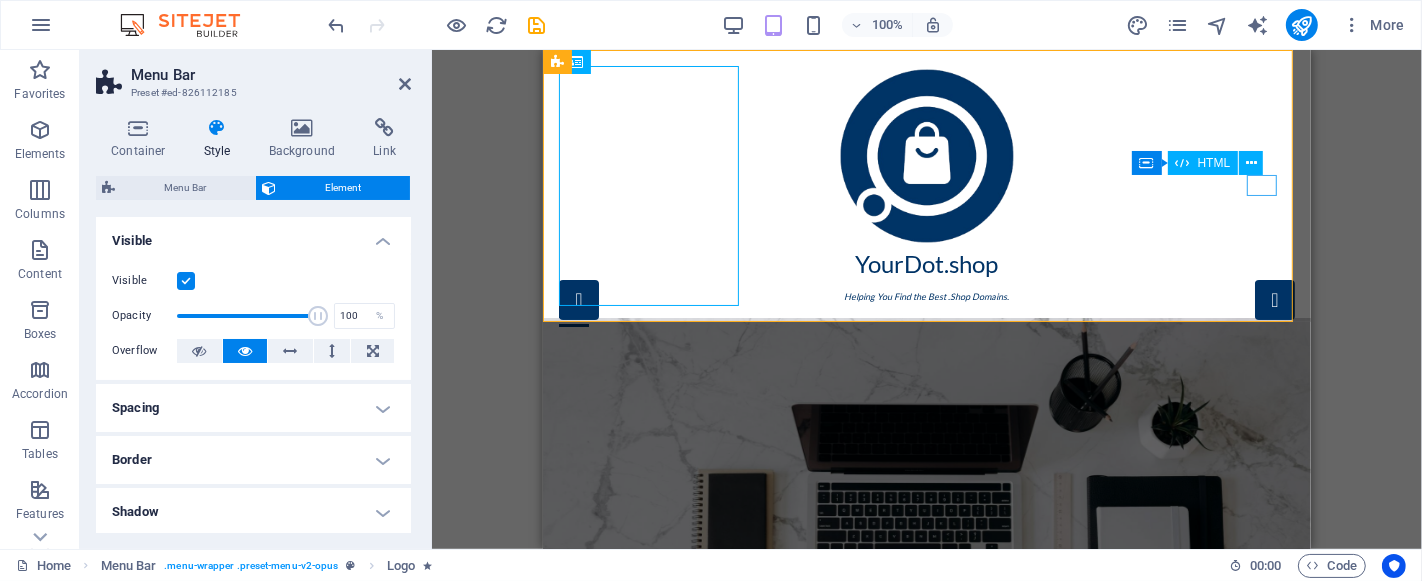 click at bounding box center [926, 316] 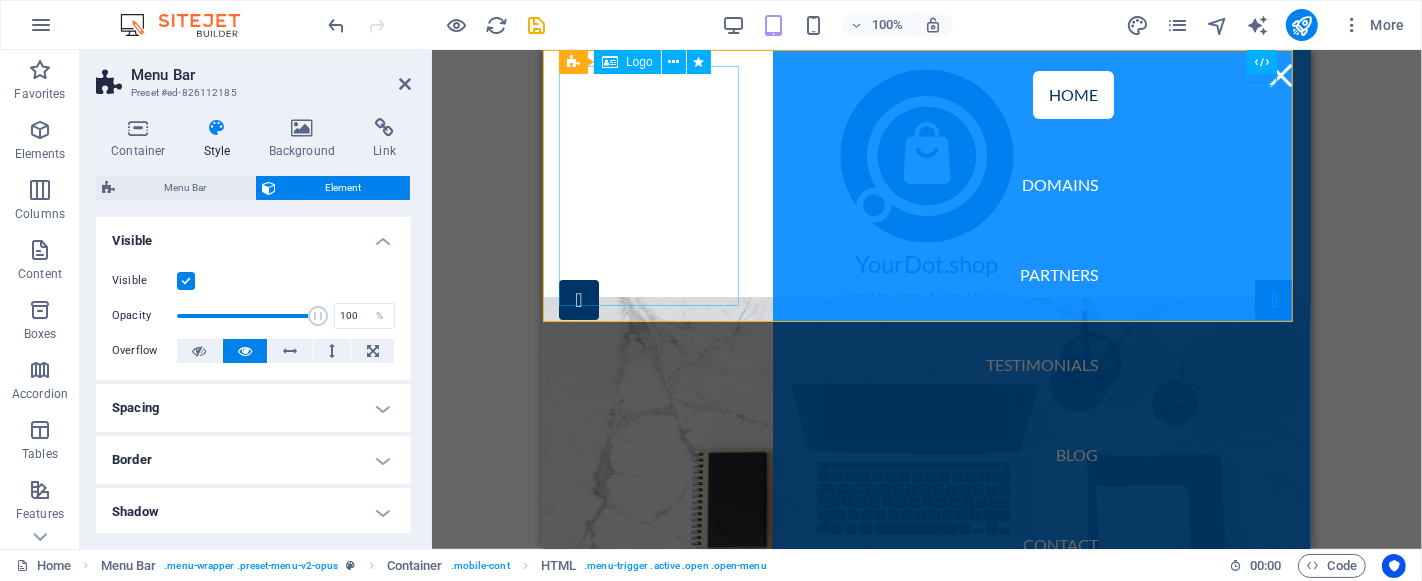 click on "YourDot.shop Helping You Find the Best .Shop Domains." at bounding box center [926, 186] 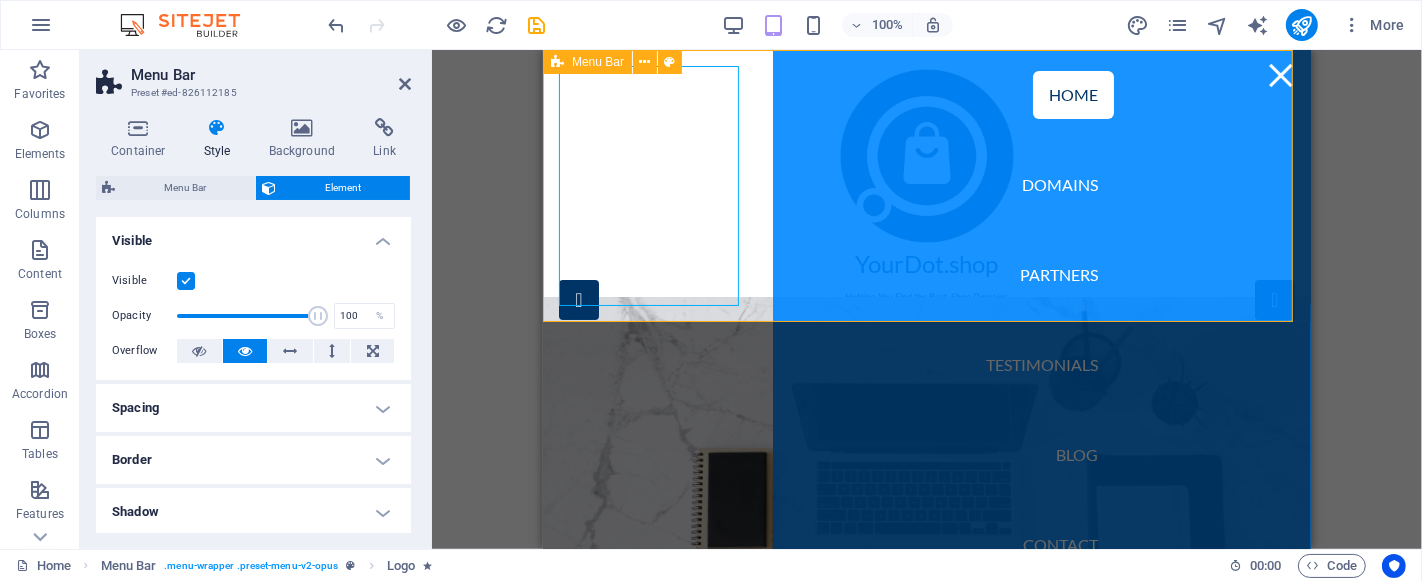 click on "YourDot.shop Helping You Find the Best .Shop Domains. Home Domains Partners Testimonials Blog Contact" at bounding box center (926, 186) 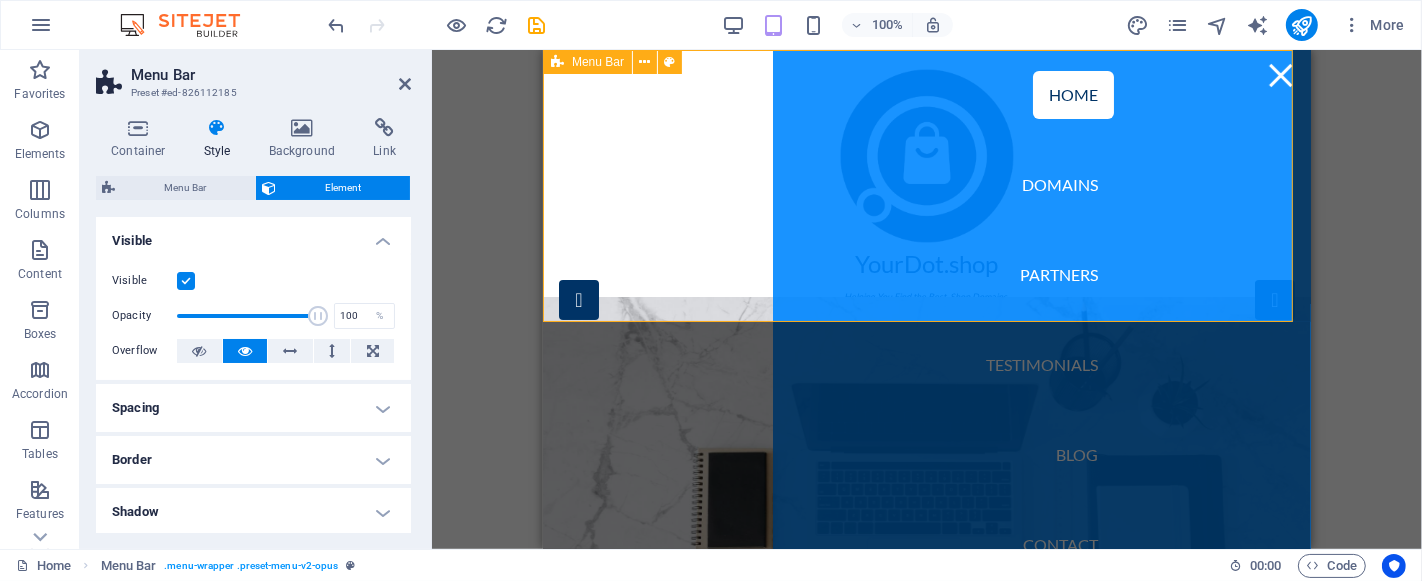 click on "YourDot.shop Helping You Find the Best .Shop Domains. Home Domains Partners Testimonials Blog Contact" at bounding box center [926, 186] 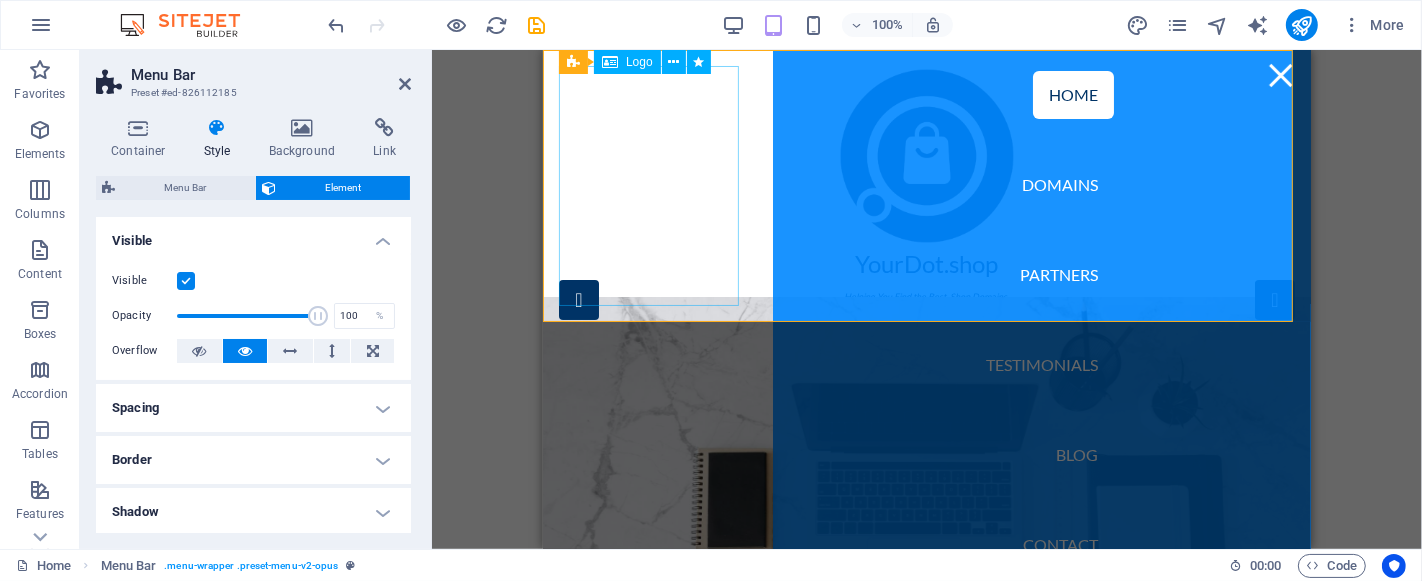 click on "YourDot.shop Helping You Find the Best .Shop Domains." at bounding box center (926, 186) 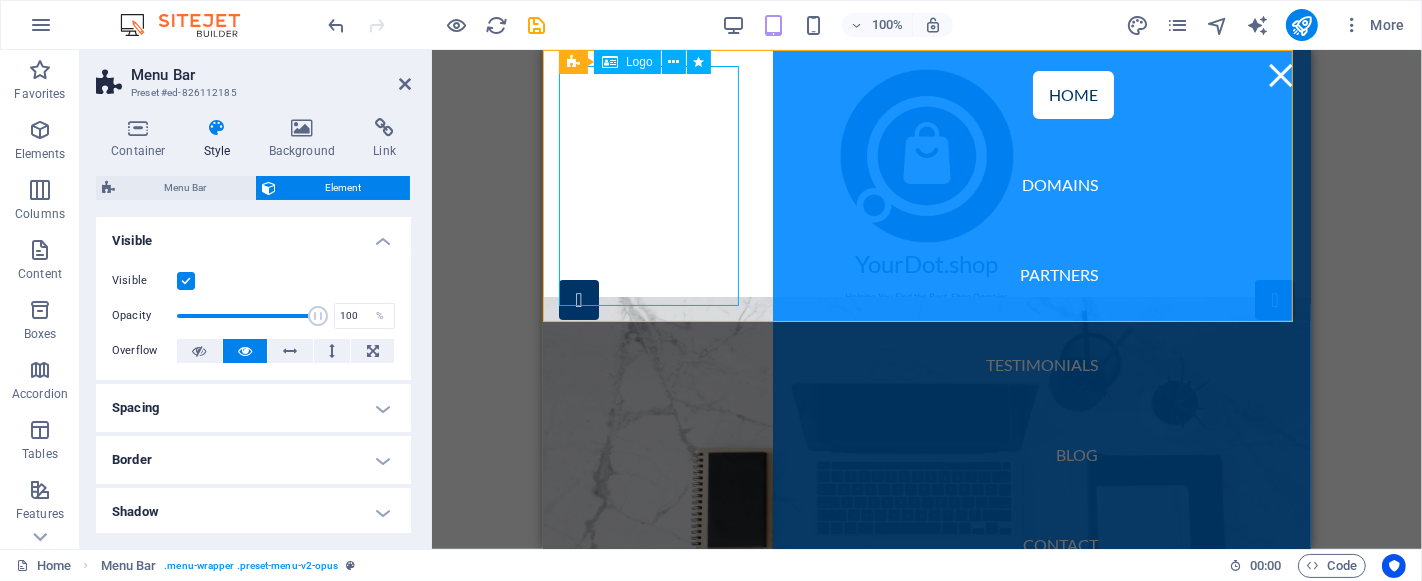 click on "YourDot.shop Helping You Find the Best .Shop Domains." at bounding box center [926, 186] 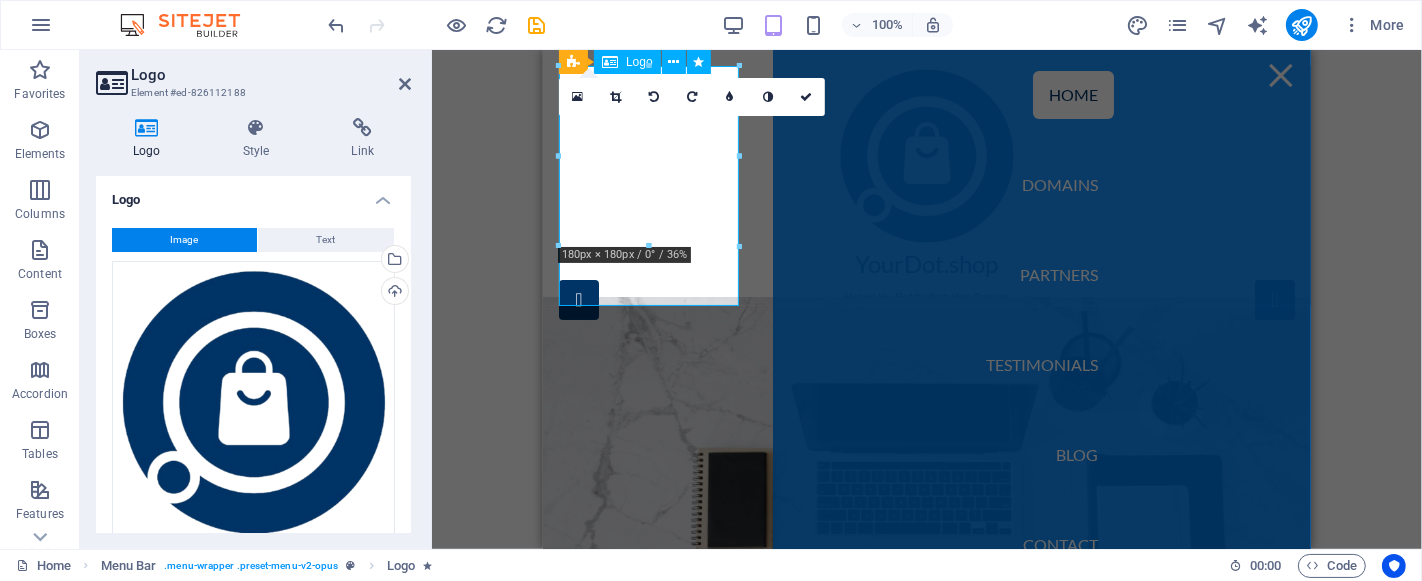 type on "180" 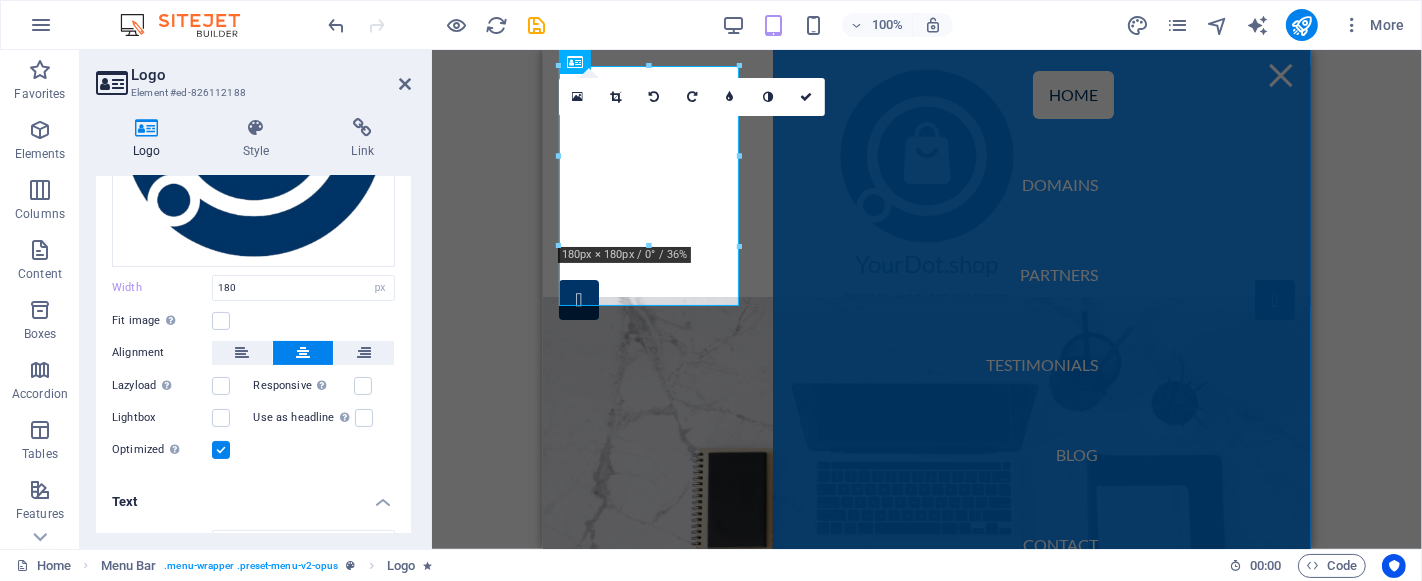 scroll, scrollTop: 454, scrollLeft: 0, axis: vertical 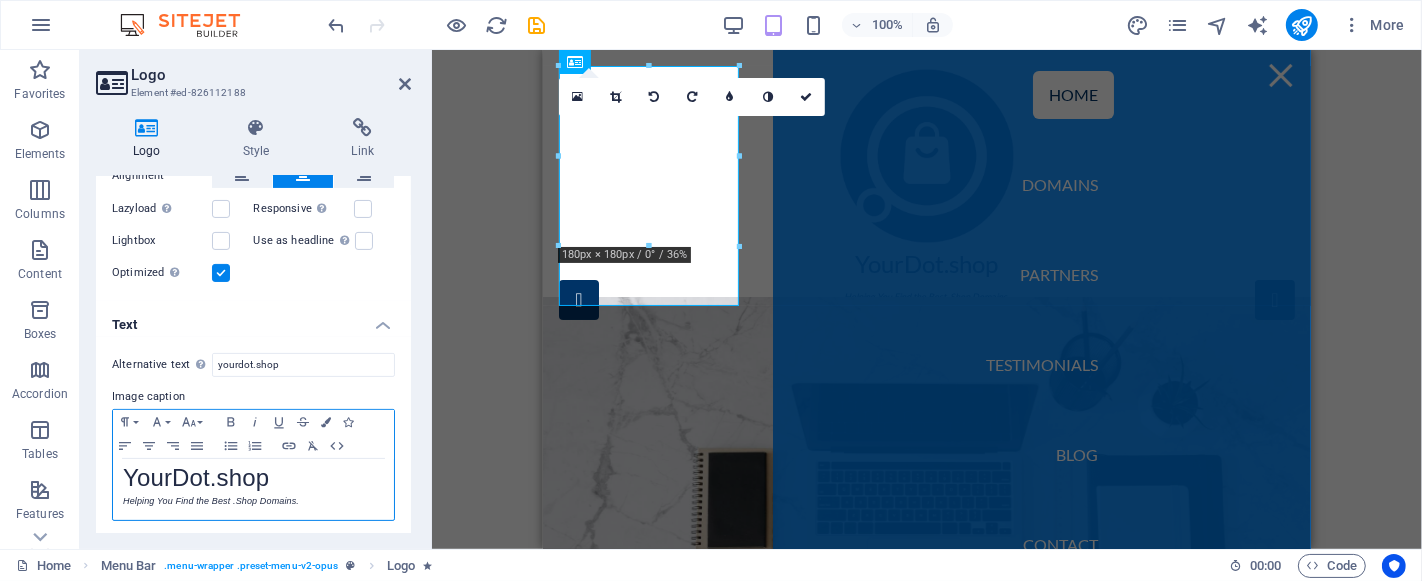 click on "YourDot.shop" at bounding box center [196, 477] 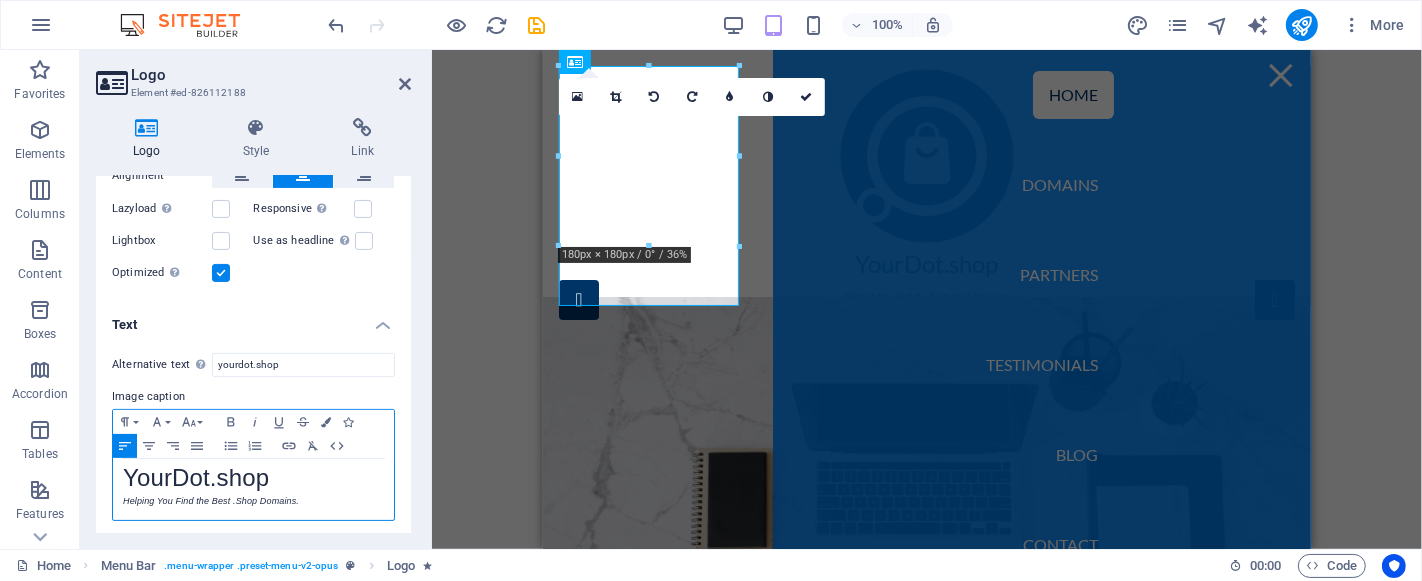 click on "YourDot.shop" at bounding box center (196, 477) 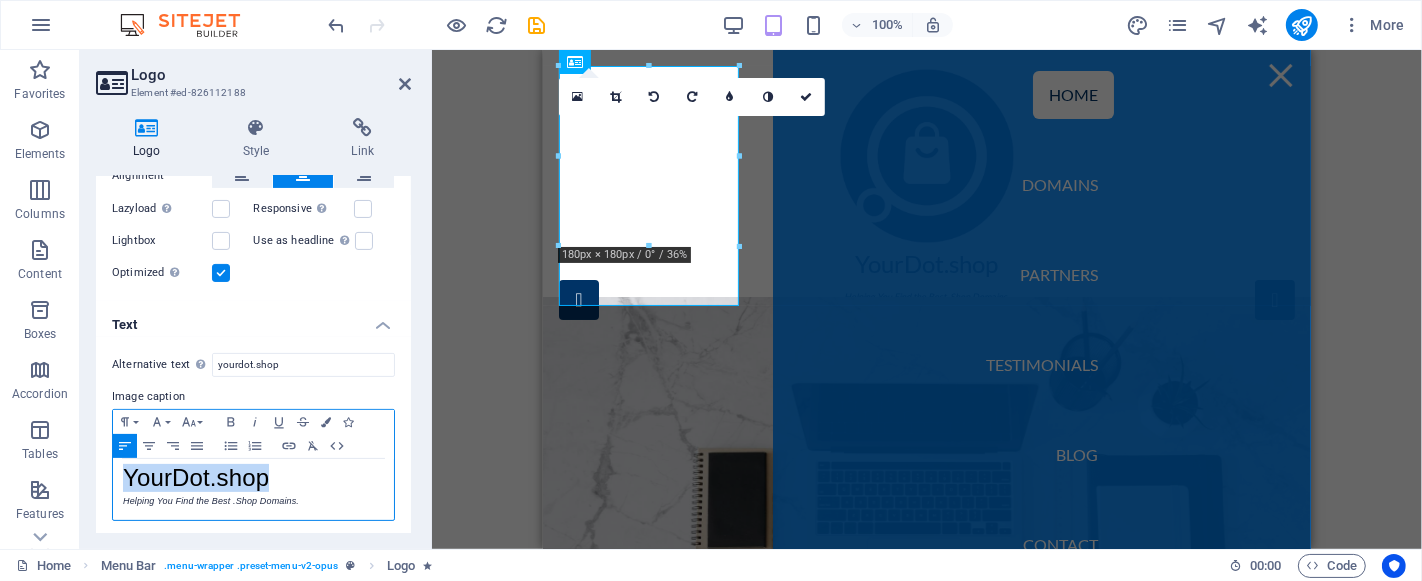 drag, startPoint x: 241, startPoint y: 475, endPoint x: 192, endPoint y: 464, distance: 50.219517 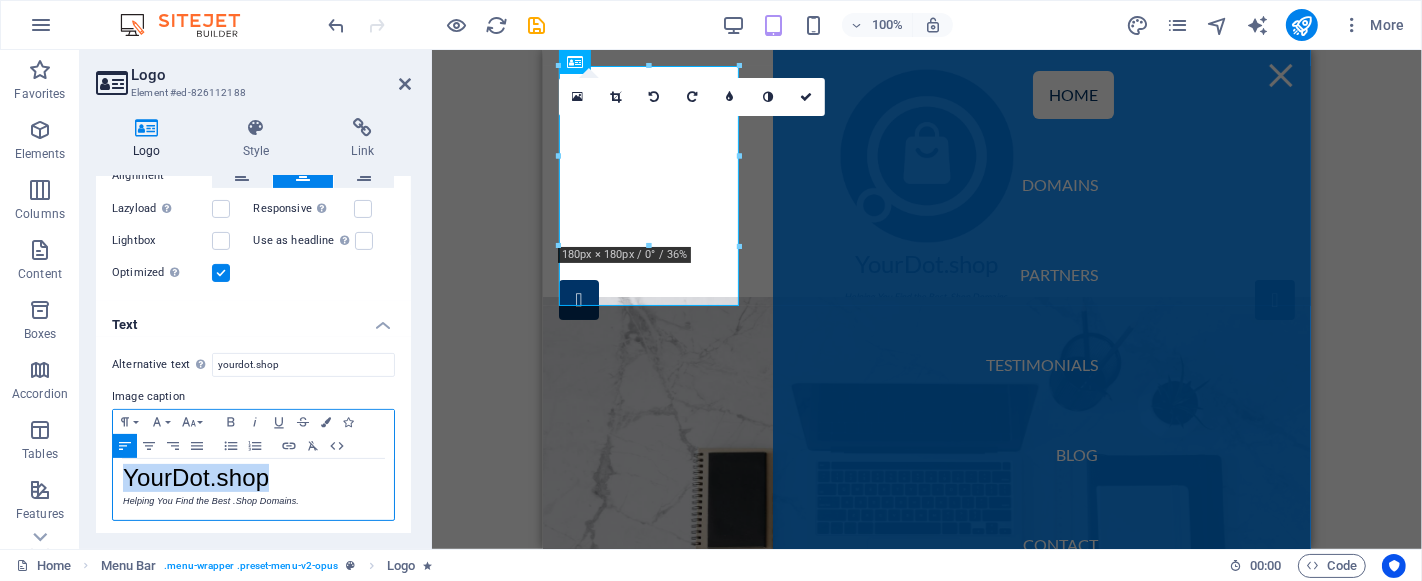 click on "YourDot.shop" at bounding box center (196, 477) 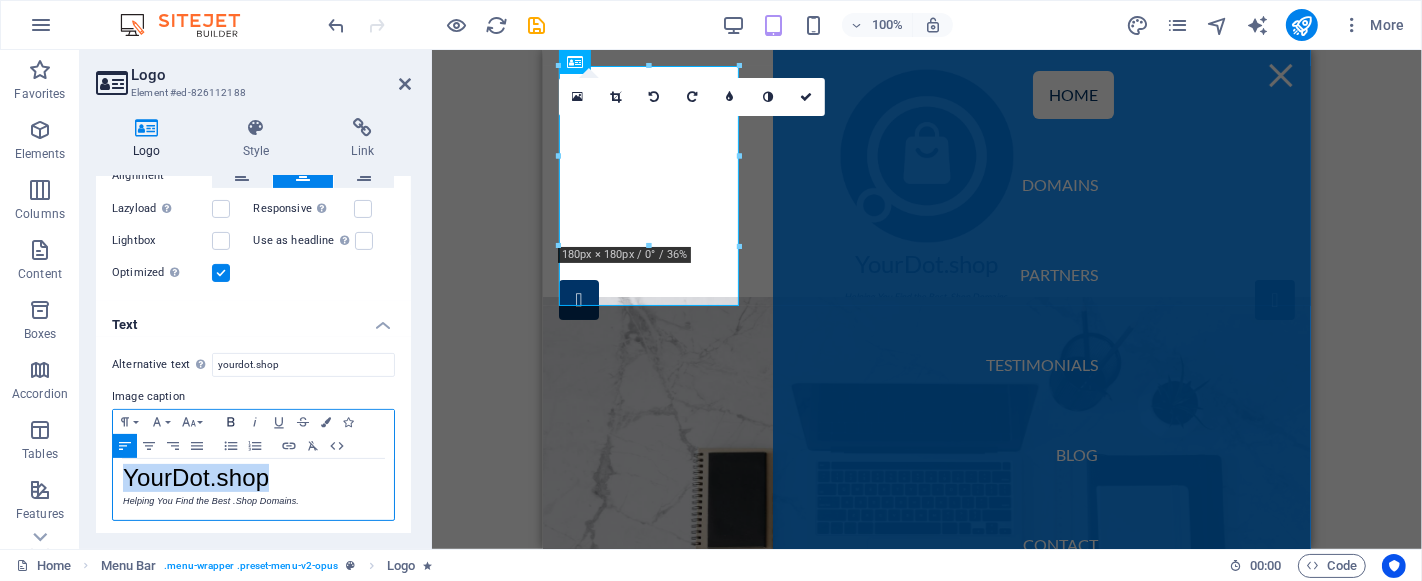 click 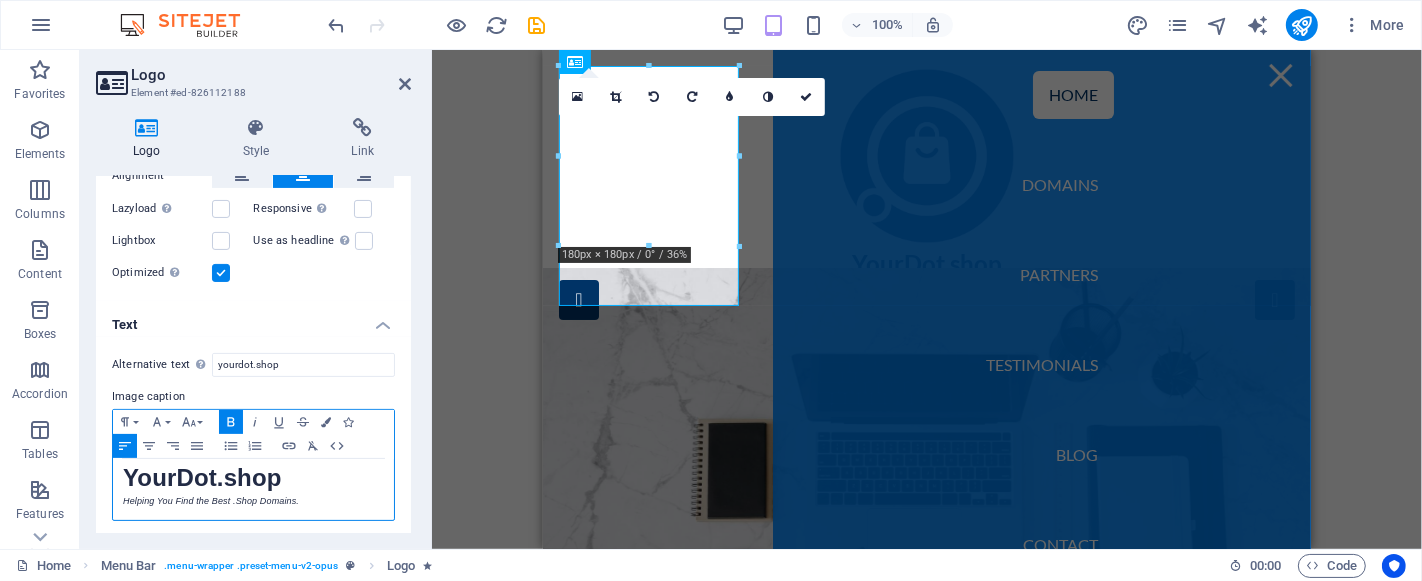 click on "YourDot.shop" at bounding box center [253, 480] 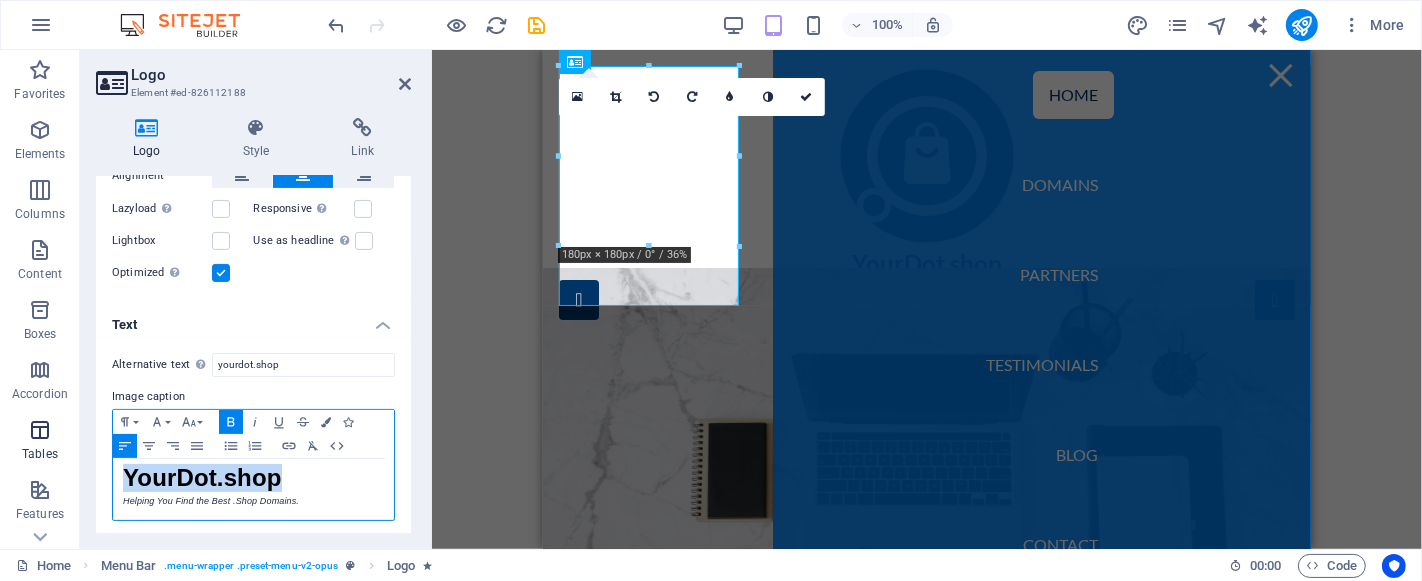 drag, startPoint x: 307, startPoint y: 482, endPoint x: 54, endPoint y: 457, distance: 254.23218 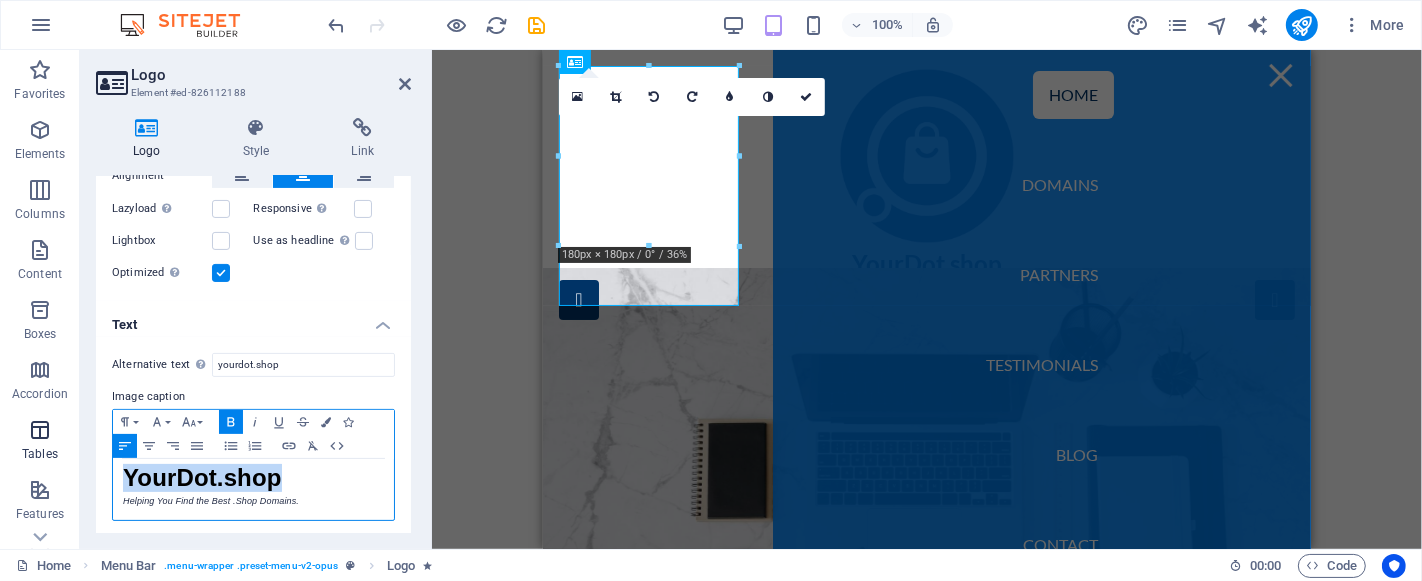 click on "Favorites Elements Columns Content Boxes Accordion Tables Features Images Slider Header Footer Forms Marketing Collections Logo Element #ed-826112188 Logo Style Link Logo Image Text Drag files here, click to choose files or select files from Files or our free stock photos & videos Select files from the file manager, stock photos, or upload file(s) Upload Width 180 Default auto px rem % em vh vw Fit image Automatically fit image to a fixed width and height Height Default auto px Alignment Lazyload Loading images after the page loads improves page speed. Responsive Automatically load retina image and smartphone optimized sizes. Lightbox Use as headline The image will be wrapped in an H1 headline tag. Useful for giving alternative text the weight of an H1 headline, e.g. for the logo. Leave unchecked if uncertain. Optimized Images are compressed to improve page speed. Position Direction Custom X offset 50 px rem % vh vw Y offset 50 px rem % vh vw Edit design Text Float No float Image left Image right Text Normal" at bounding box center [711, 299] 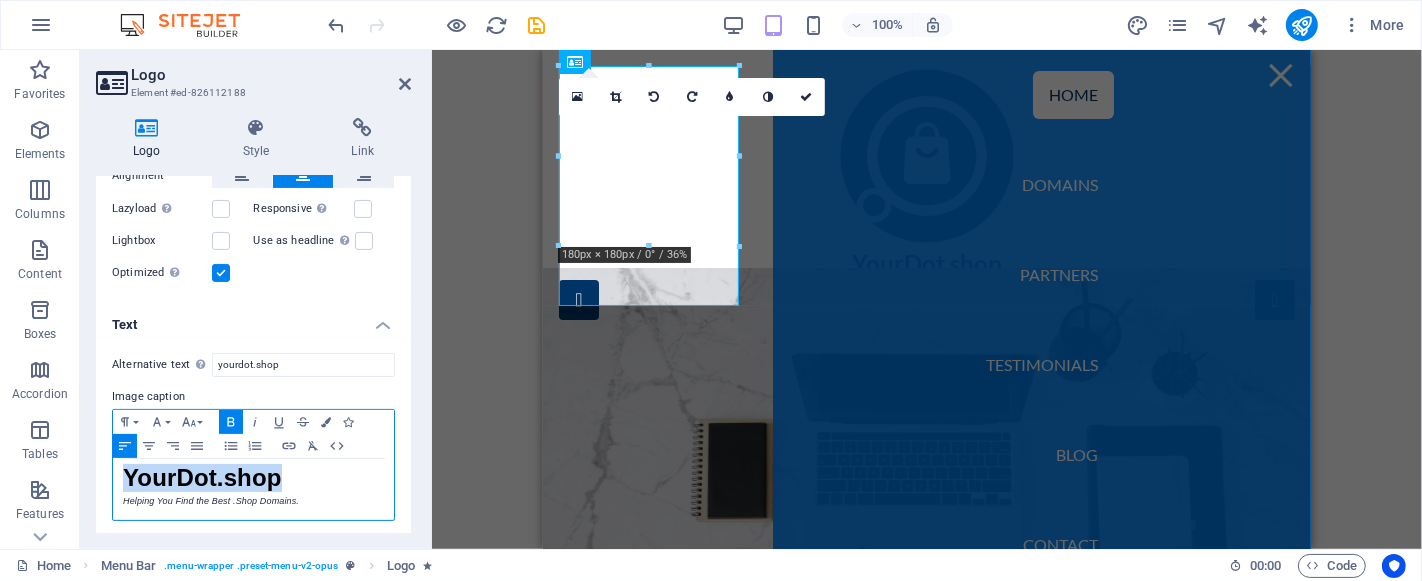 click on "YourDot.shop" at bounding box center (202, 477) 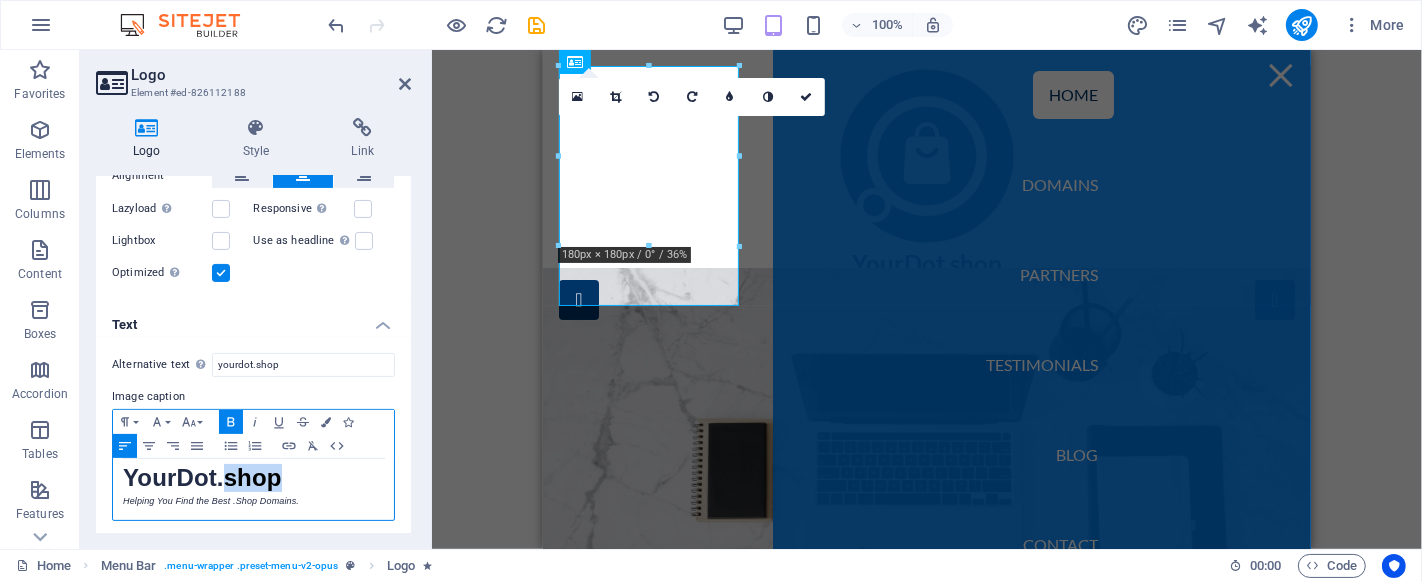 click on "YourDot.shop" at bounding box center (202, 477) 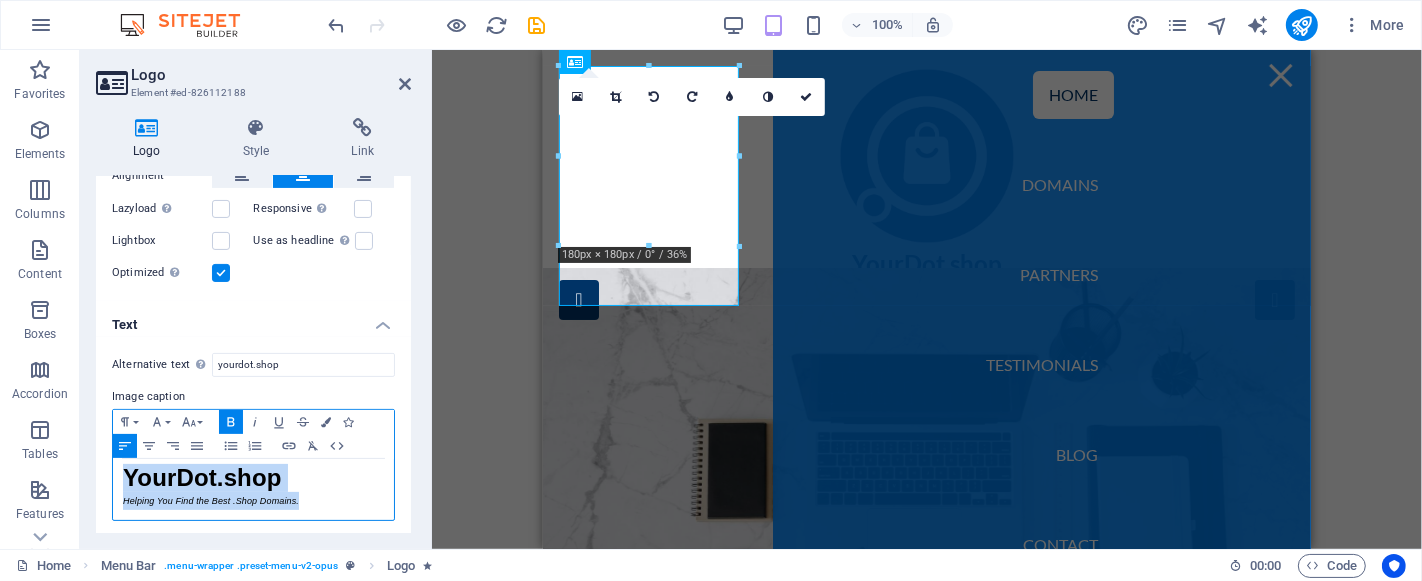 drag, startPoint x: 240, startPoint y: 474, endPoint x: 262, endPoint y: 488, distance: 26.076809 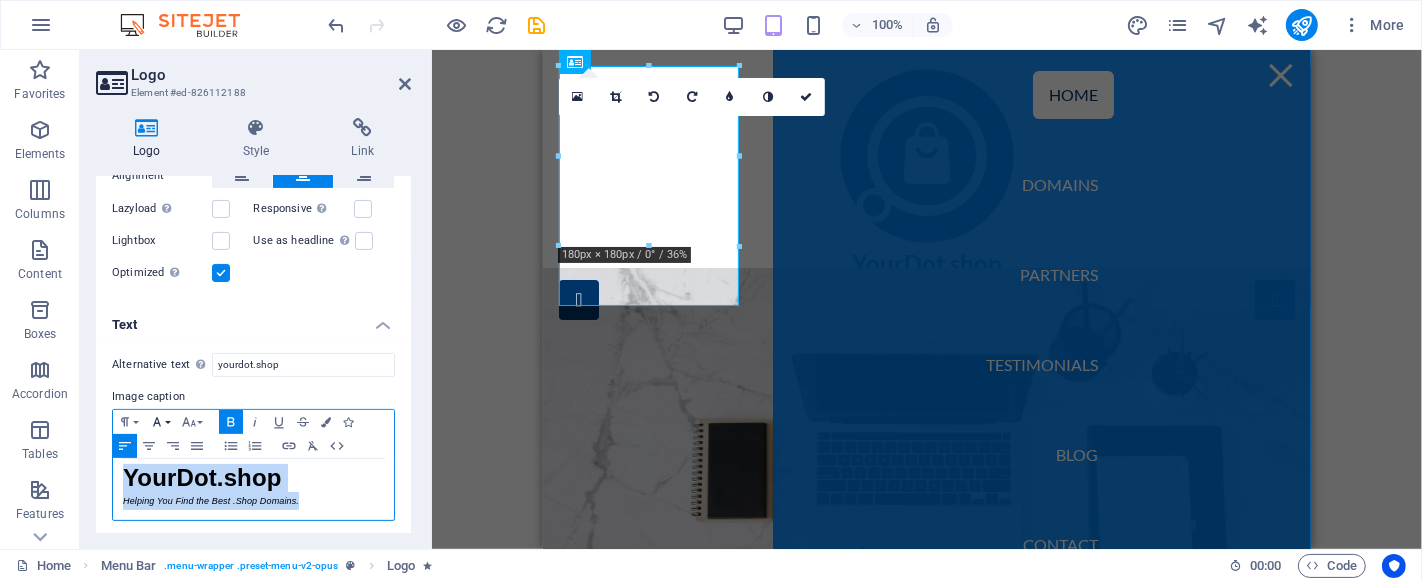 click on "Font Family" at bounding box center [161, 422] 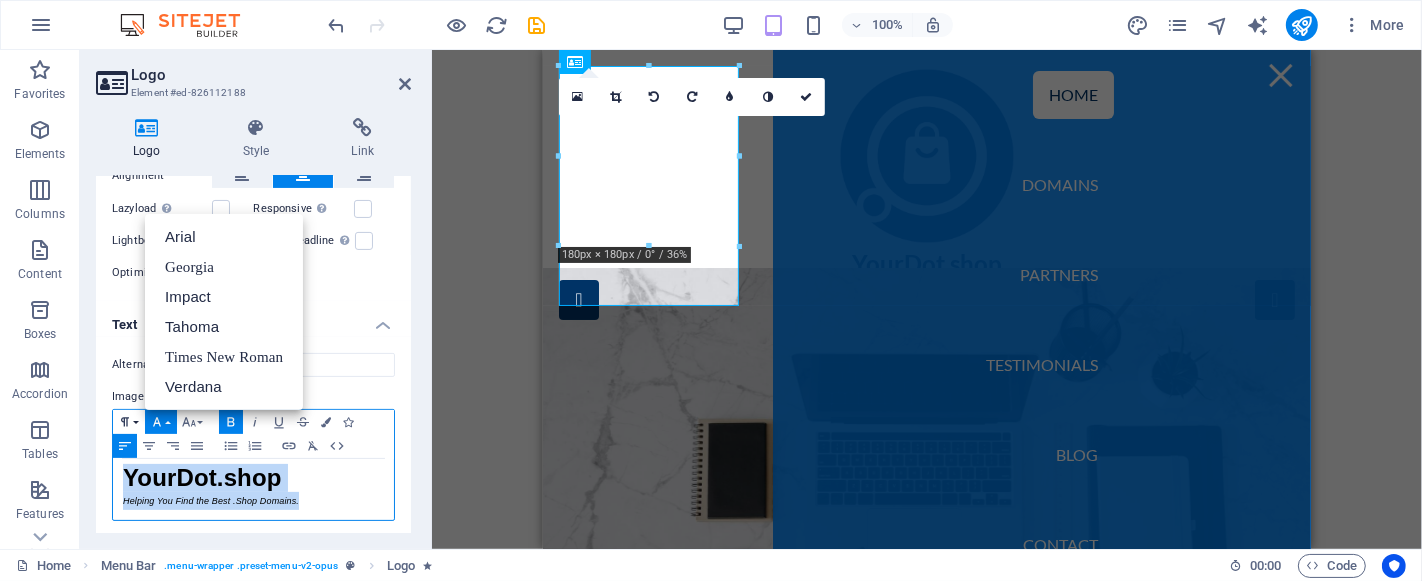 click on "Paragraph Format" at bounding box center [129, 422] 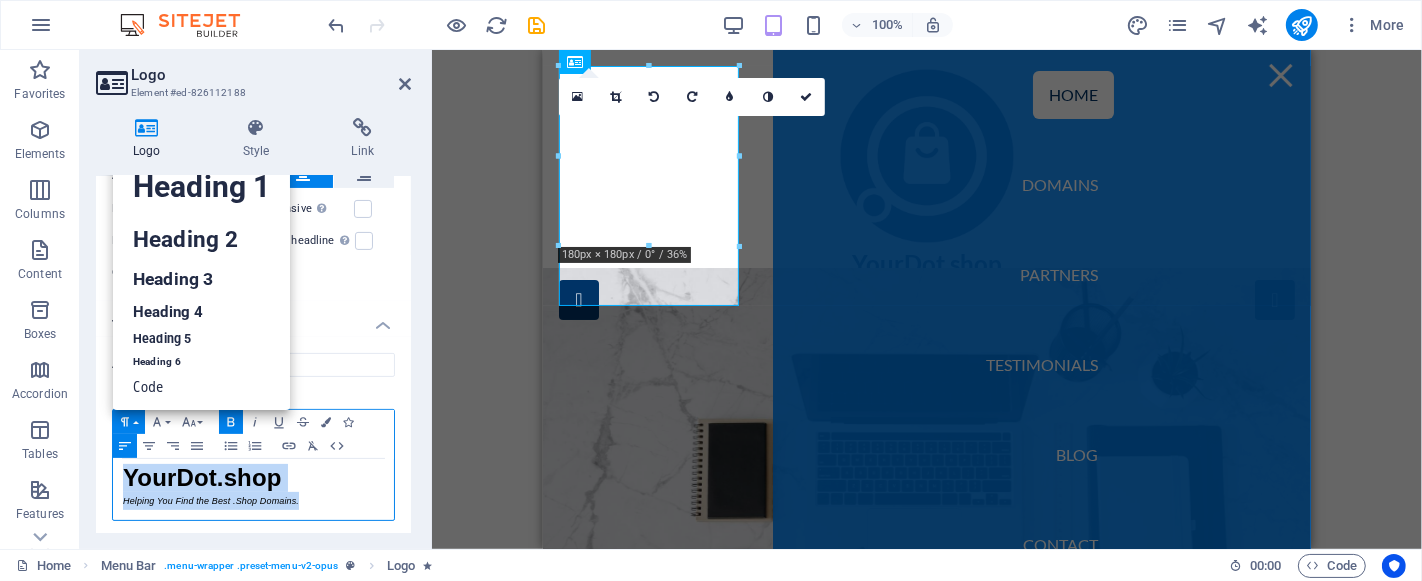 scroll, scrollTop: 15, scrollLeft: 0, axis: vertical 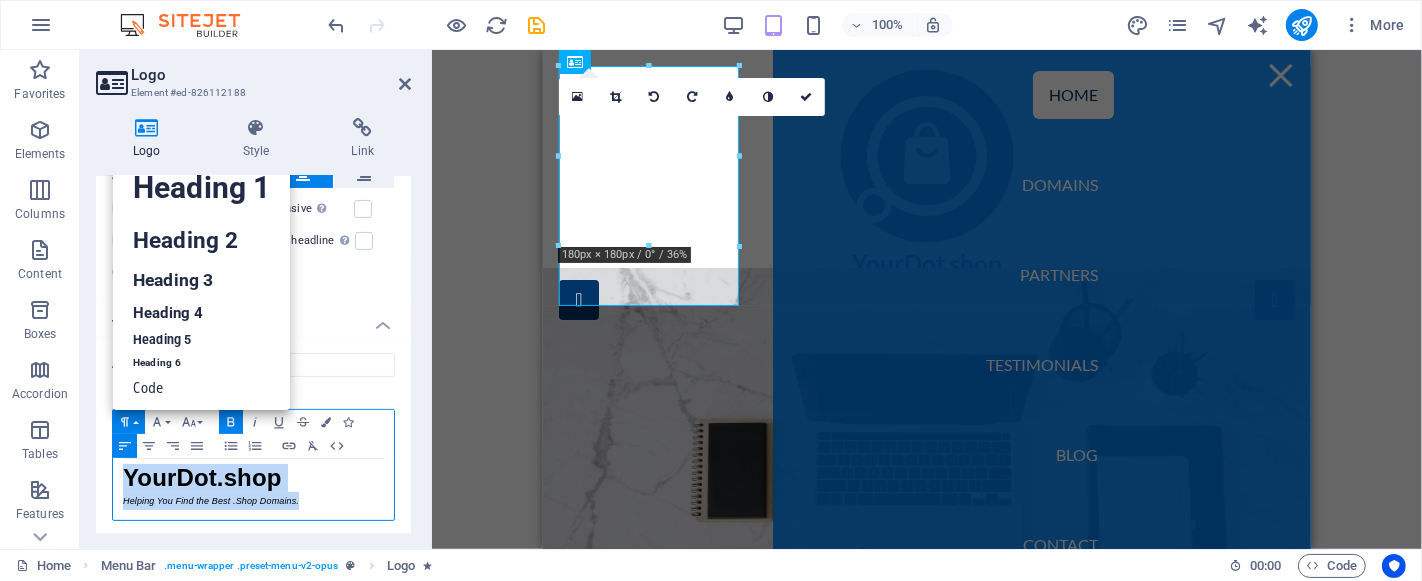 click on "YourDot.shop" at bounding box center [253, 480] 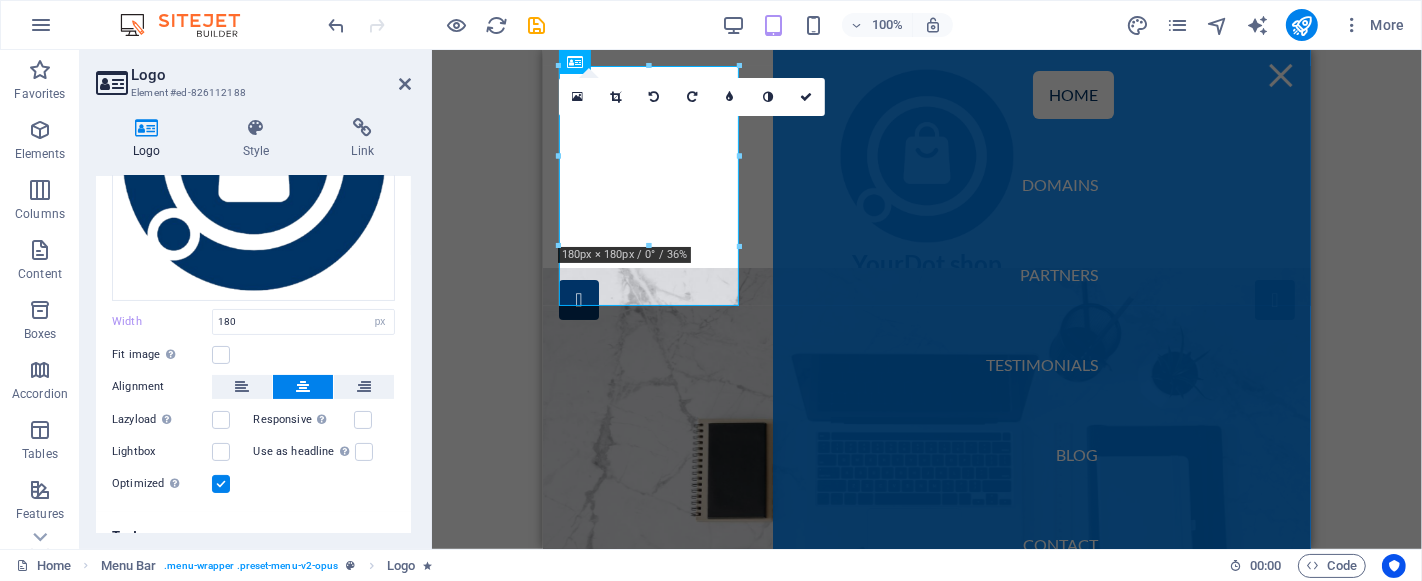 scroll, scrollTop: 231, scrollLeft: 0, axis: vertical 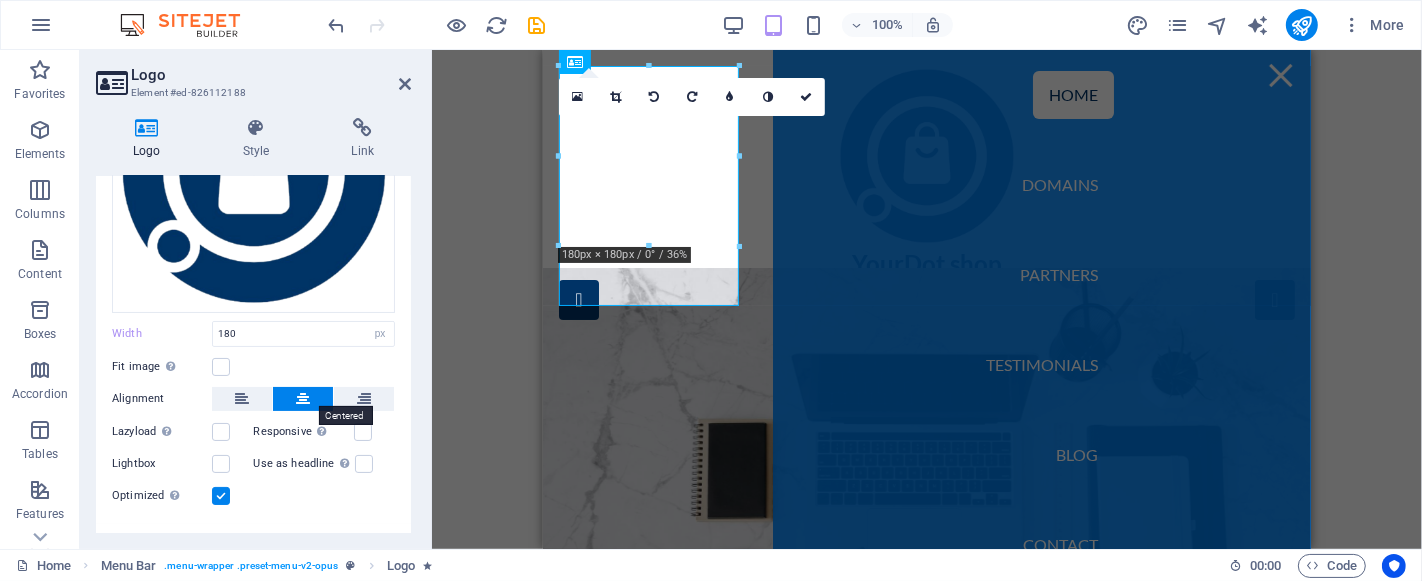 click at bounding box center [303, 399] 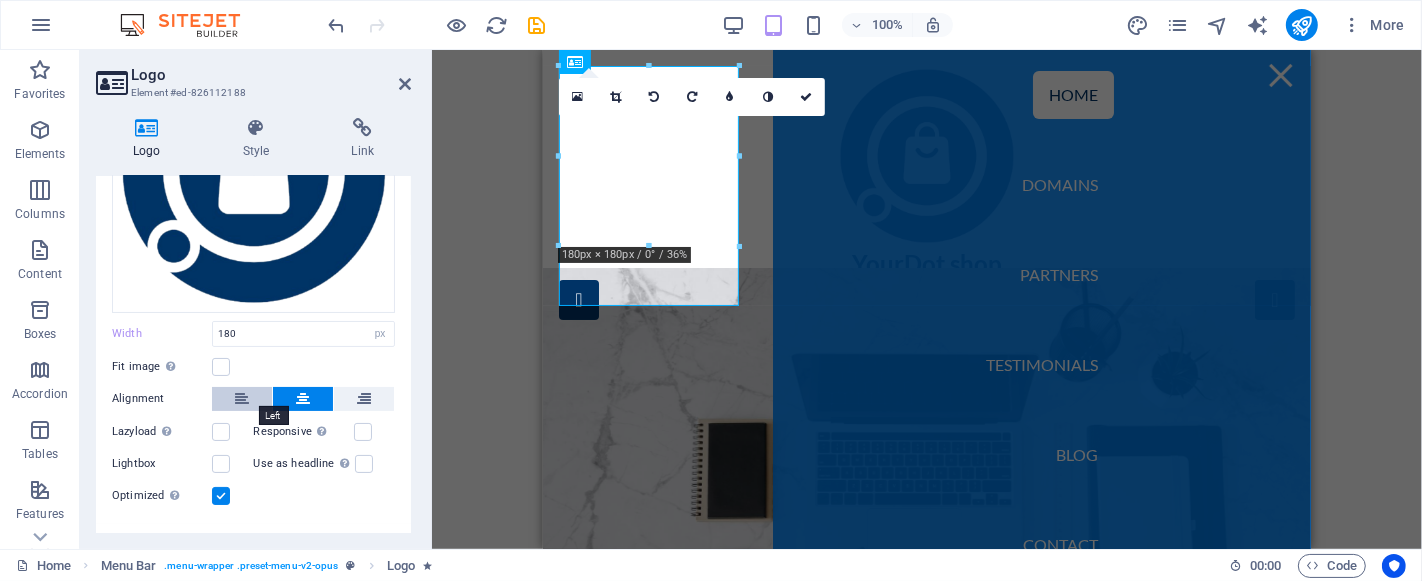 click at bounding box center [242, 399] 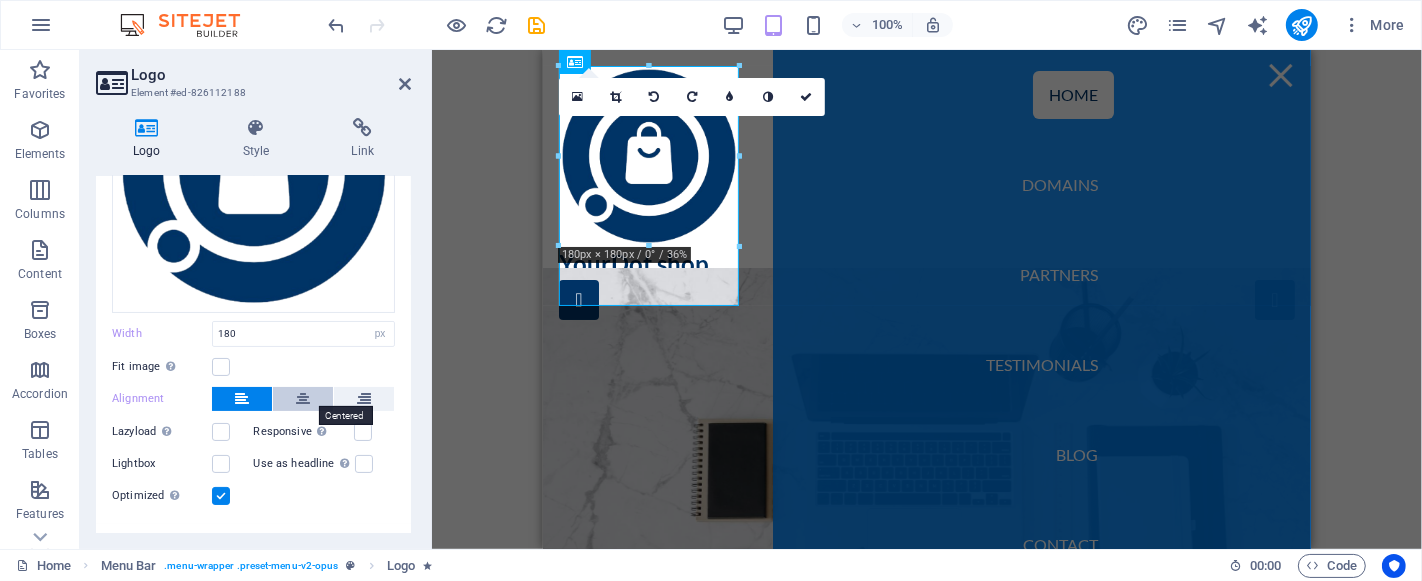 click at bounding box center [303, 399] 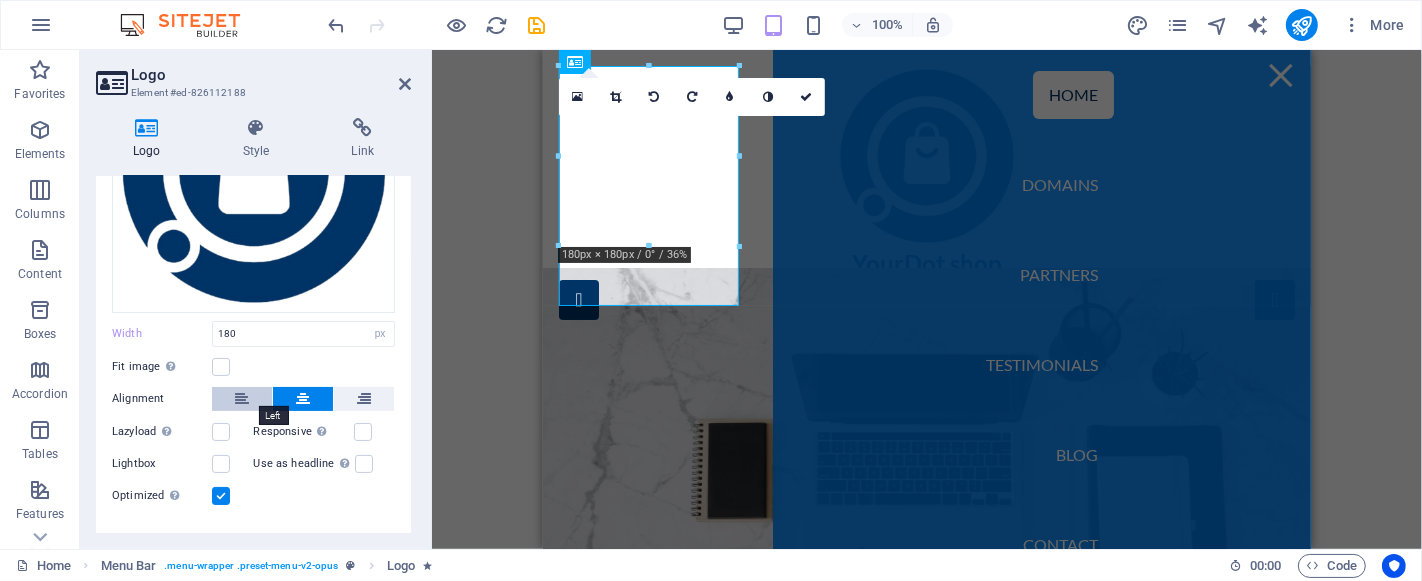 click at bounding box center (242, 399) 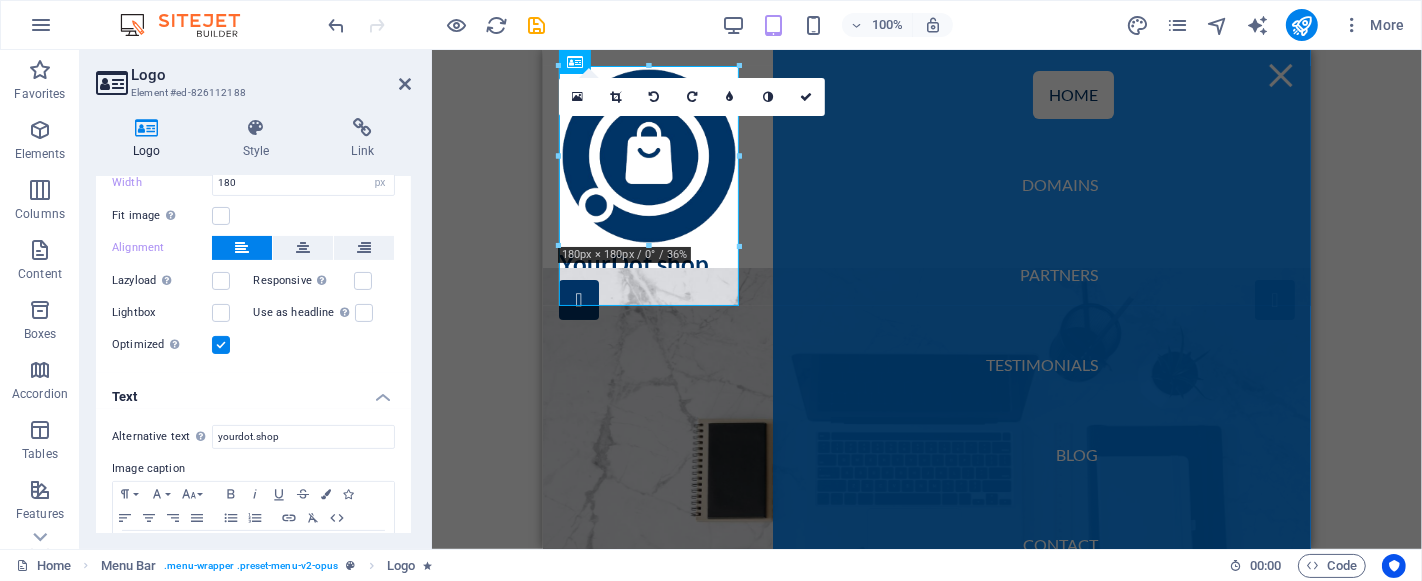 scroll, scrollTop: 454, scrollLeft: 0, axis: vertical 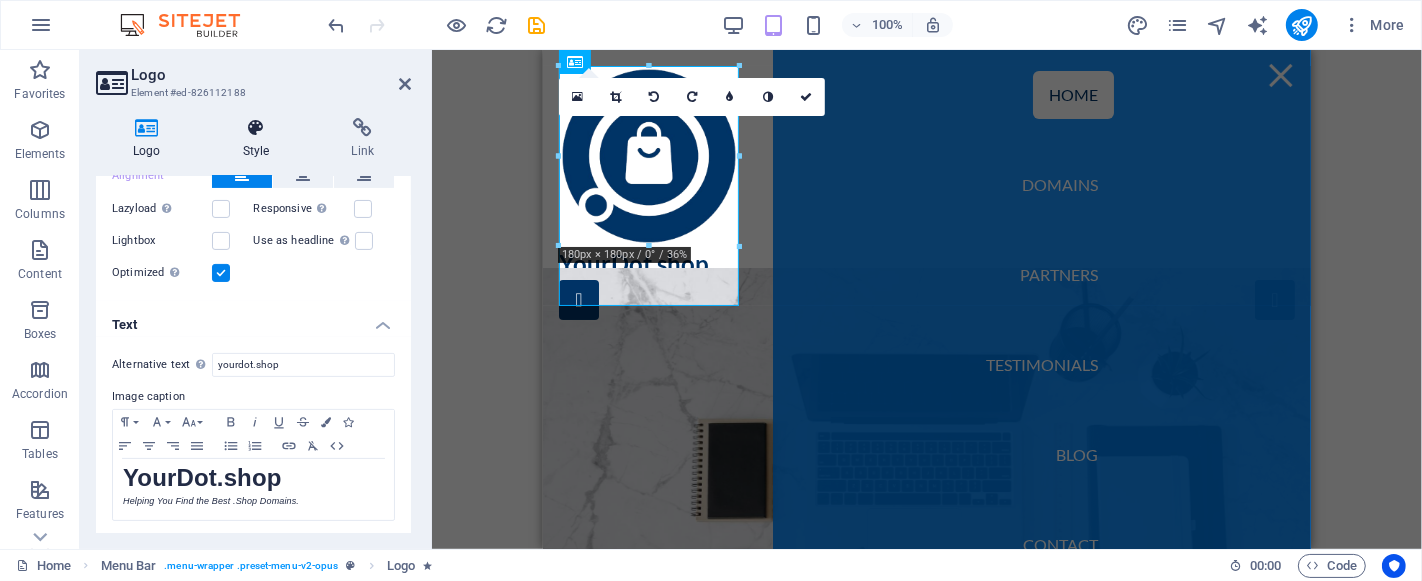 click at bounding box center [256, 128] 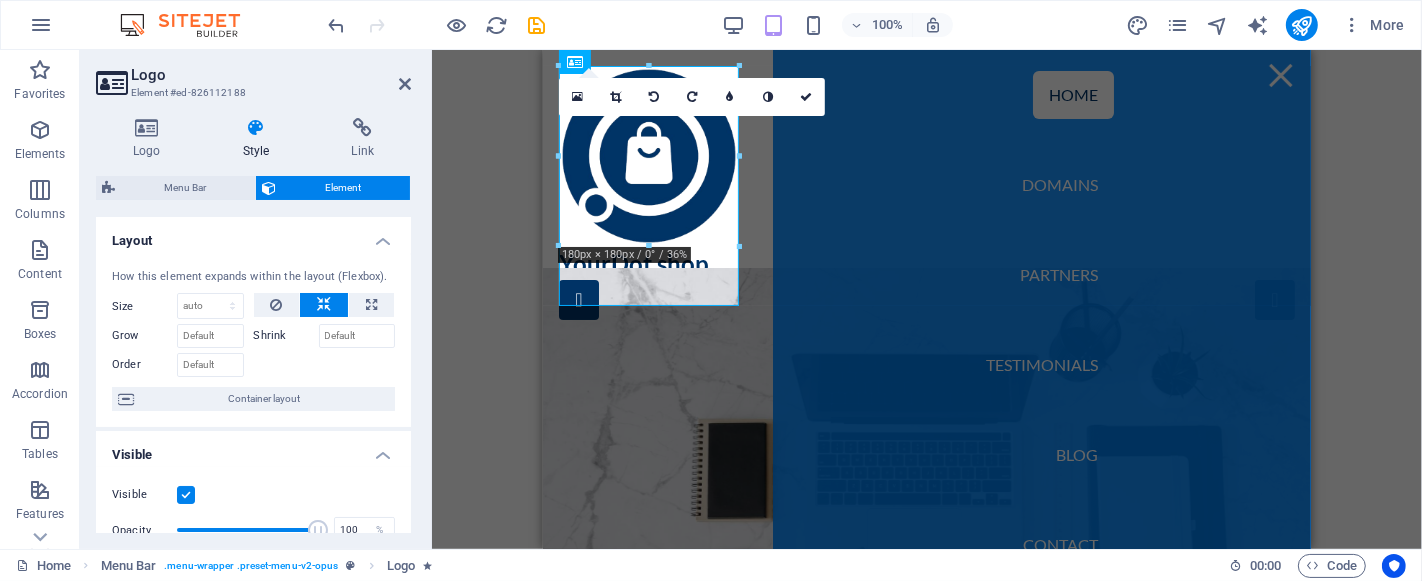scroll, scrollTop: 527, scrollLeft: 0, axis: vertical 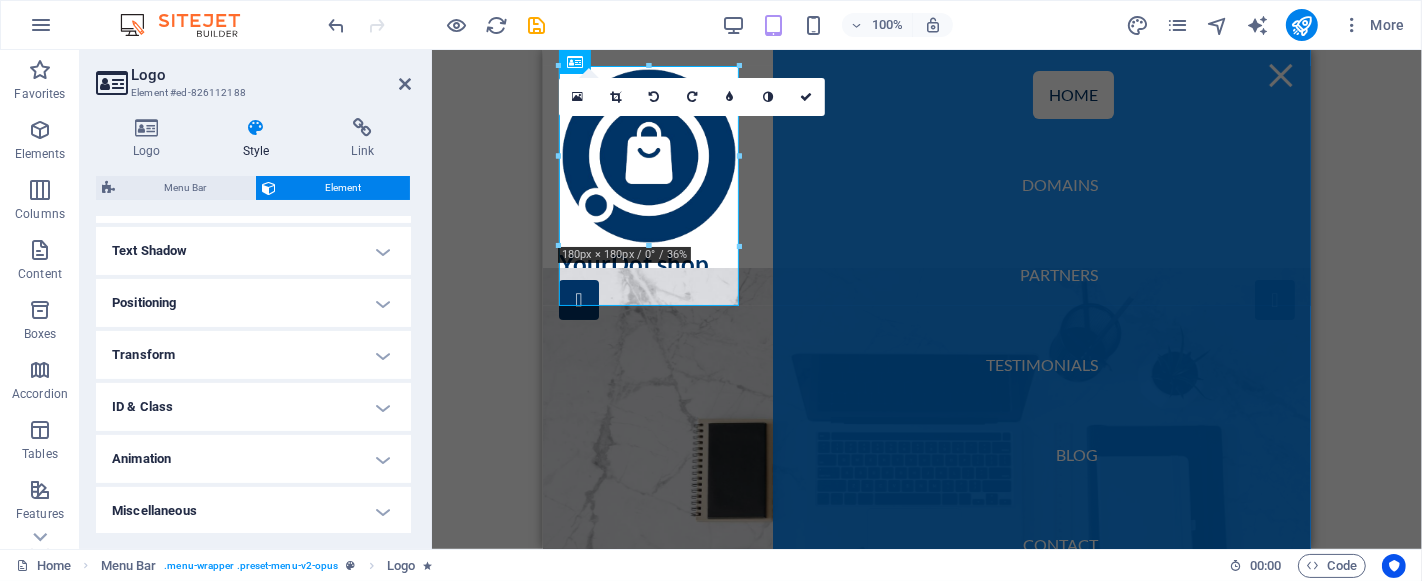 click on "Animation" at bounding box center (253, 459) 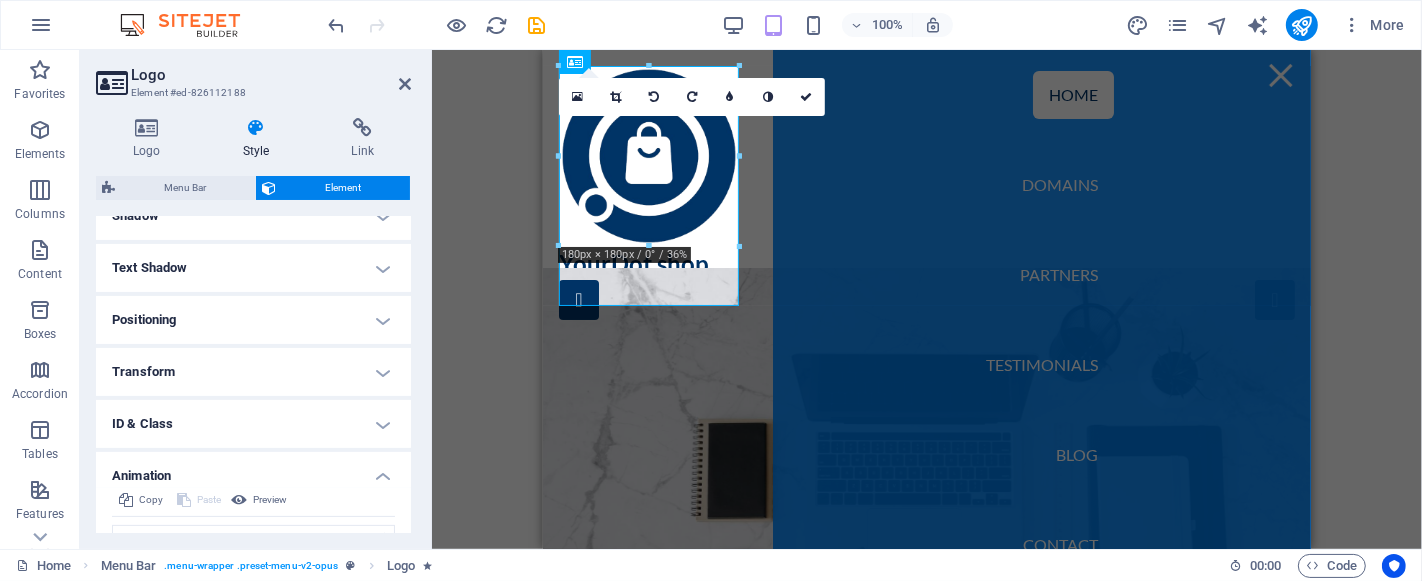 scroll, scrollTop: 732, scrollLeft: 0, axis: vertical 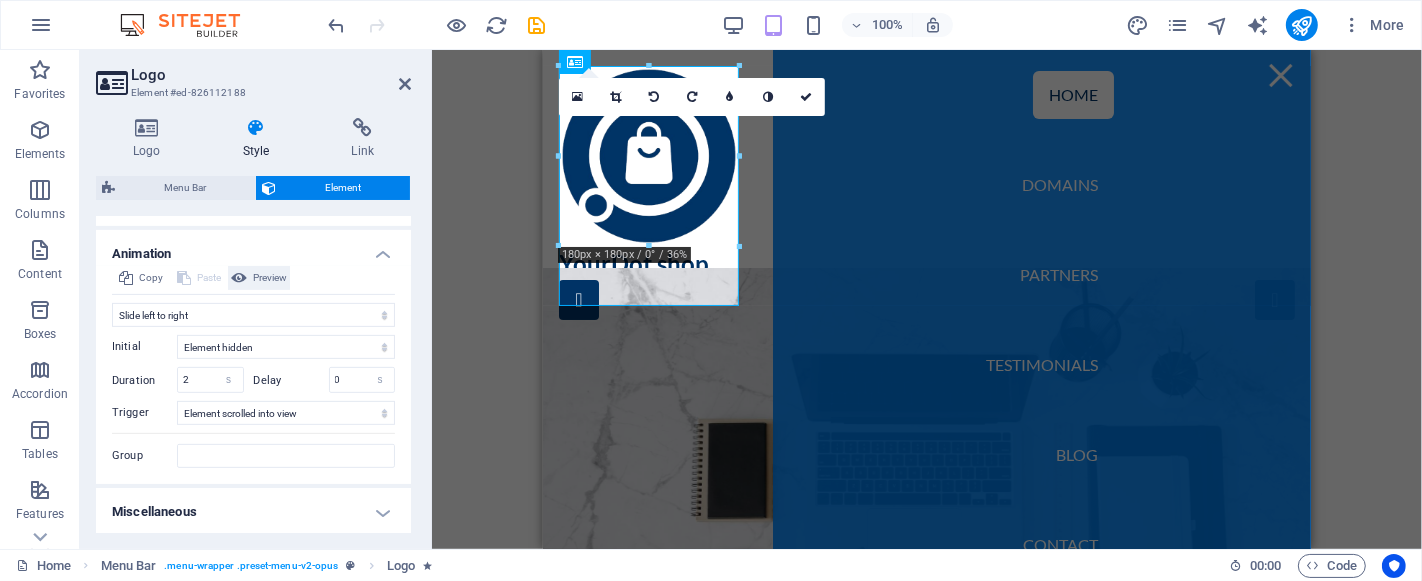 click on "Preview" at bounding box center (270, 278) 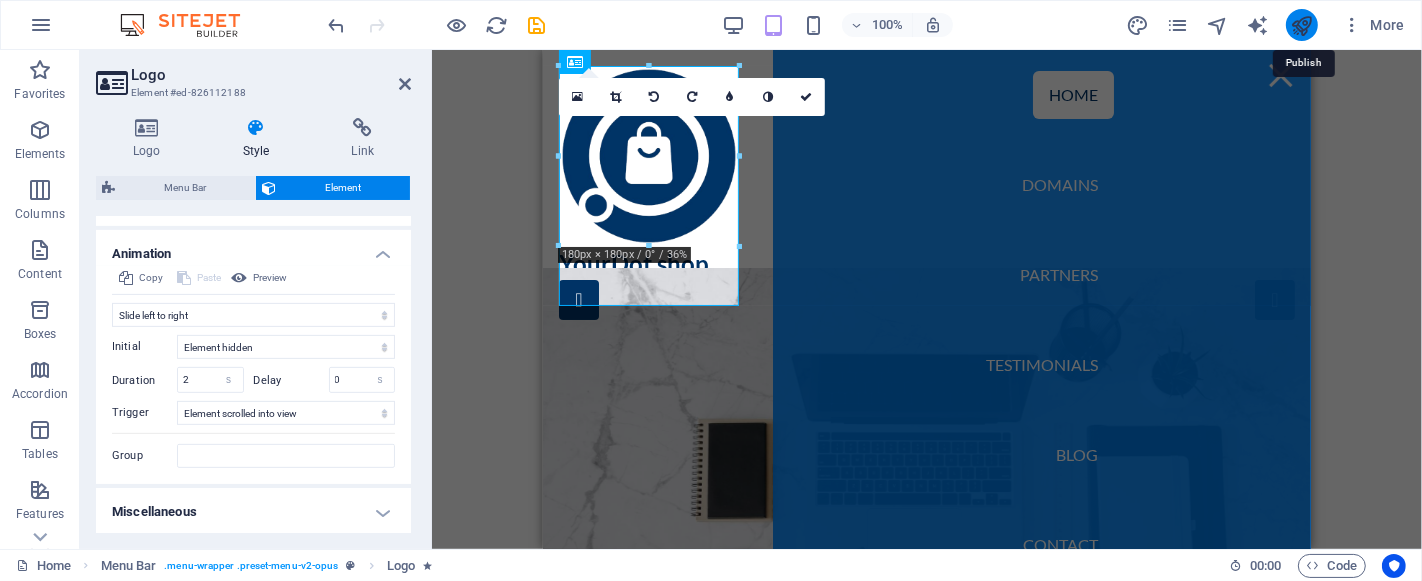 click at bounding box center (1301, 25) 